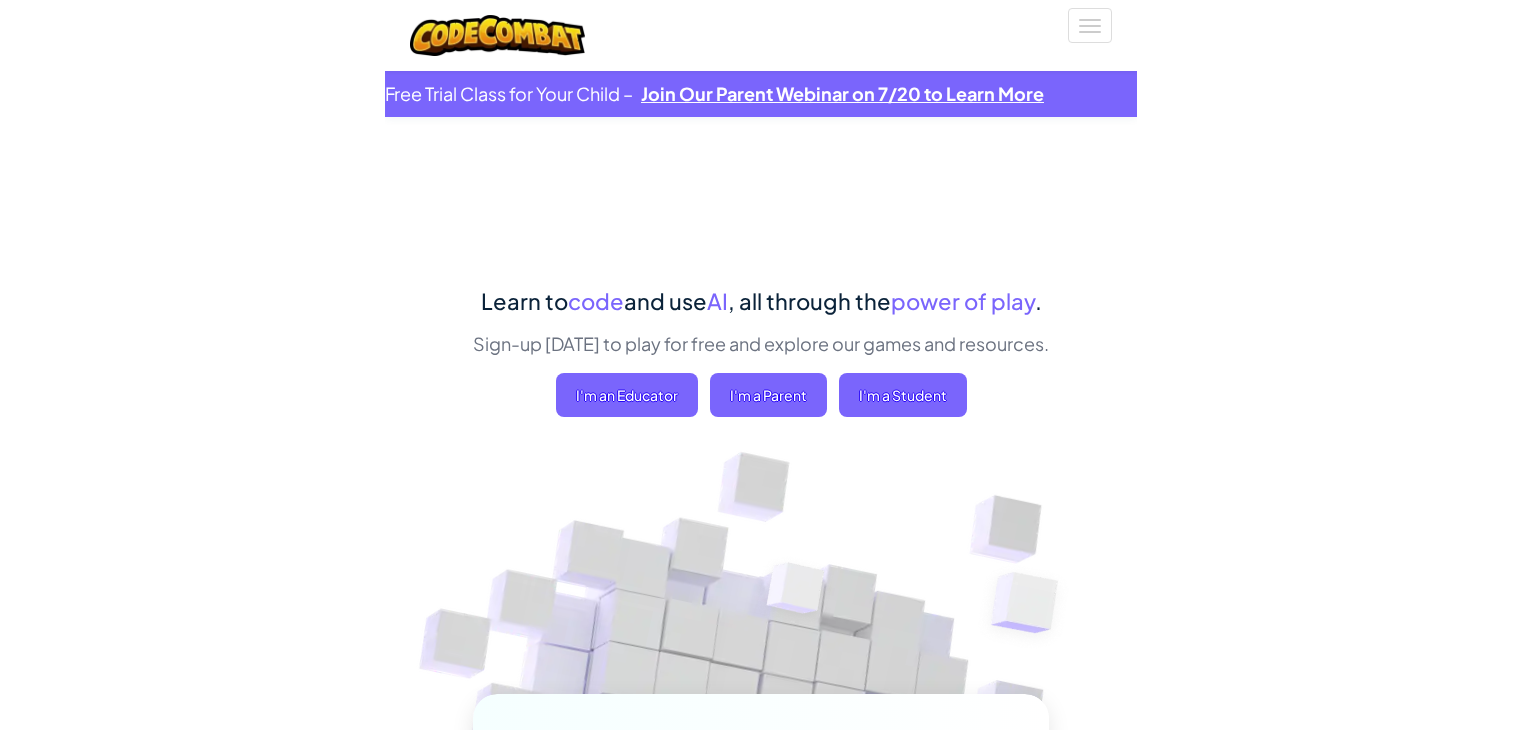 scroll, scrollTop: 0, scrollLeft: 0, axis: both 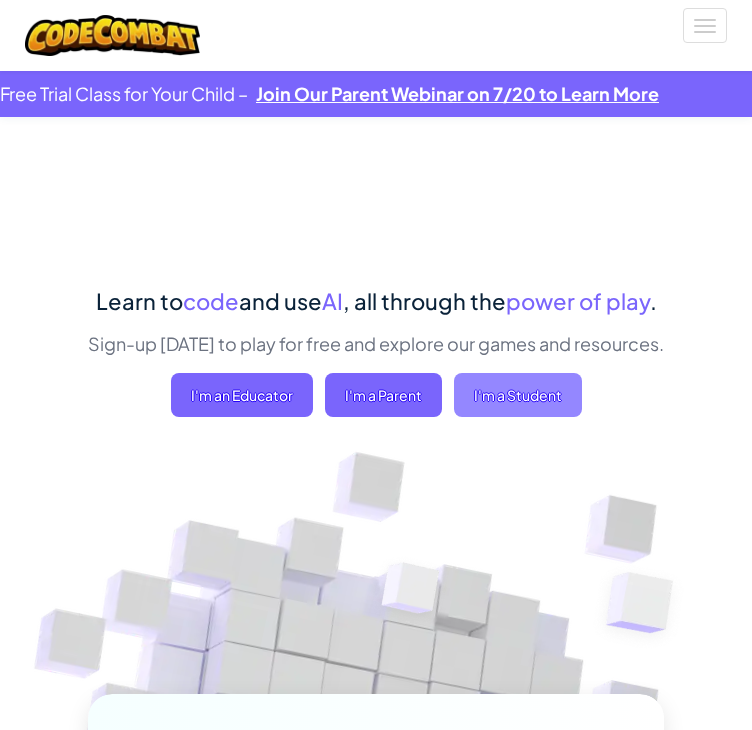 click on "I'm a Student" at bounding box center [518, 395] 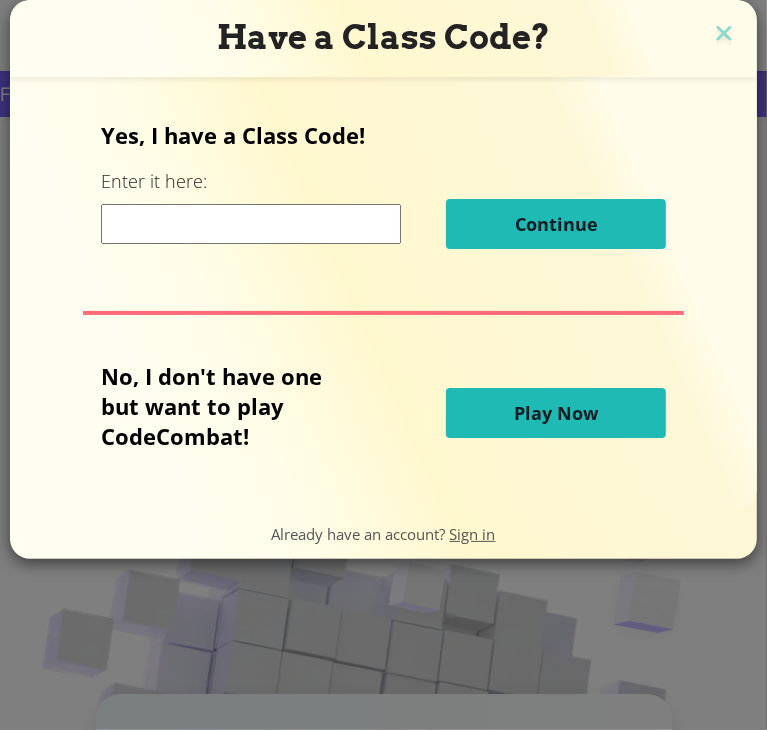 click at bounding box center [251, 224] 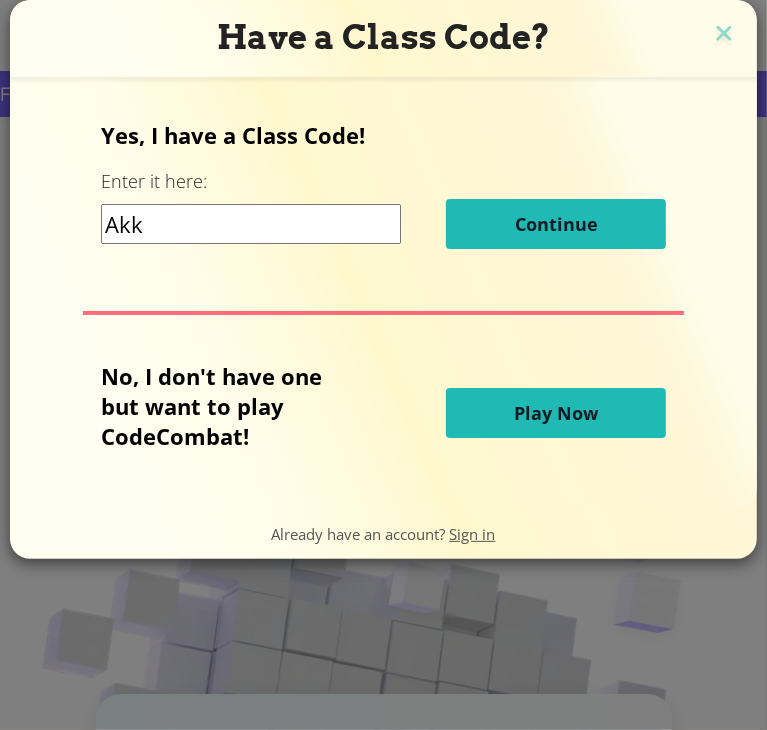 type on "Akki" 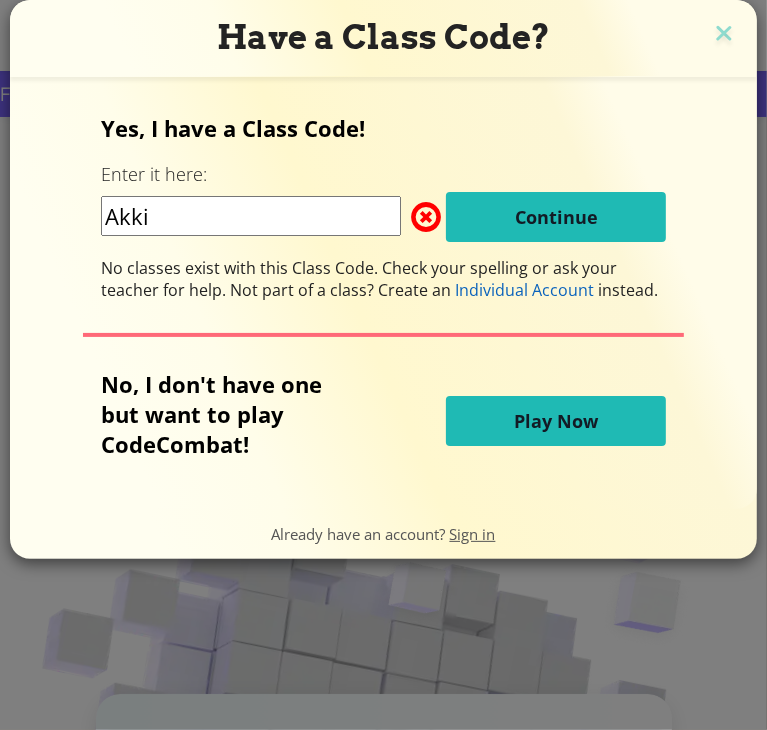 drag, startPoint x: 229, startPoint y: 227, endPoint x: -1, endPoint y: 237, distance: 230.21729 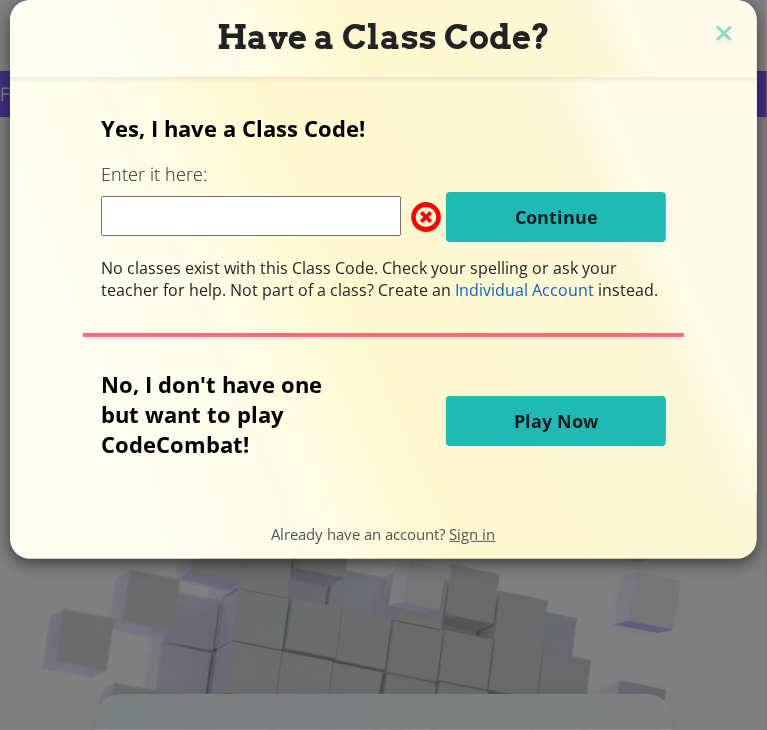 click on "Play Now" at bounding box center (556, 421) 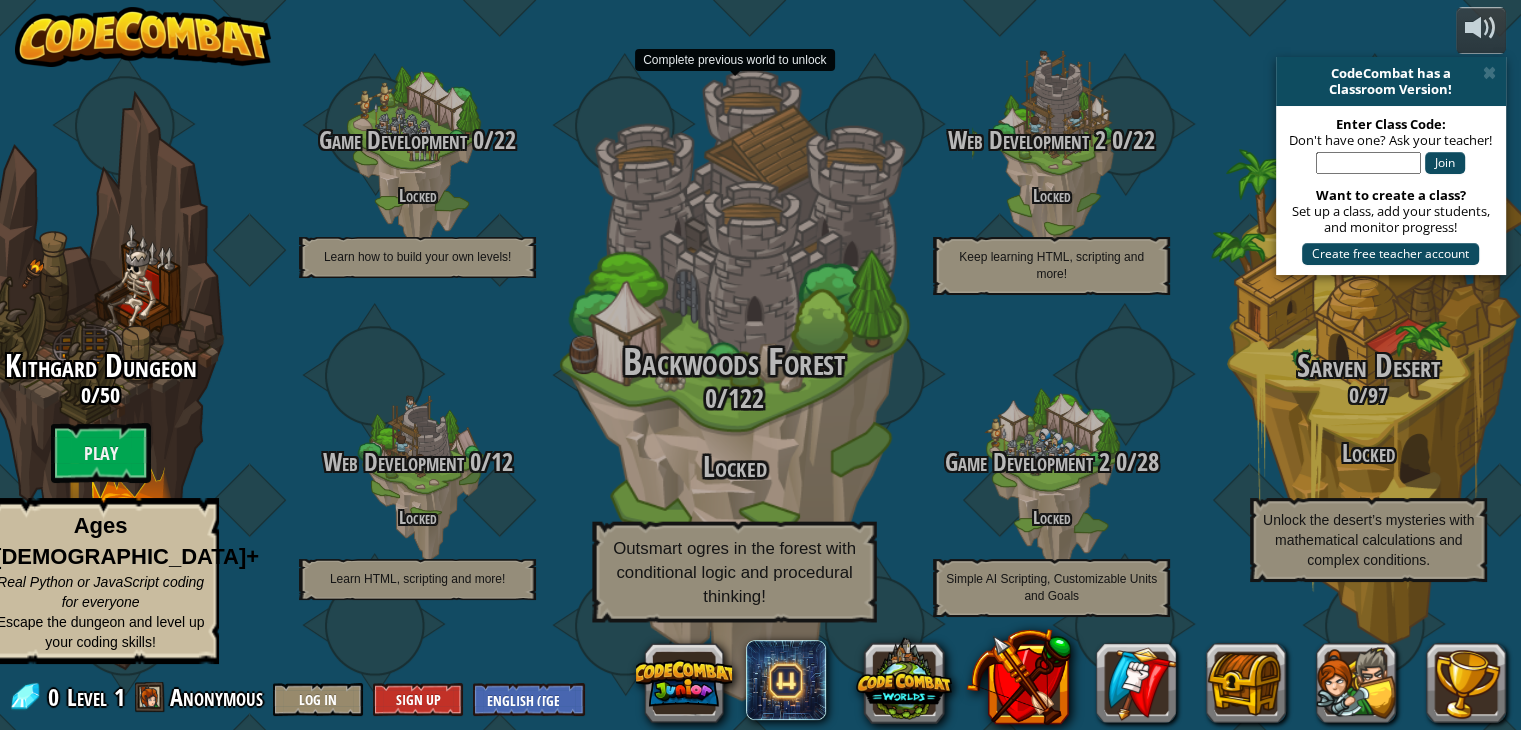 scroll, scrollTop: 0, scrollLeft: 0, axis: both 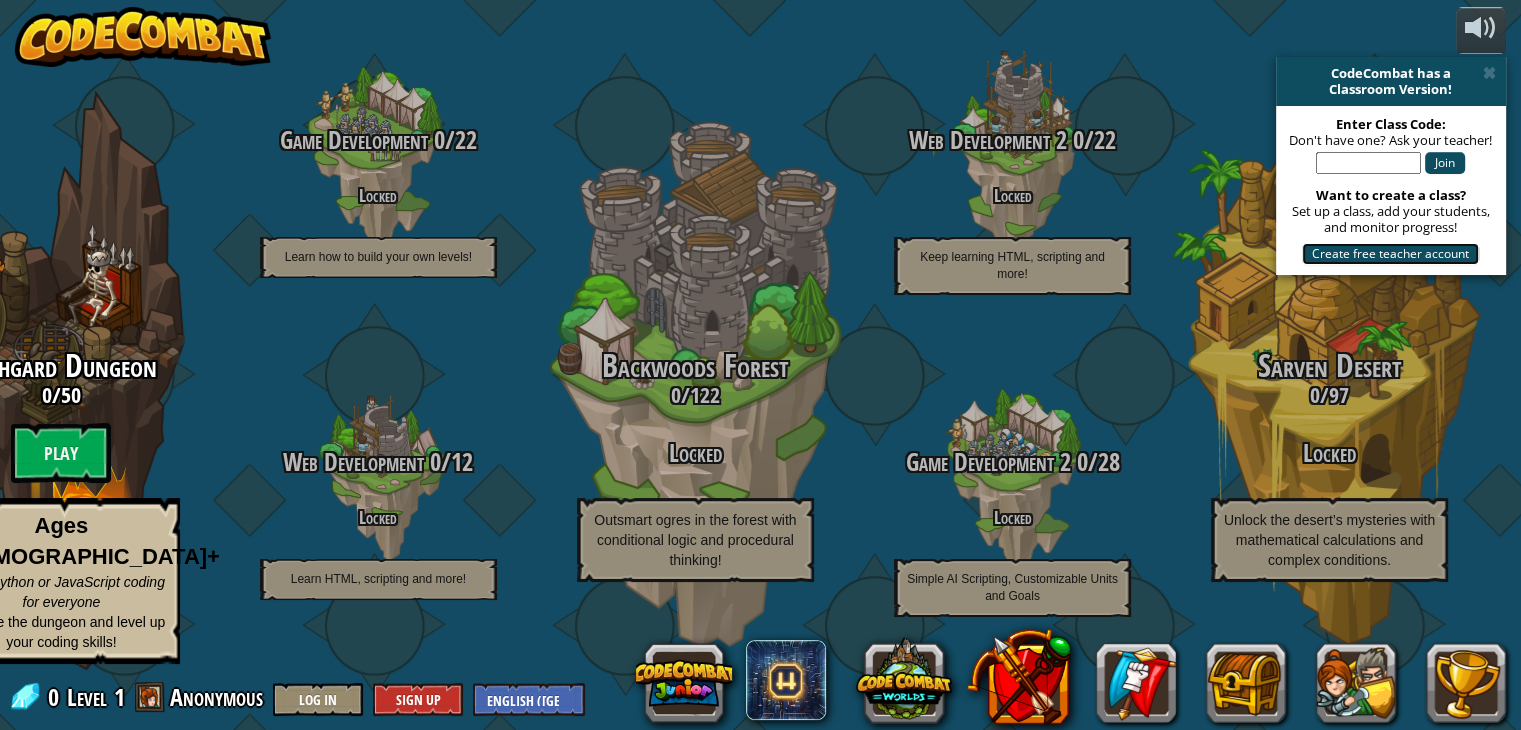 click on "Create free teacher account" at bounding box center [1390, 254] 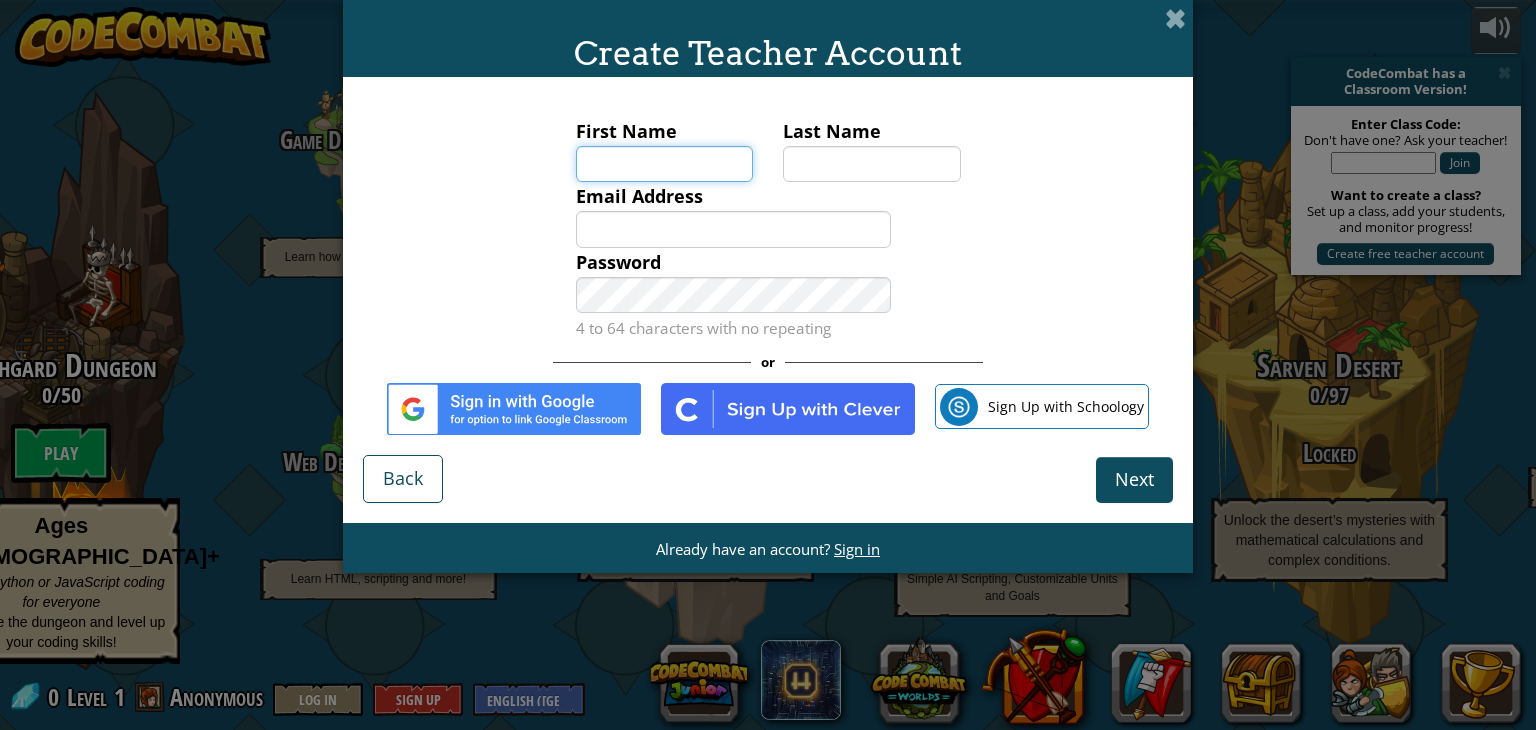 click on "First Name" at bounding box center [665, 164] 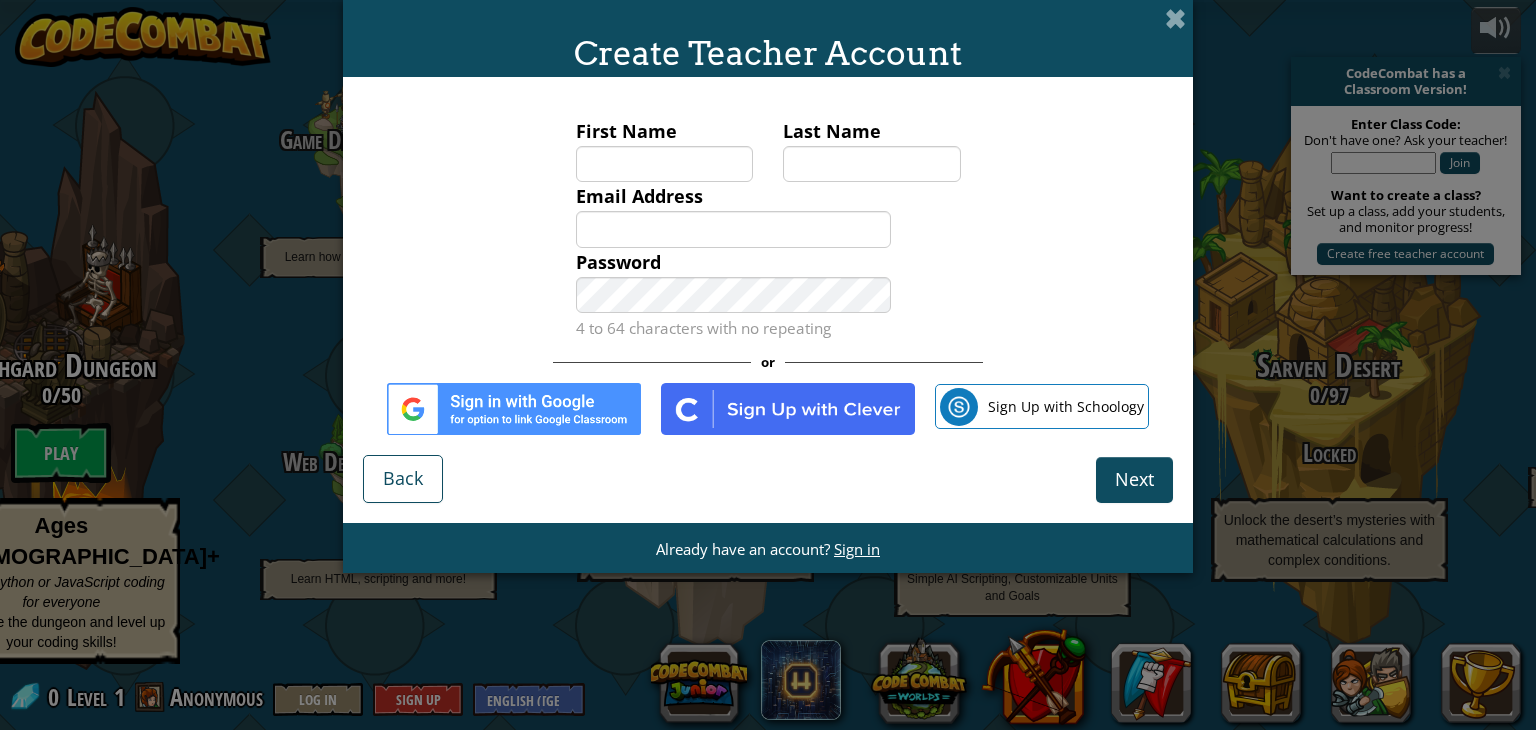 click at bounding box center [514, 409] 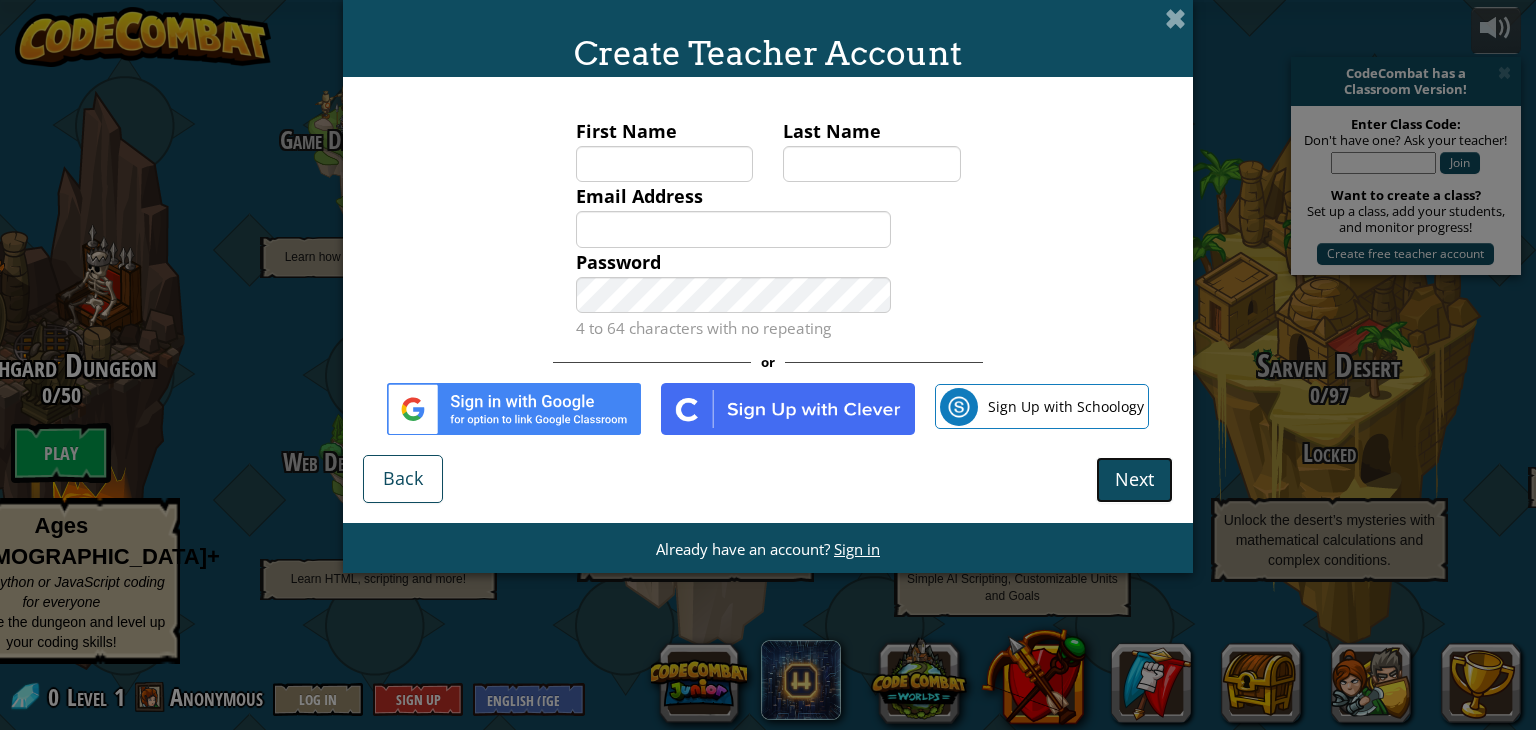click on "Next" at bounding box center (1134, 479) 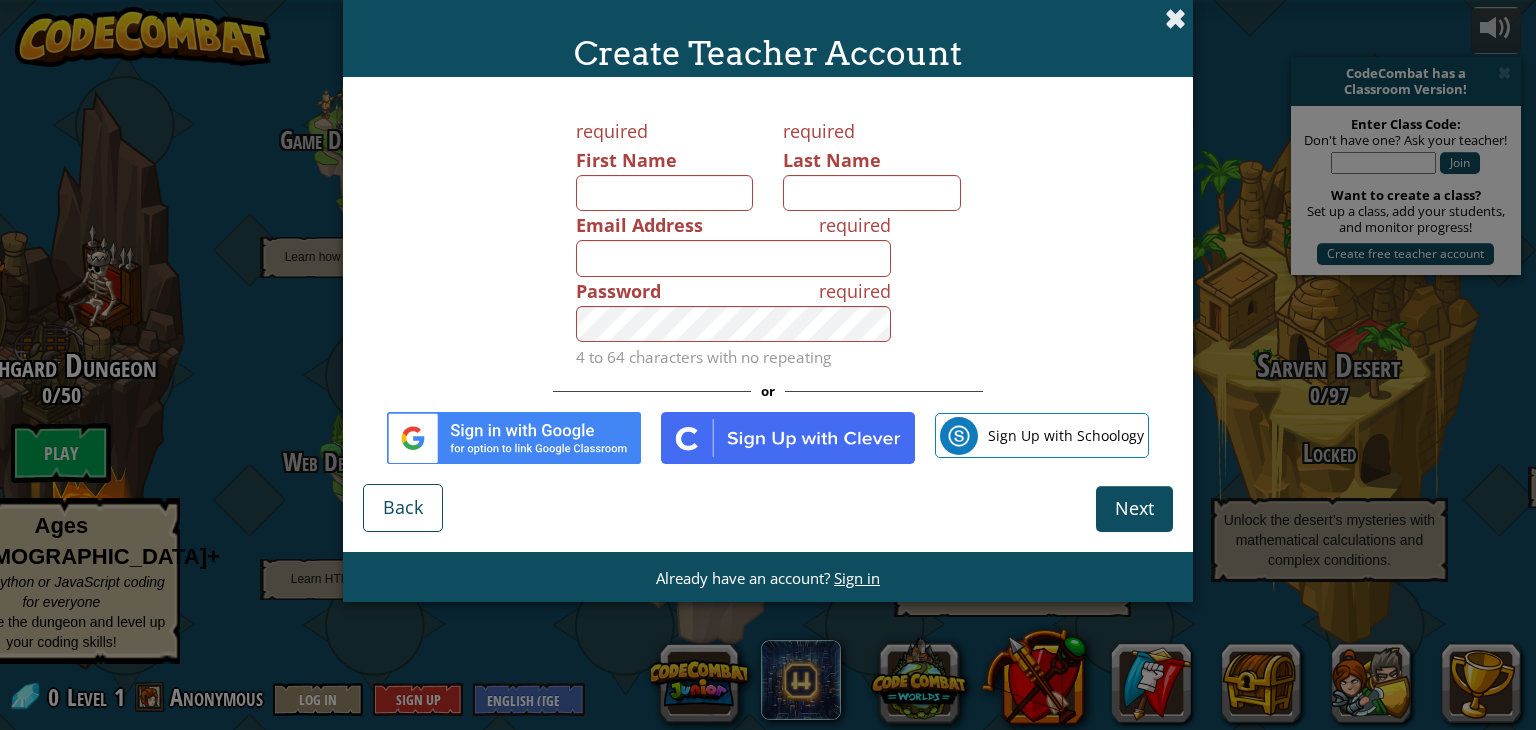 click at bounding box center [1175, 18] 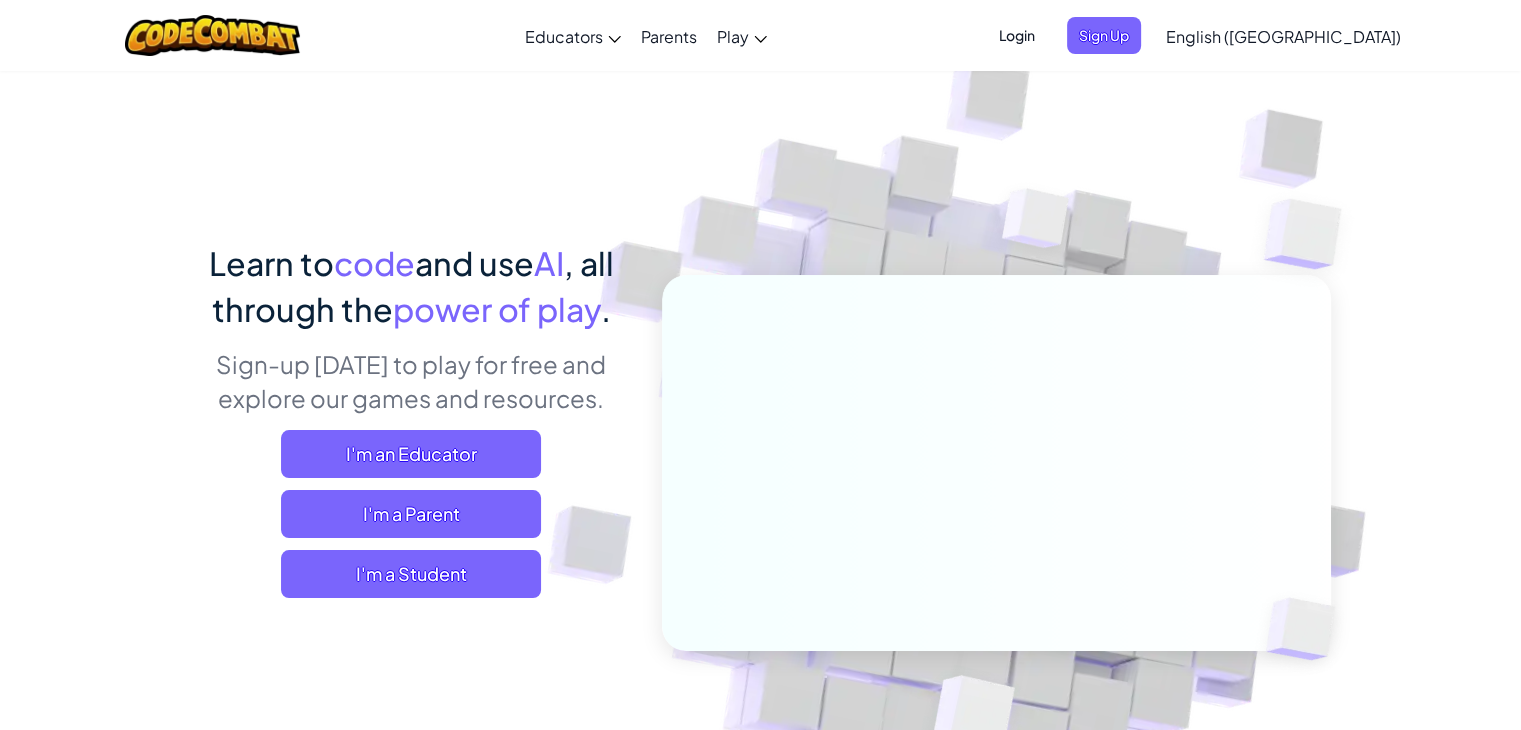 scroll, scrollTop: 0, scrollLeft: 0, axis: both 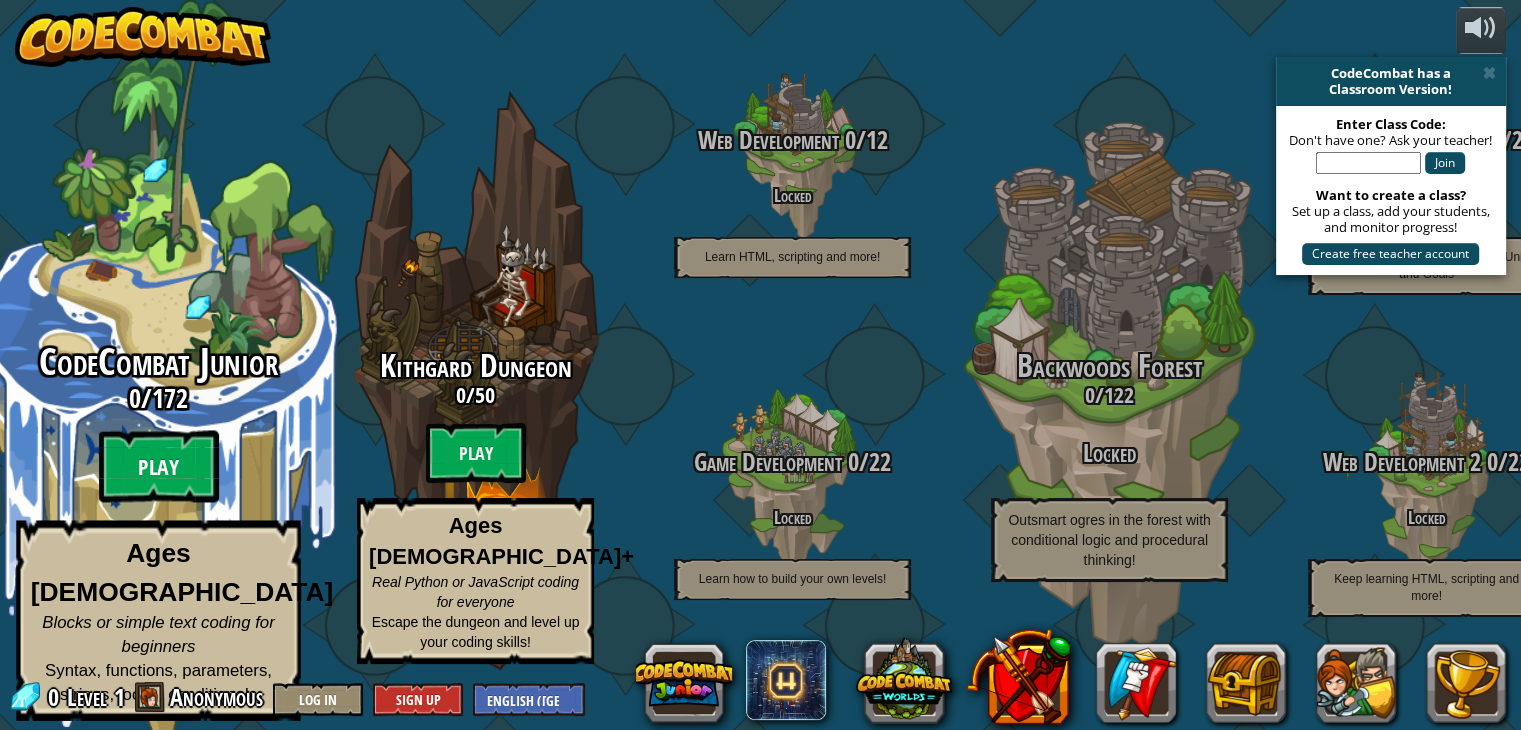 click on "Play" at bounding box center (159, 467) 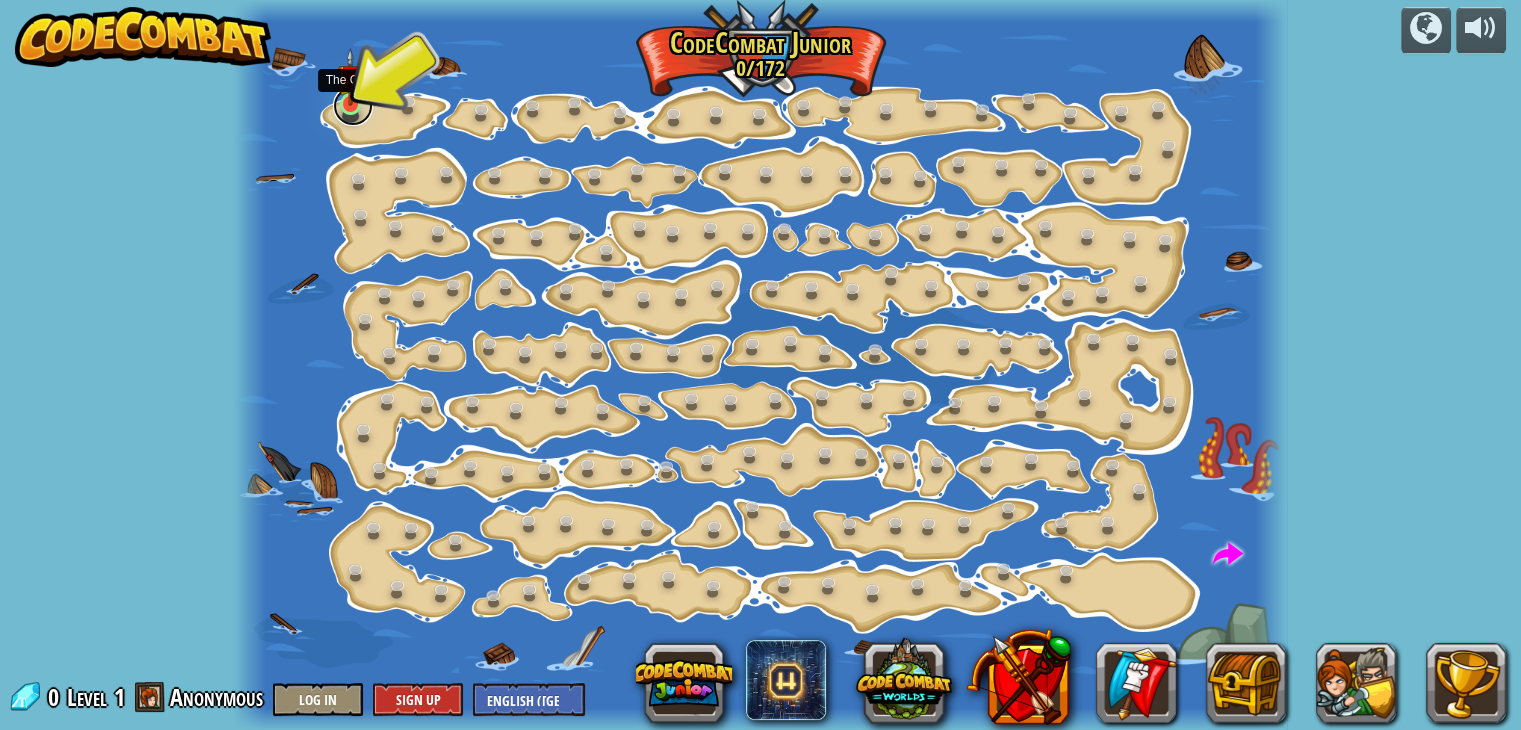 click at bounding box center [353, 106] 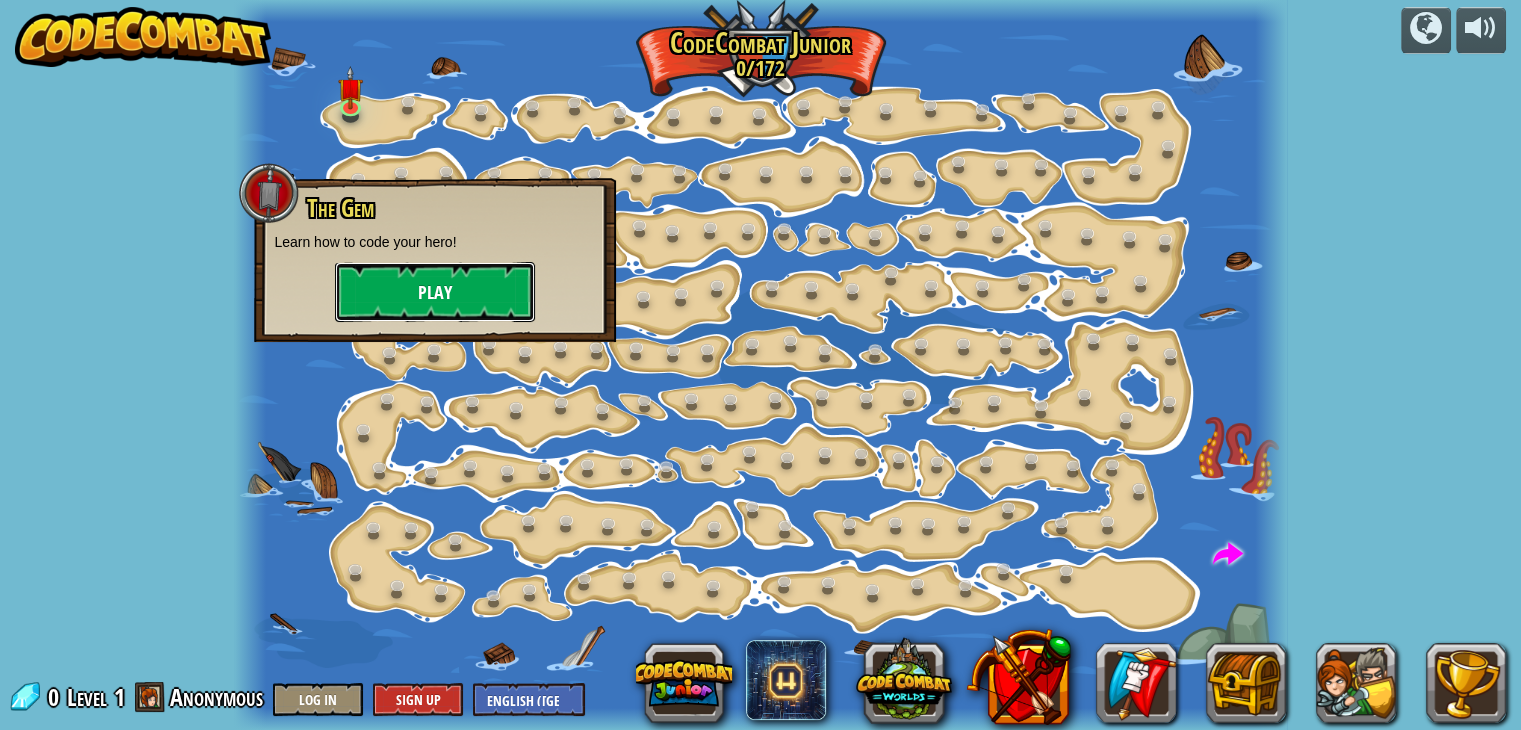 click on "Play" at bounding box center [435, 292] 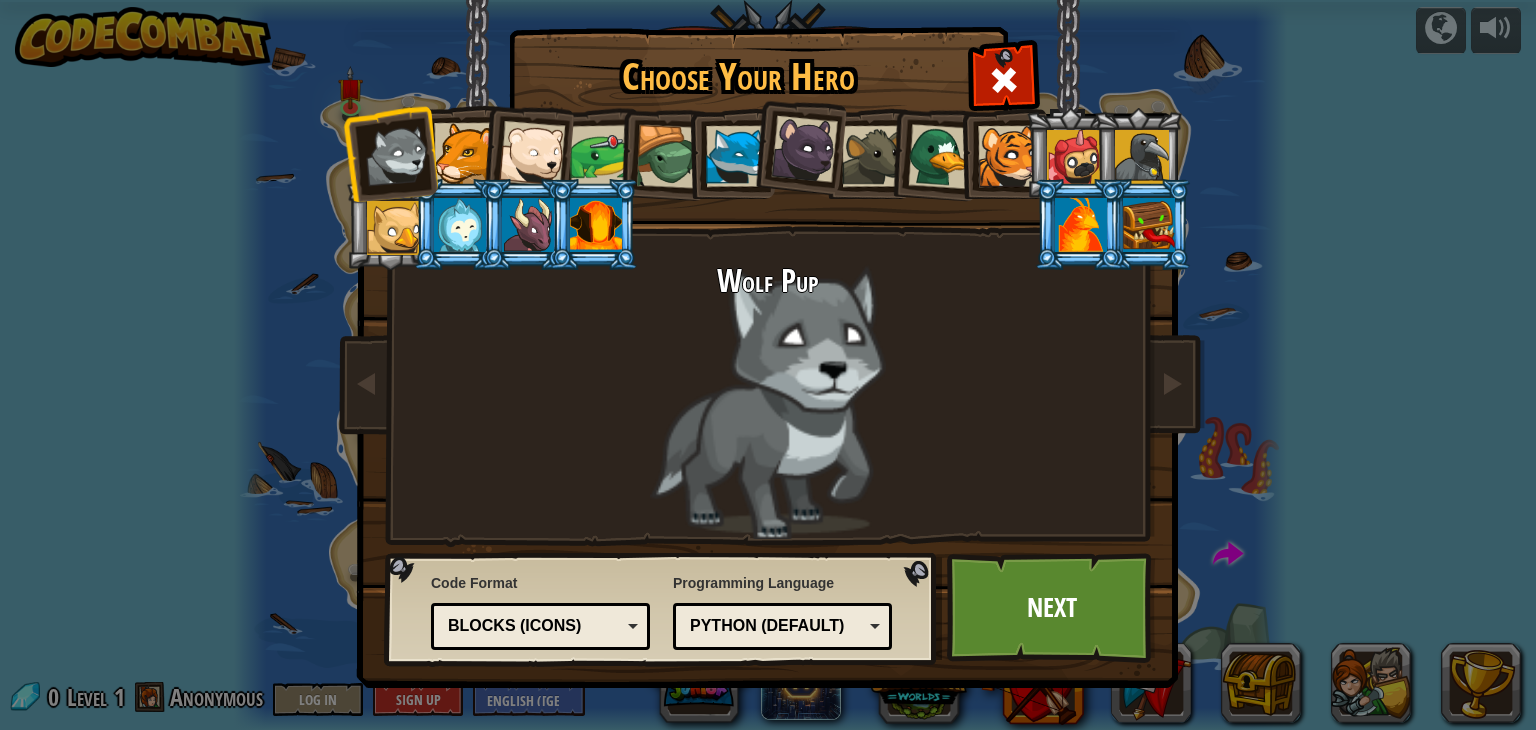 click on "Python (Default)" at bounding box center (776, 626) 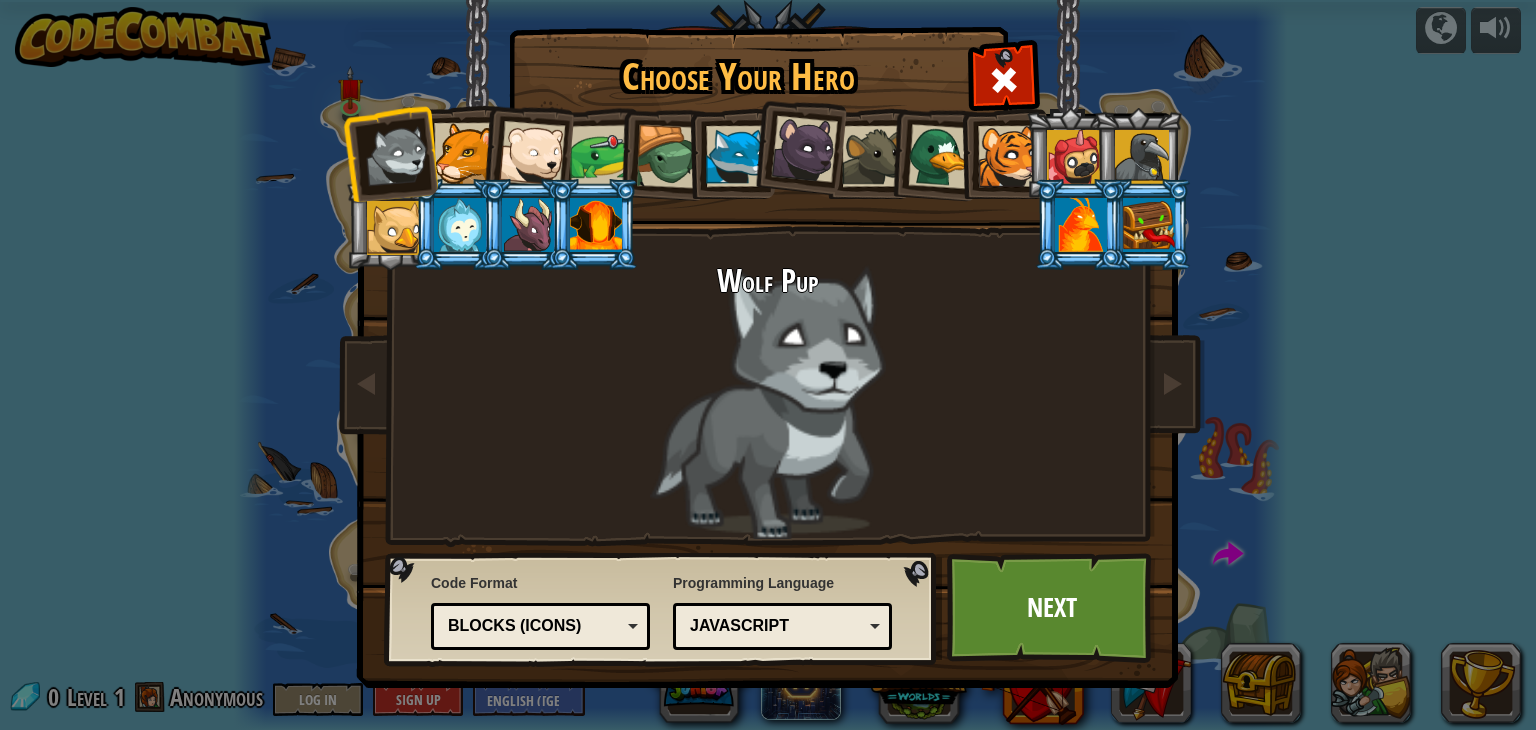 click at bounding box center (464, 153) 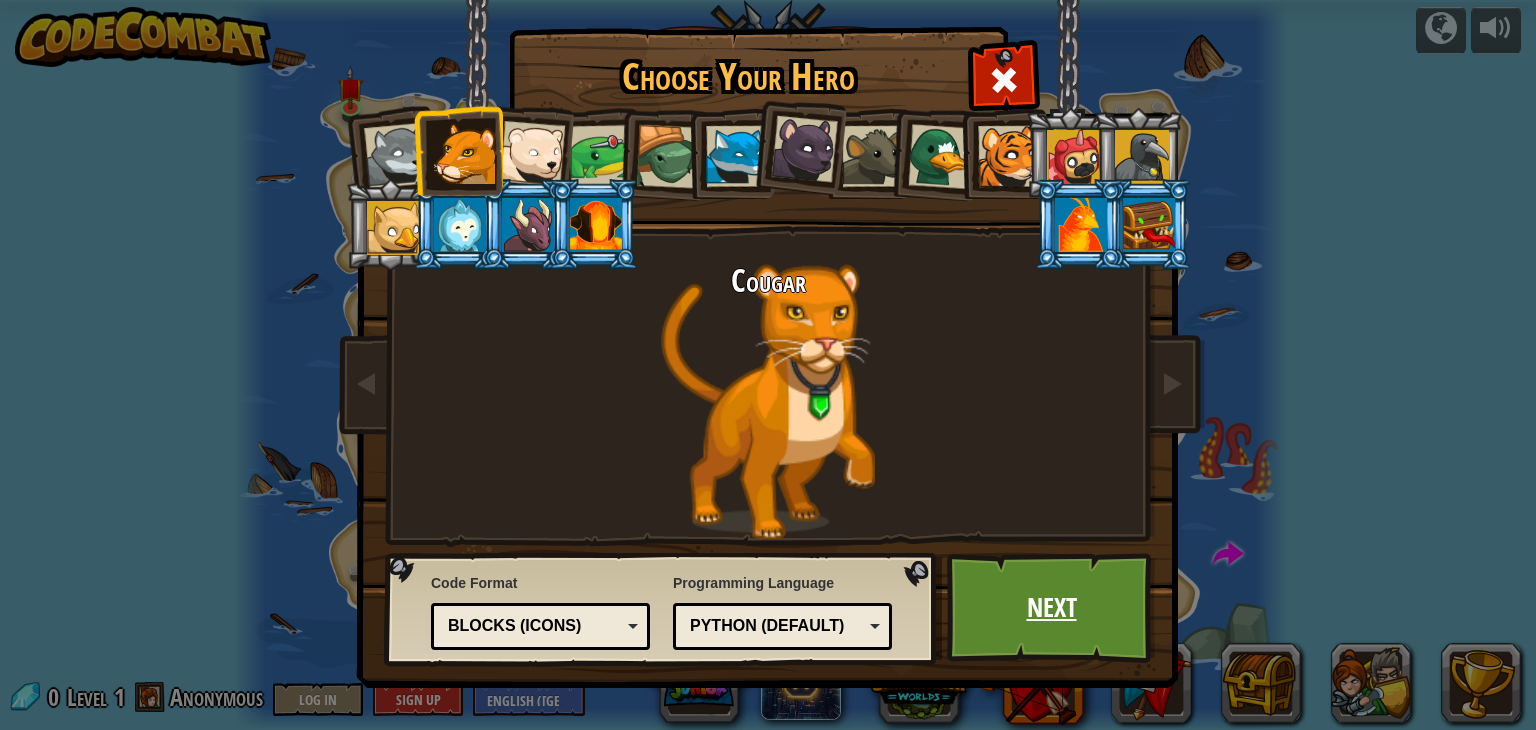 click on "Next" at bounding box center [1051, 608] 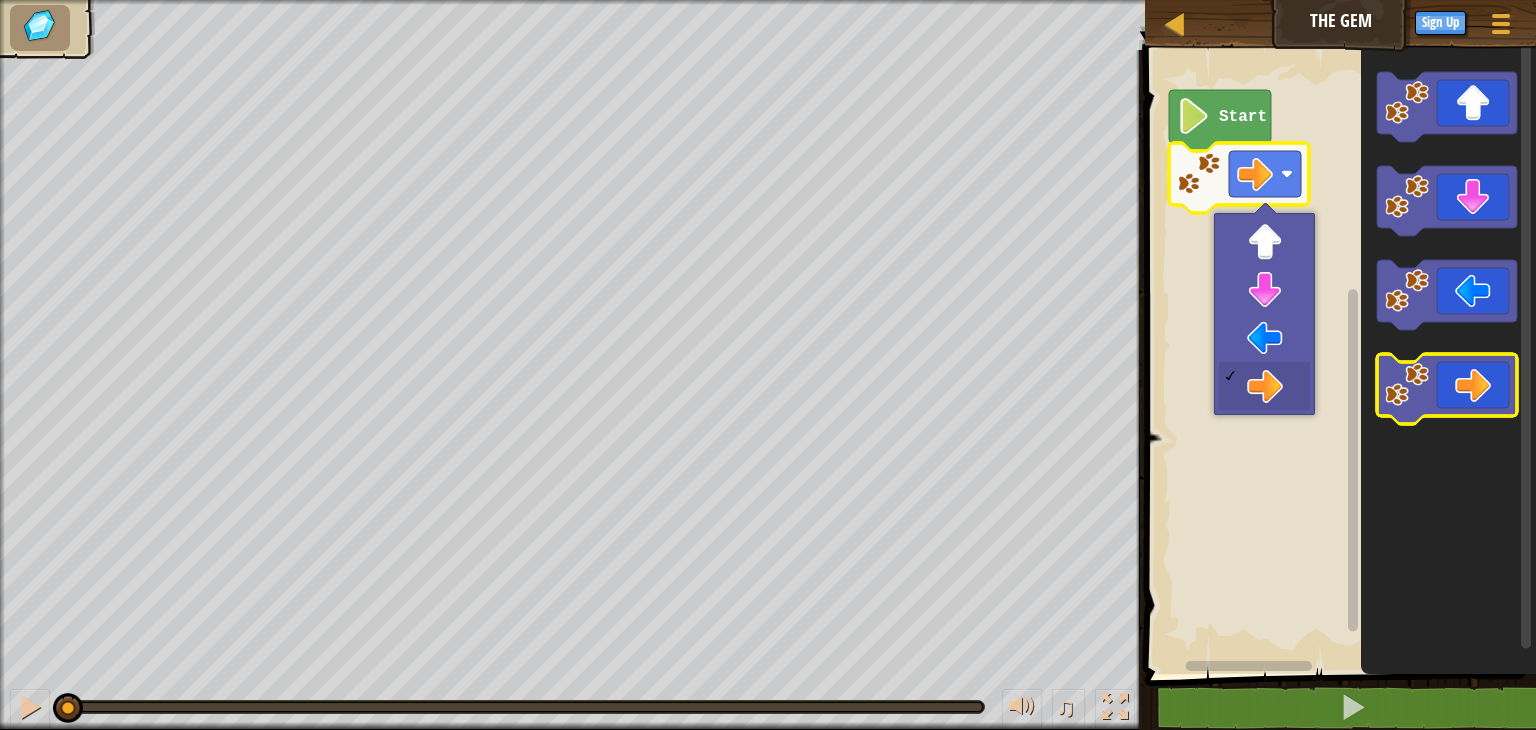 click 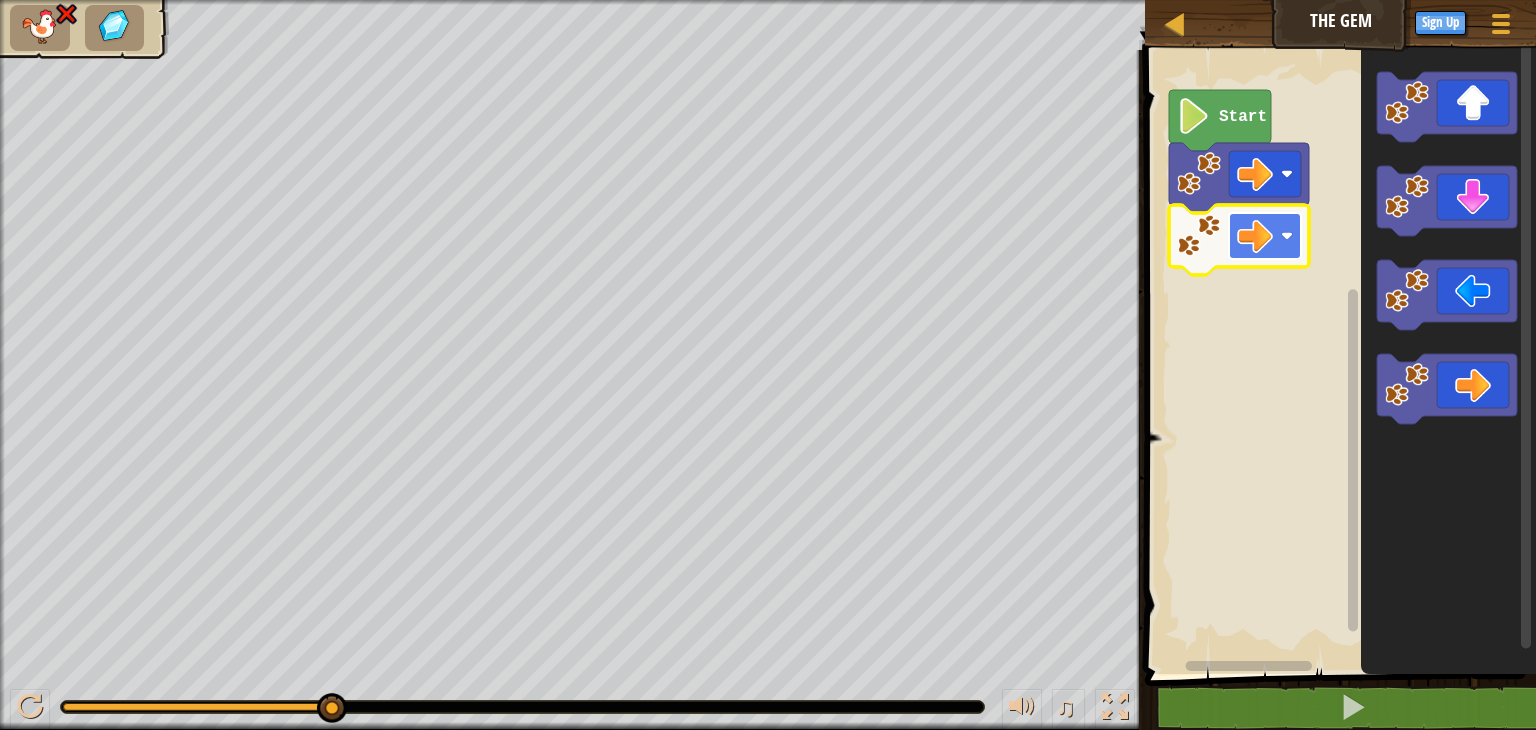 click 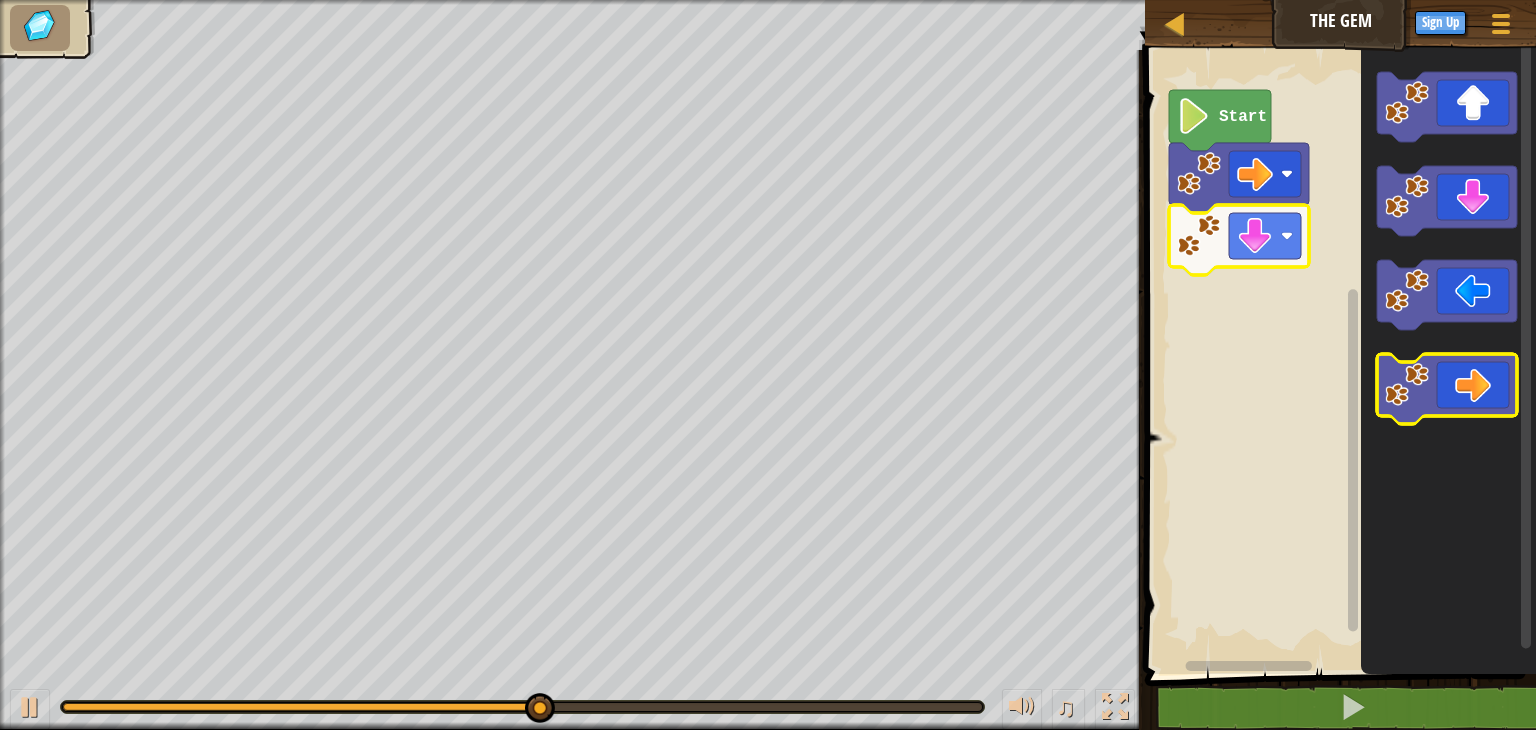 click 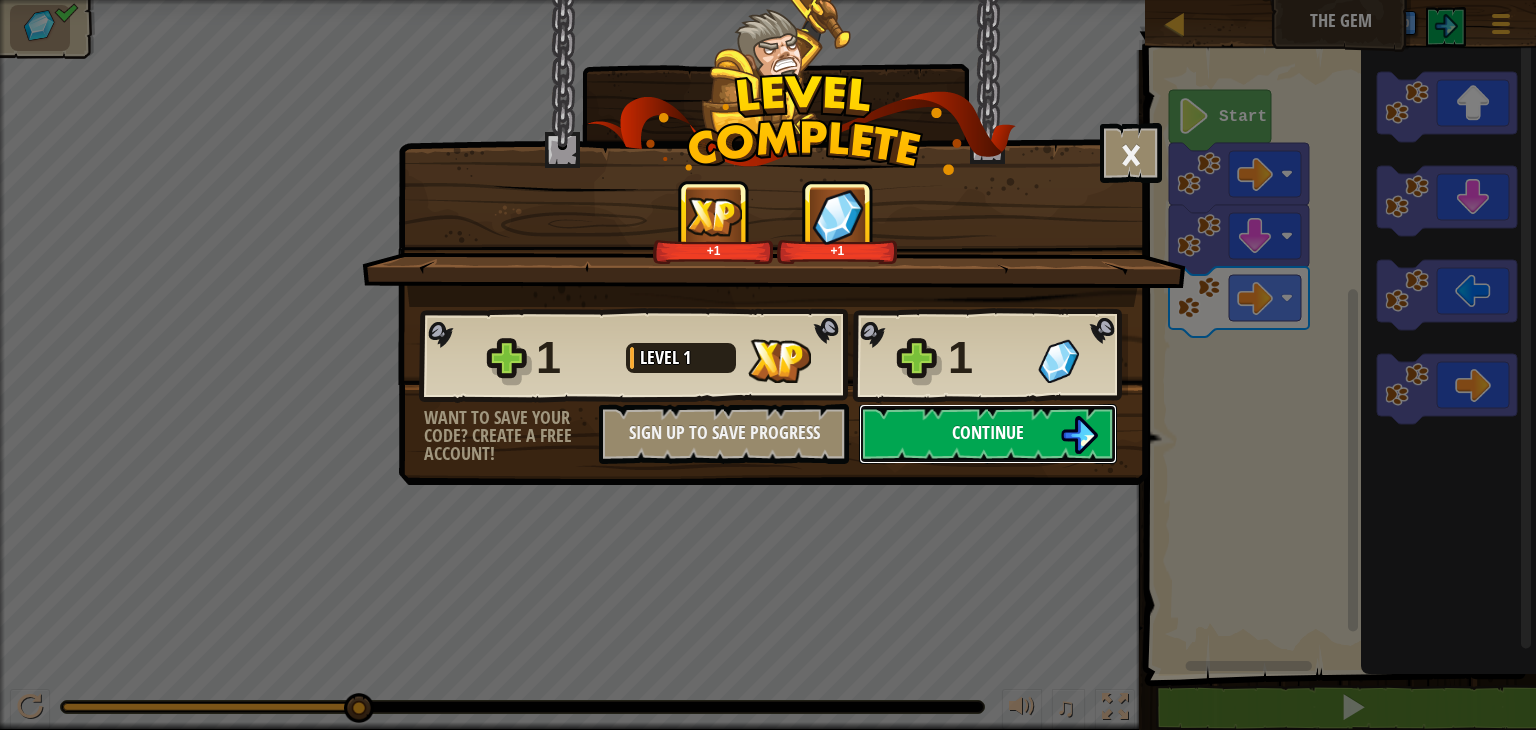 click at bounding box center [1079, 435] 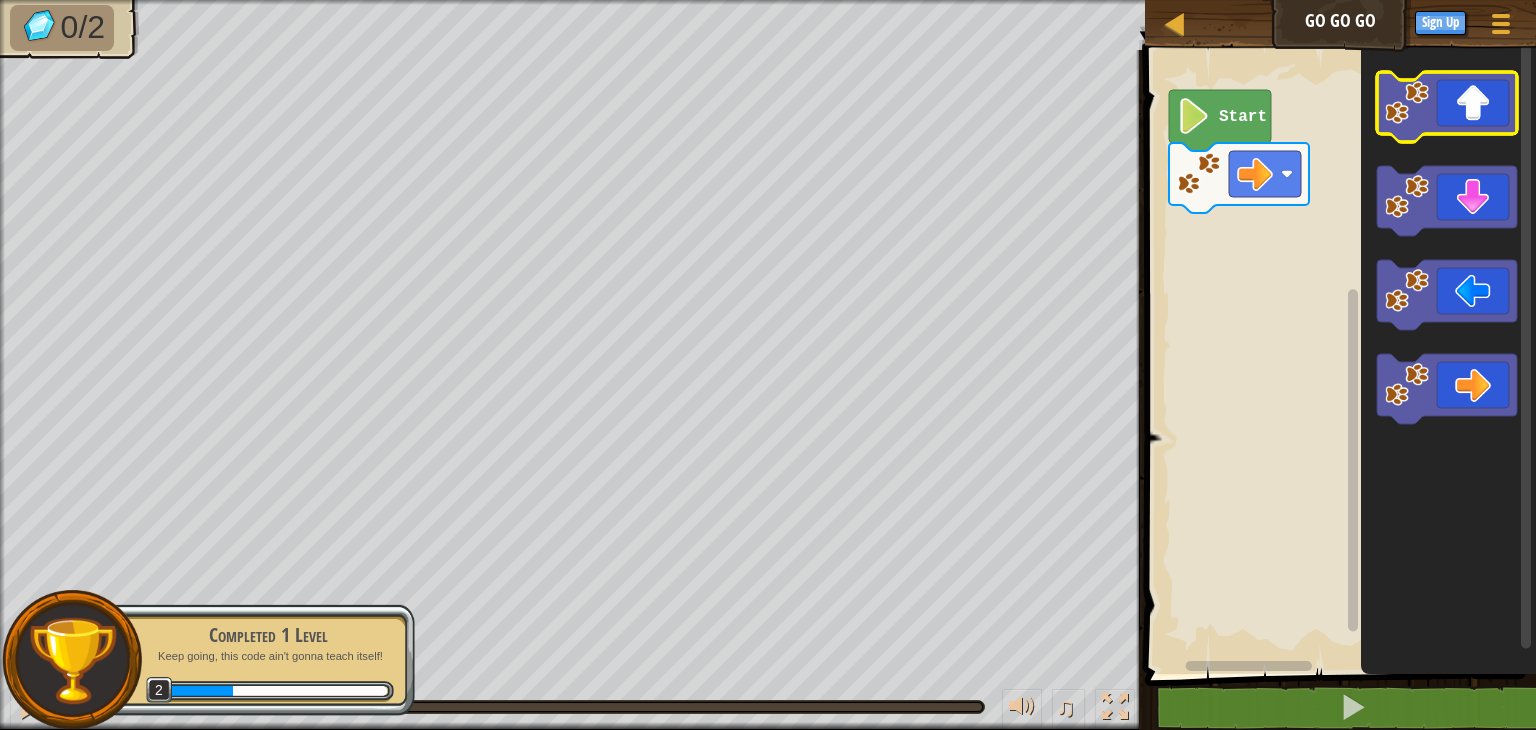 click 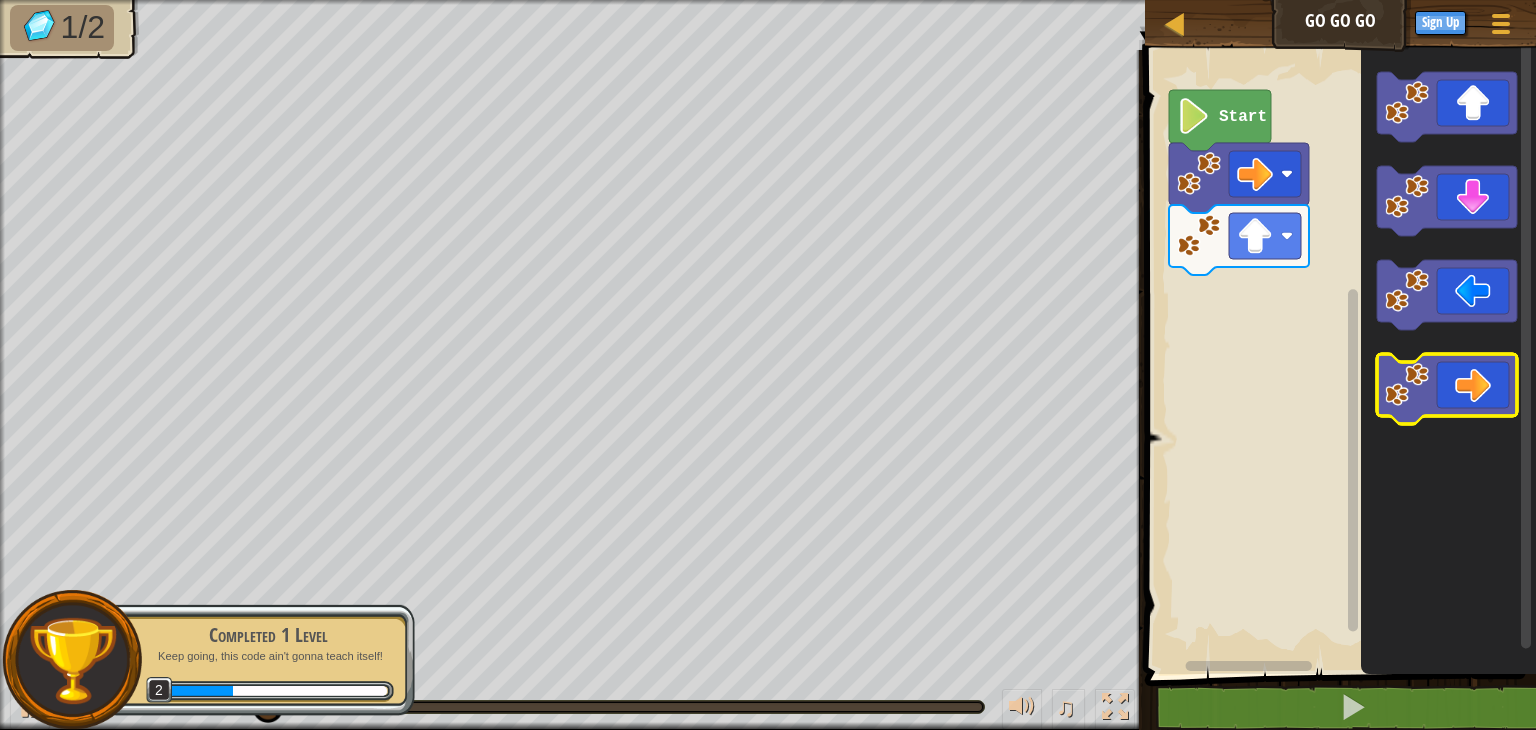 click 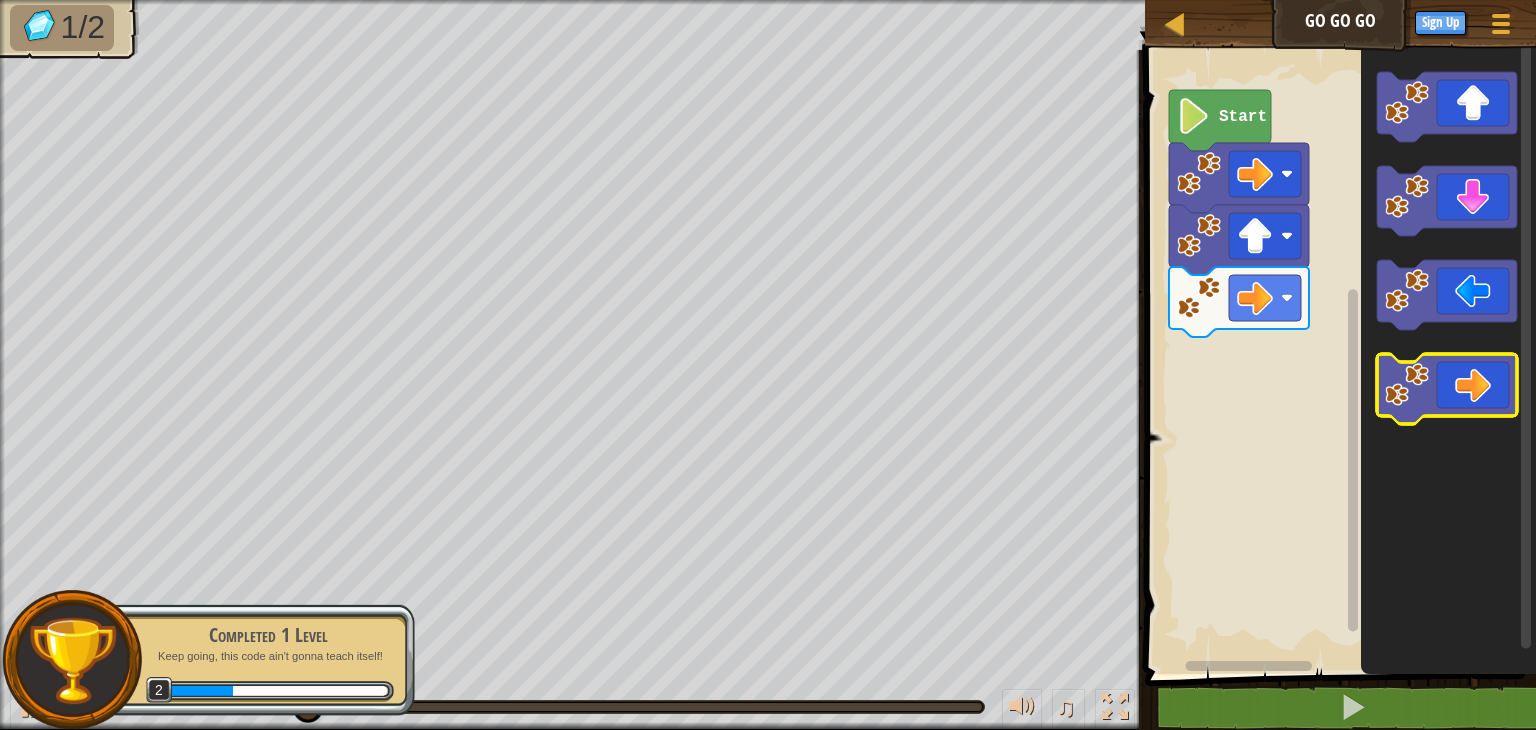 click 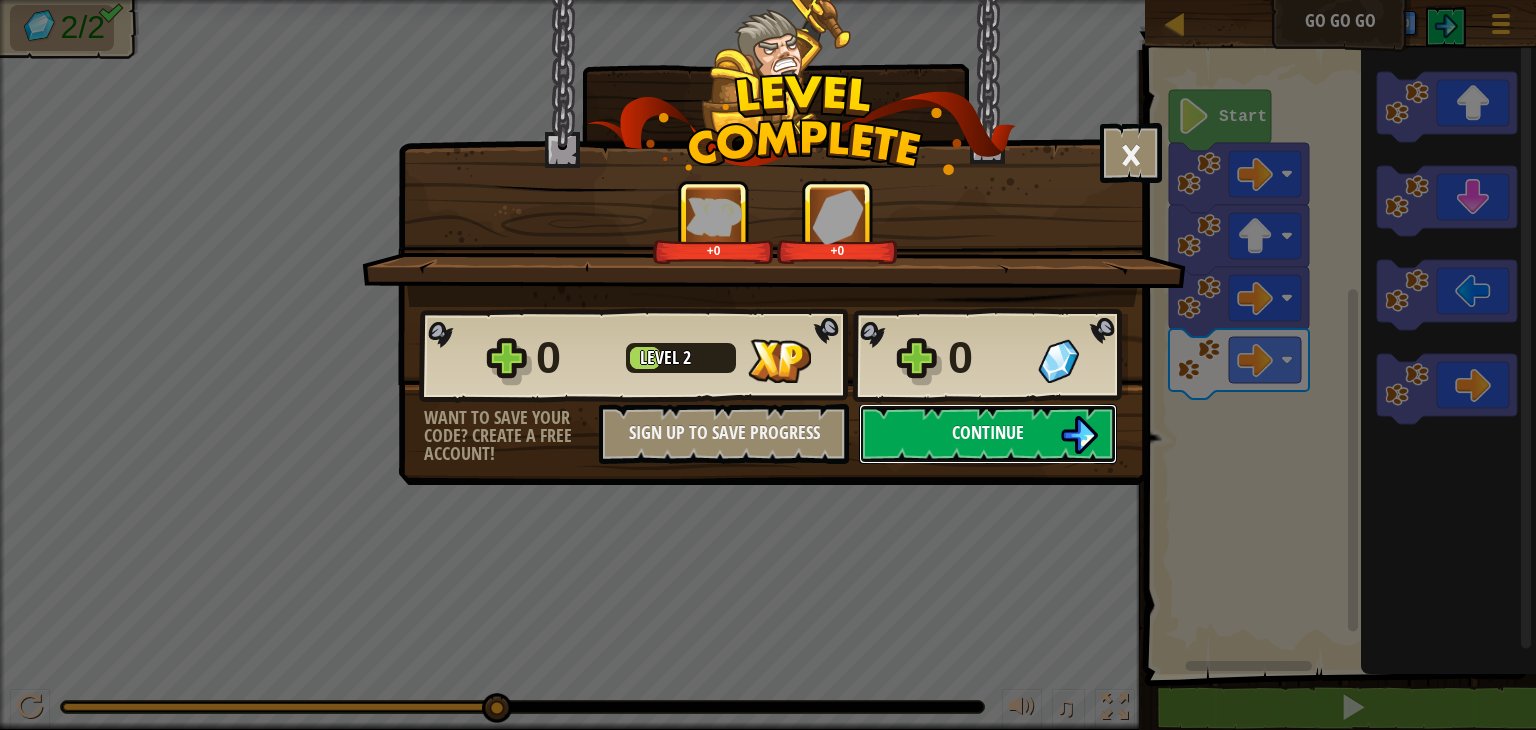 click on "Continue" at bounding box center [988, 432] 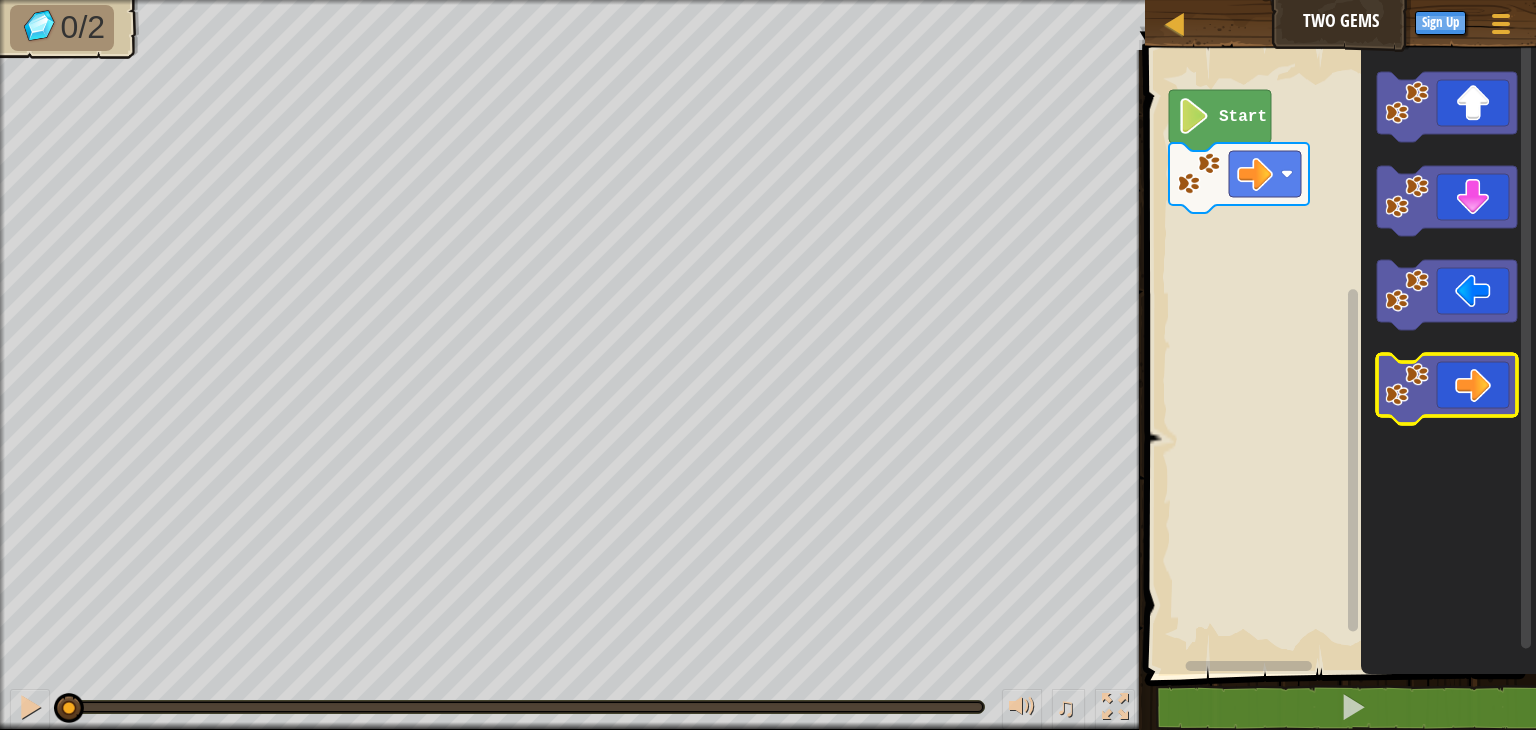 click 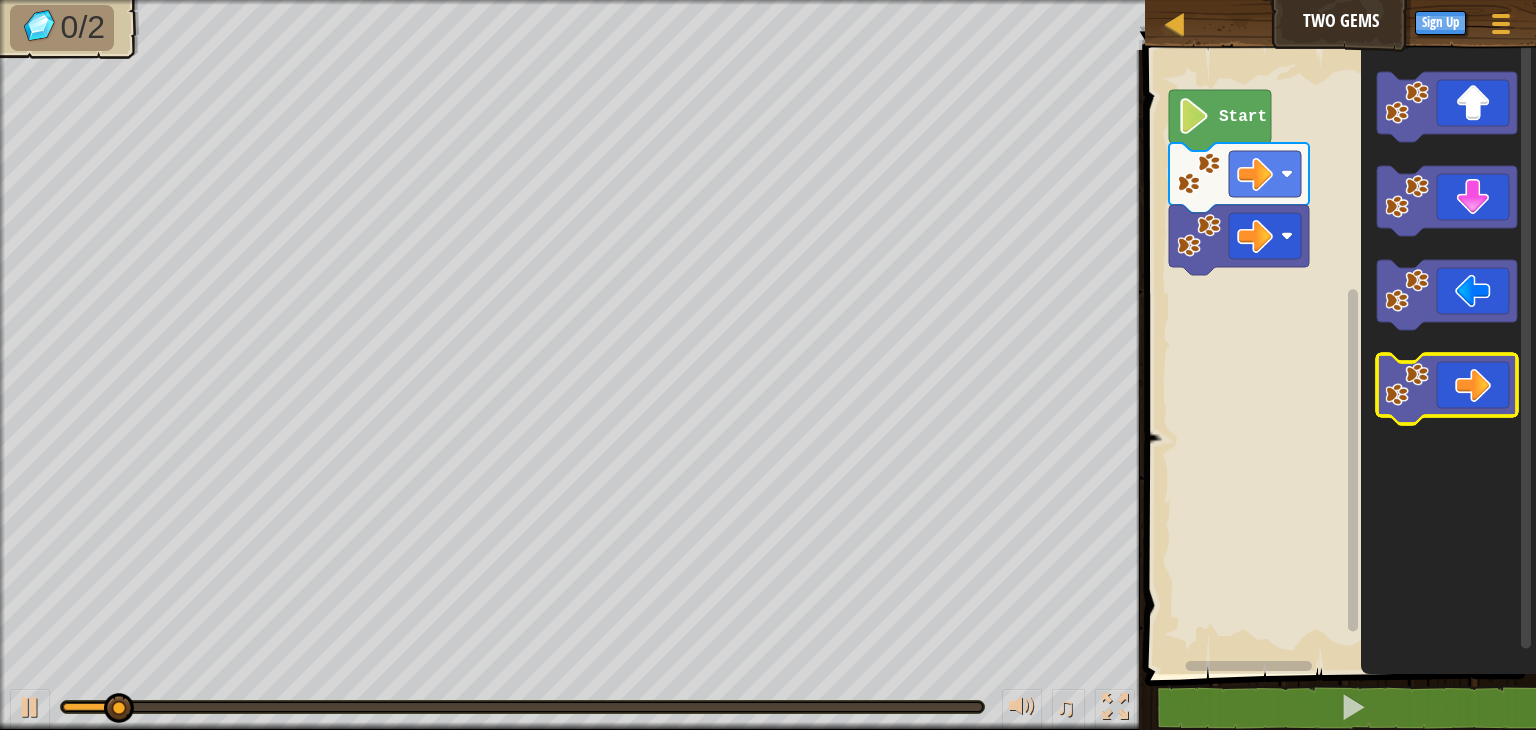 click 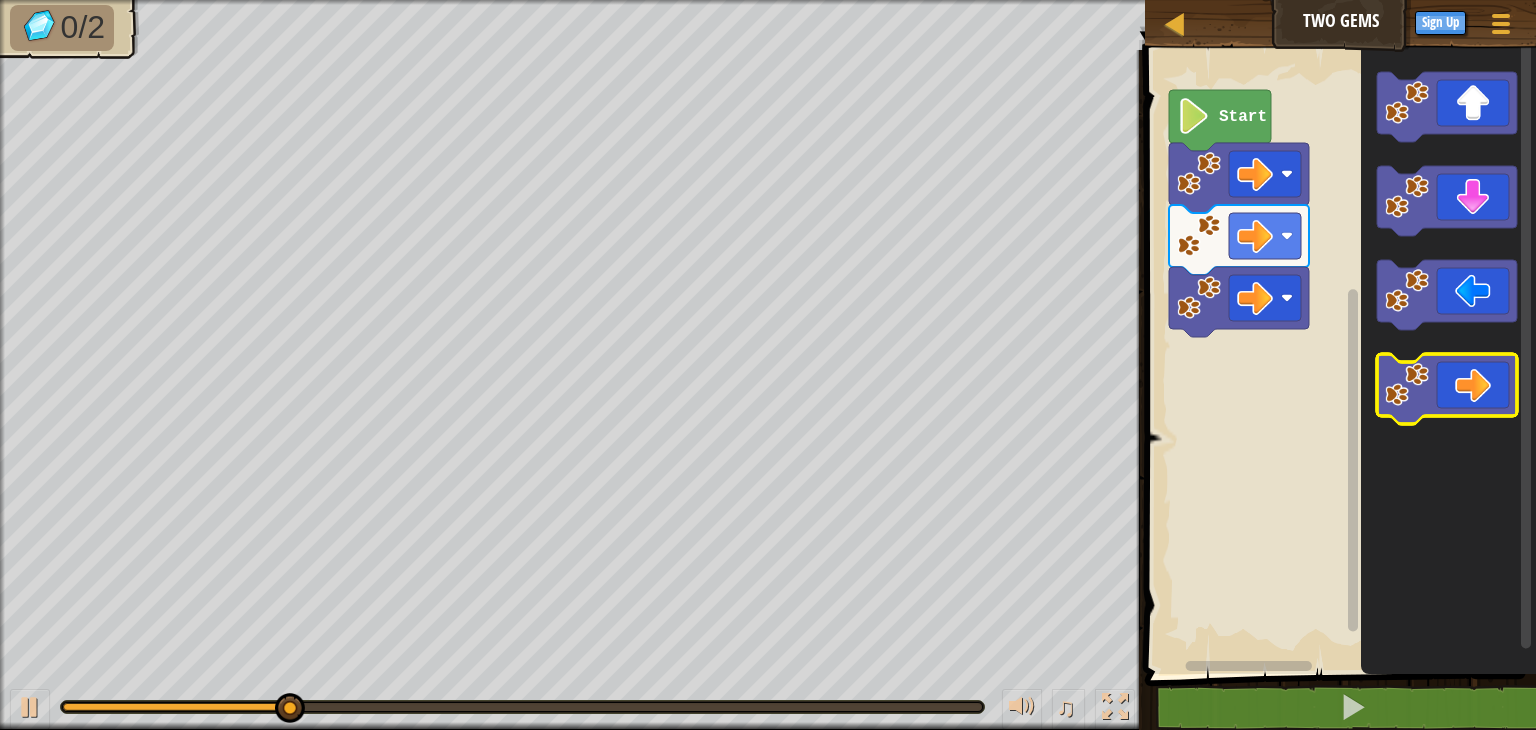 click 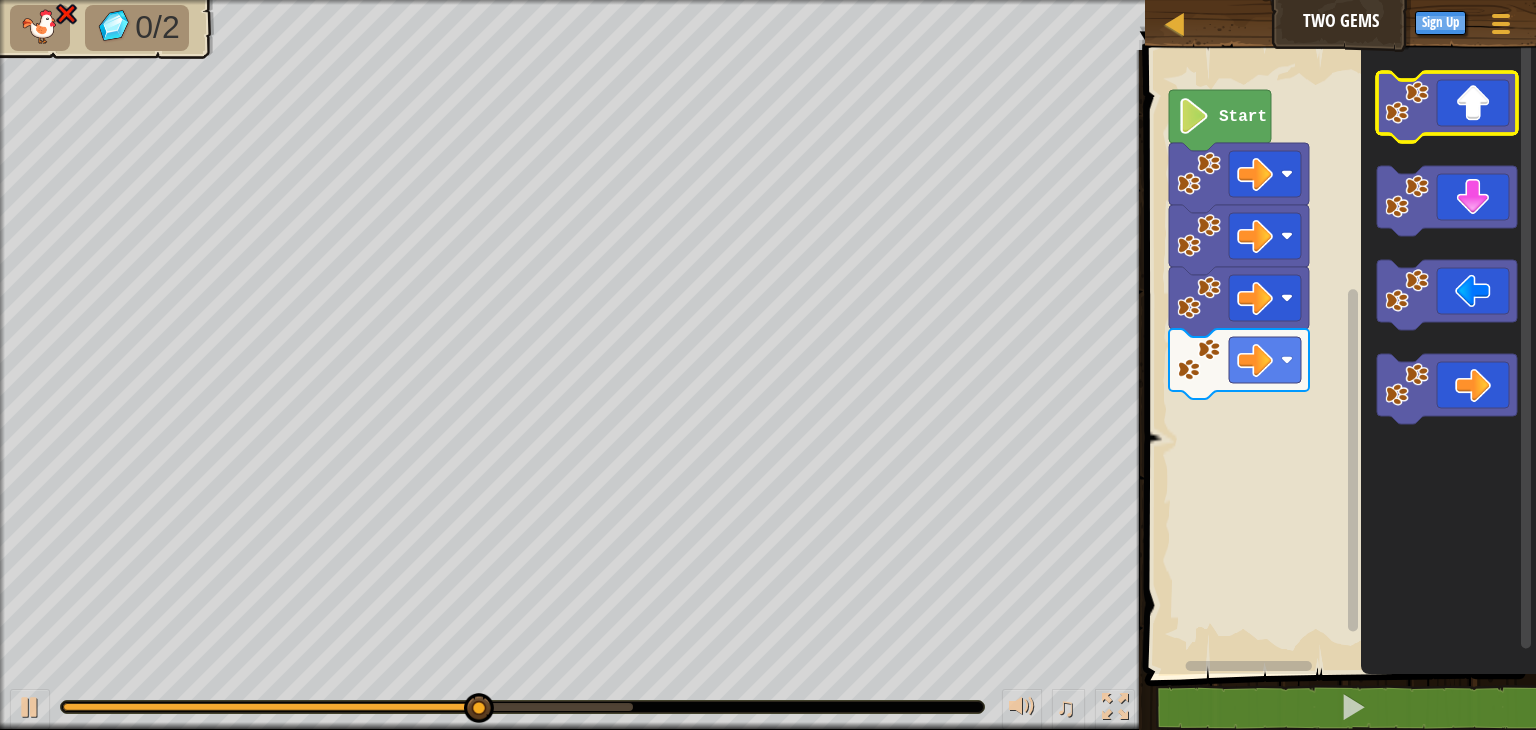 click 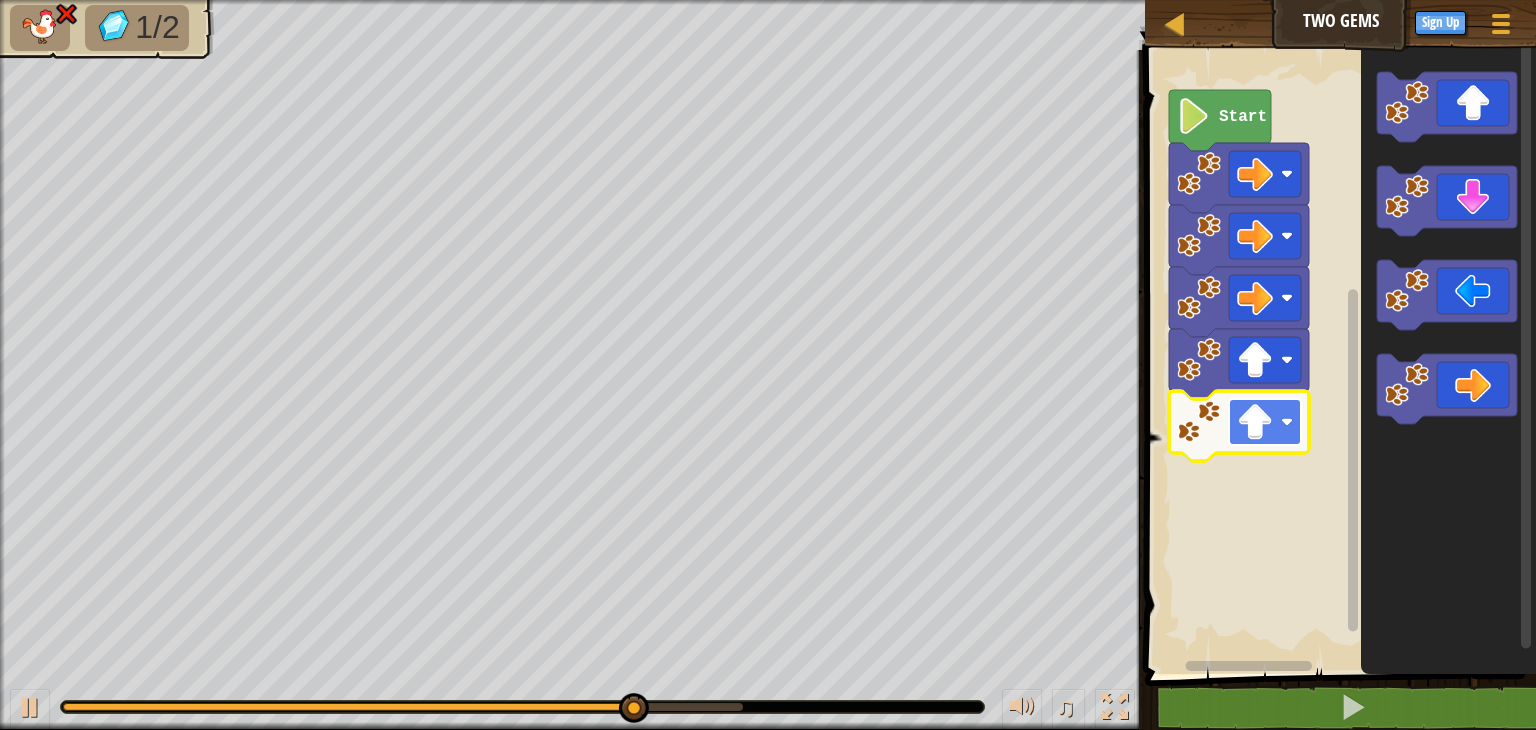 click 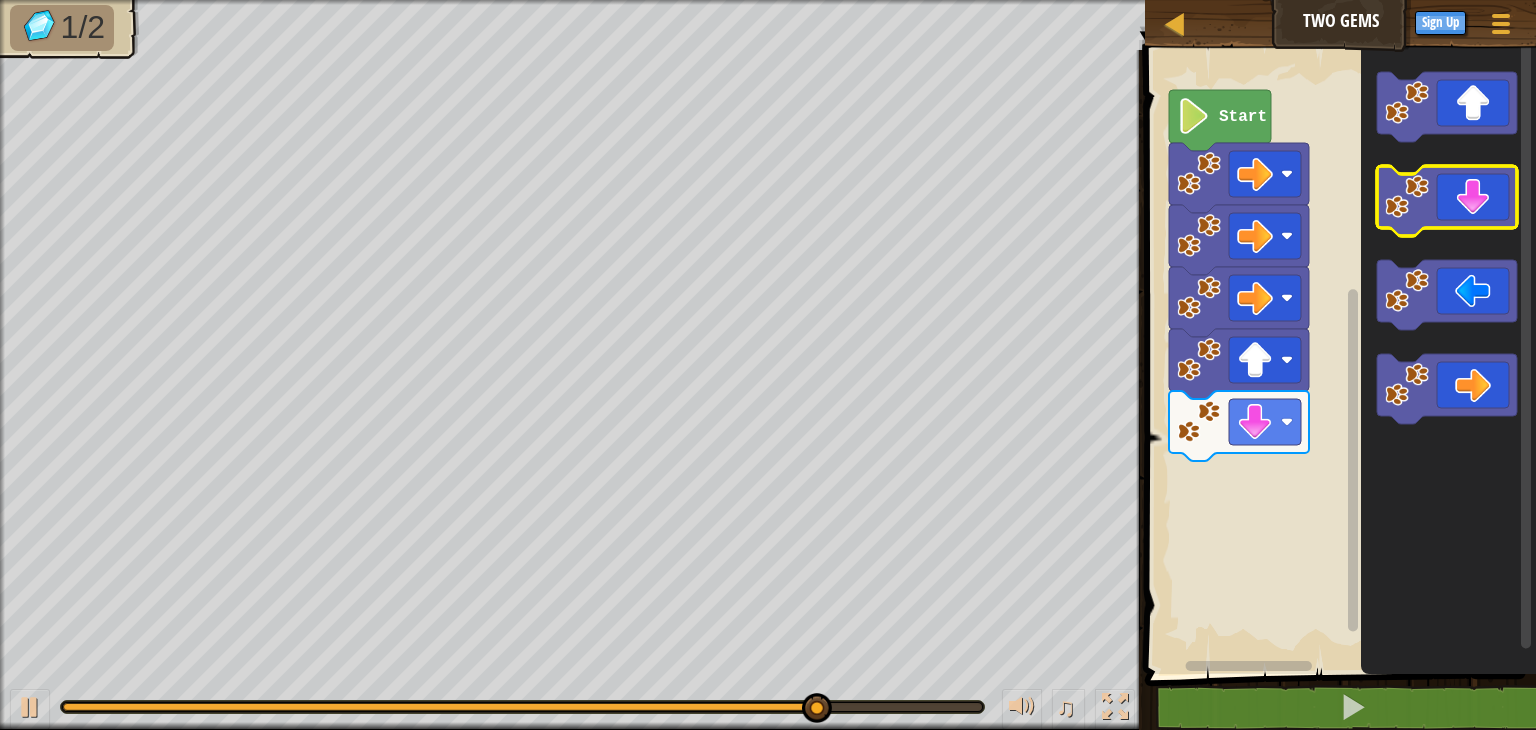 click 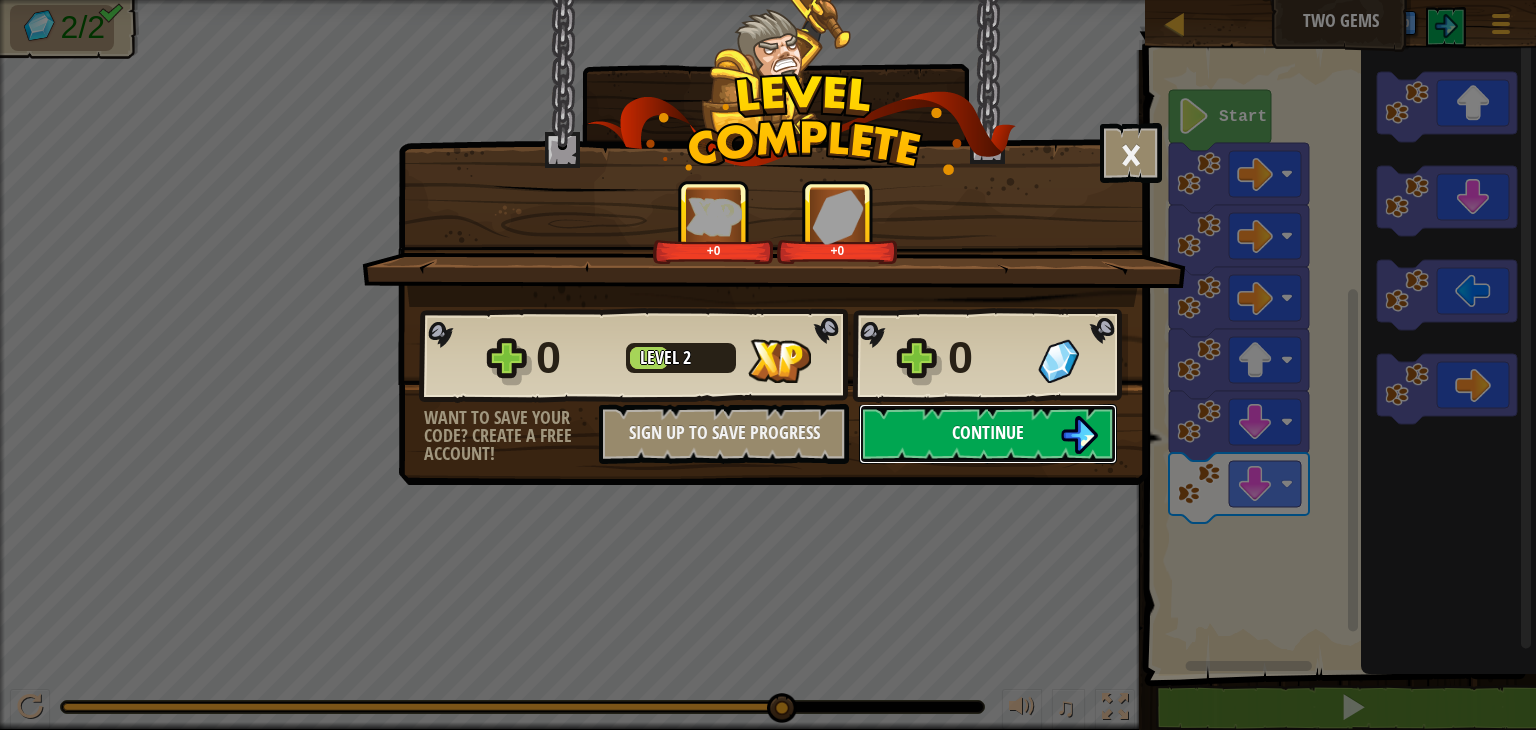 click on "Continue" at bounding box center [988, 432] 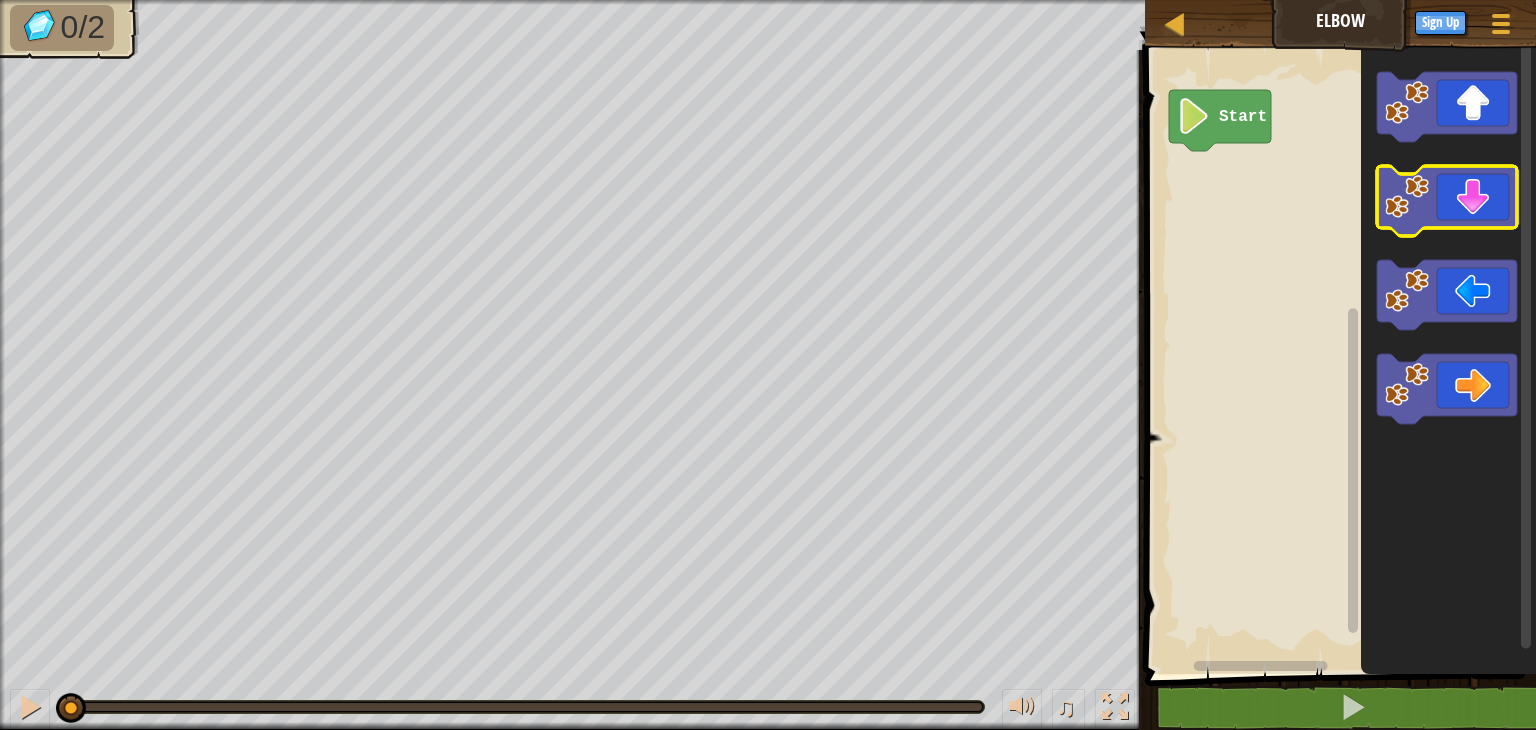 click 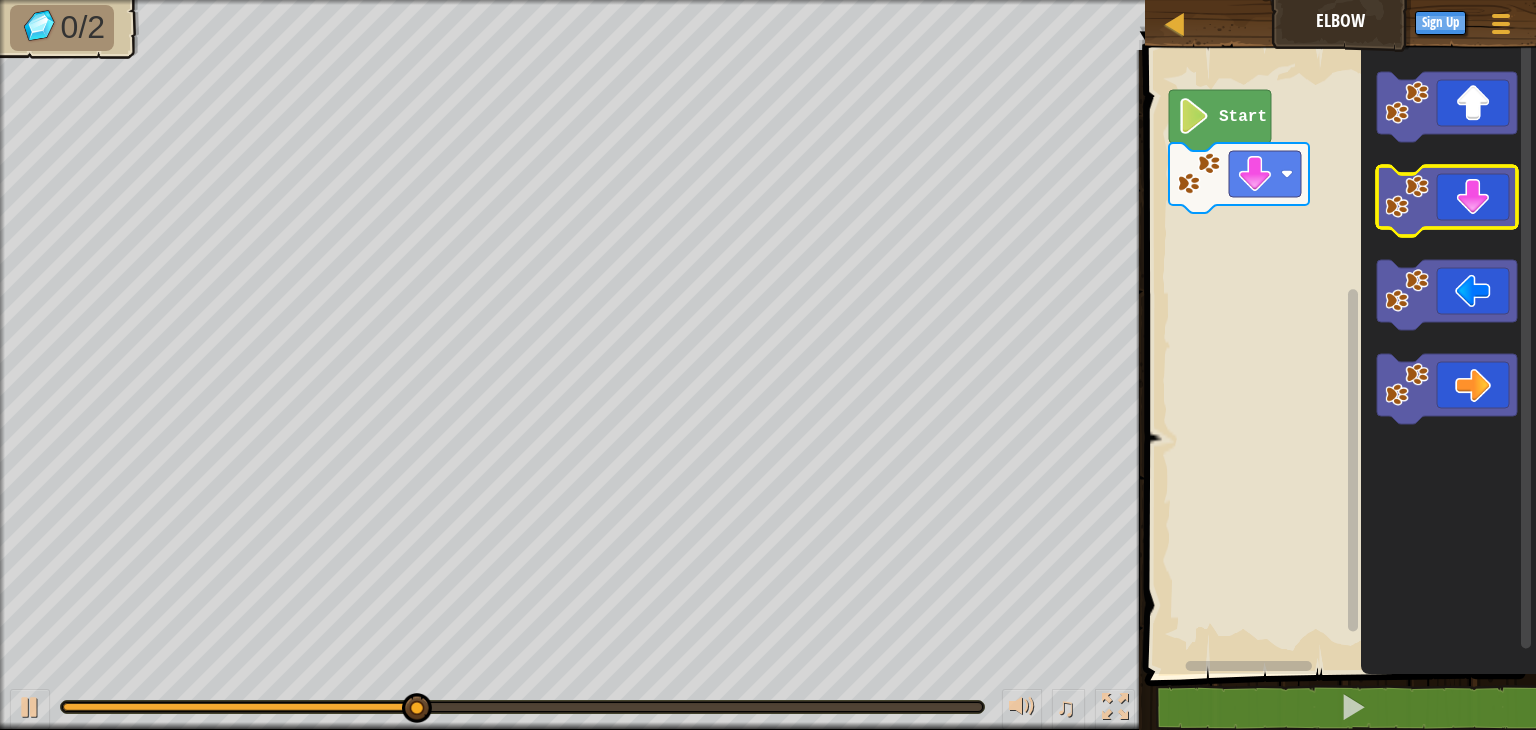 click 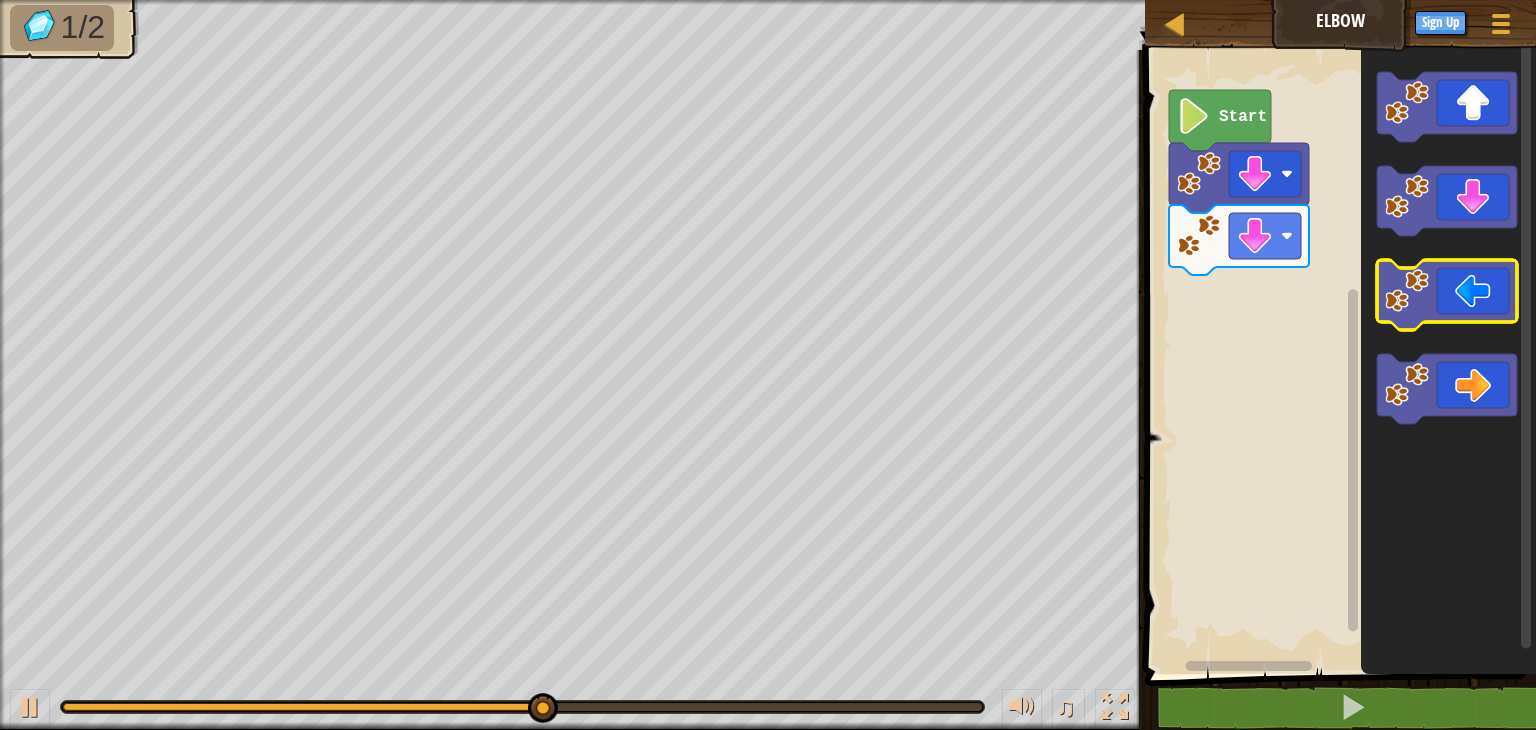 click 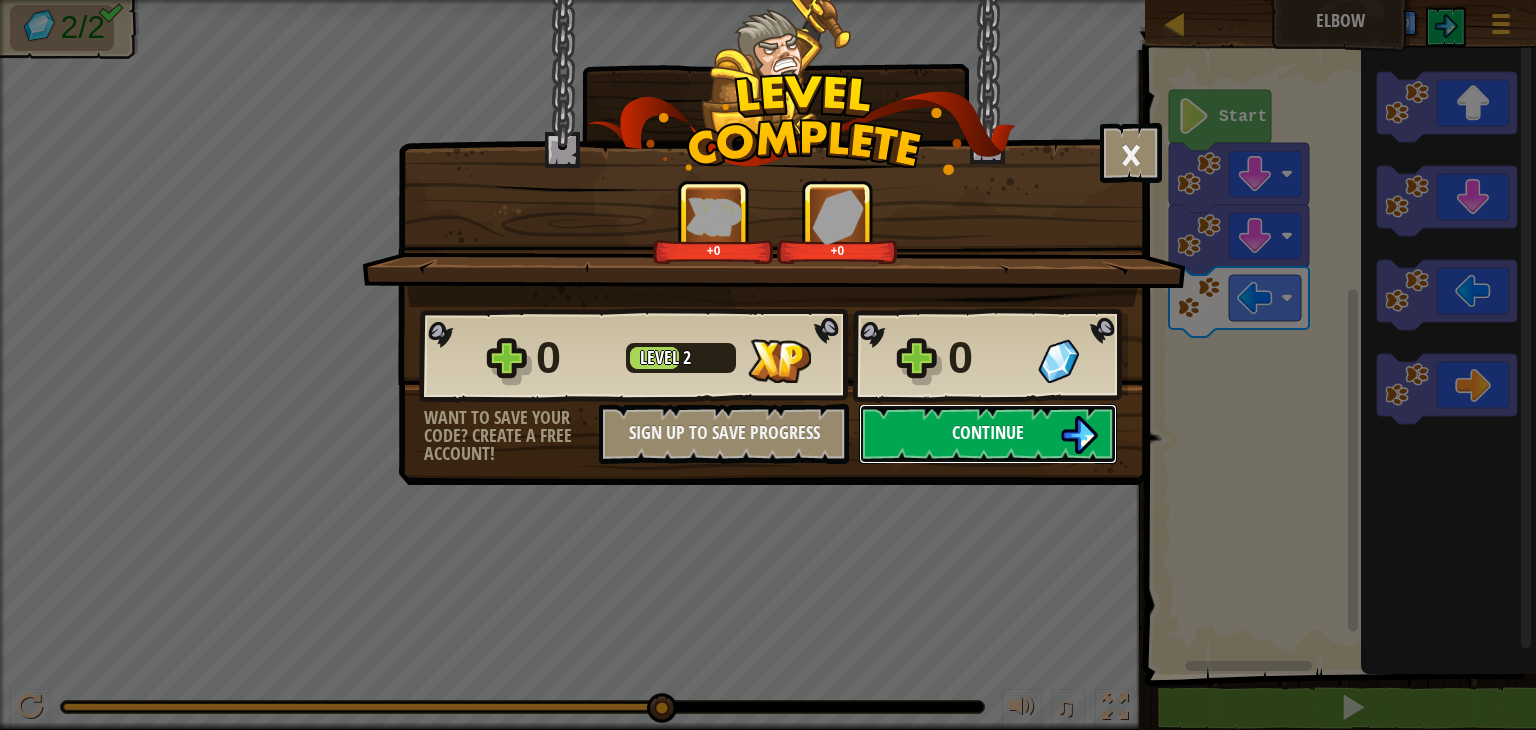 click on "Continue" at bounding box center (988, 432) 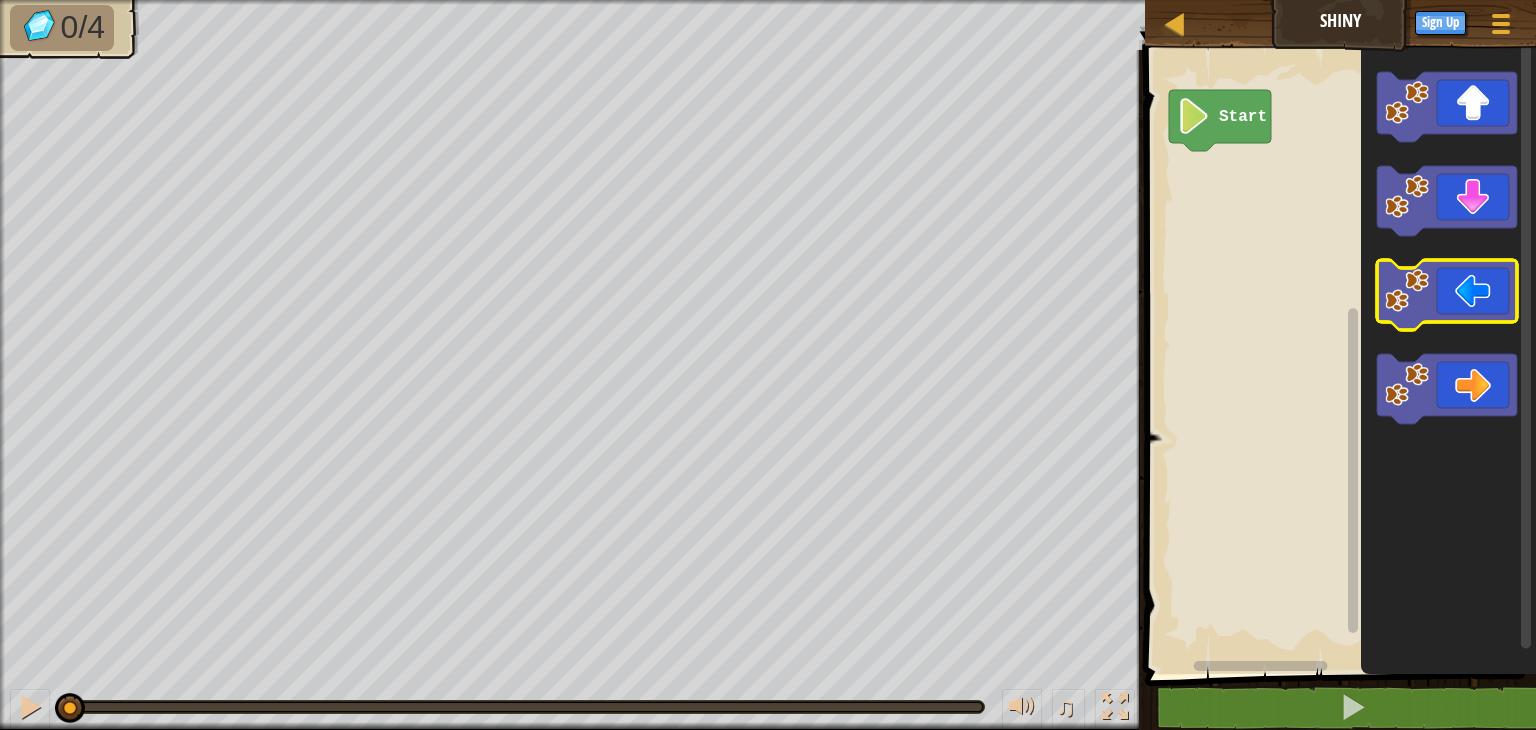 click 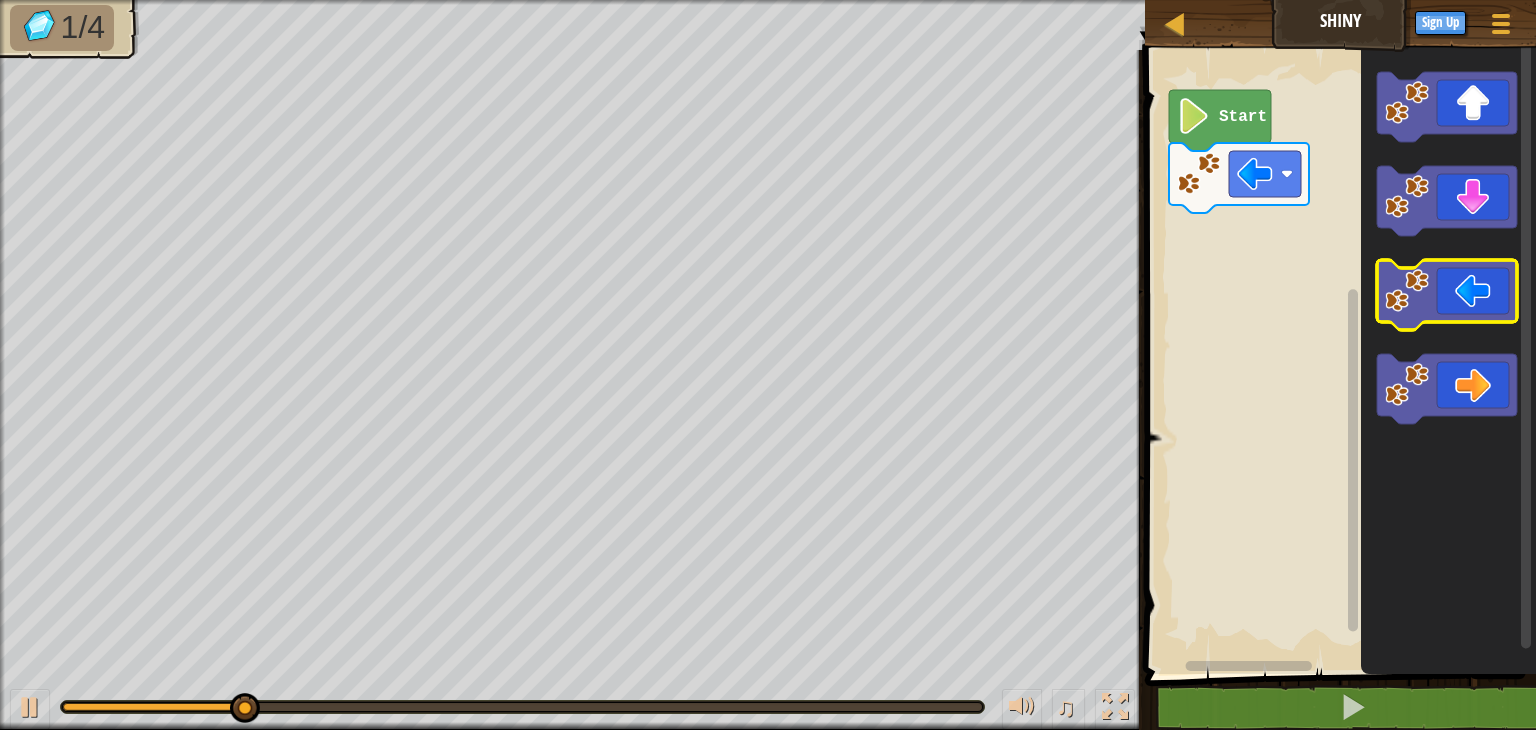 click 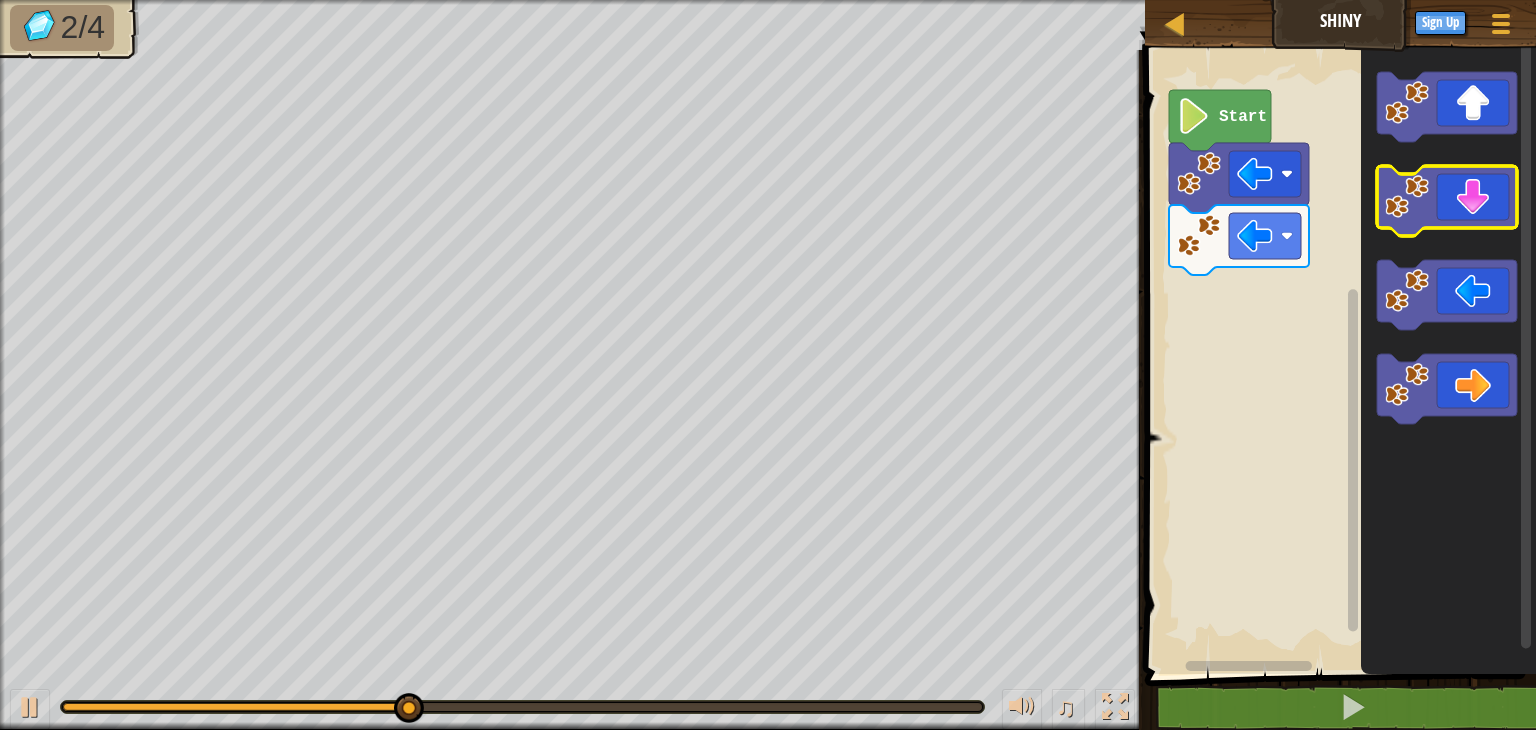 click 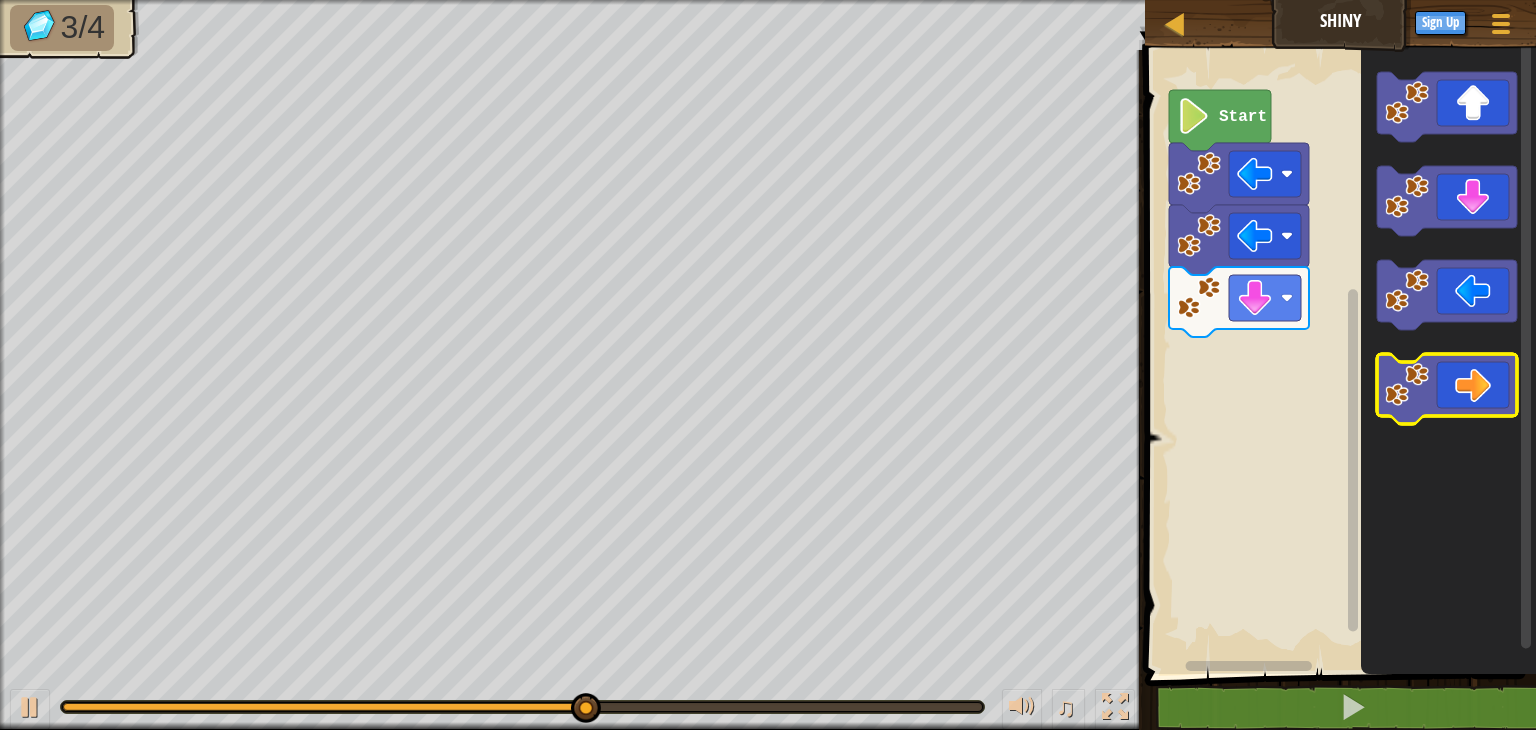click 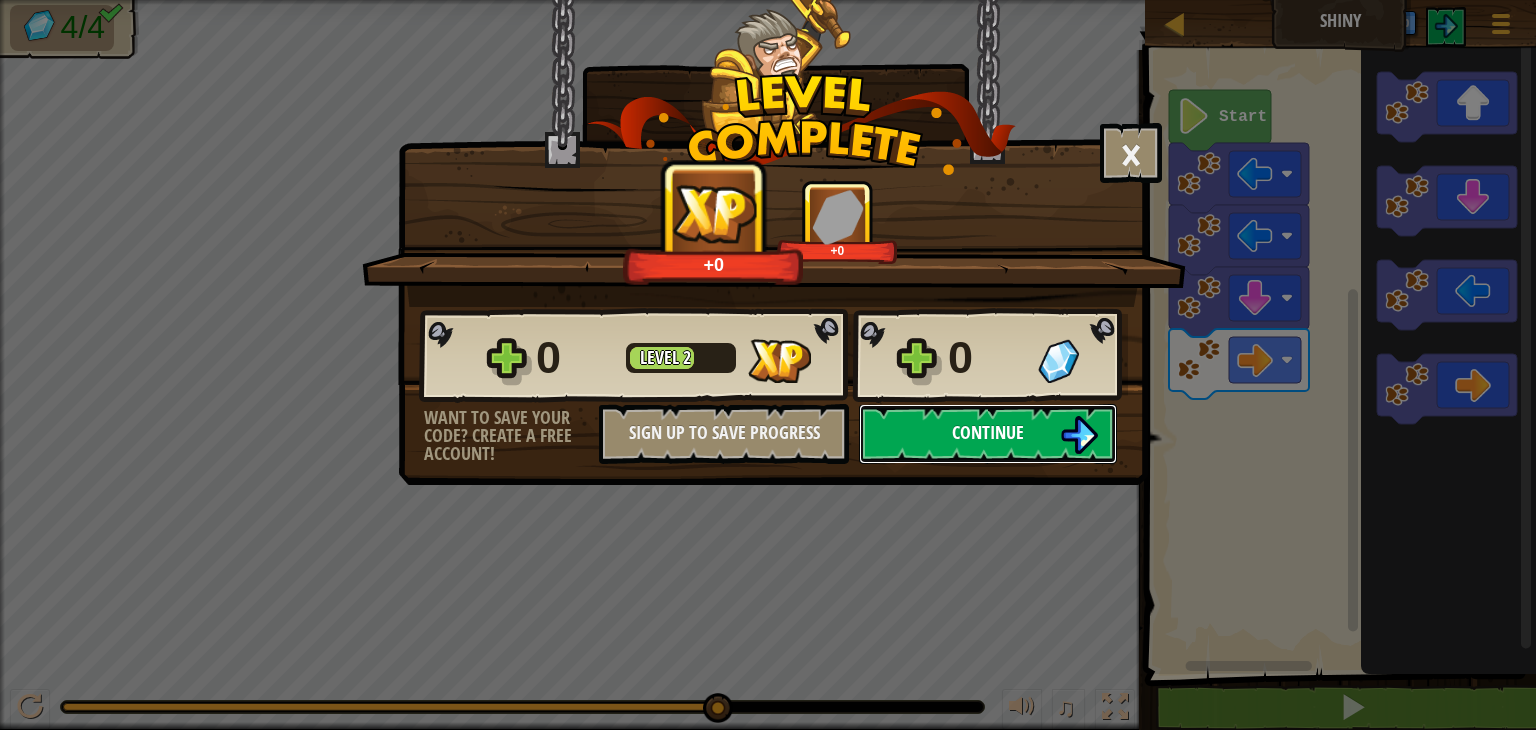 click on "Continue" at bounding box center (988, 434) 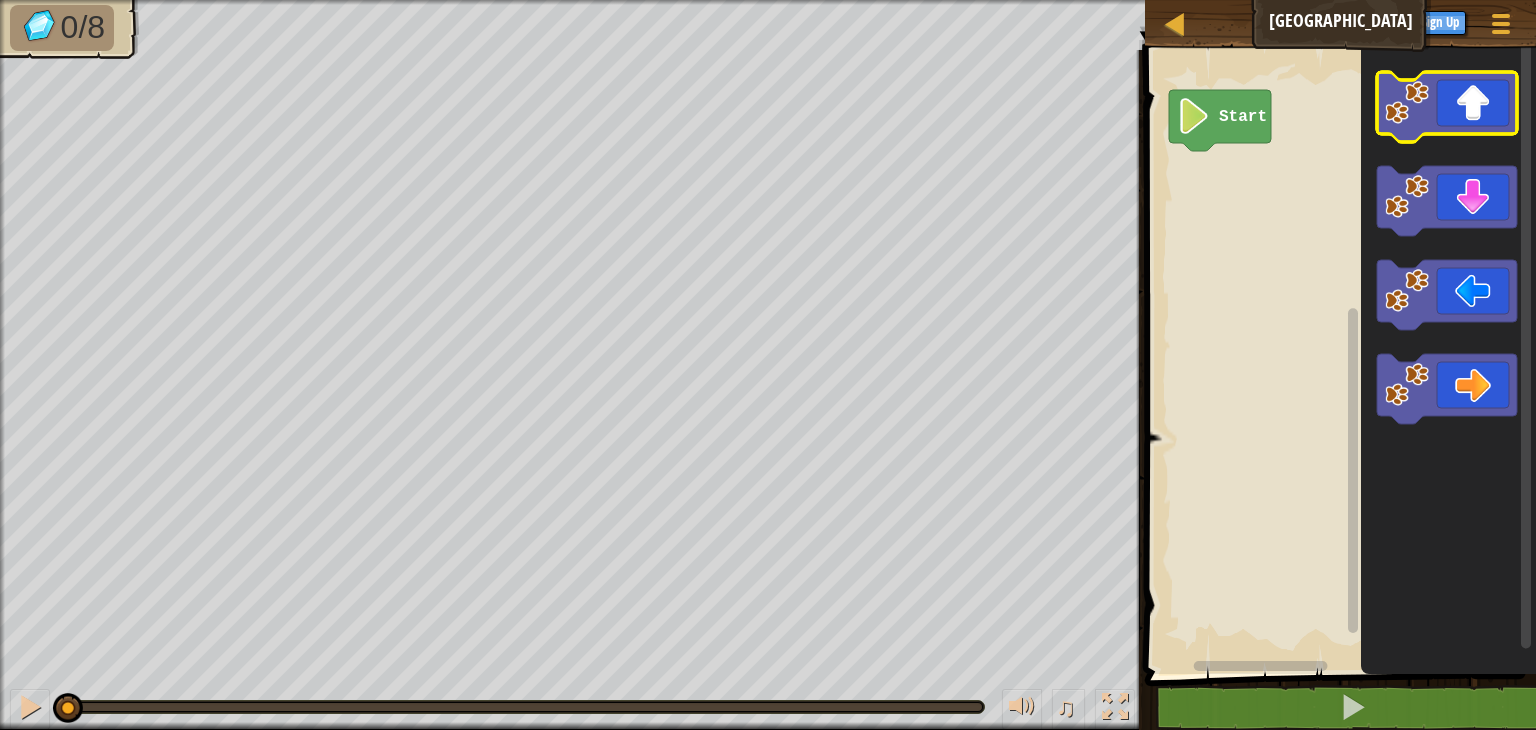 click 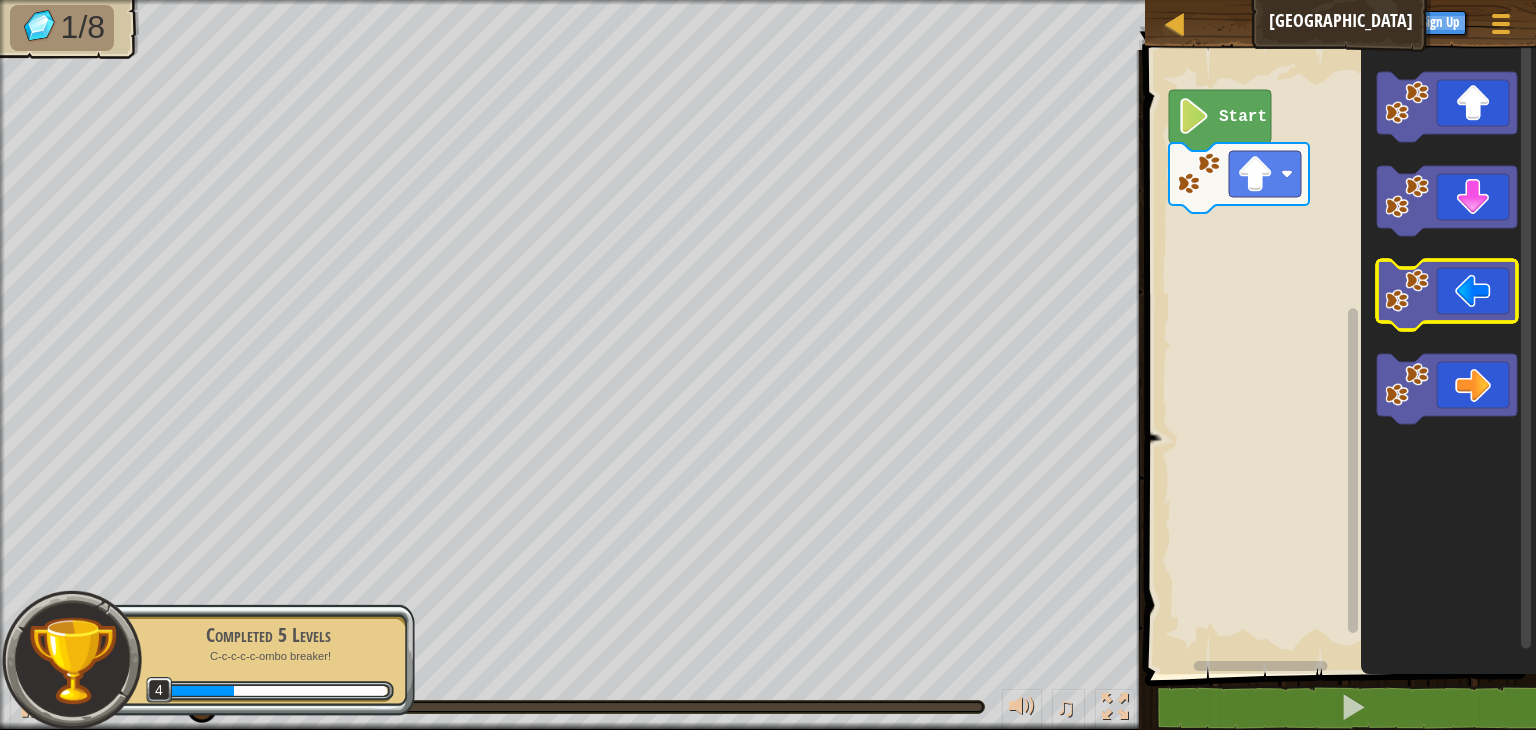 click 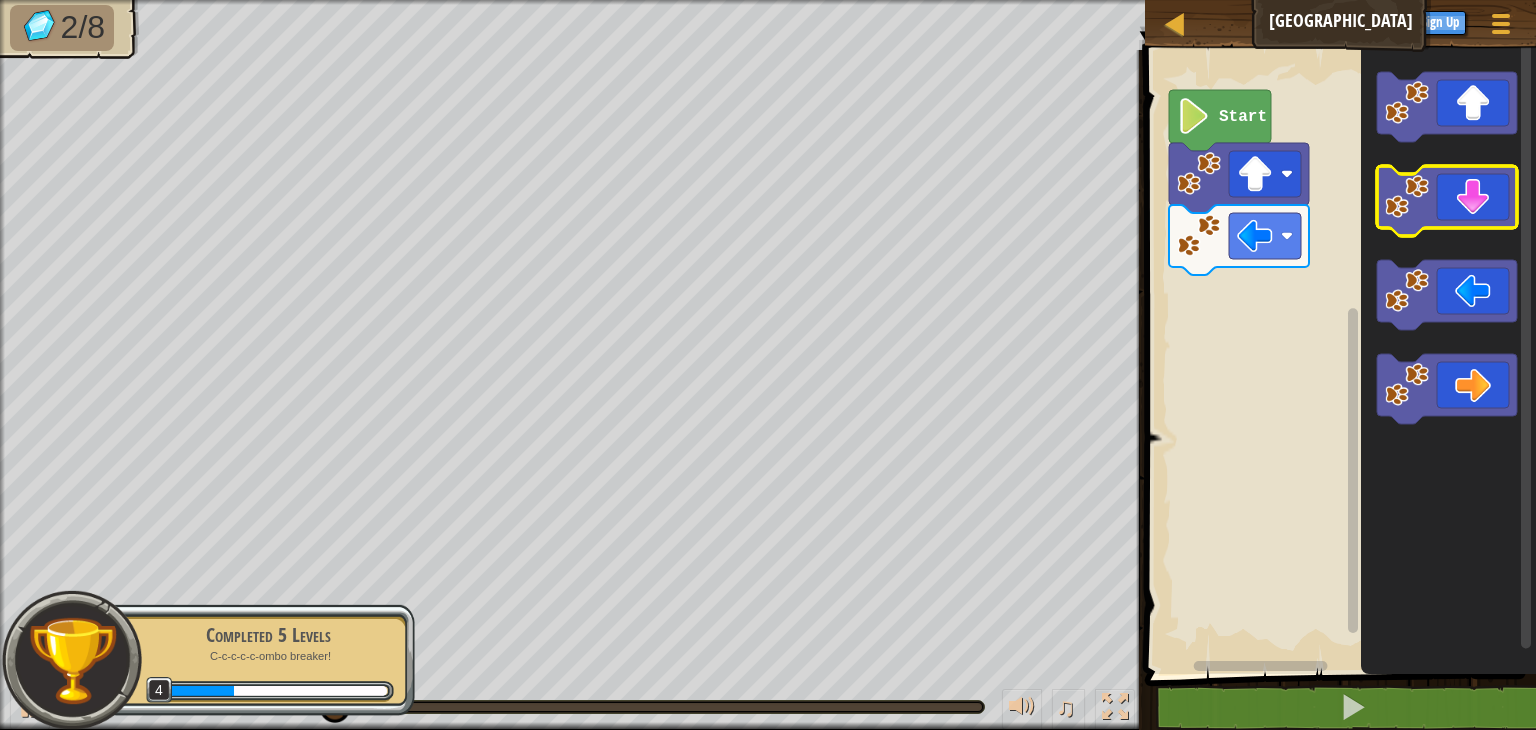 click 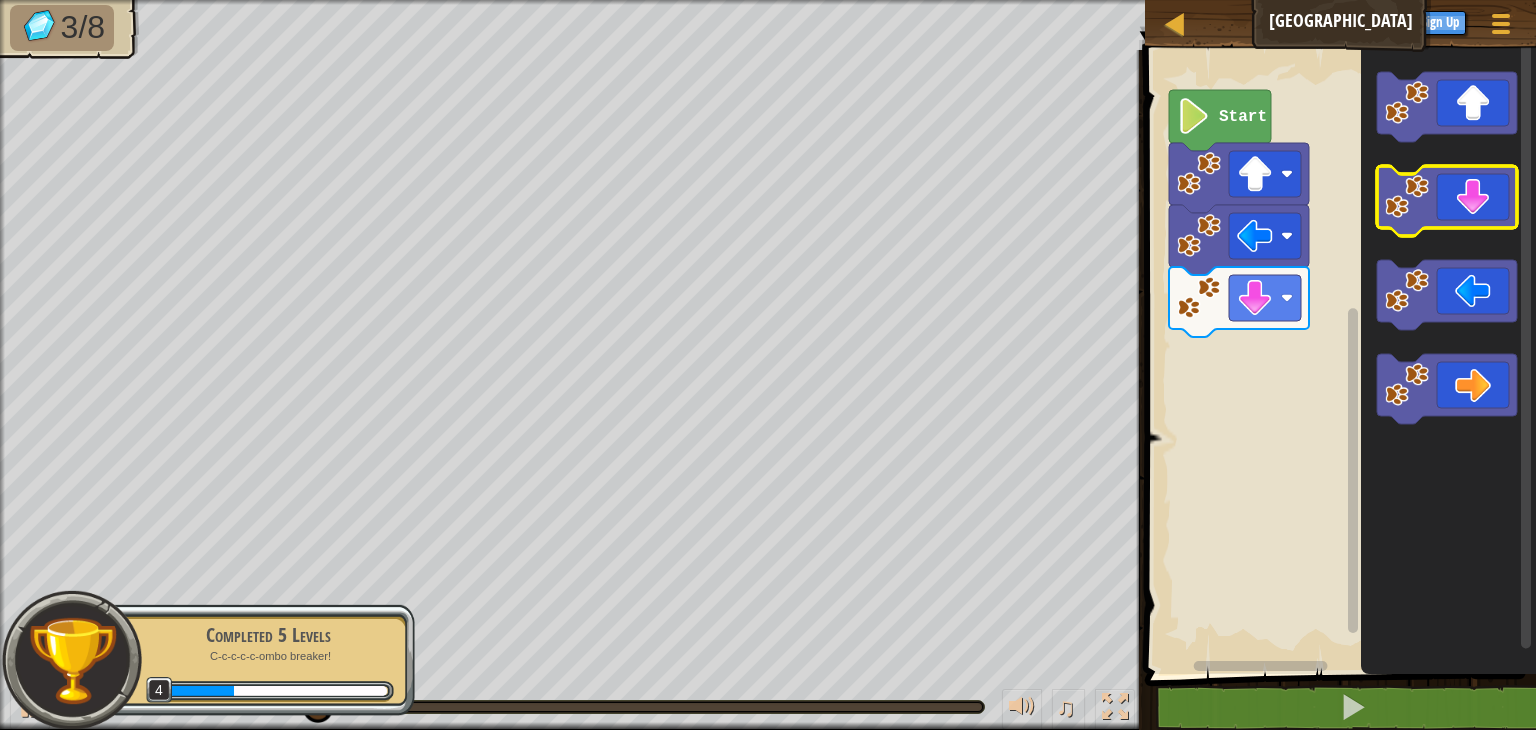click 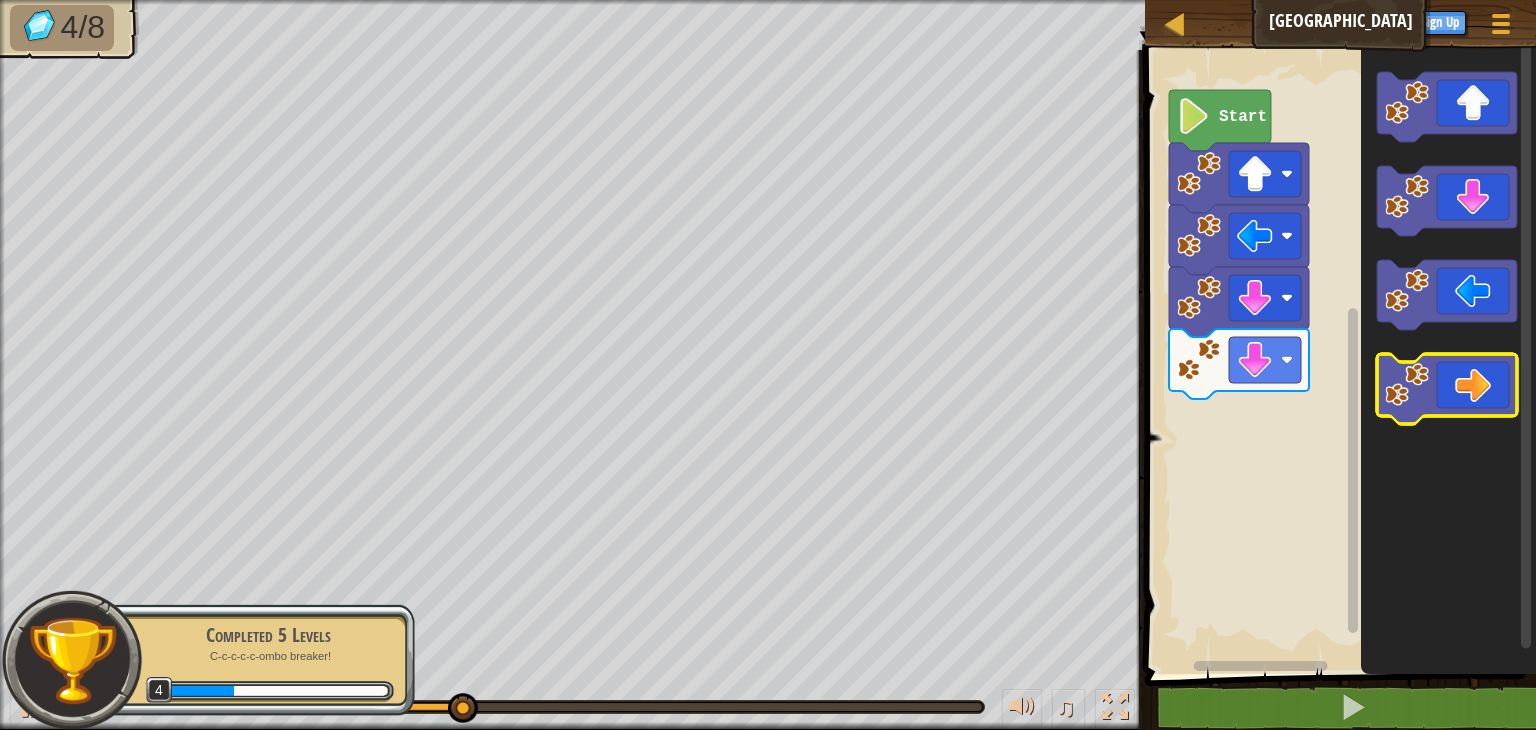 click 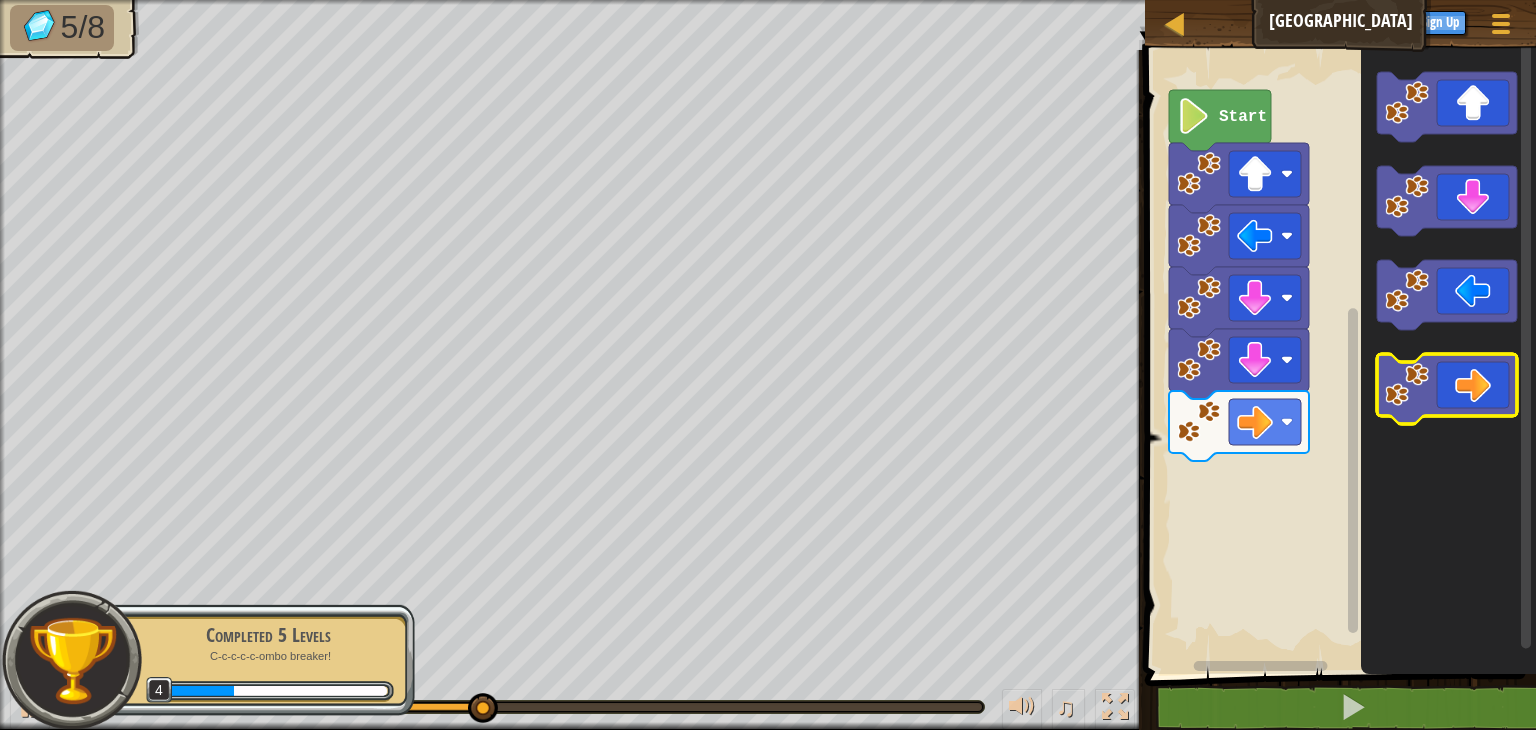 click 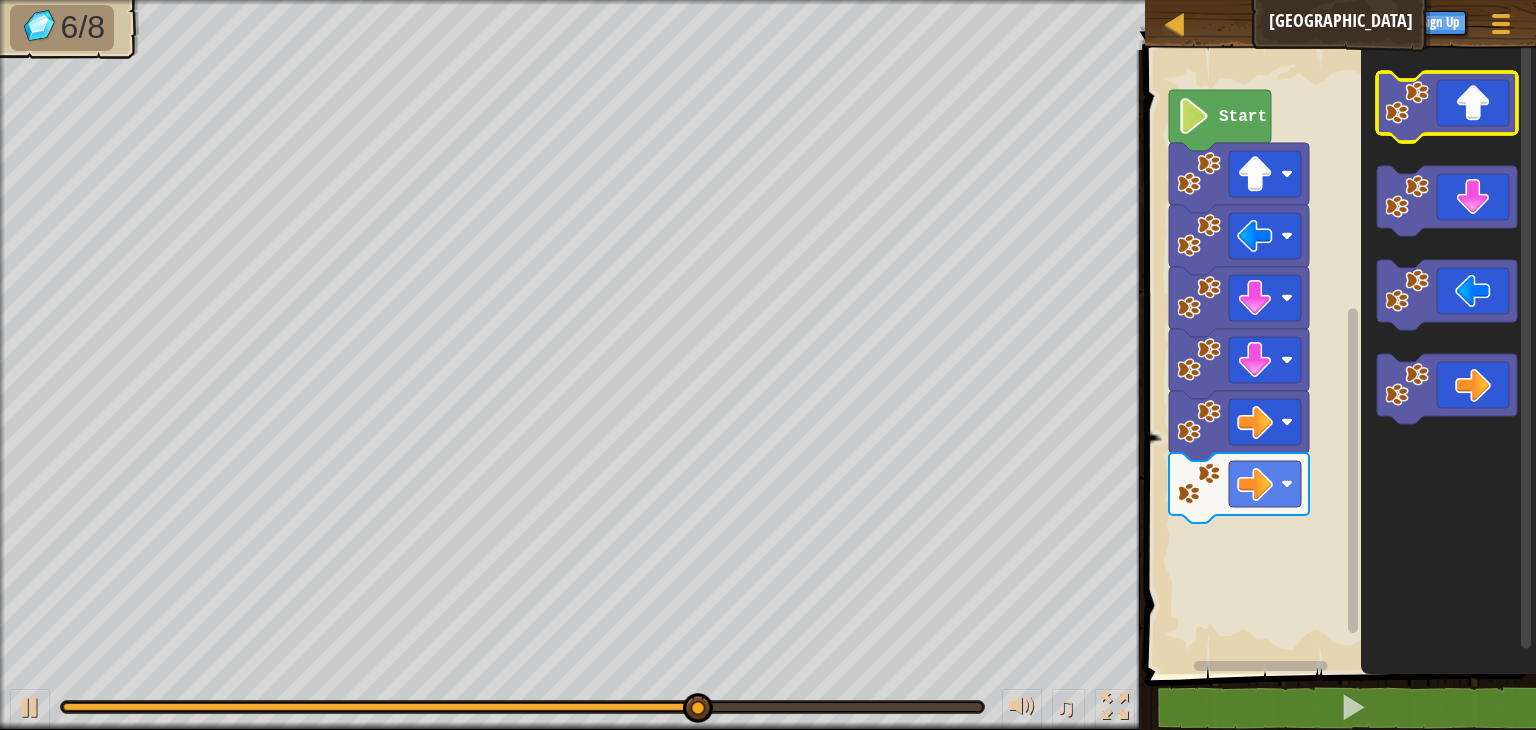 click 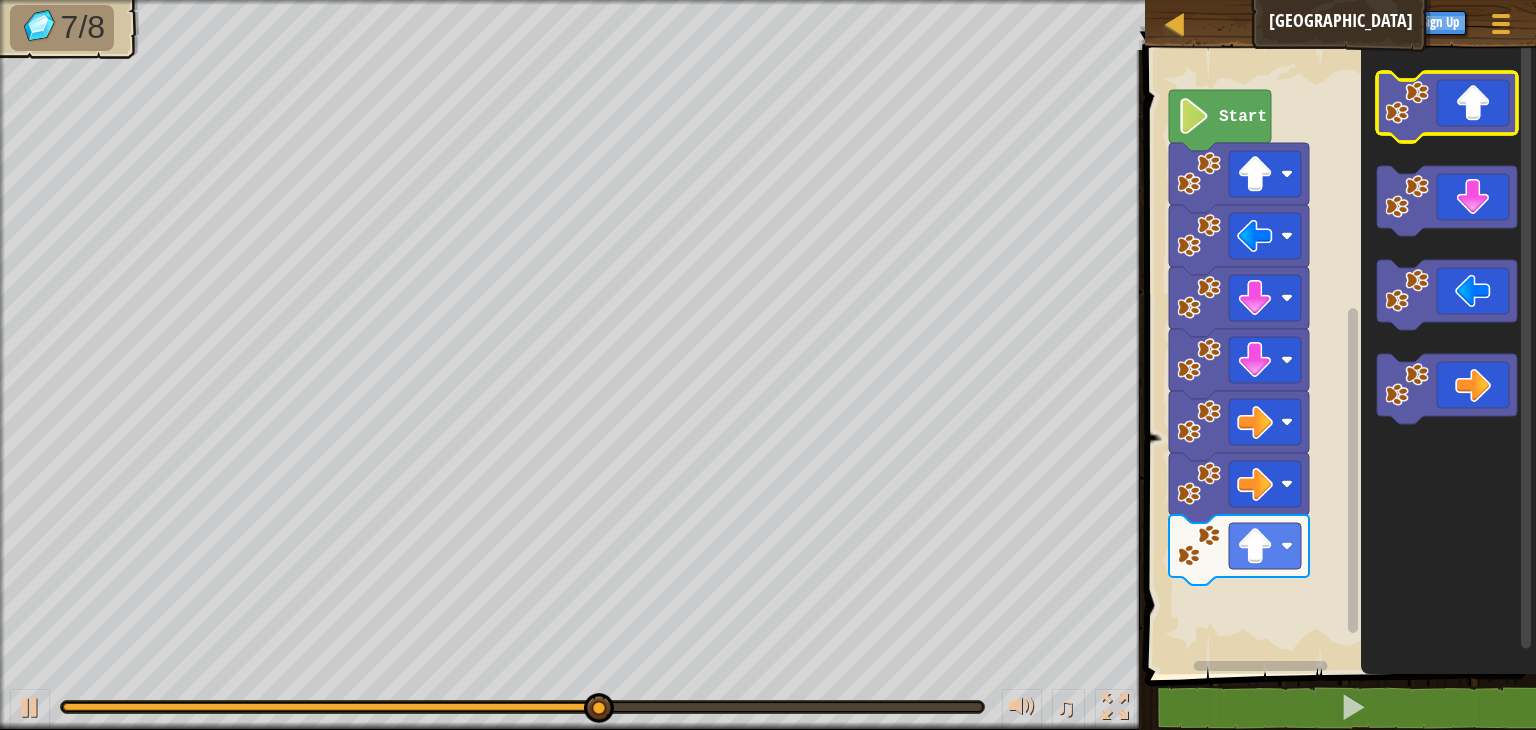 click 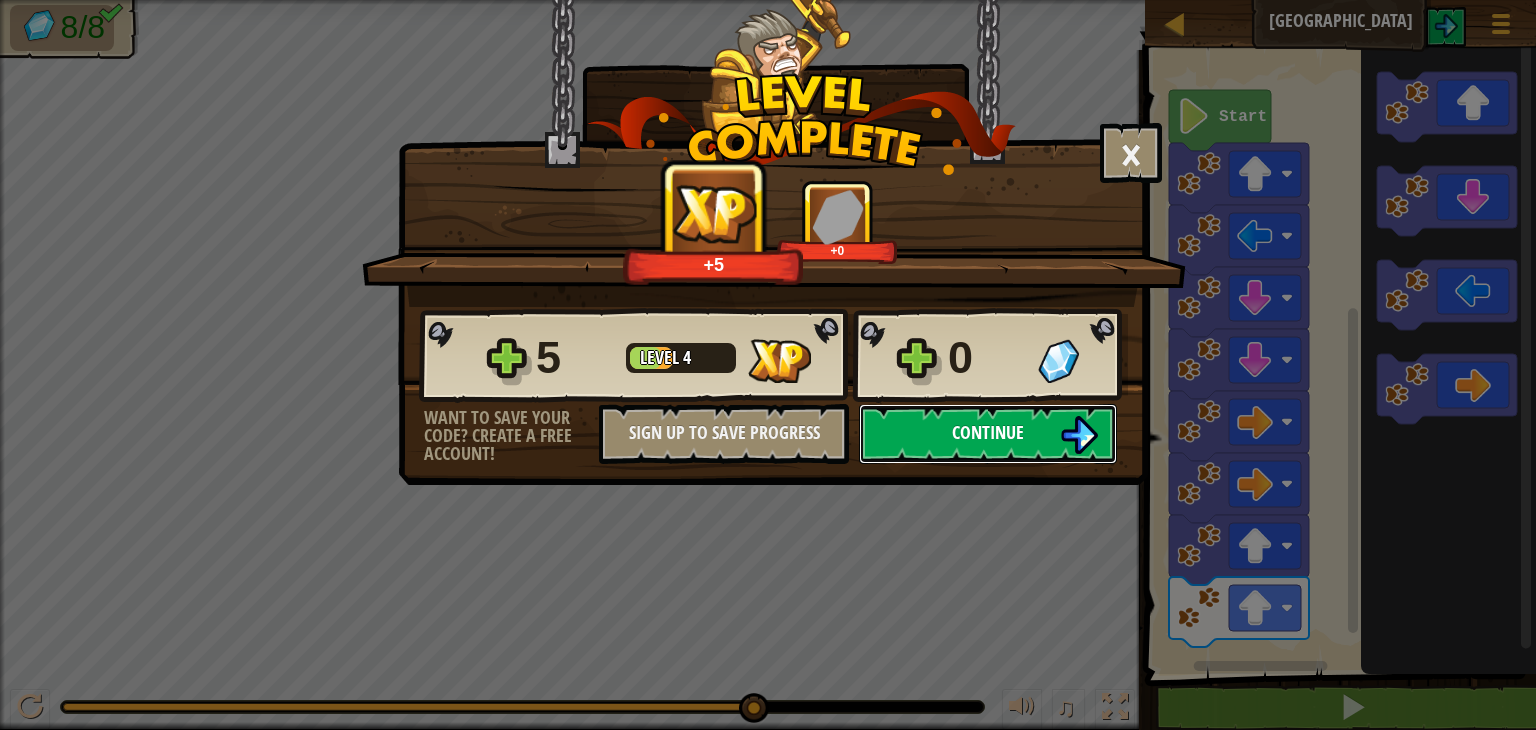 click on "Continue" at bounding box center [988, 434] 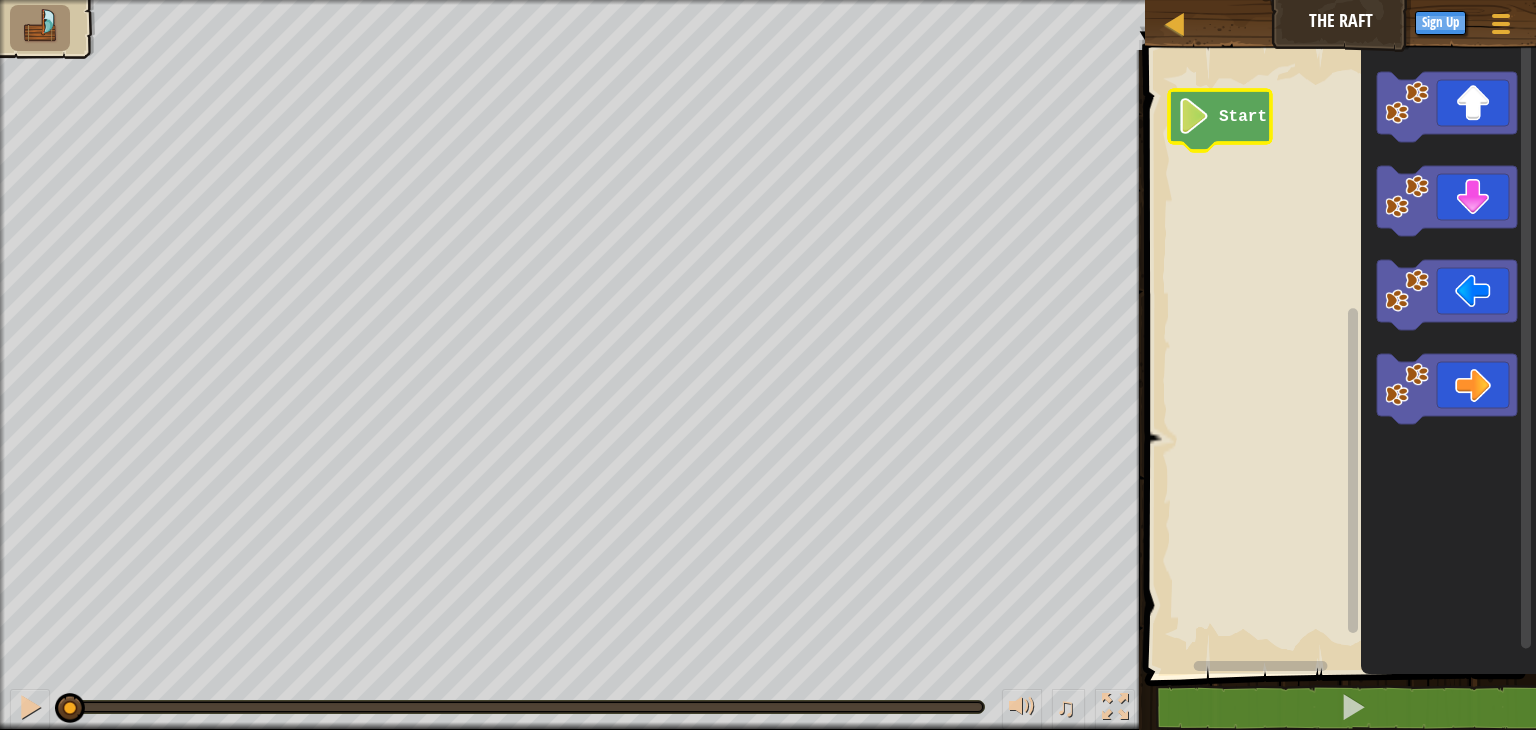 click 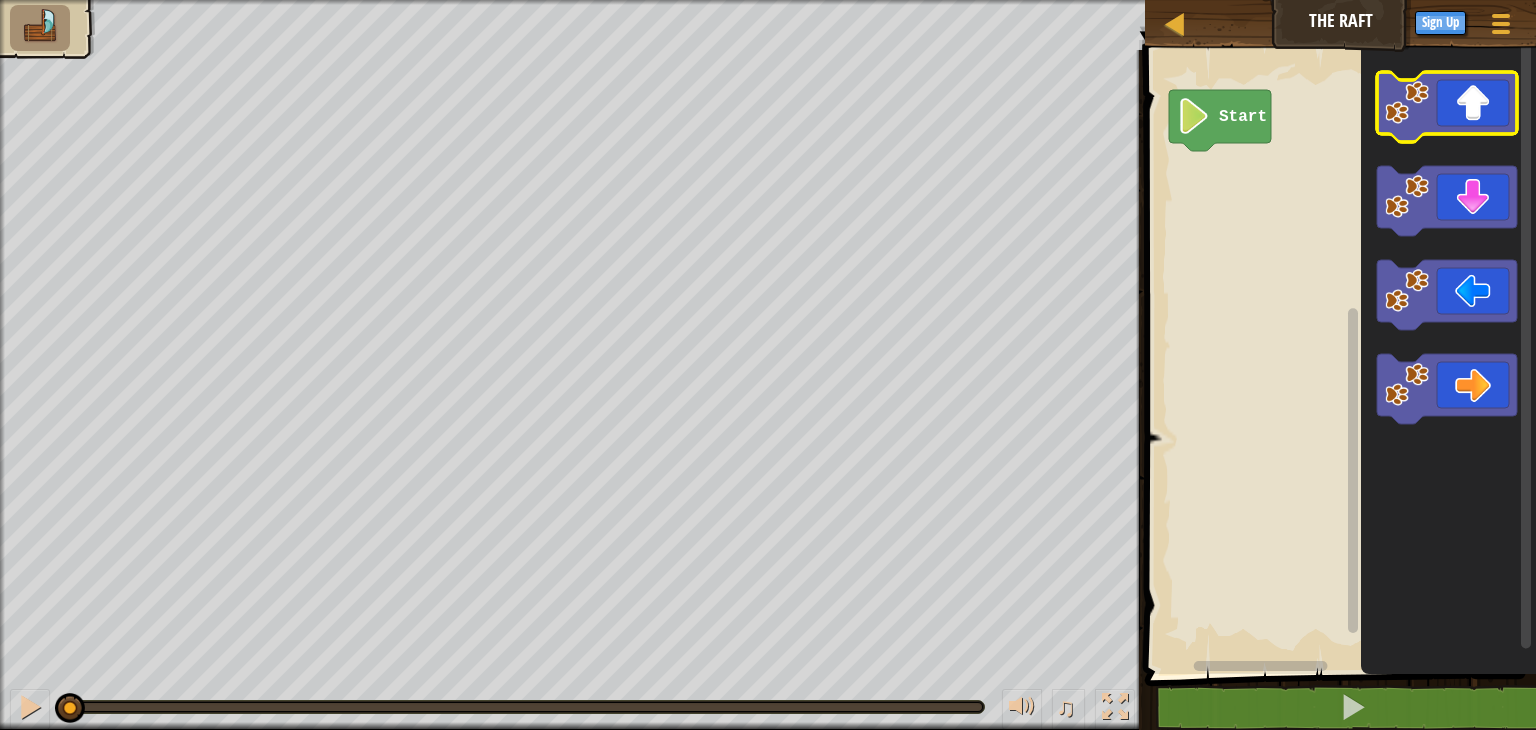 click 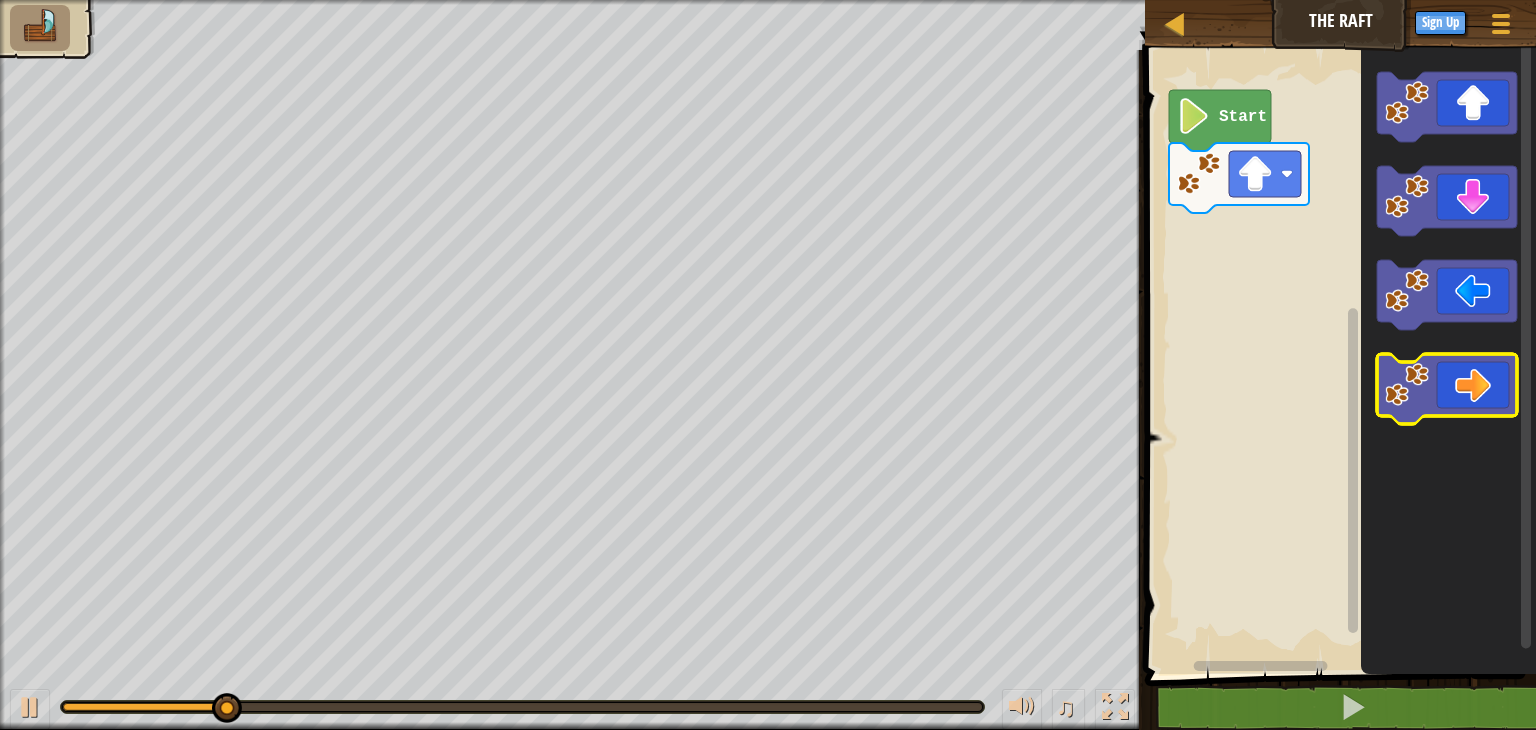 click 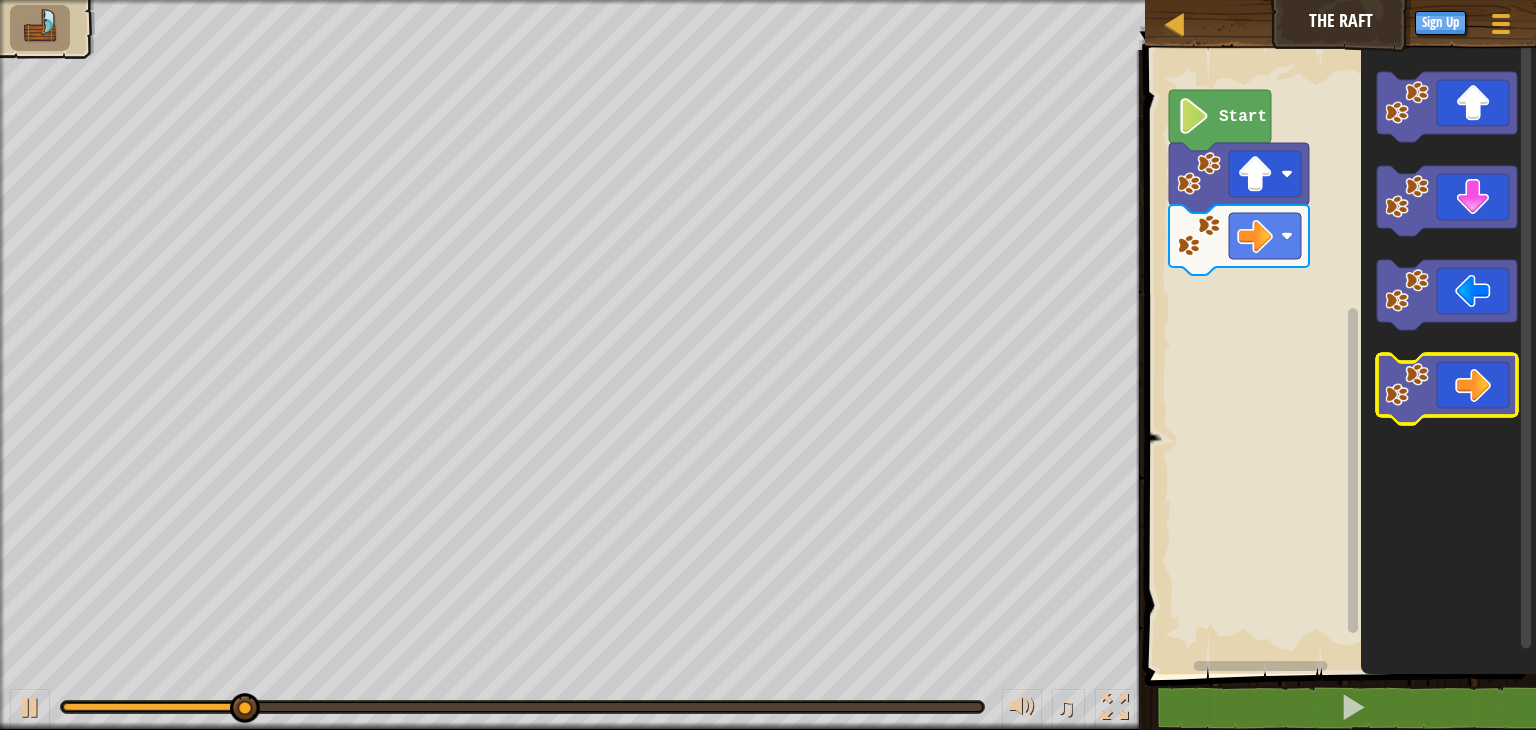 click 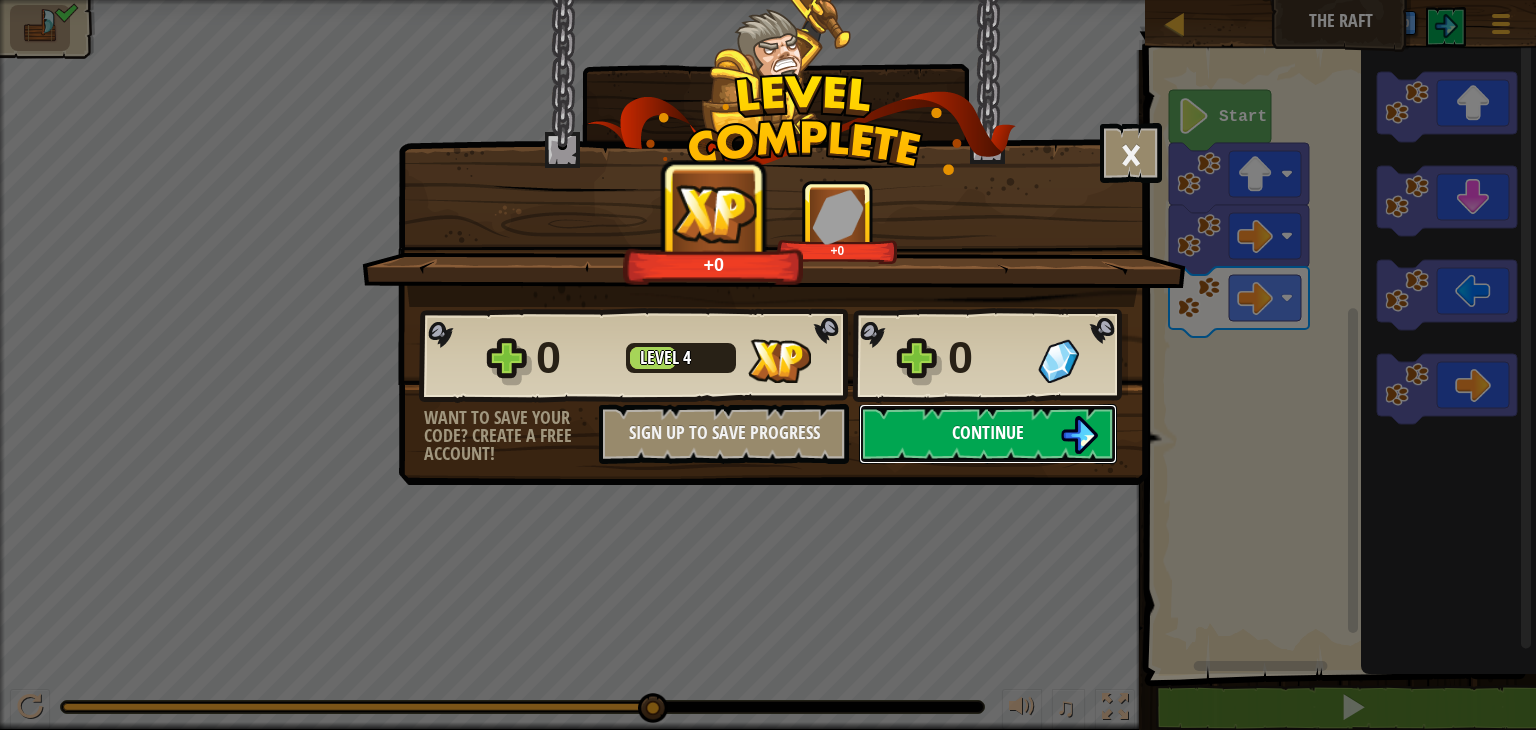 click on "Continue" at bounding box center [988, 434] 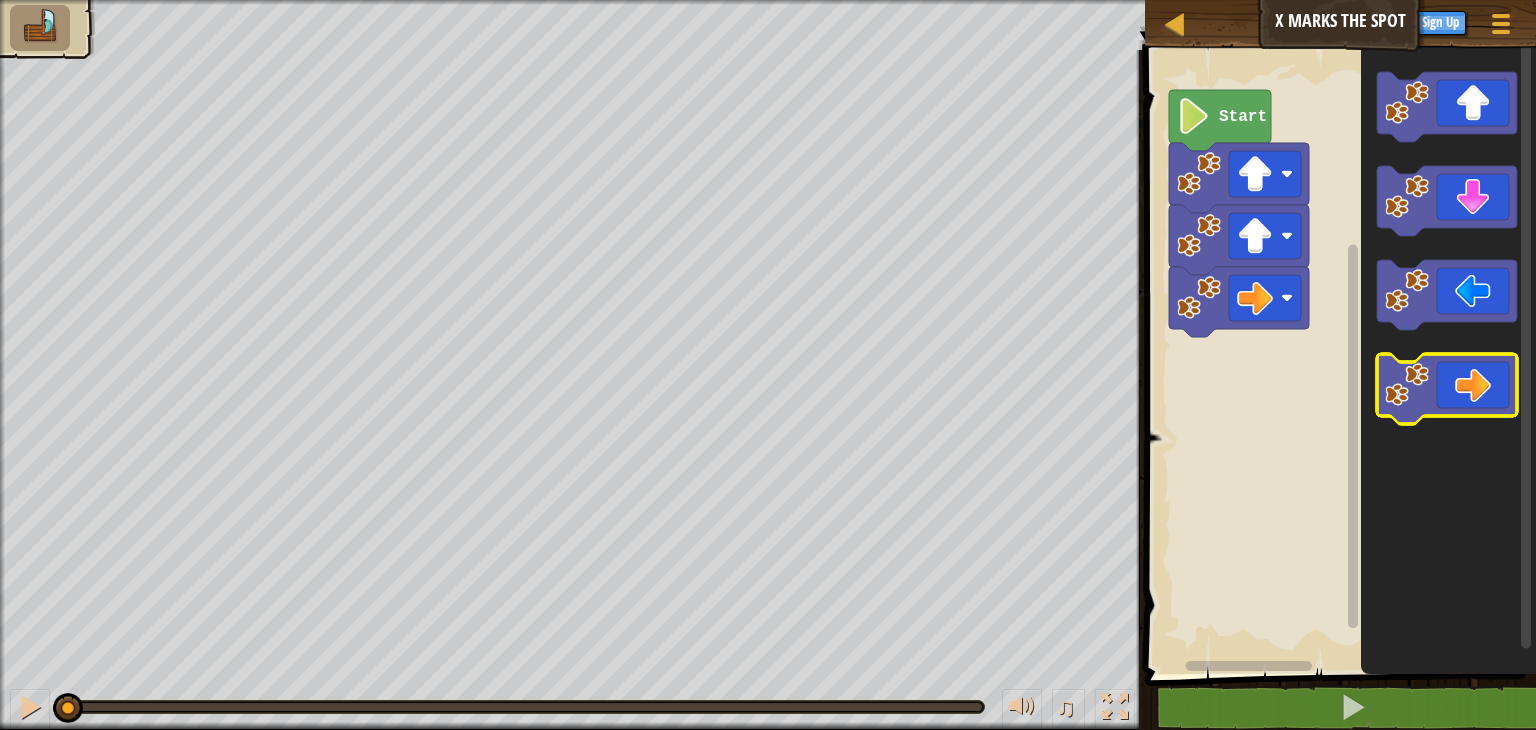 click 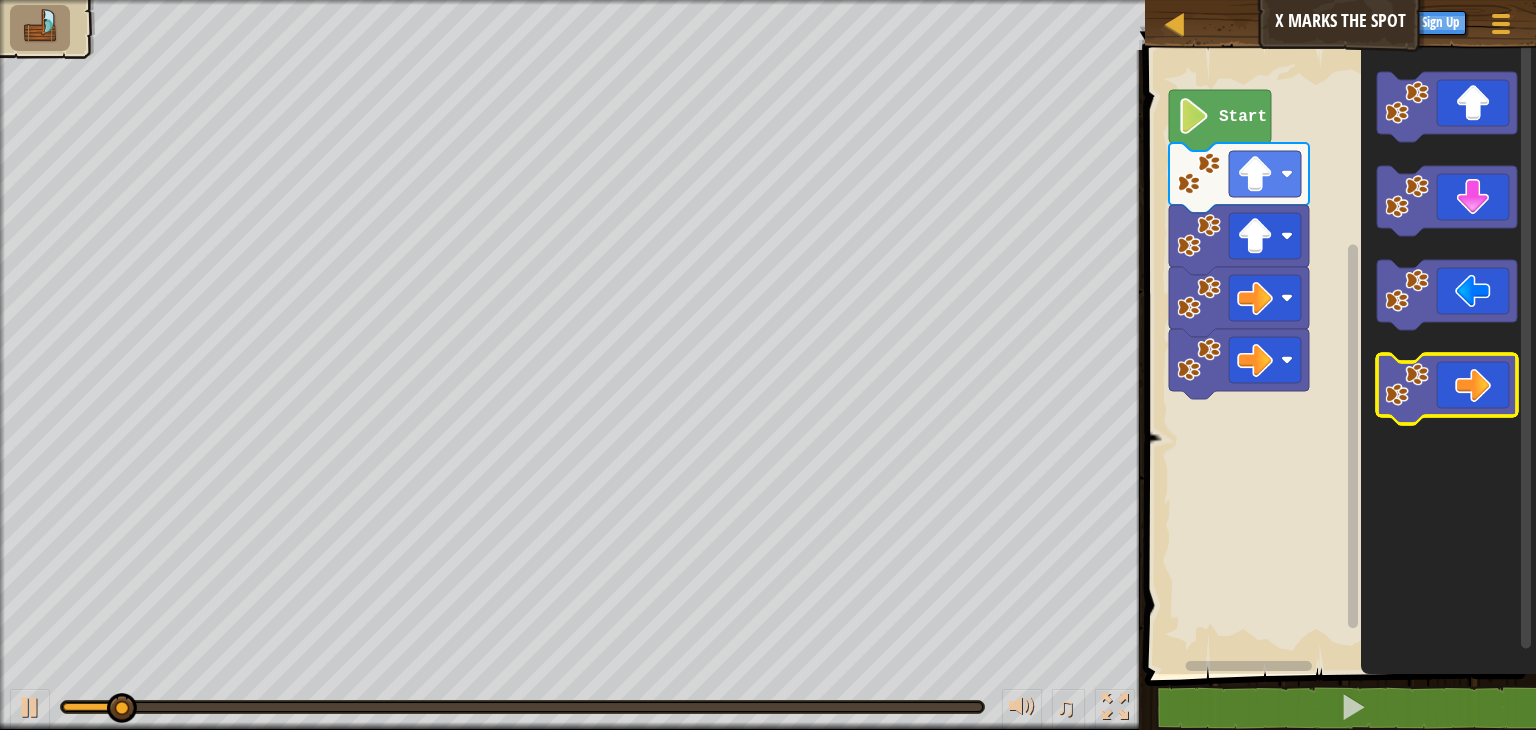 click 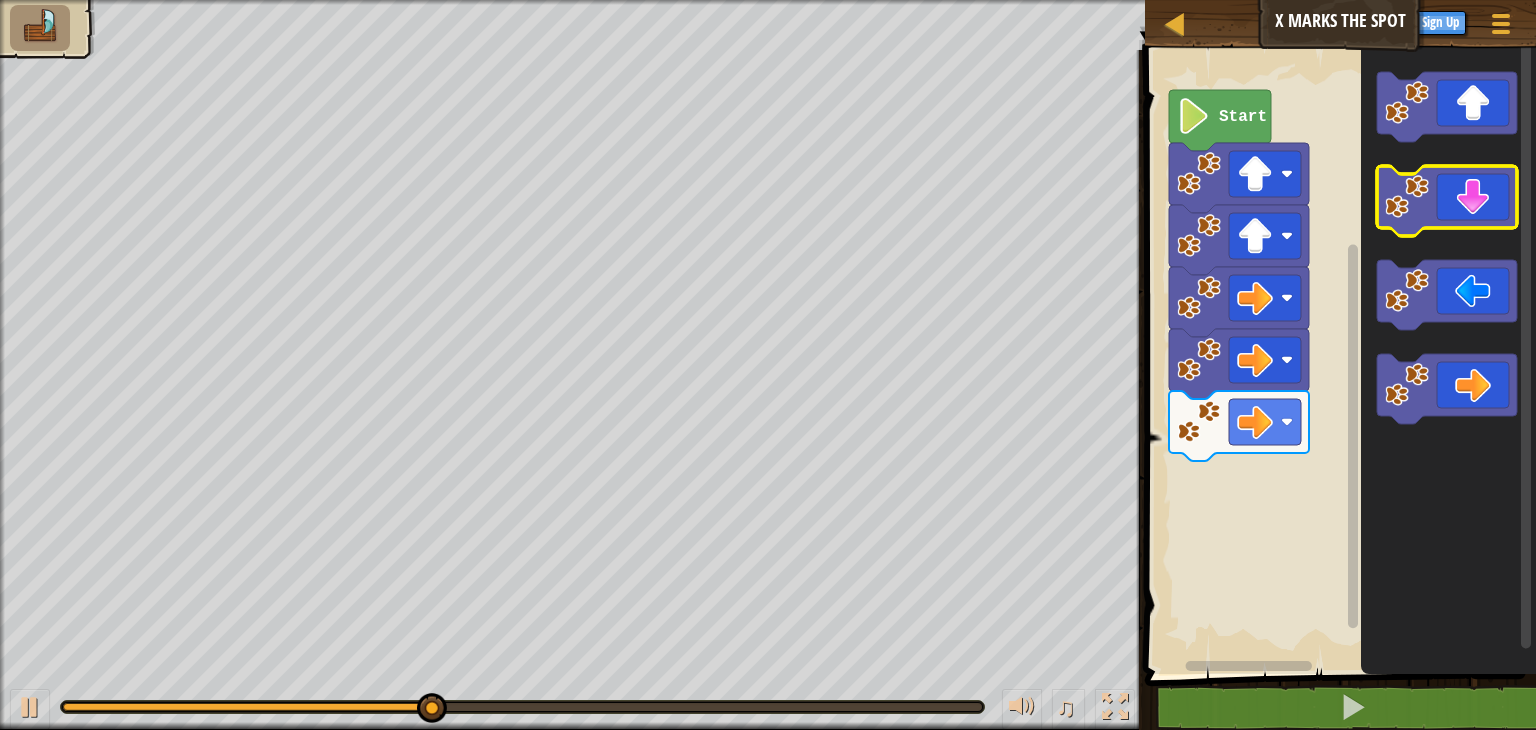 click 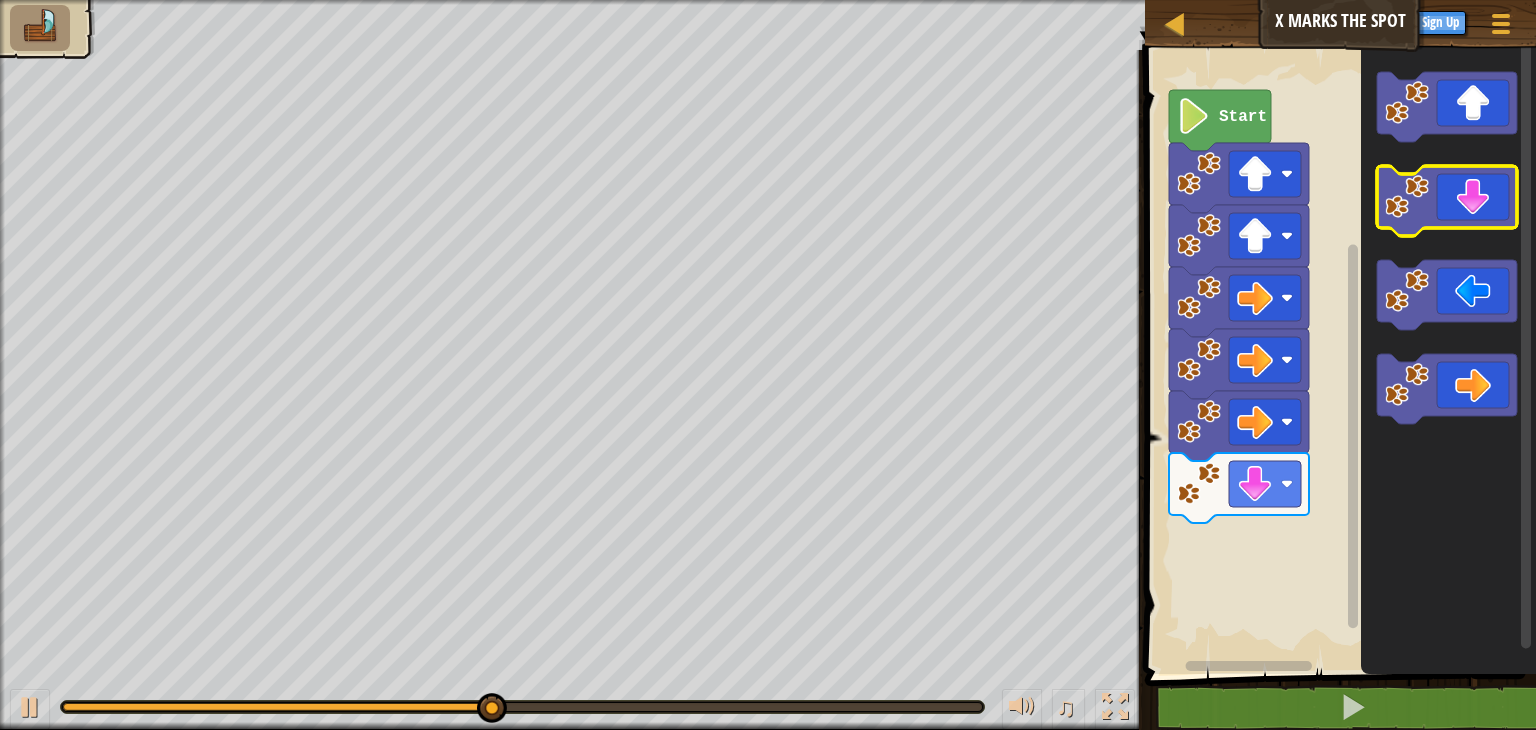click 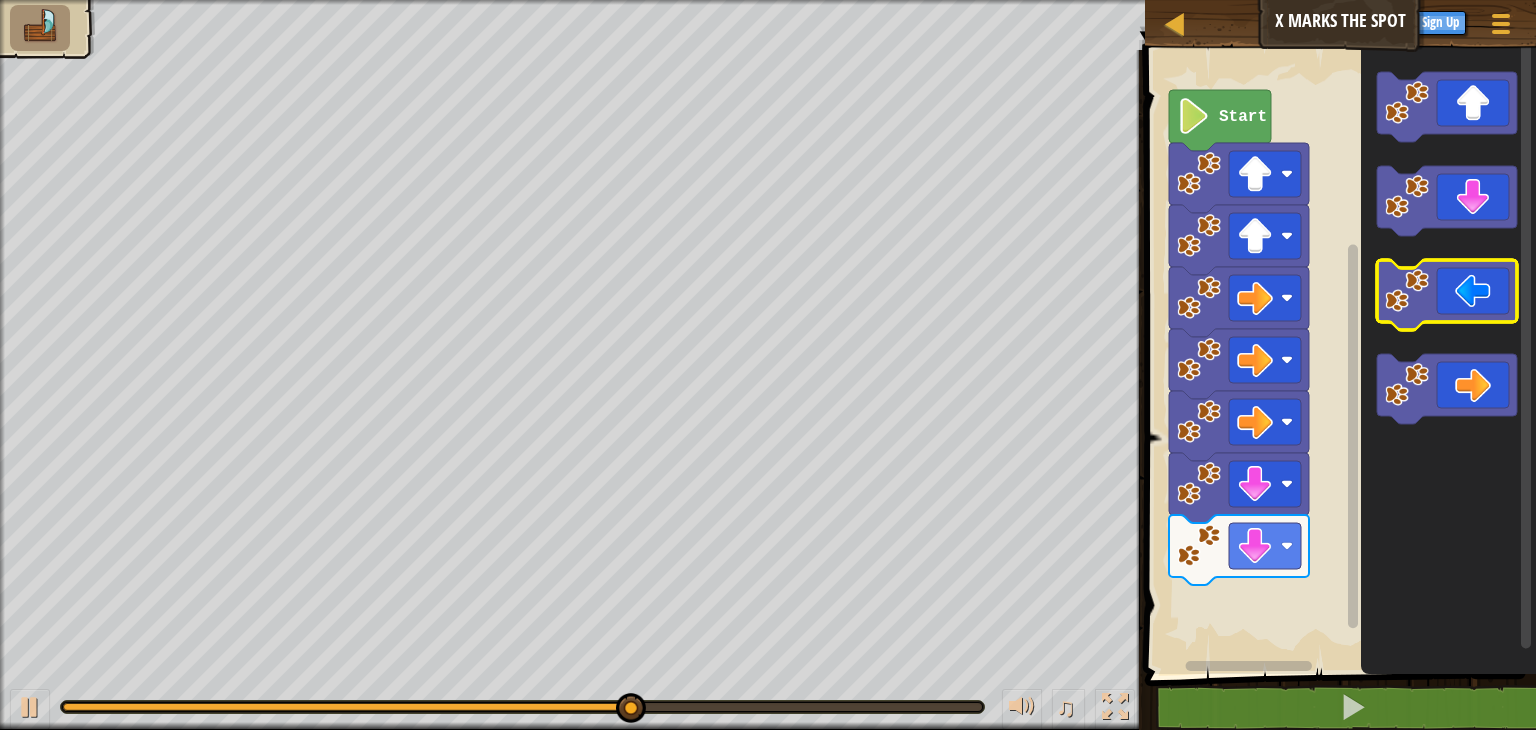 click 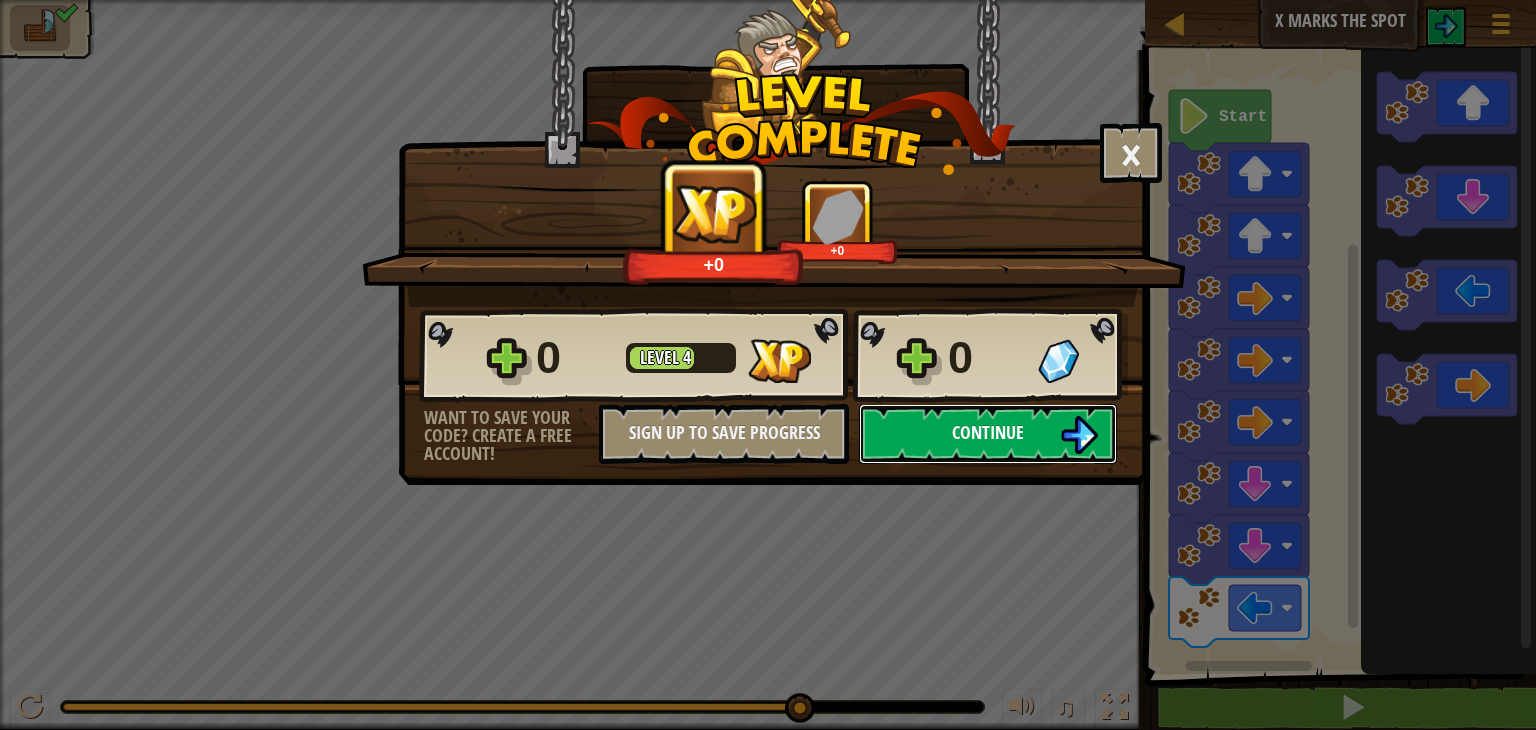 click on "Continue" at bounding box center (988, 434) 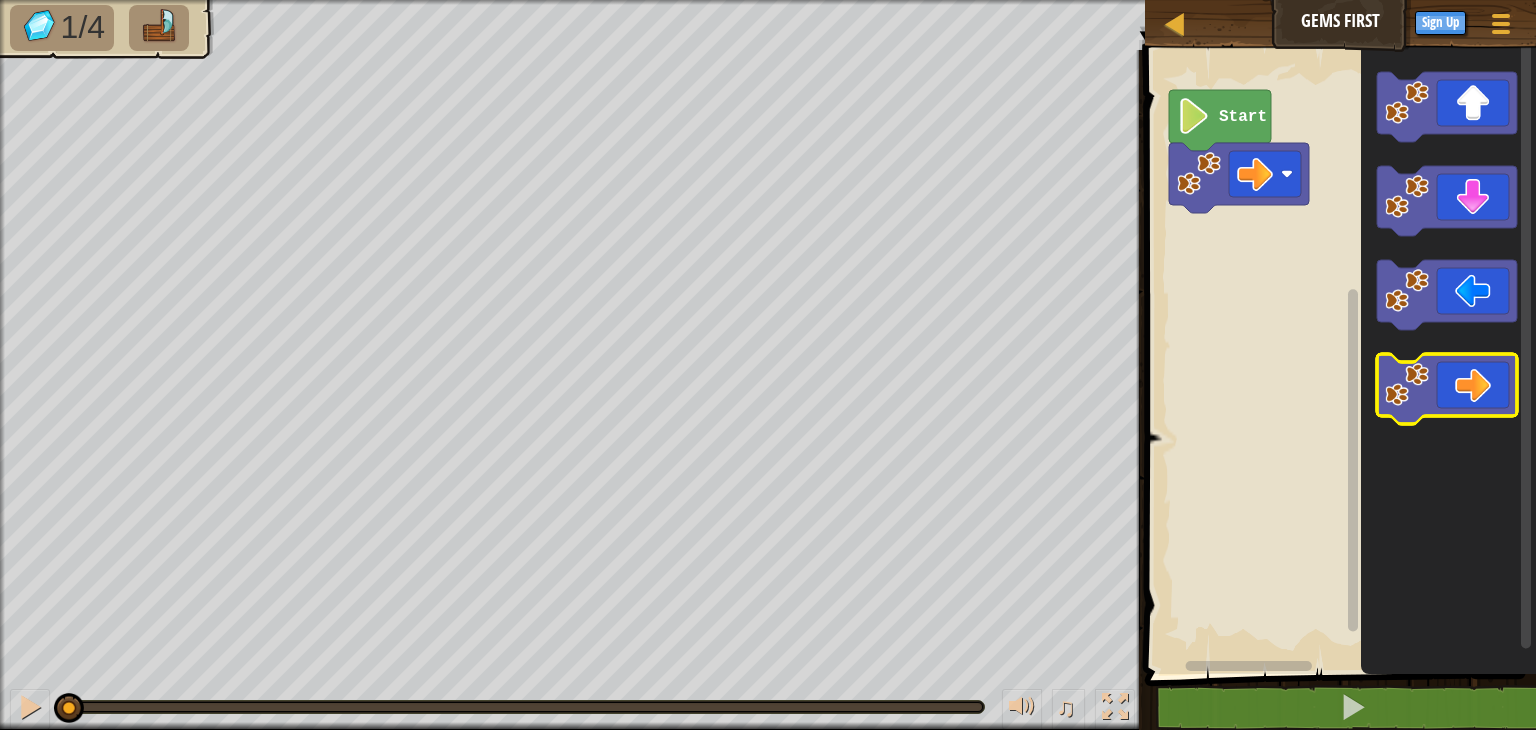 click 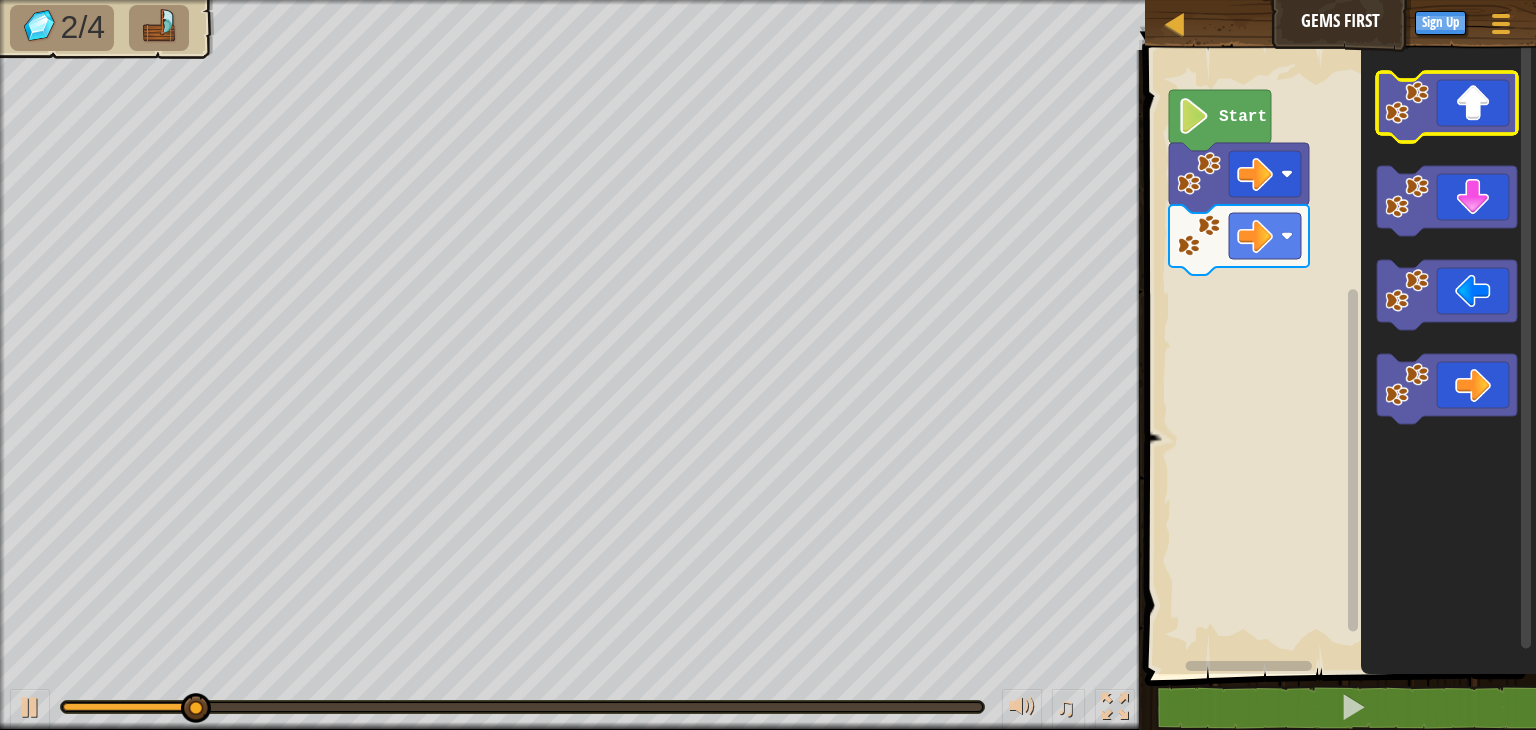 click 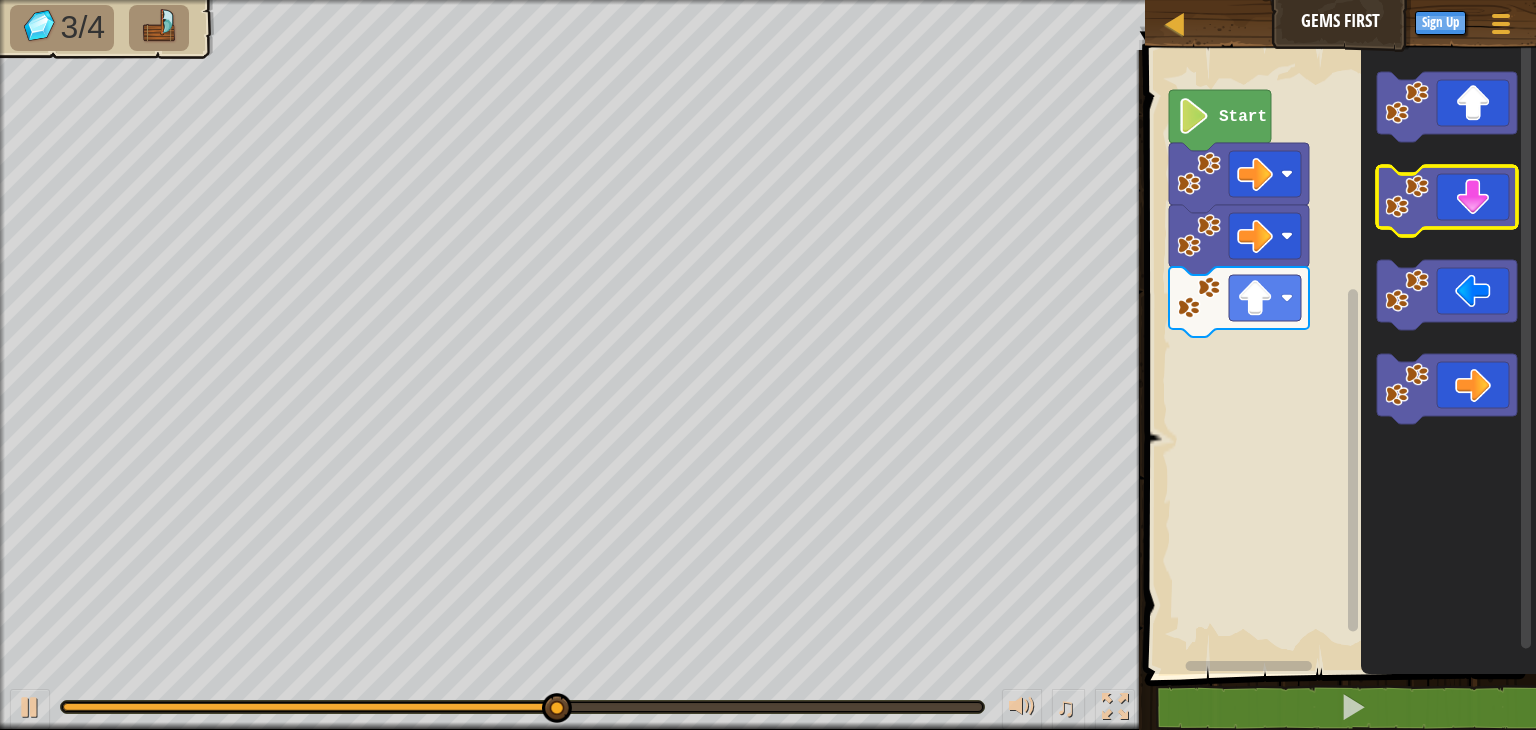 click 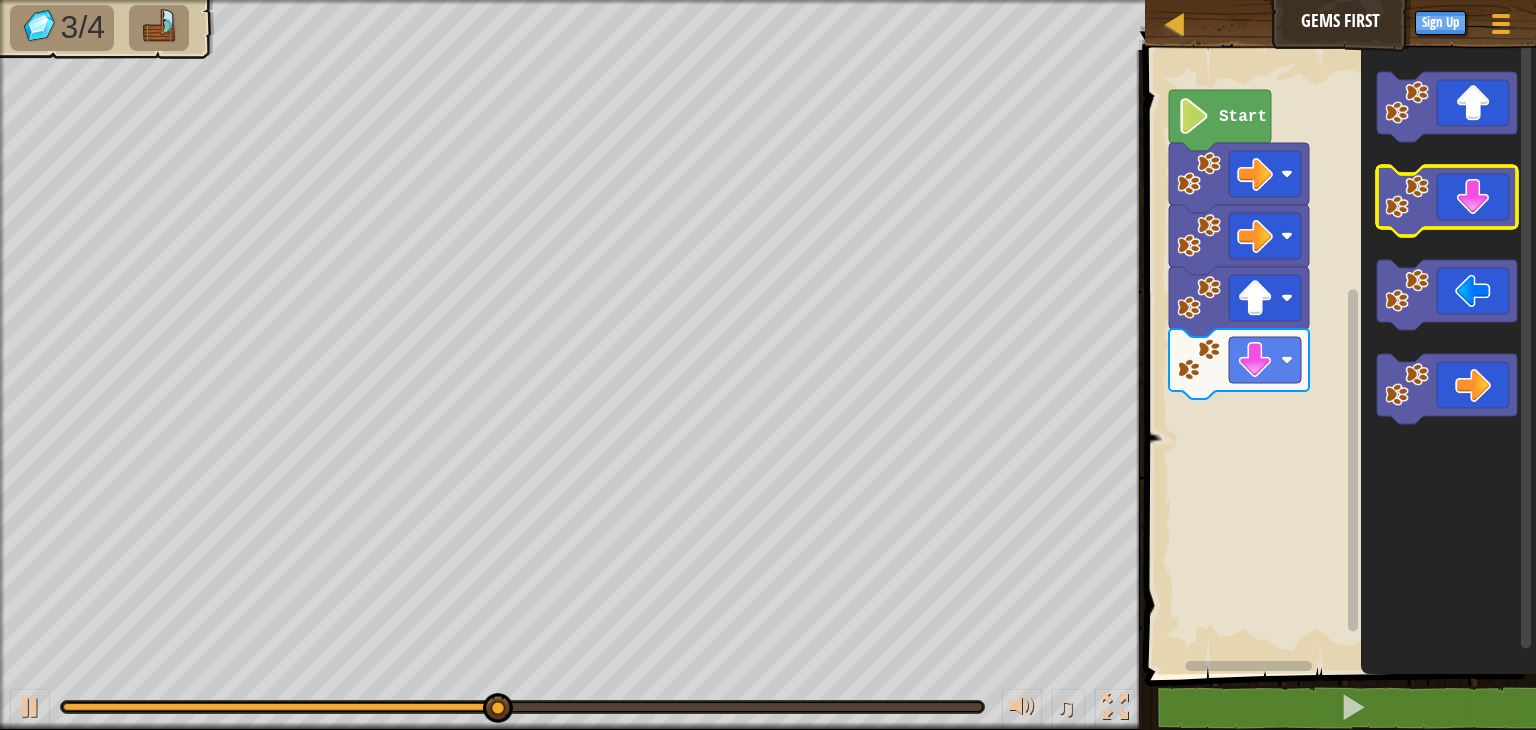 click 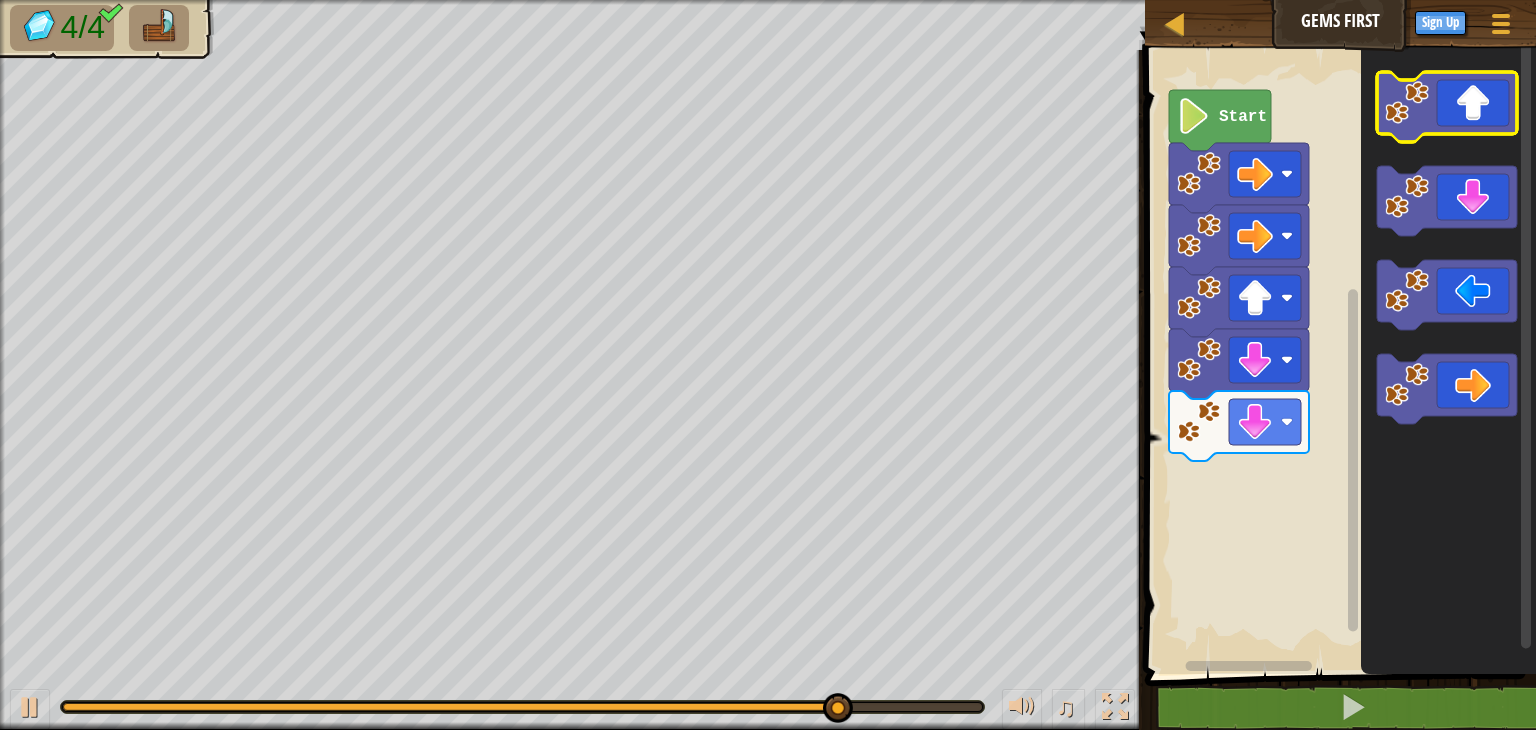 click 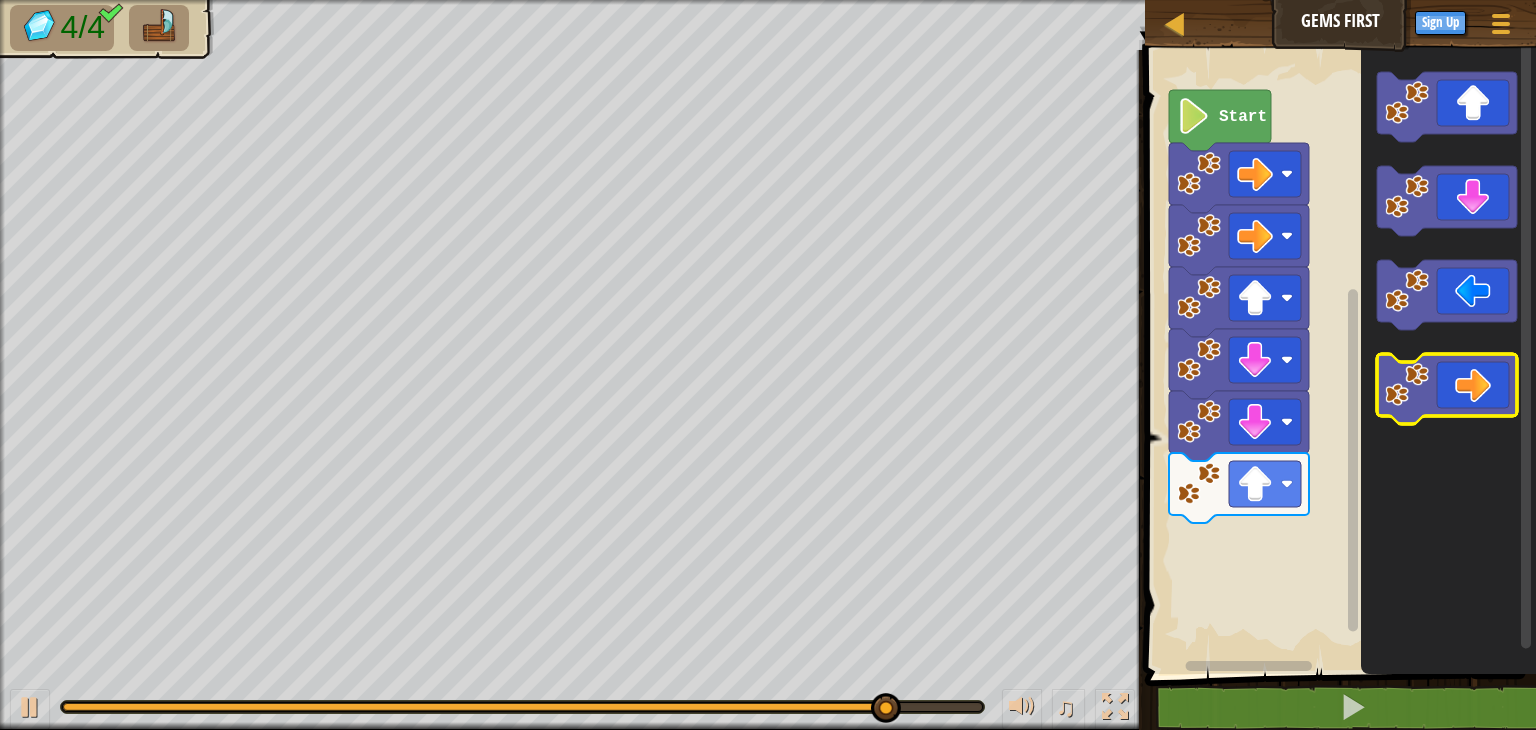 click 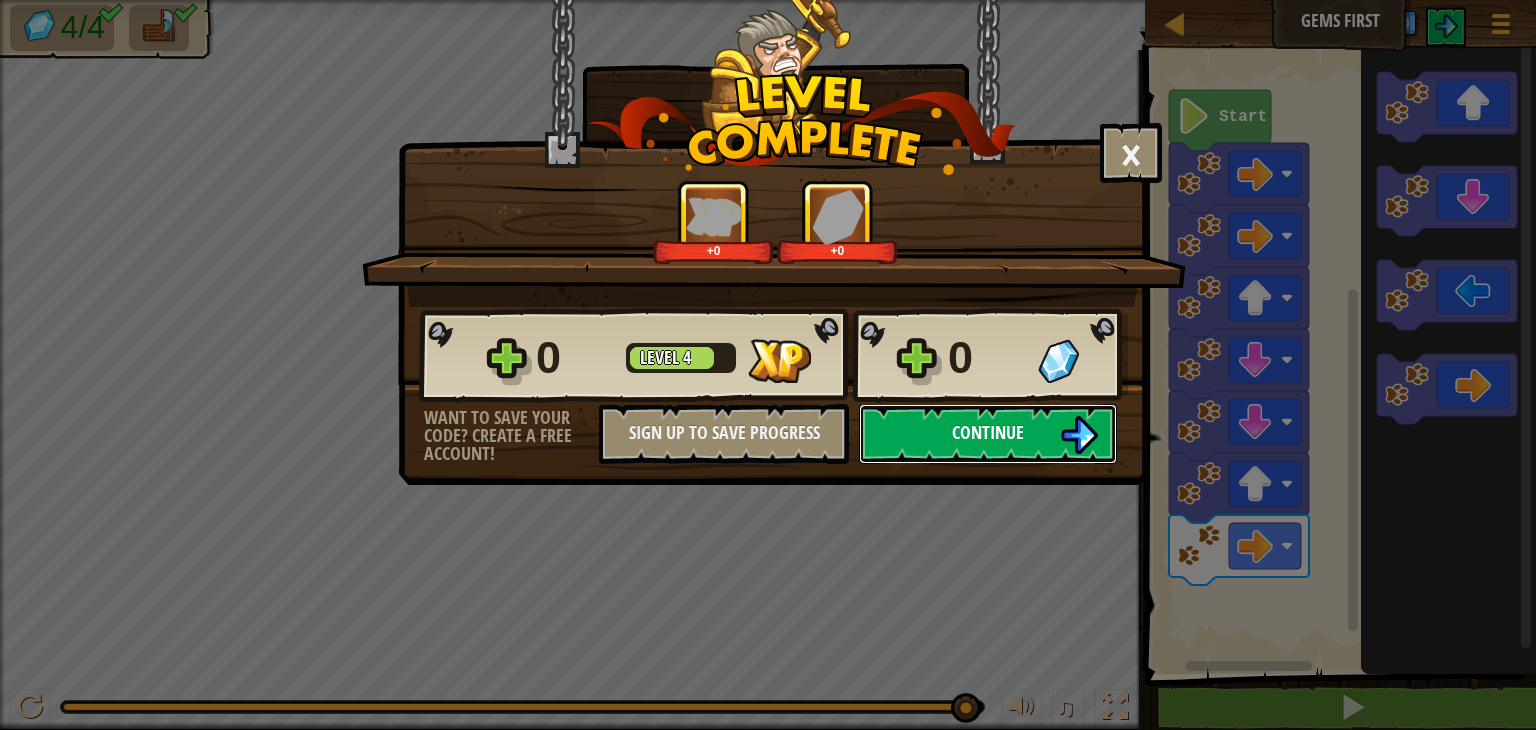 click on "Continue" at bounding box center (988, 432) 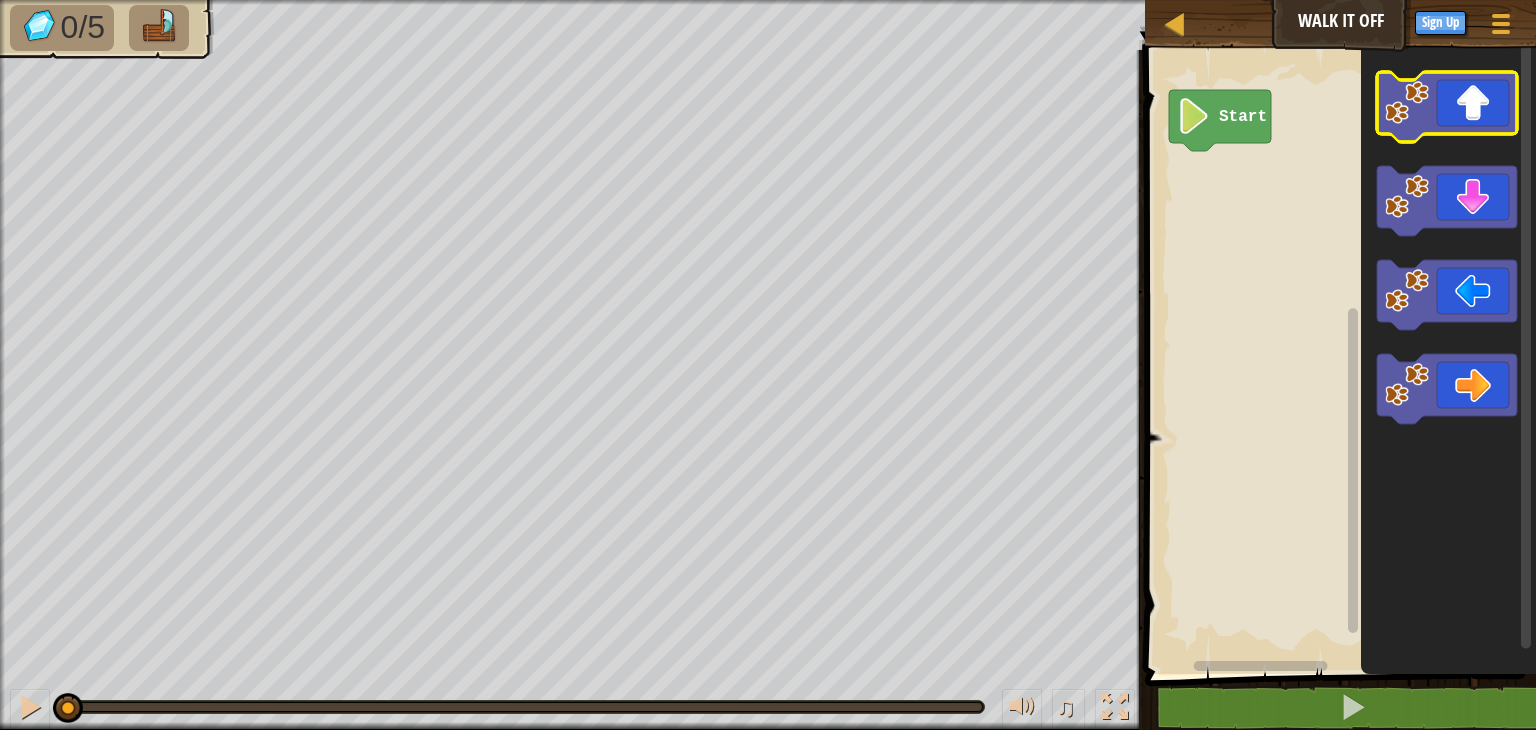 click 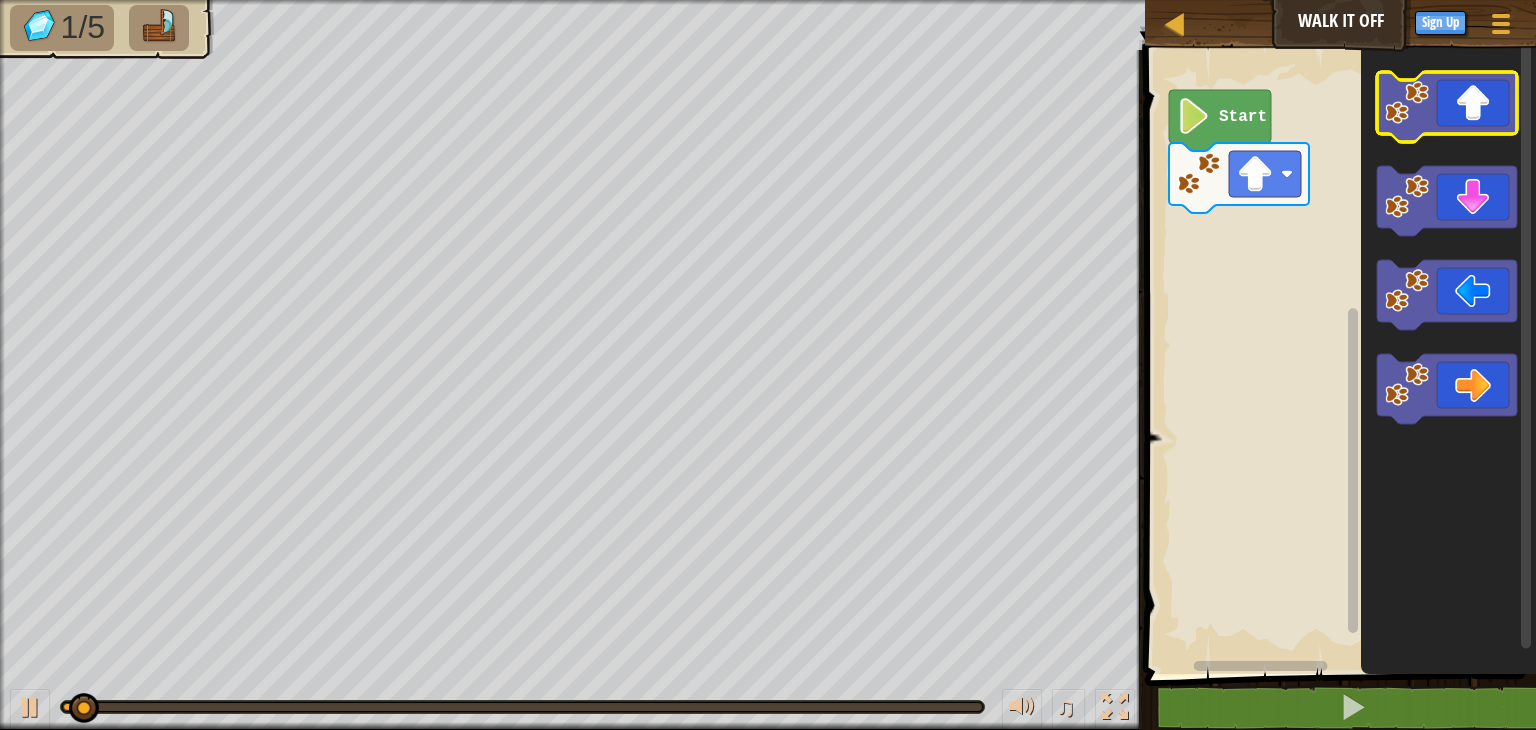 click 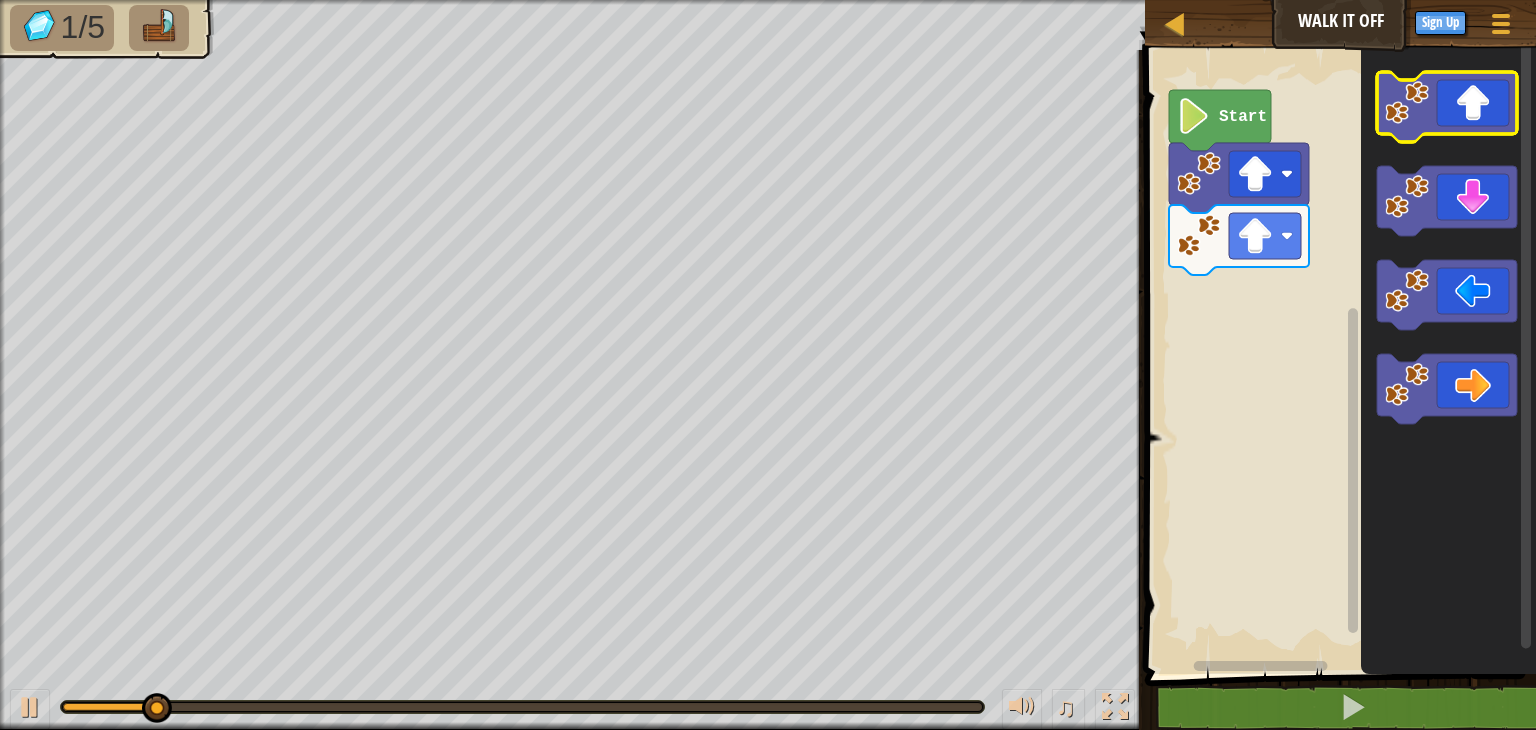 click 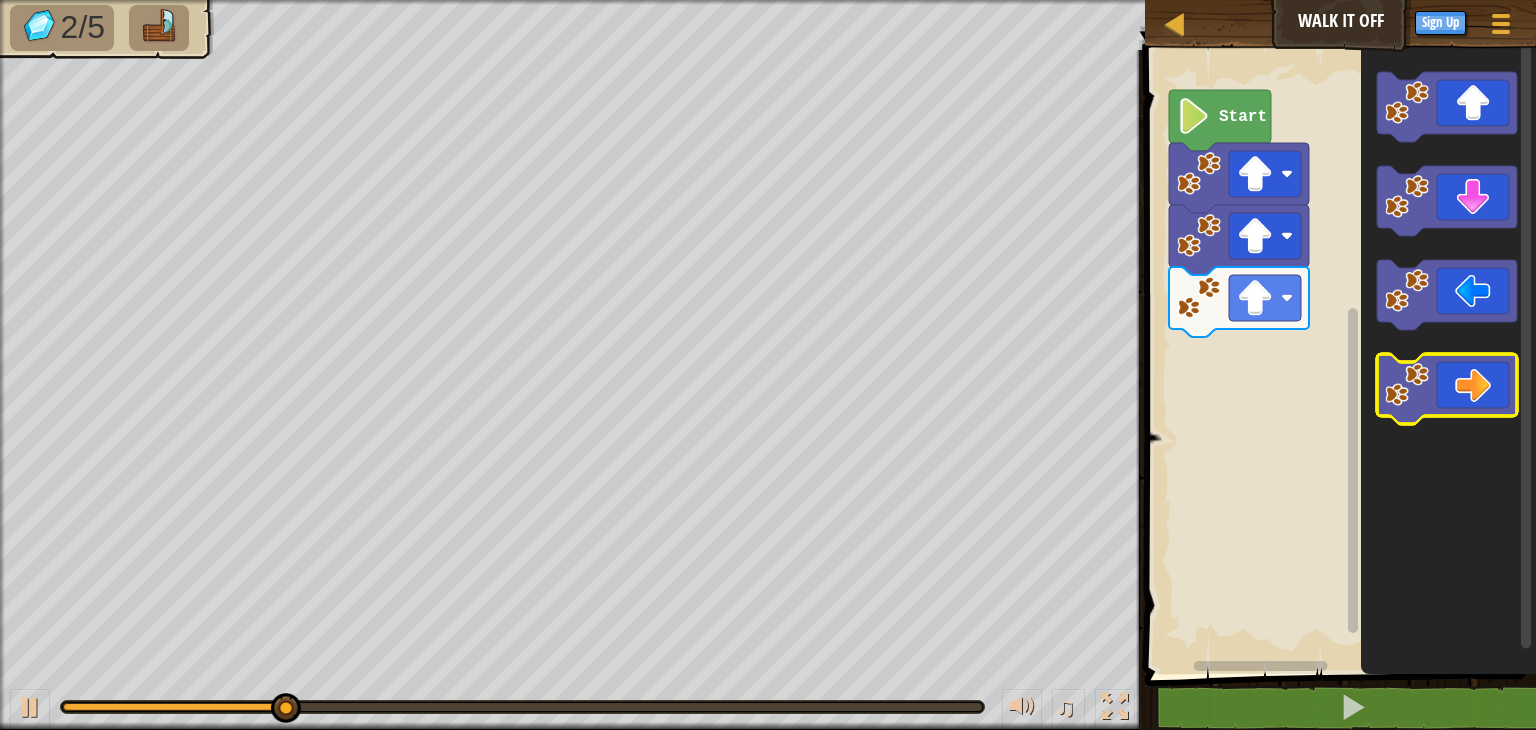 click 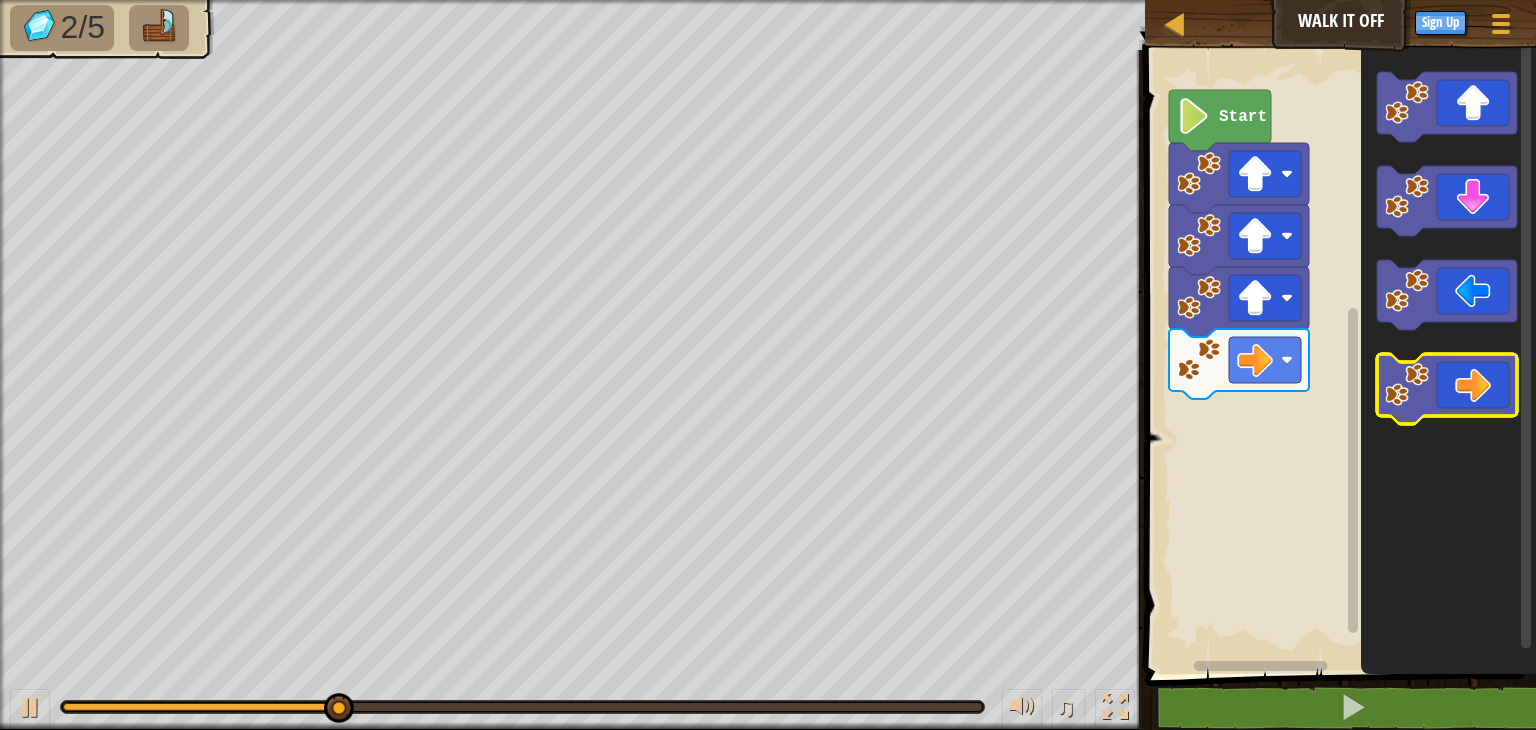 click 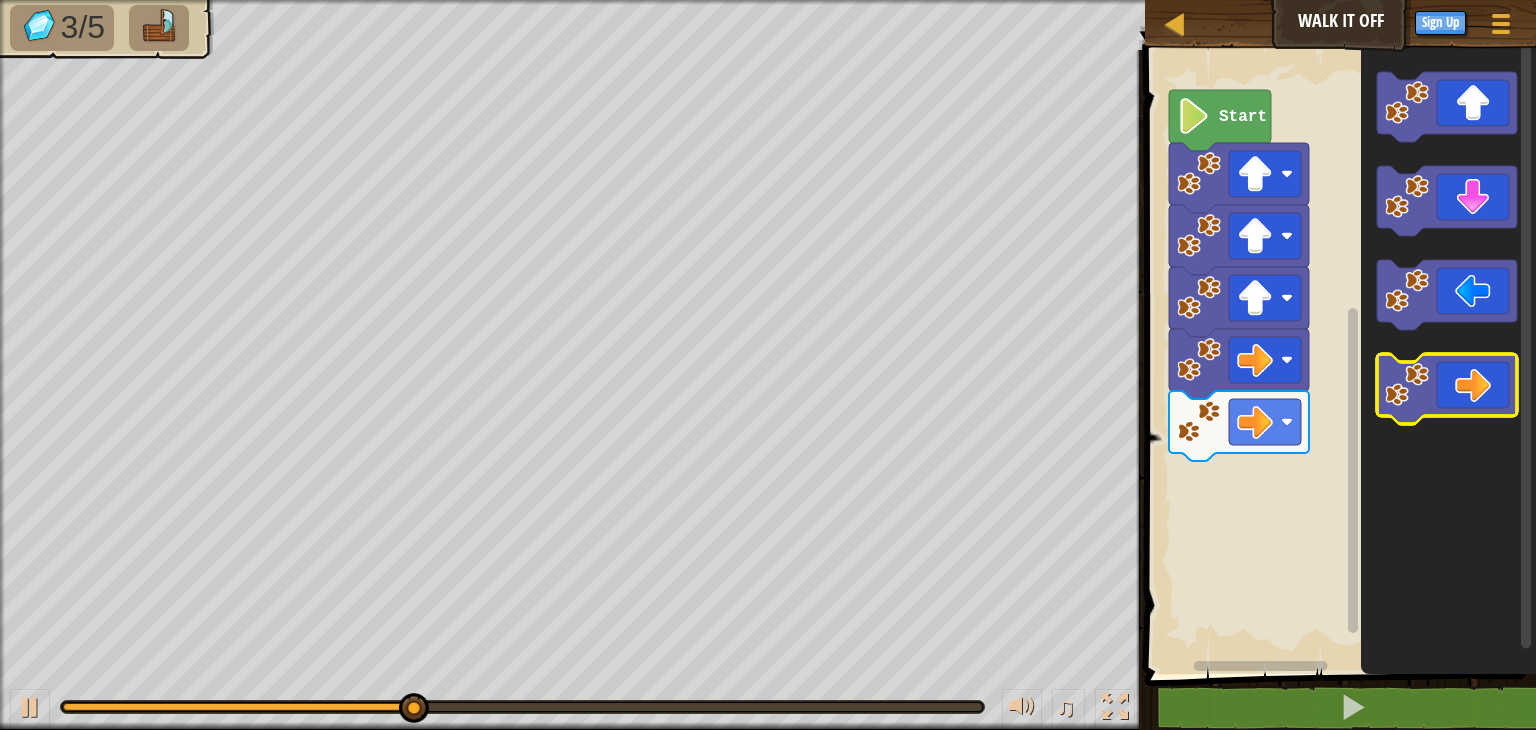 click 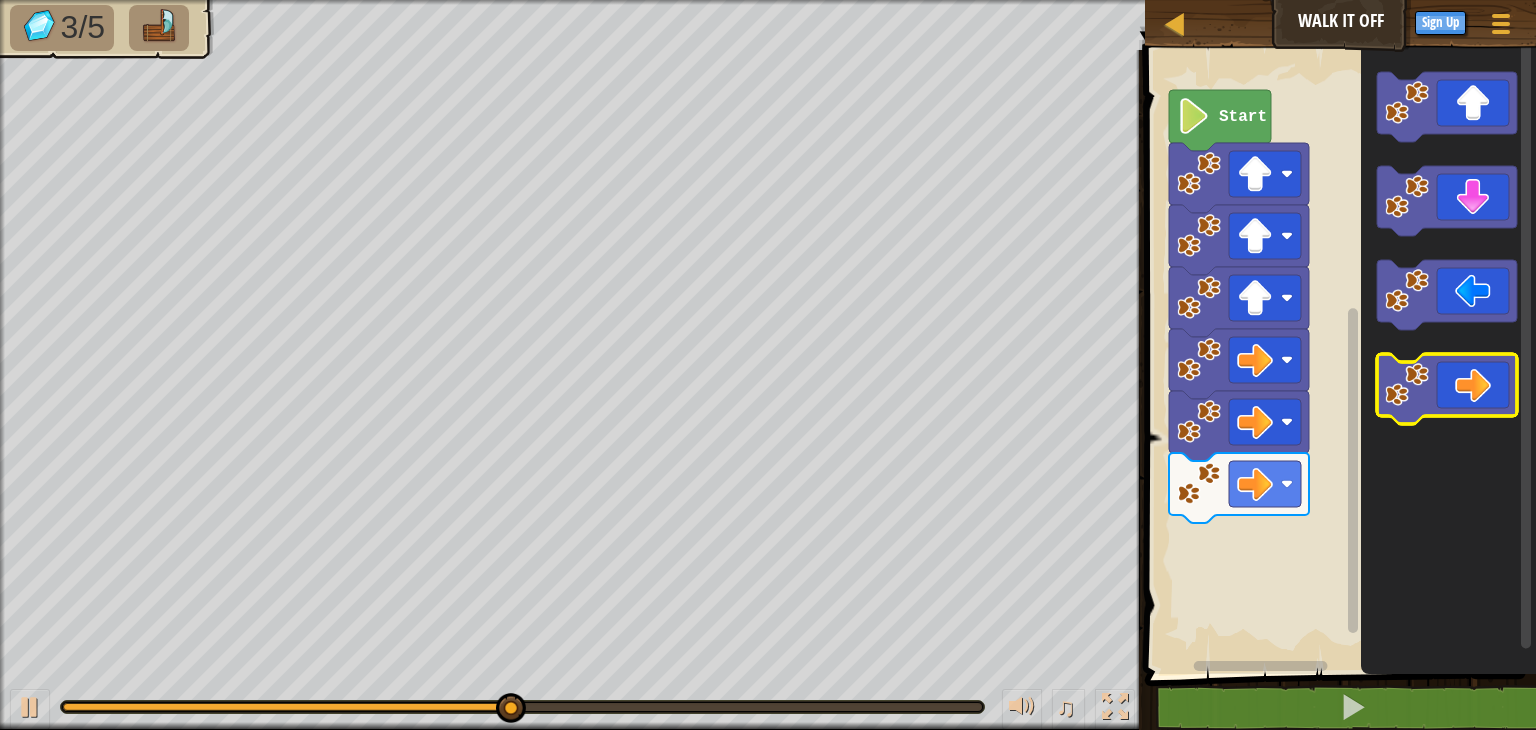 click 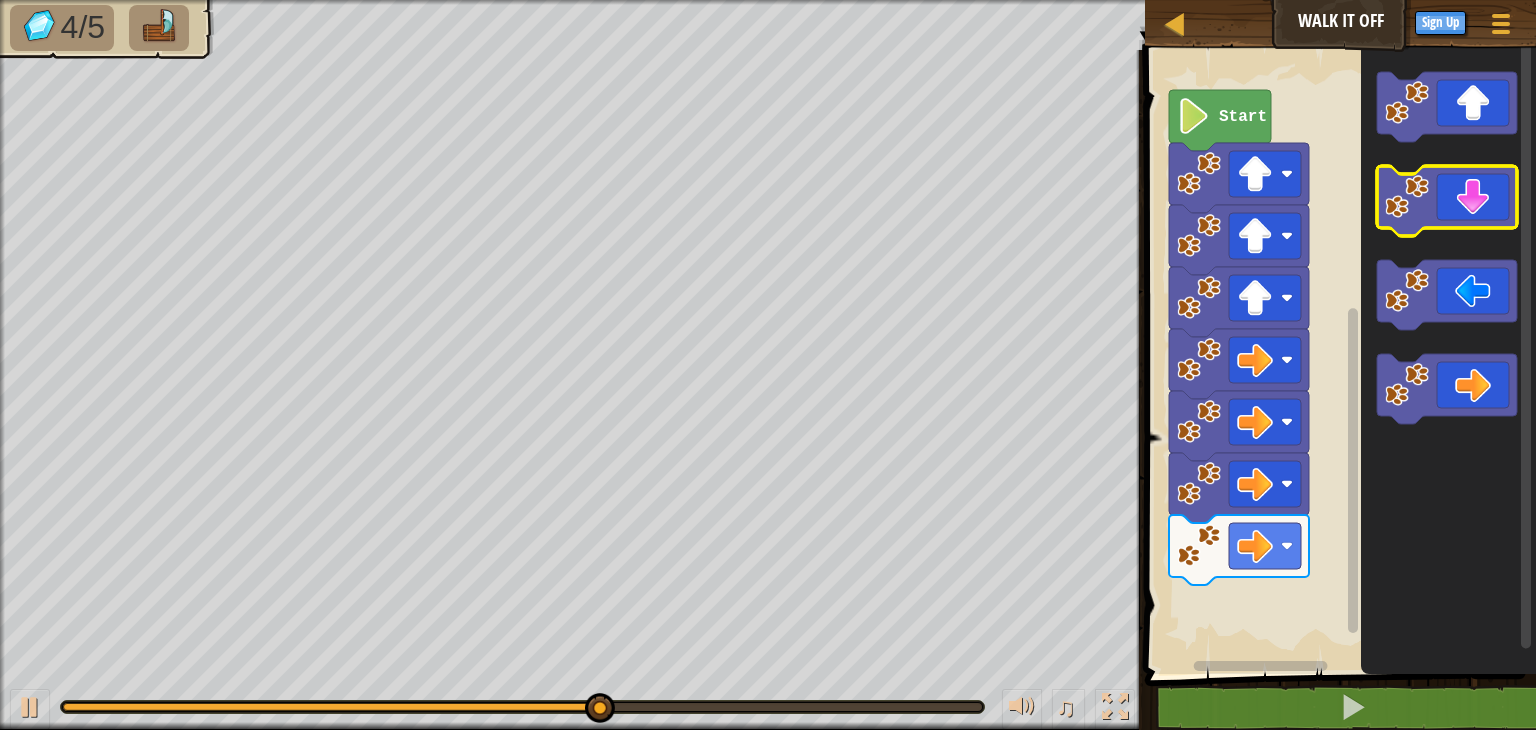 click 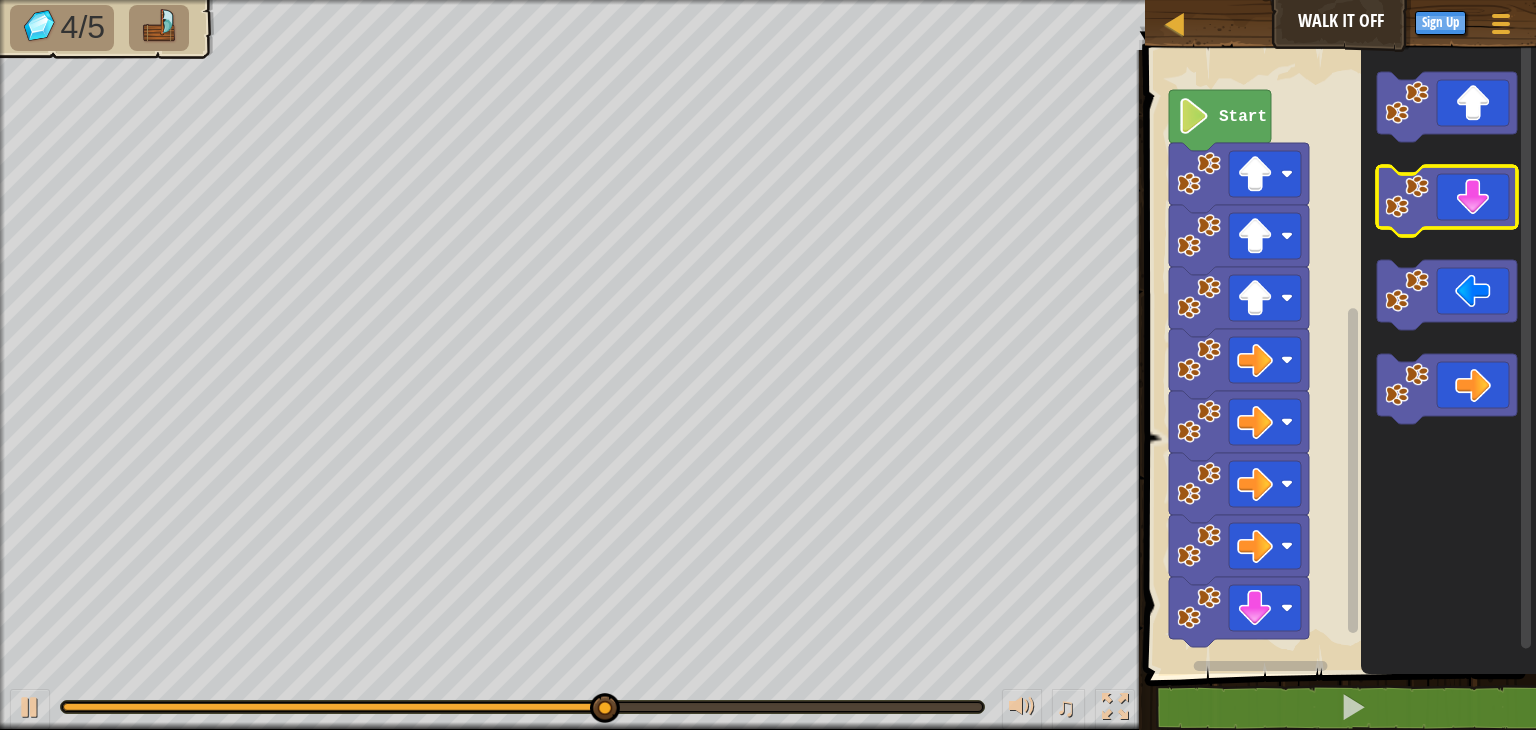 click 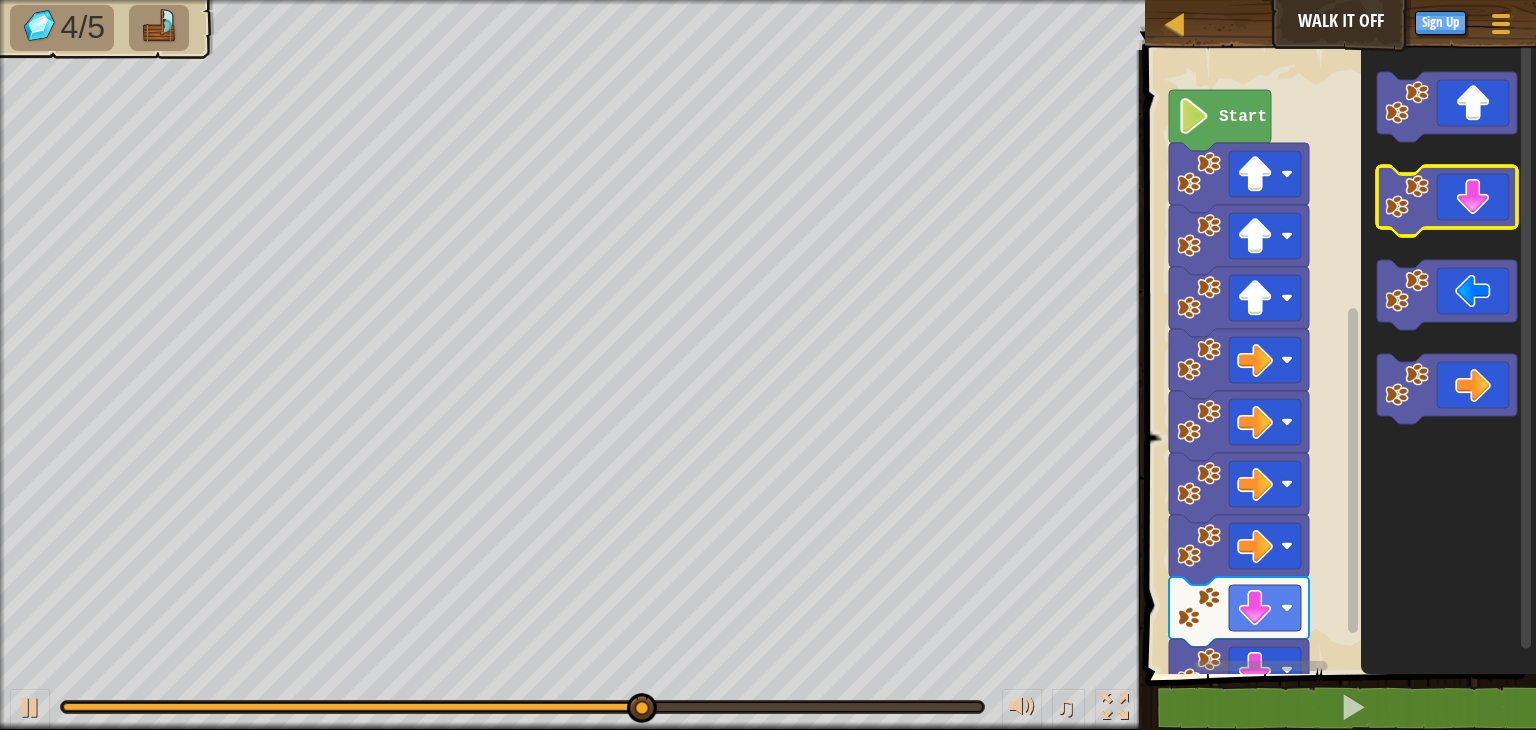 click 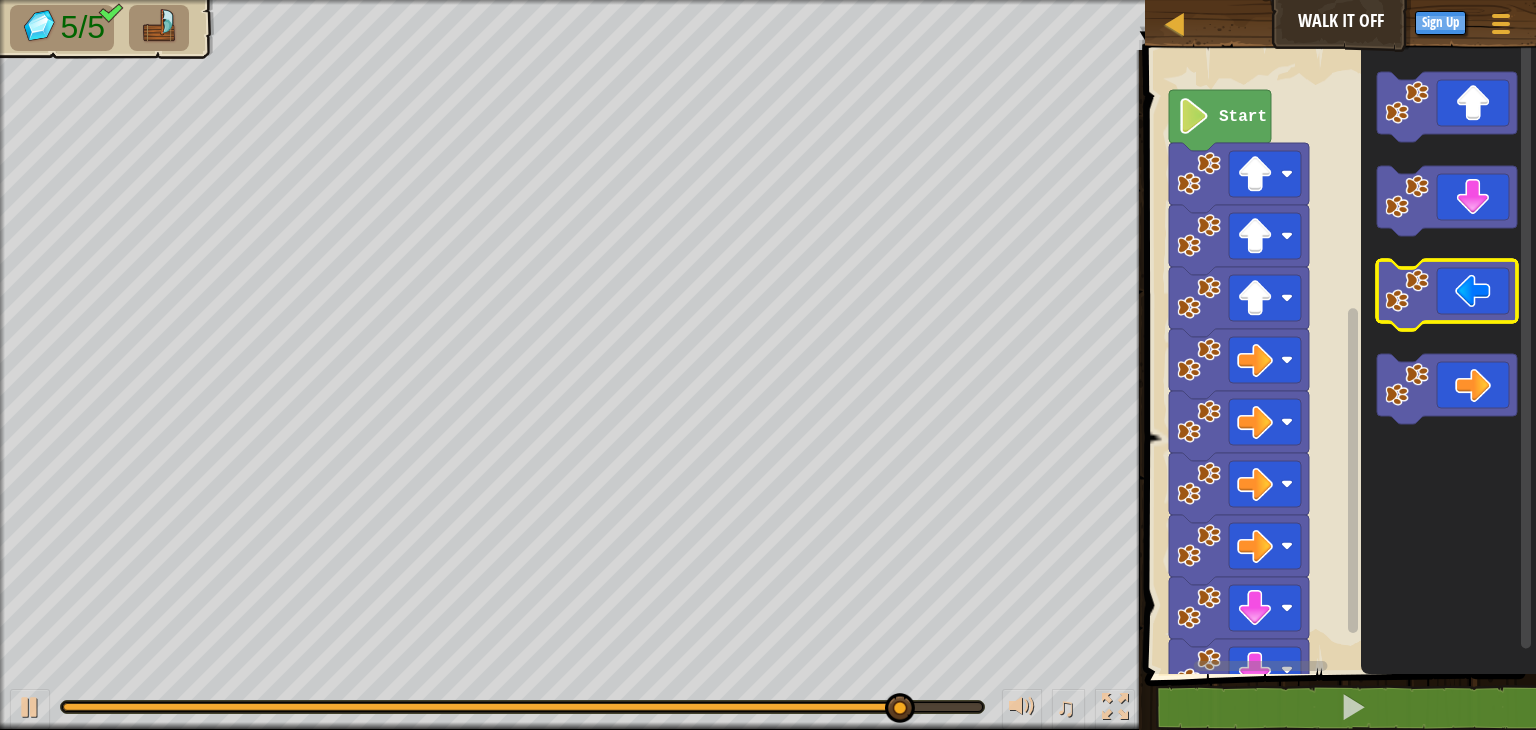 click 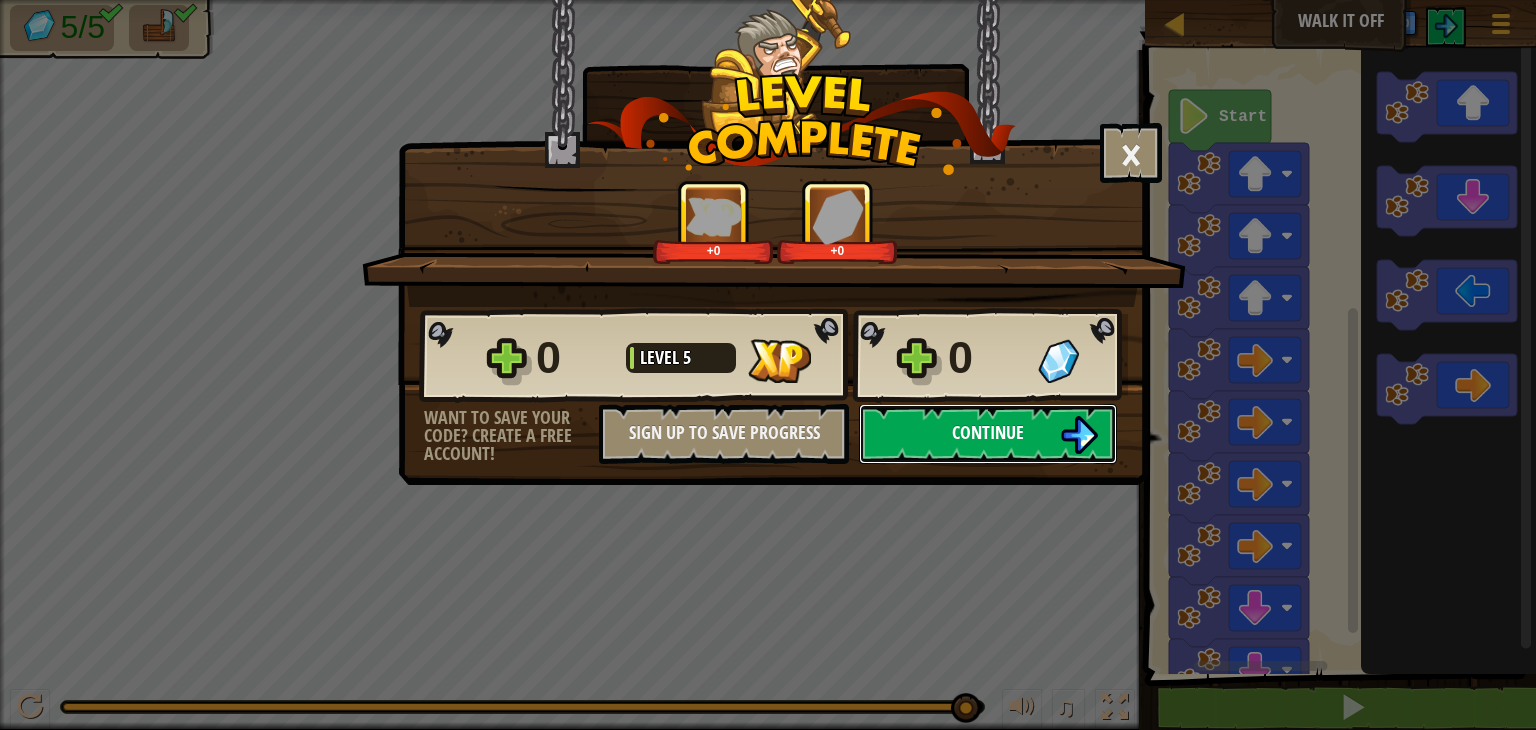 click on "Continue" at bounding box center [988, 434] 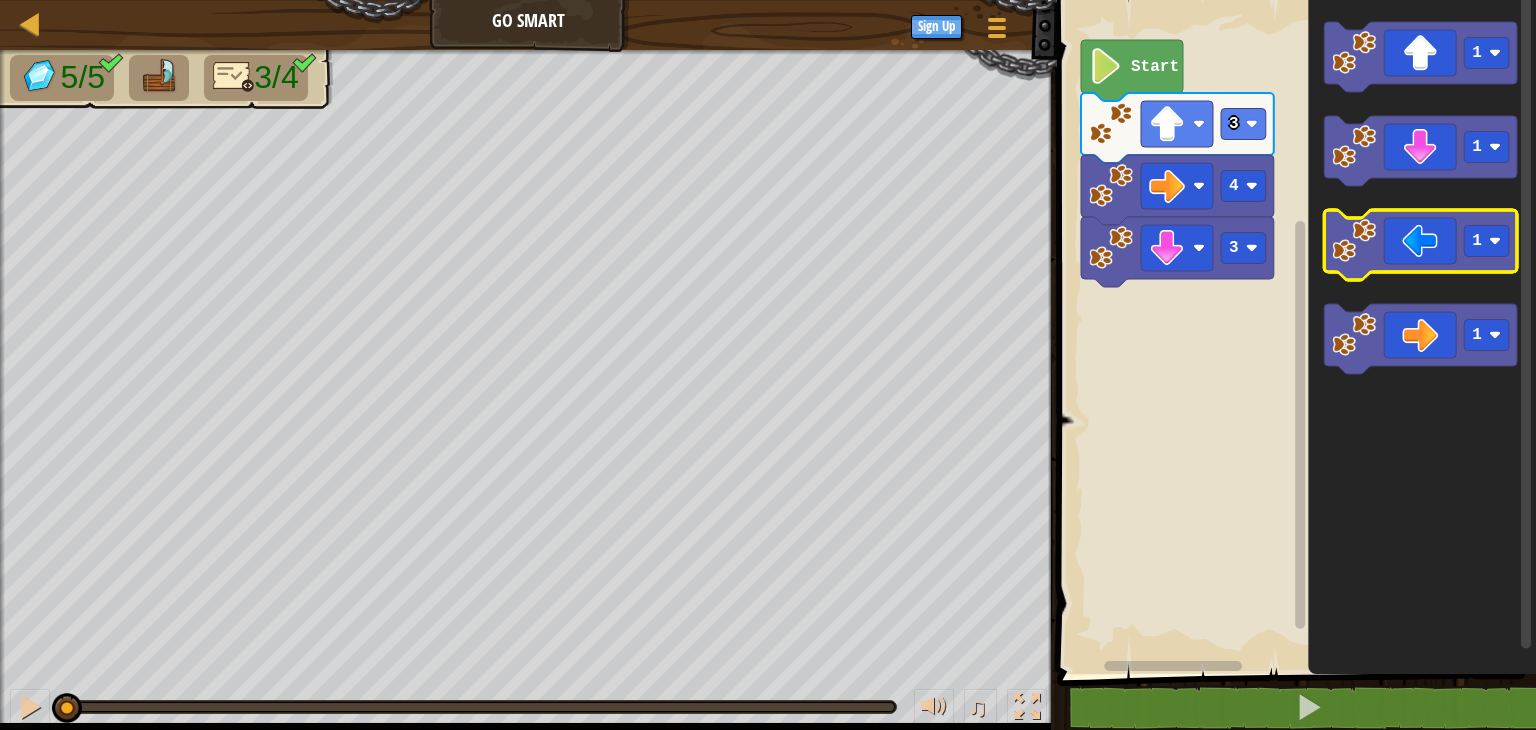 click 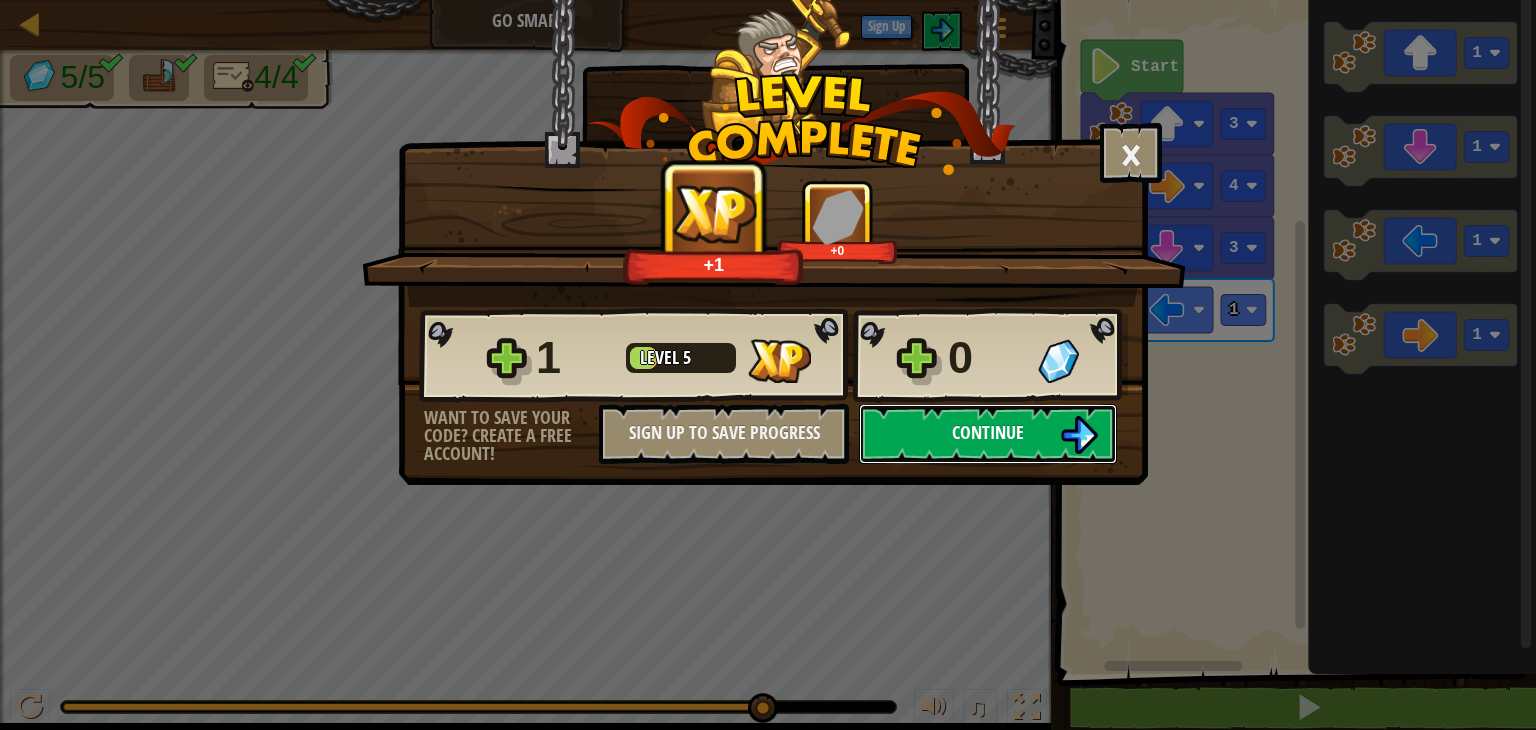 click on "Continue" at bounding box center (988, 434) 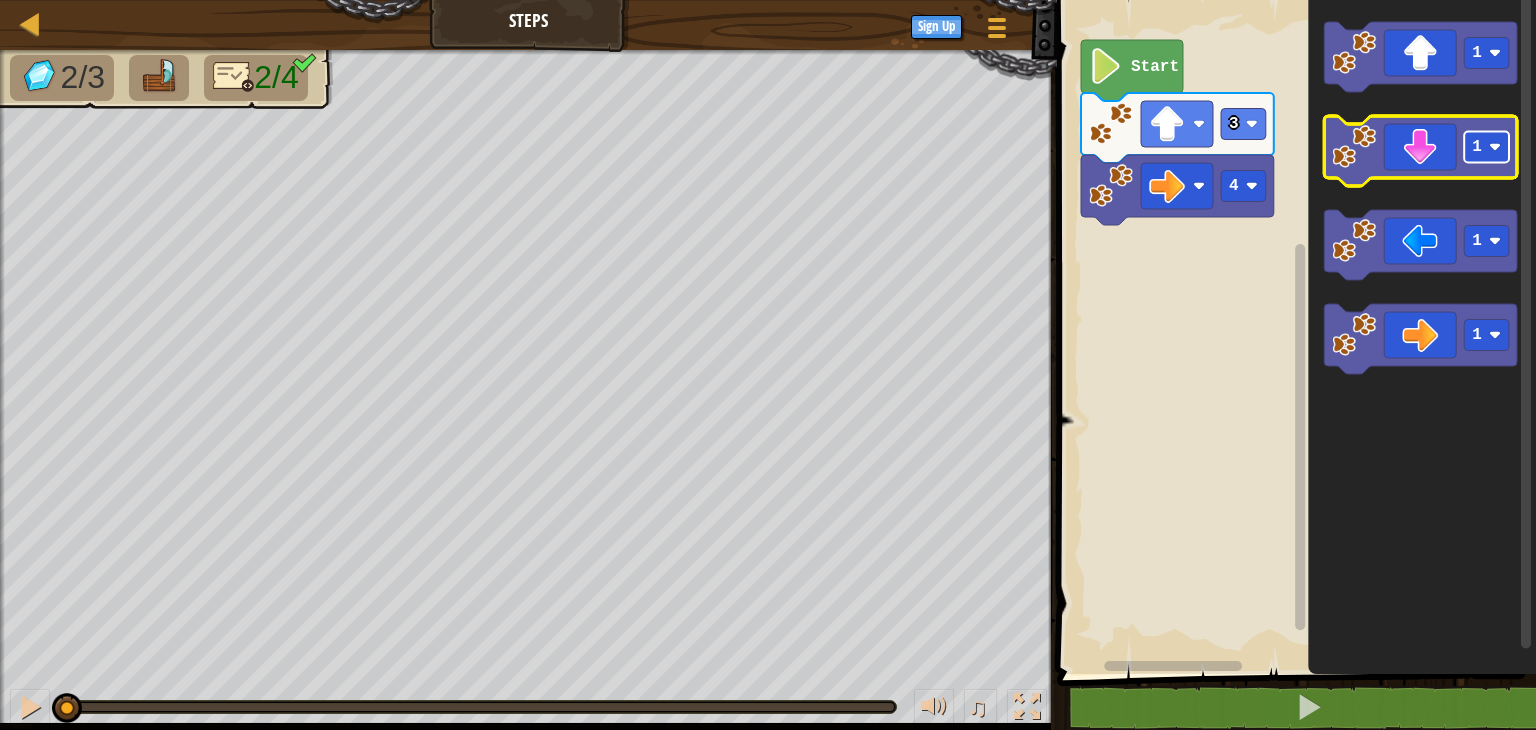 click 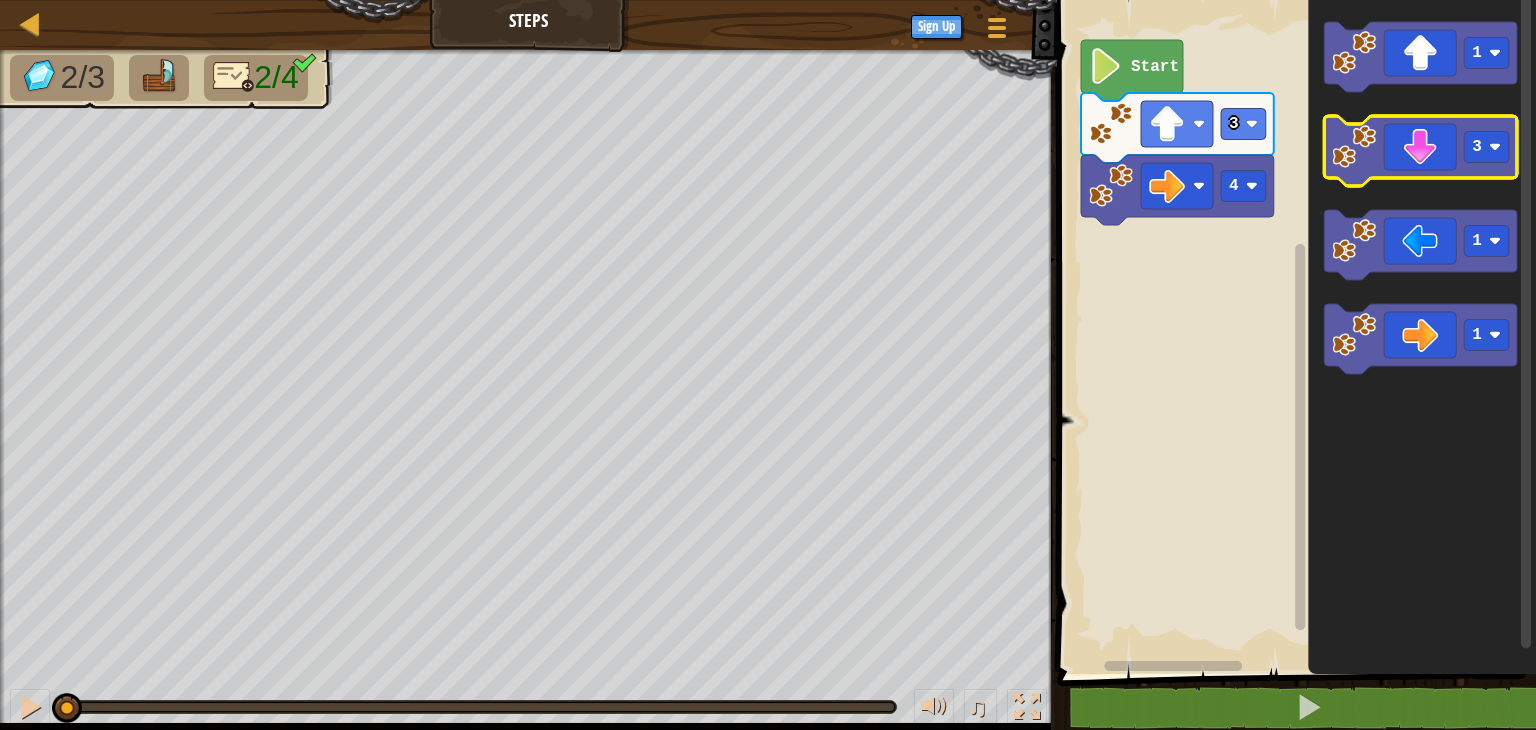 click 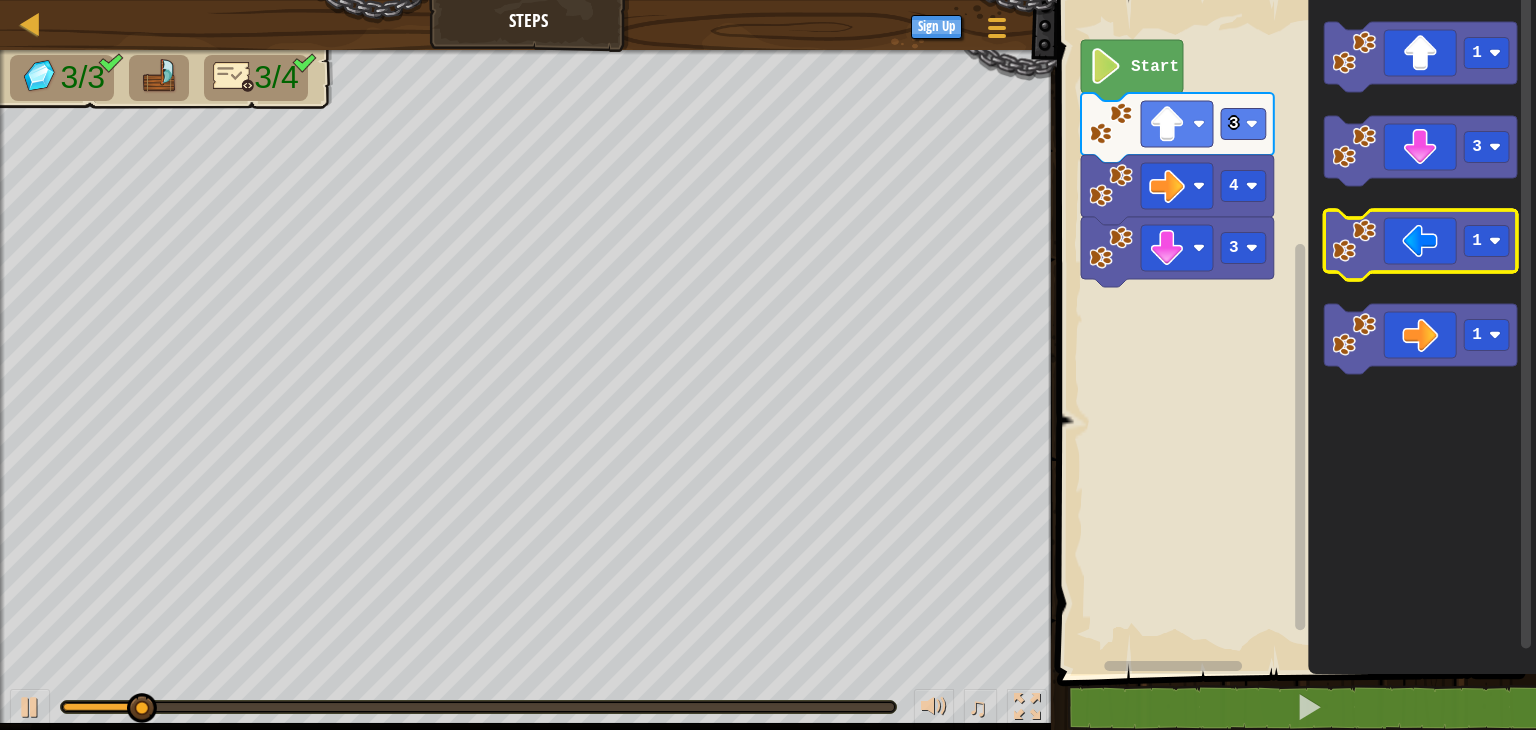 click 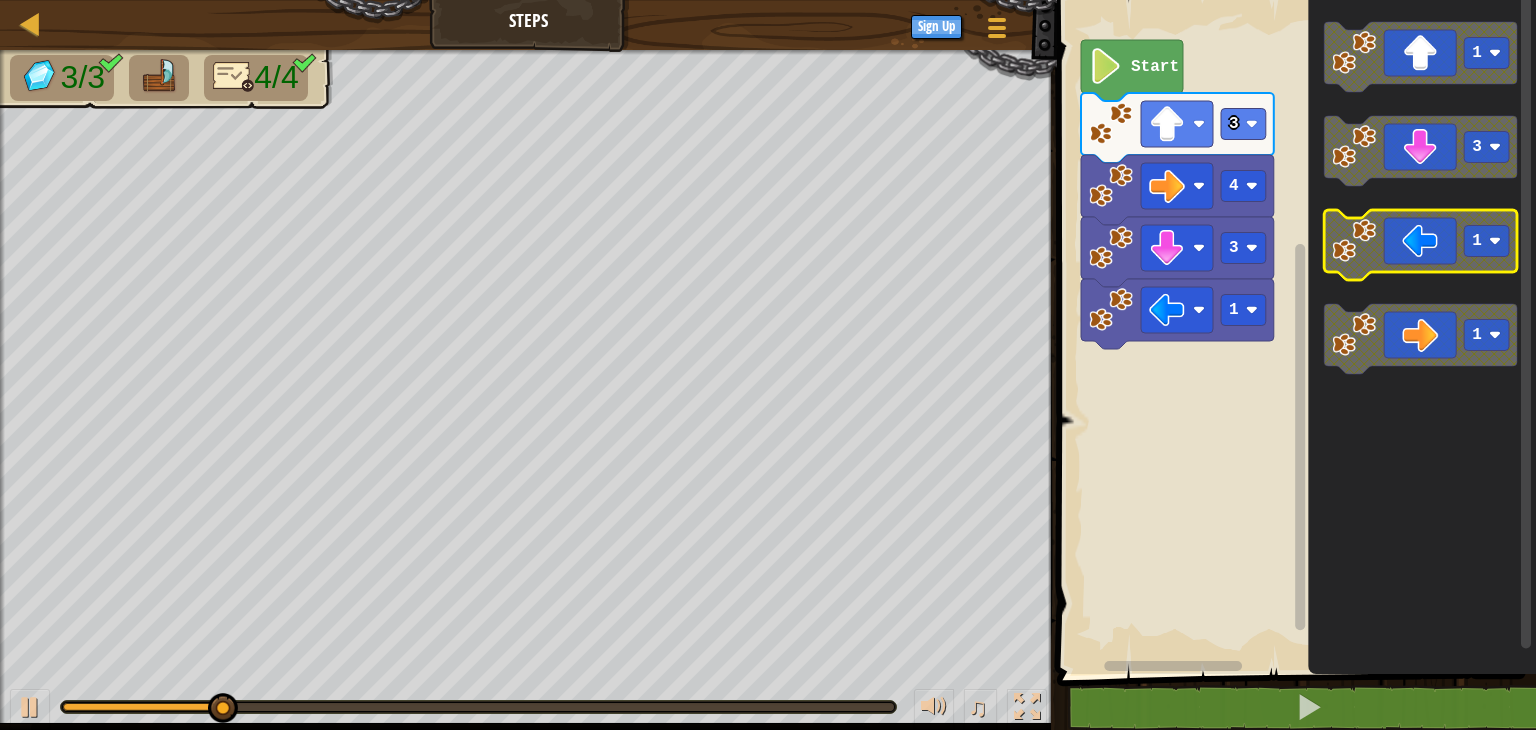click 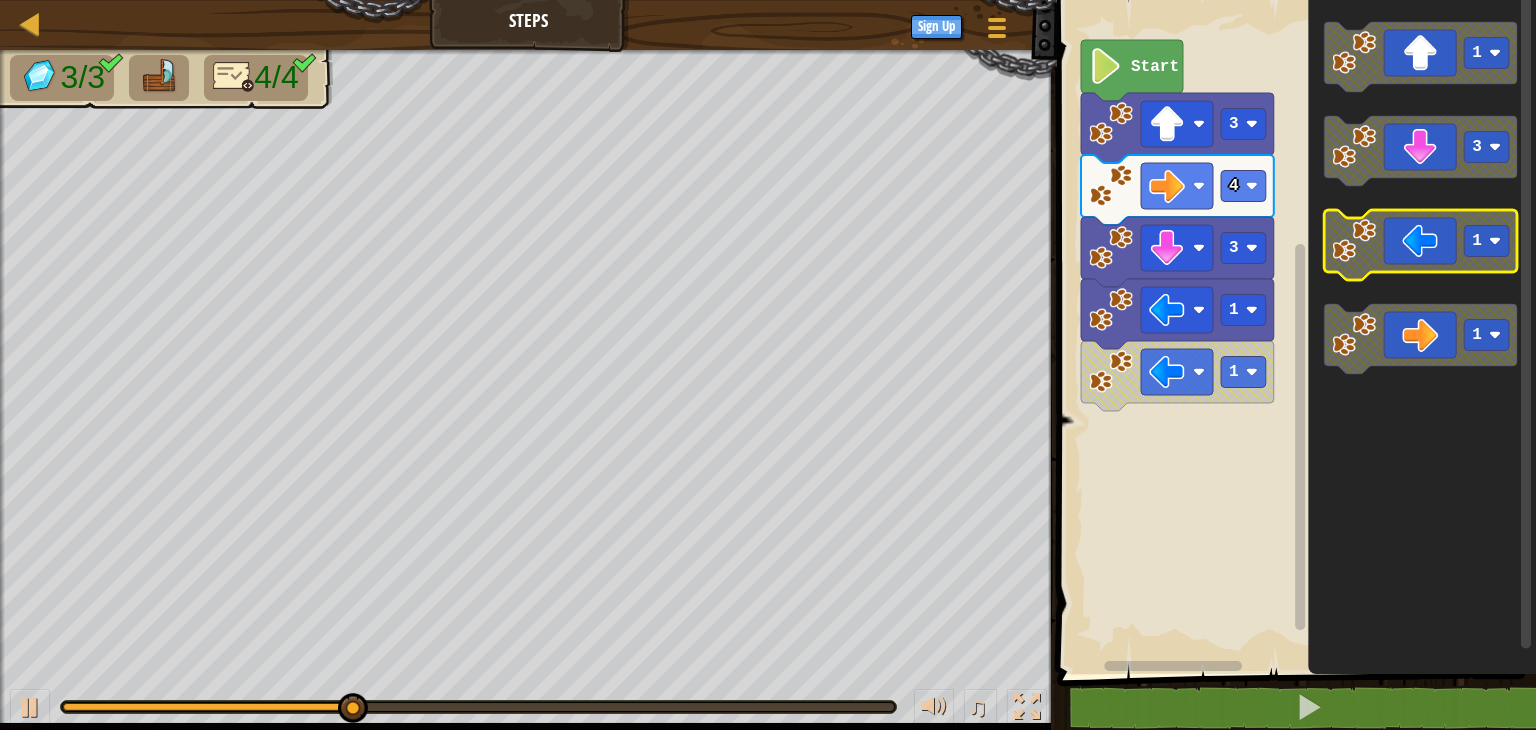 click 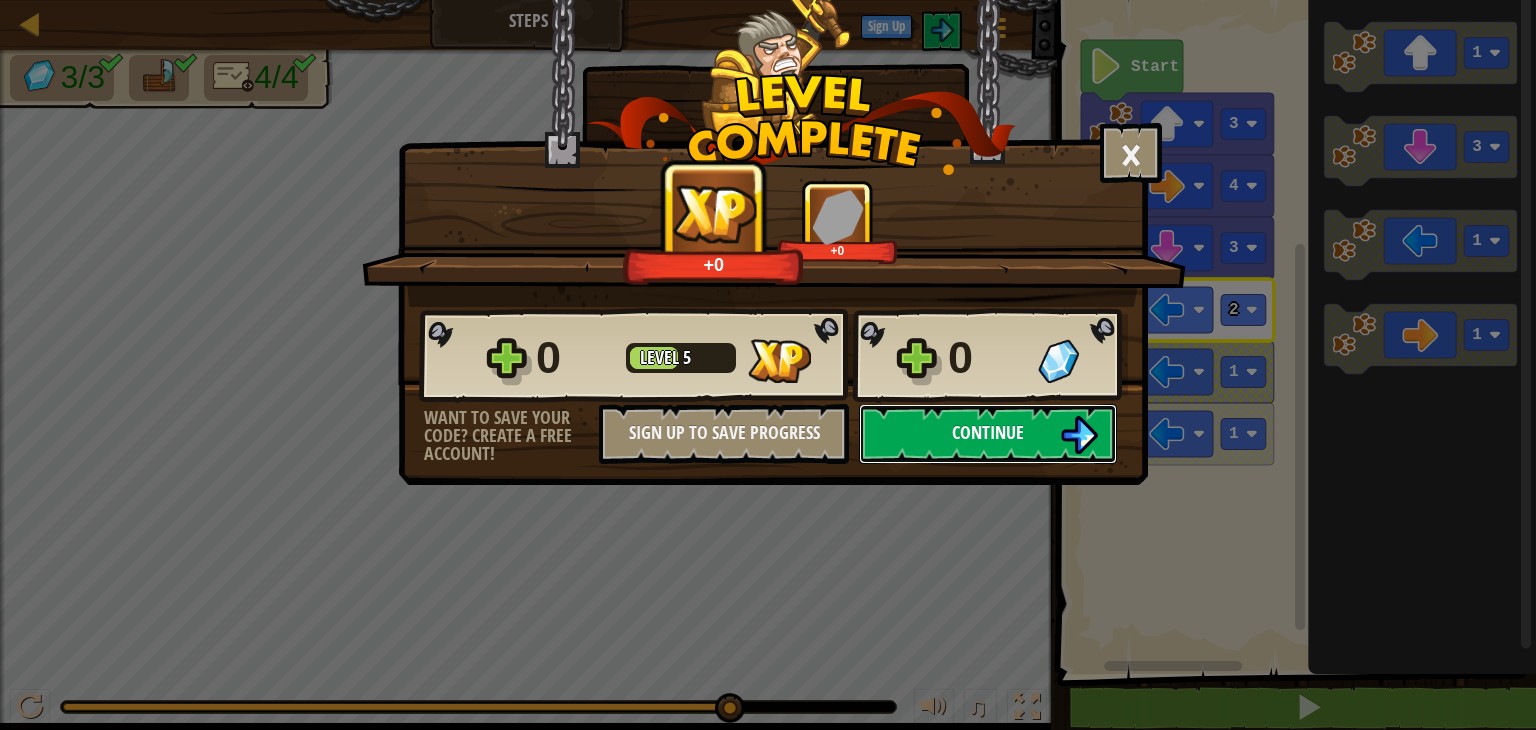 click on "Continue" at bounding box center (988, 434) 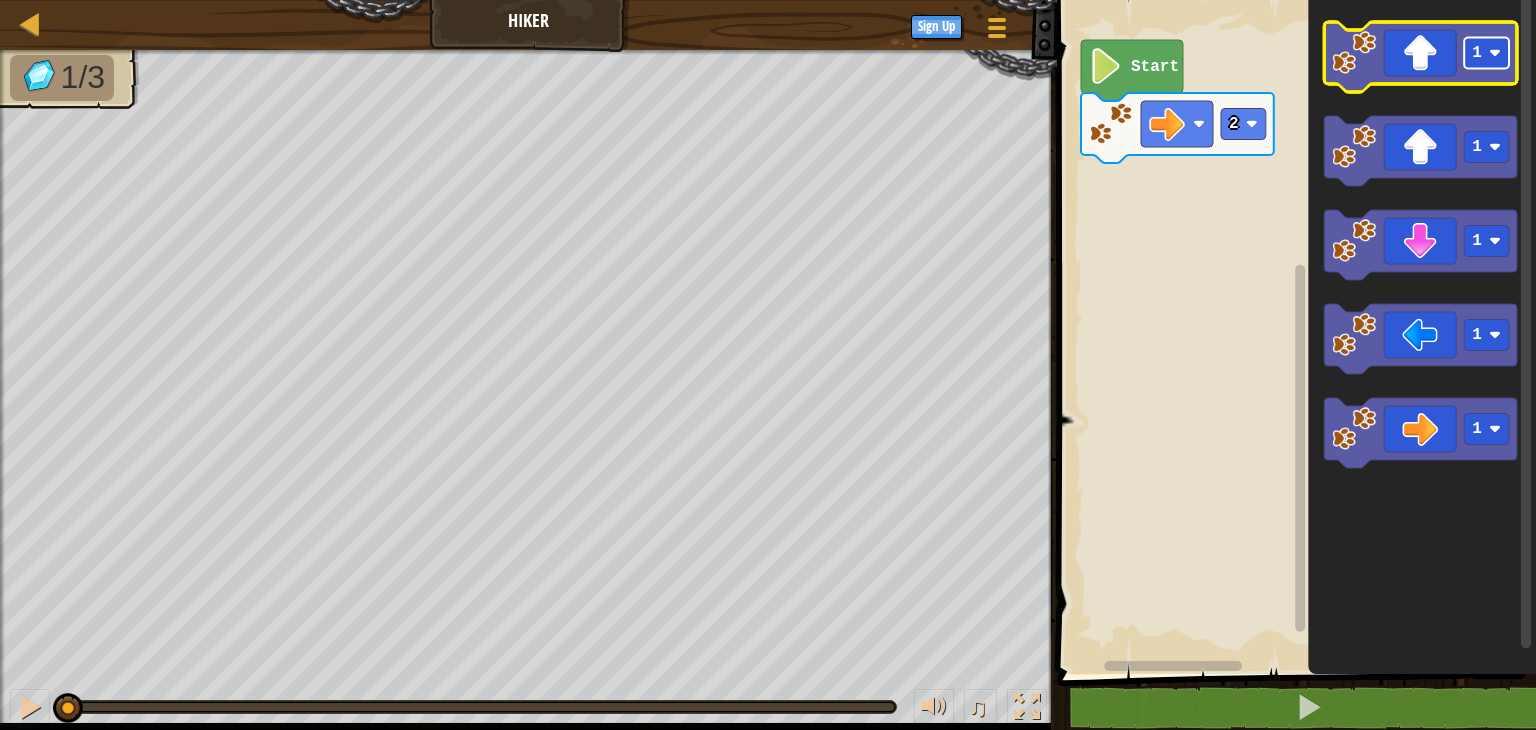 click 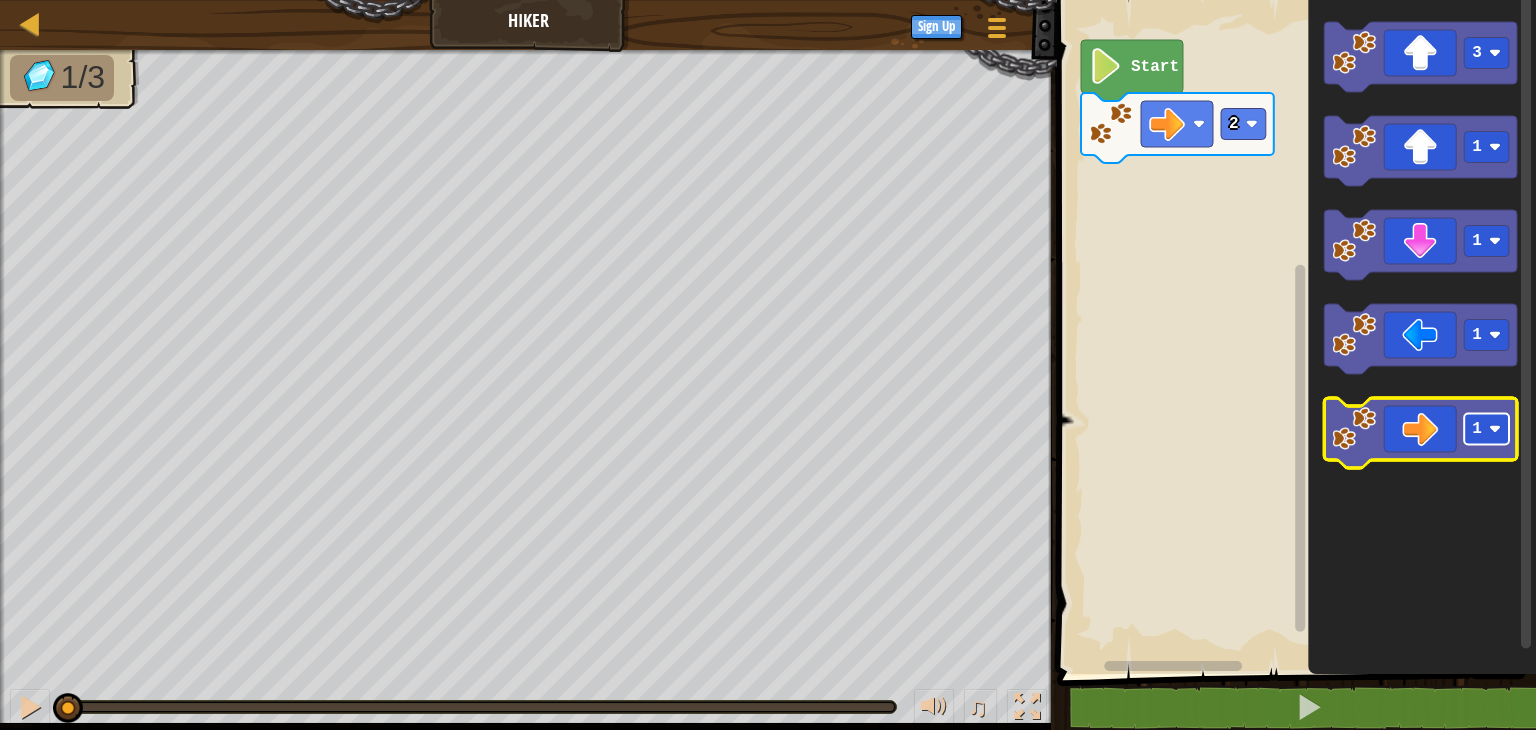 click 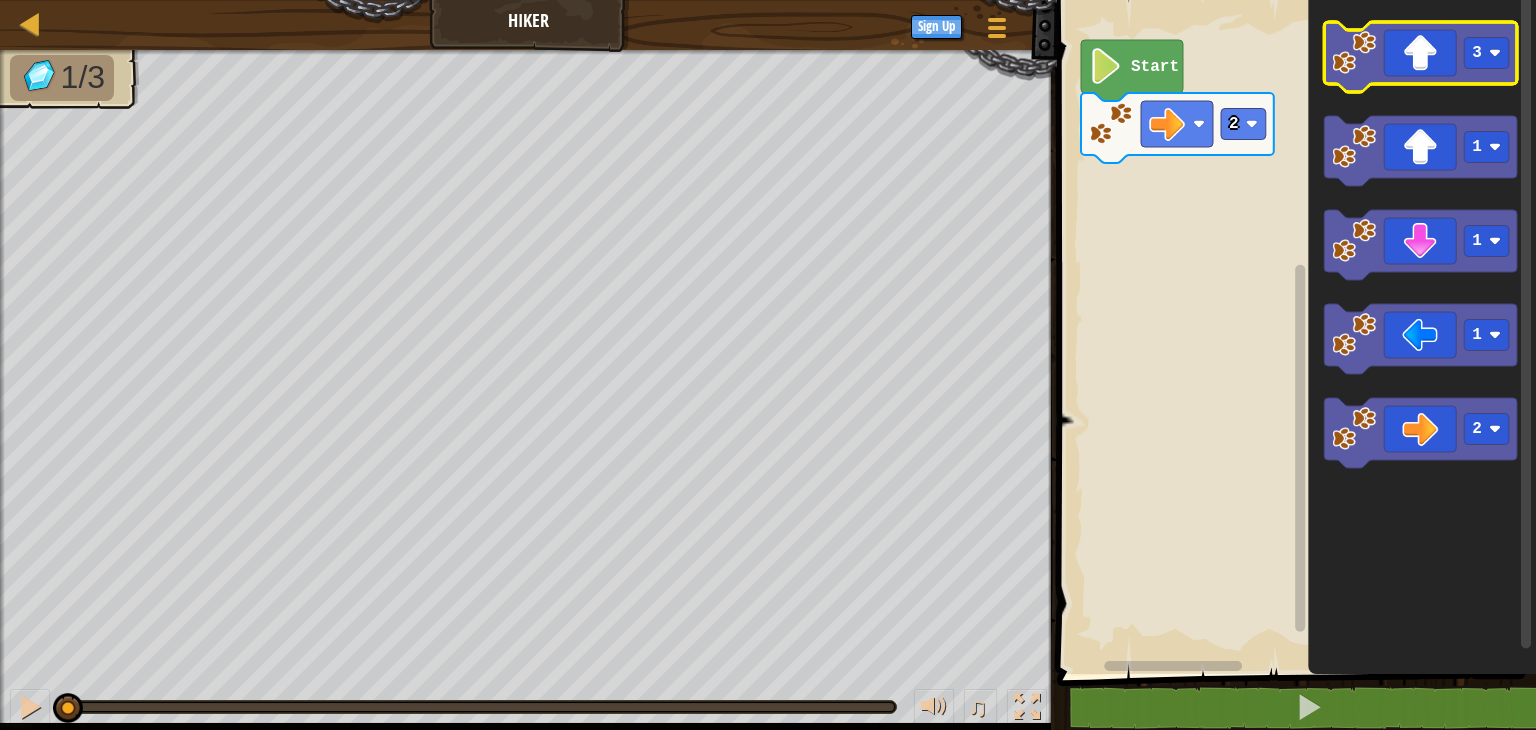 click 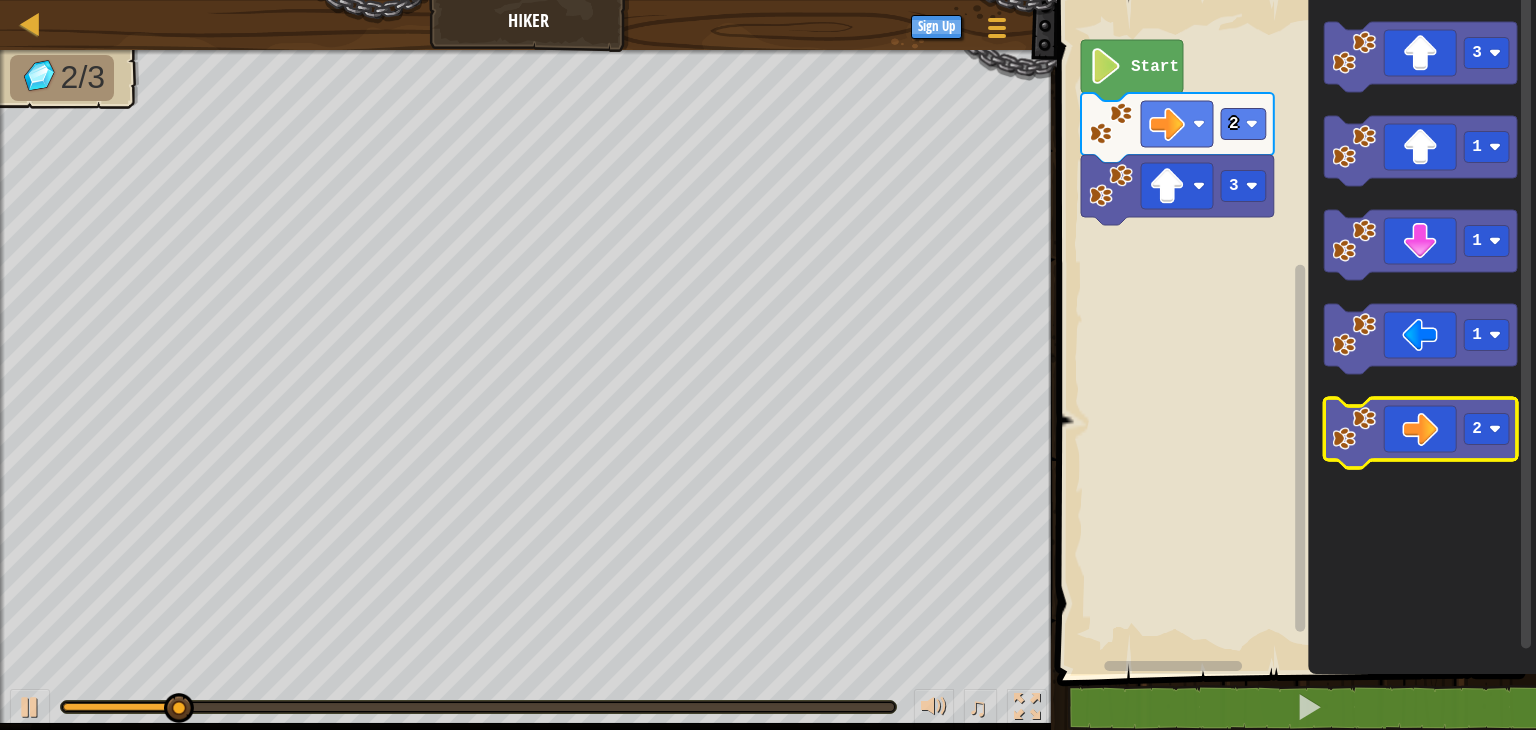 click 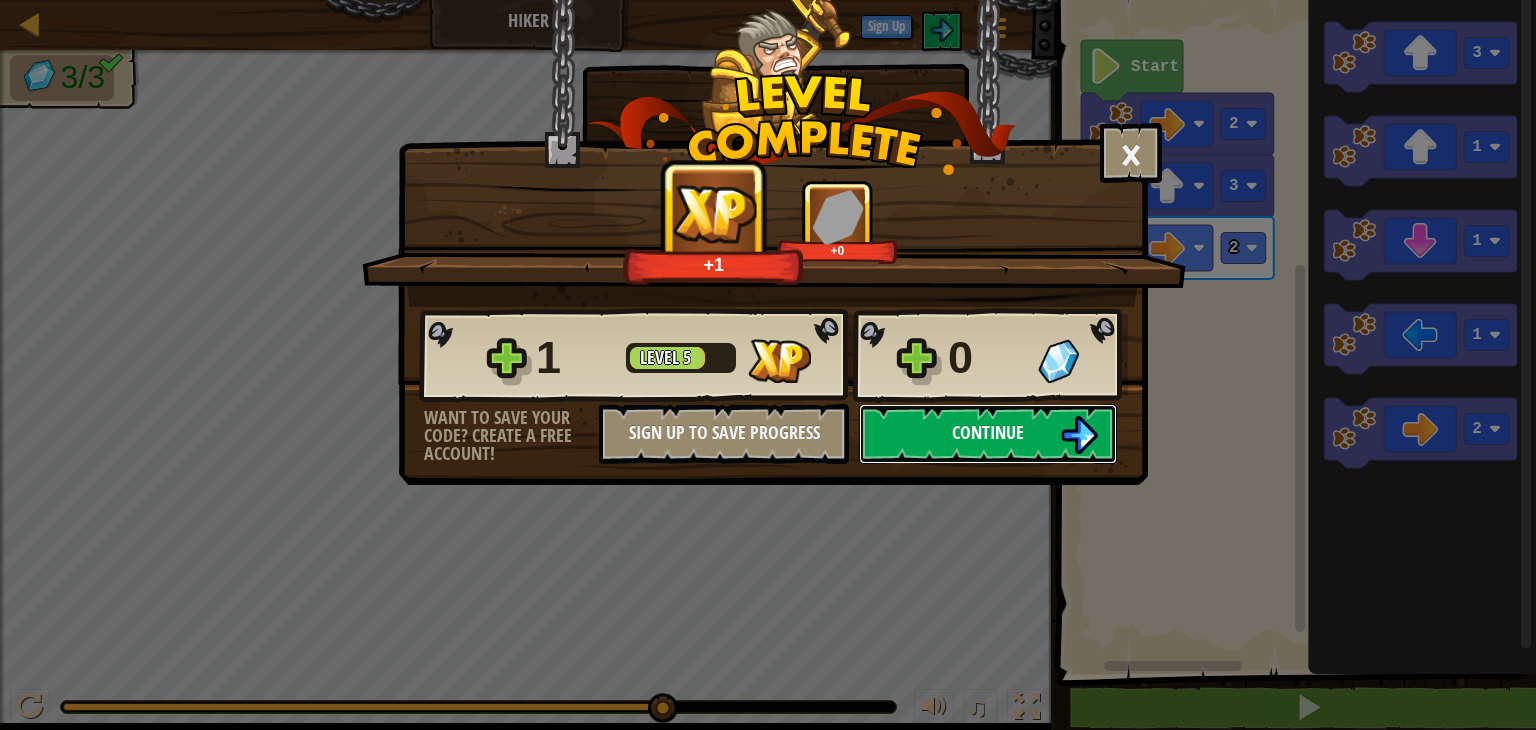 click on "Continue" at bounding box center (988, 434) 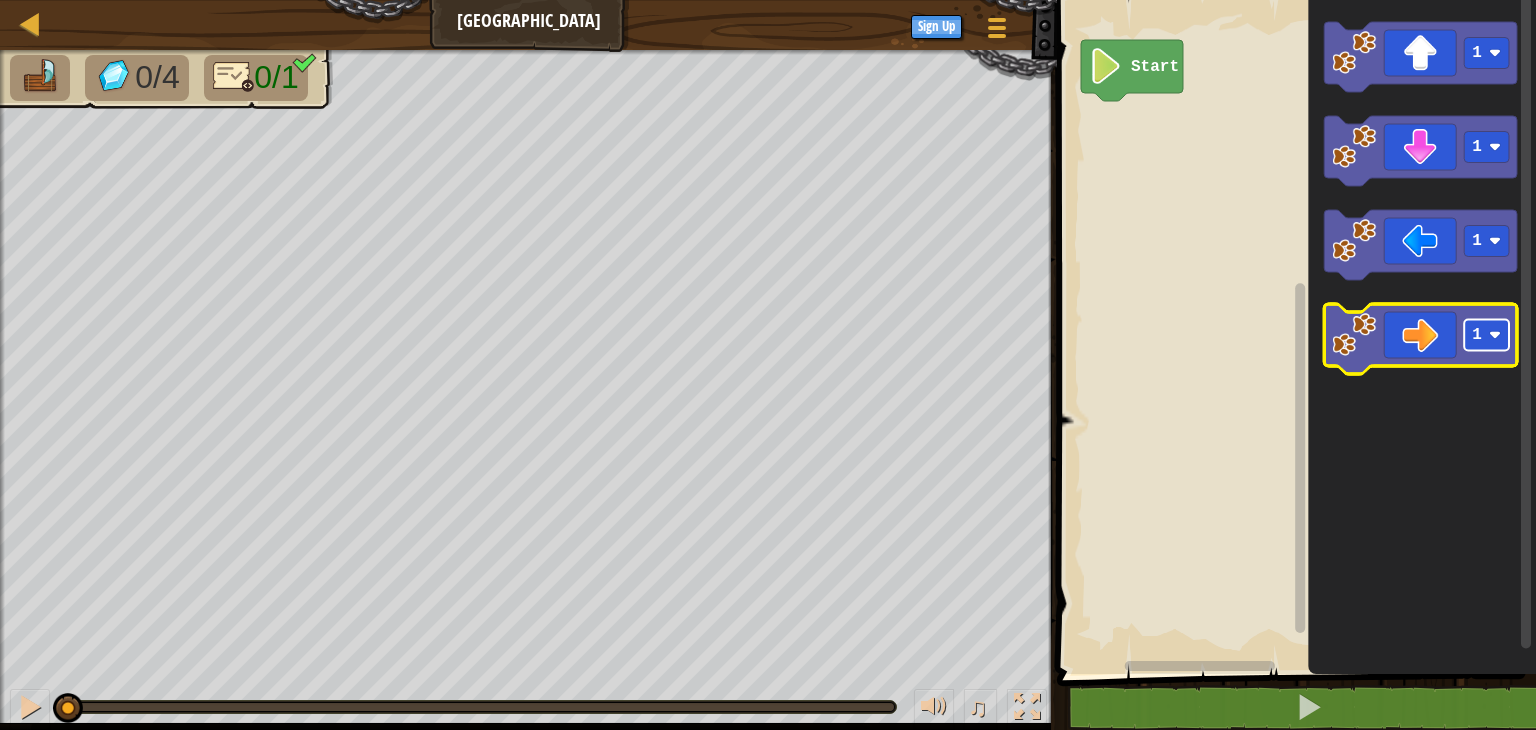 click 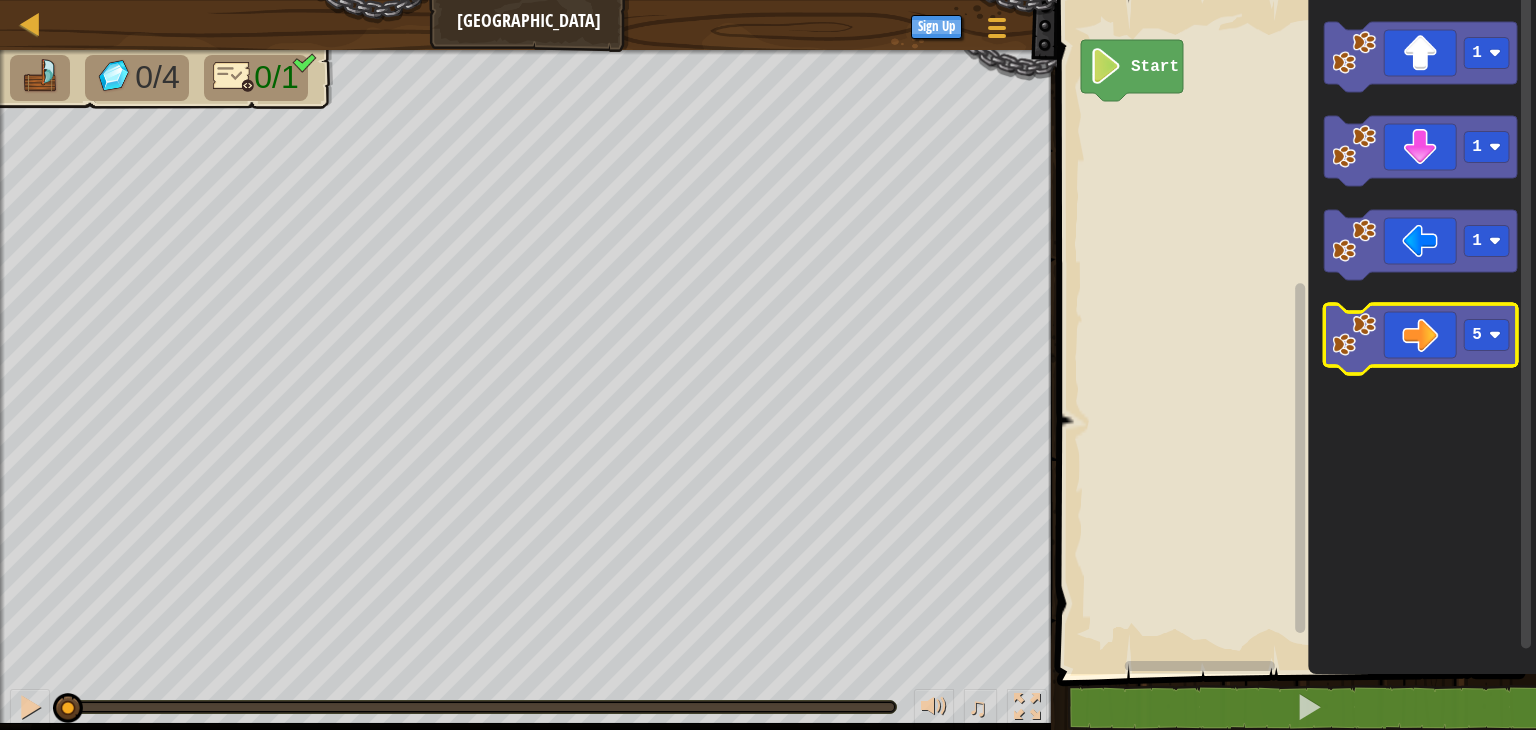 click 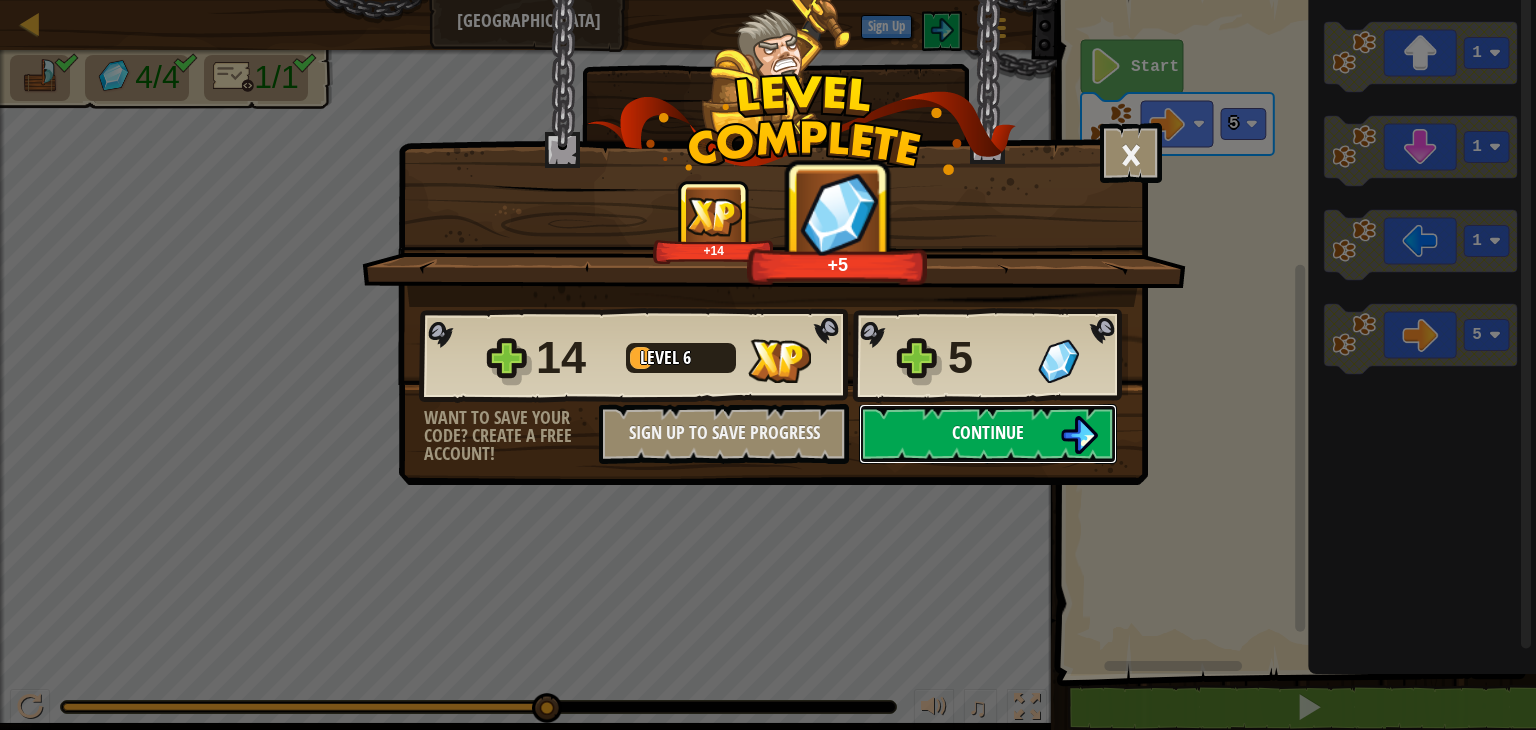 click on "Continue" at bounding box center [988, 434] 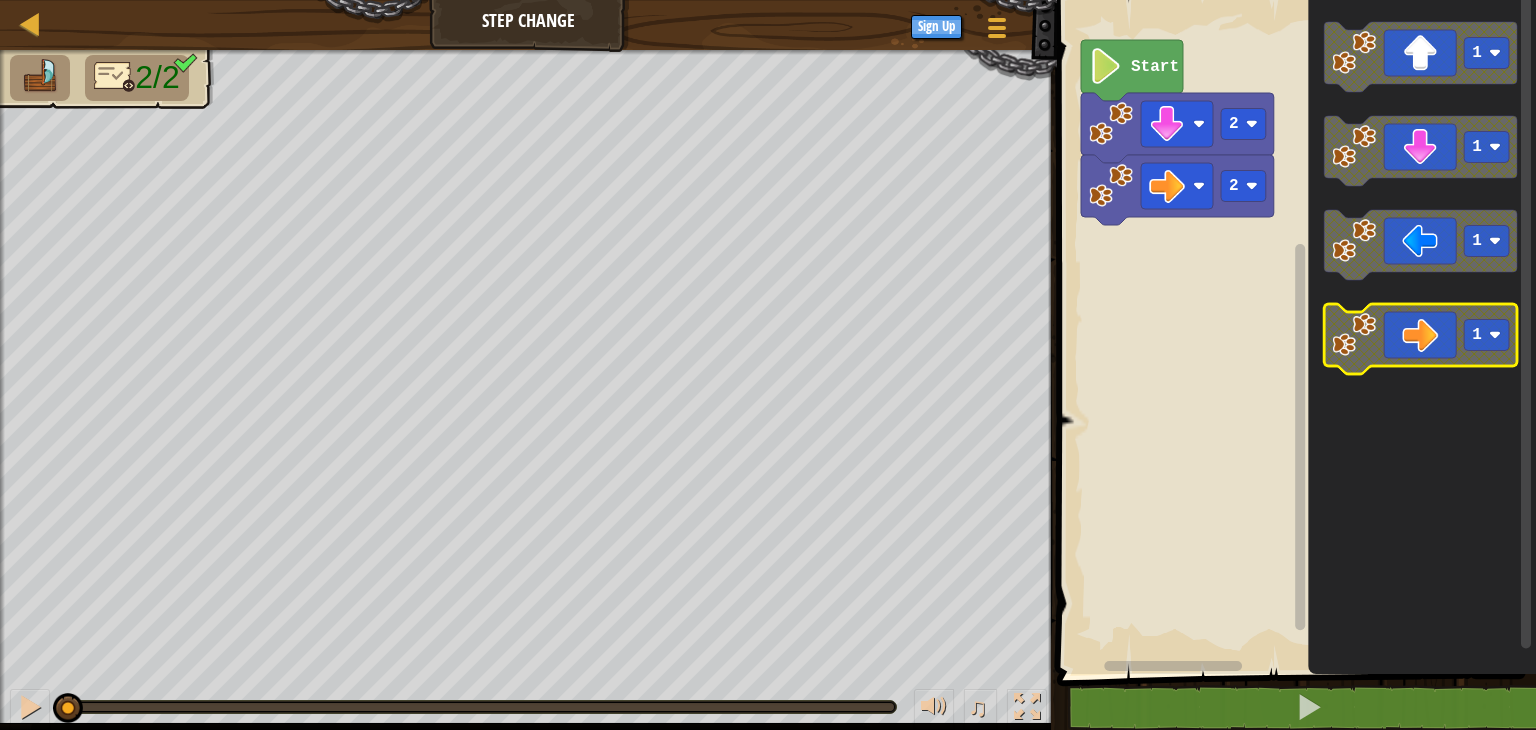 click 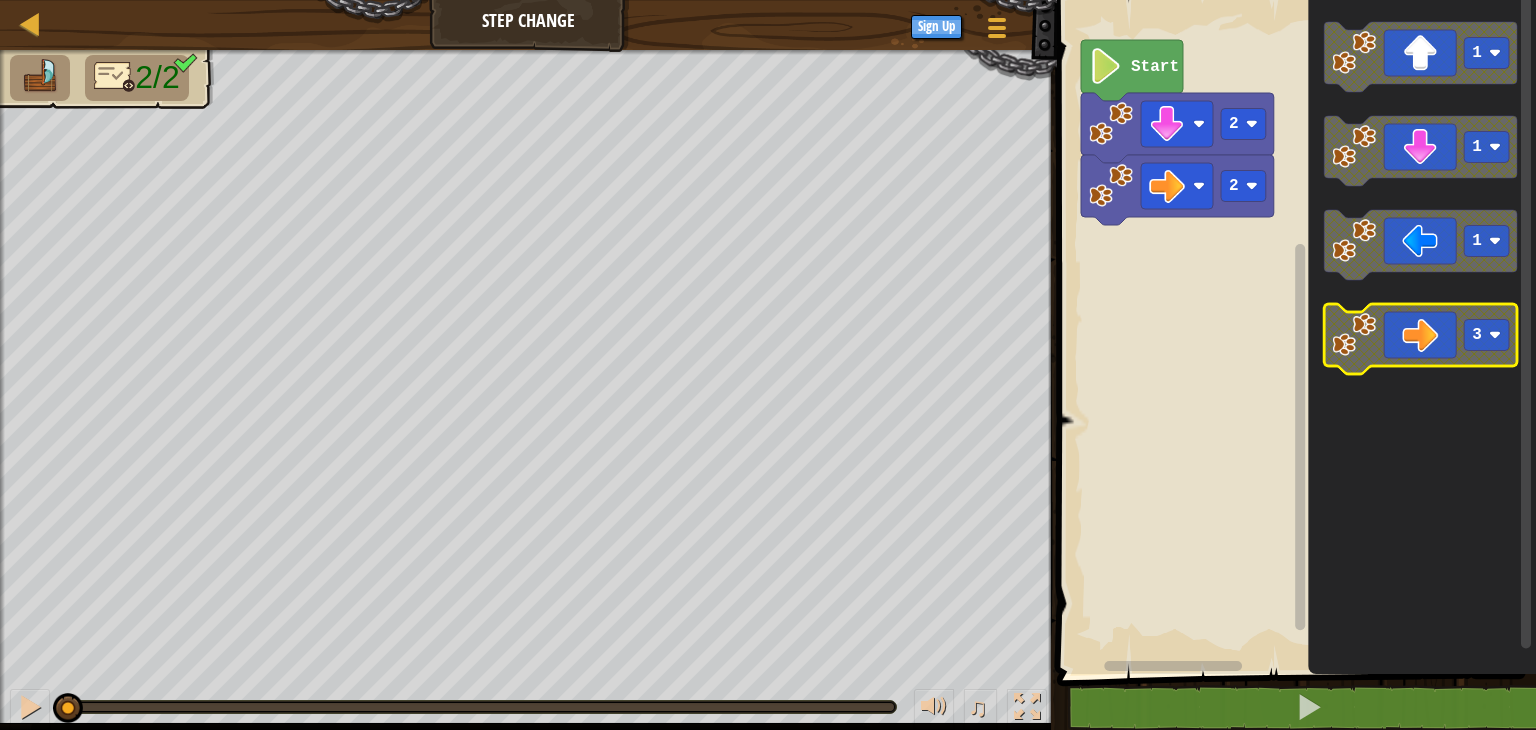 click 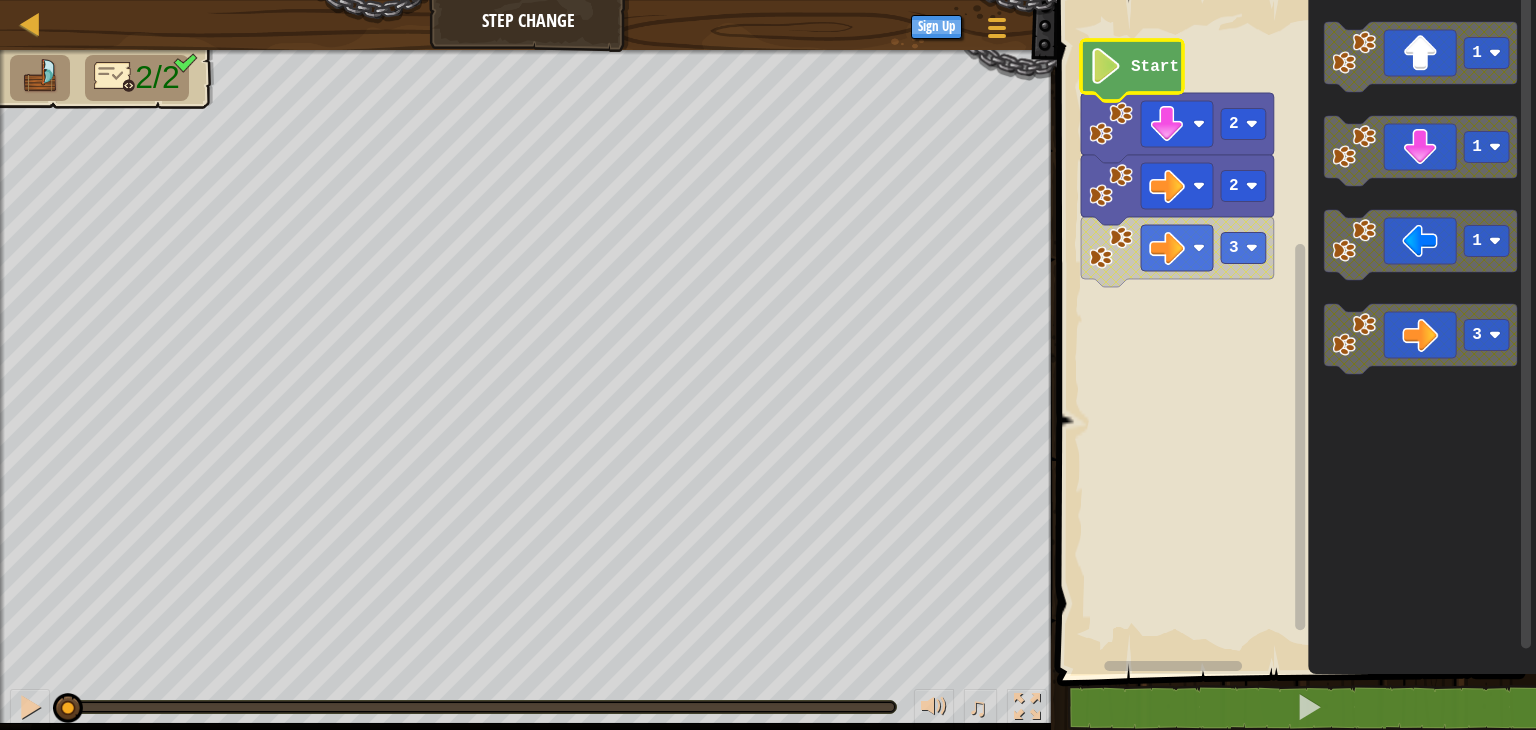 click 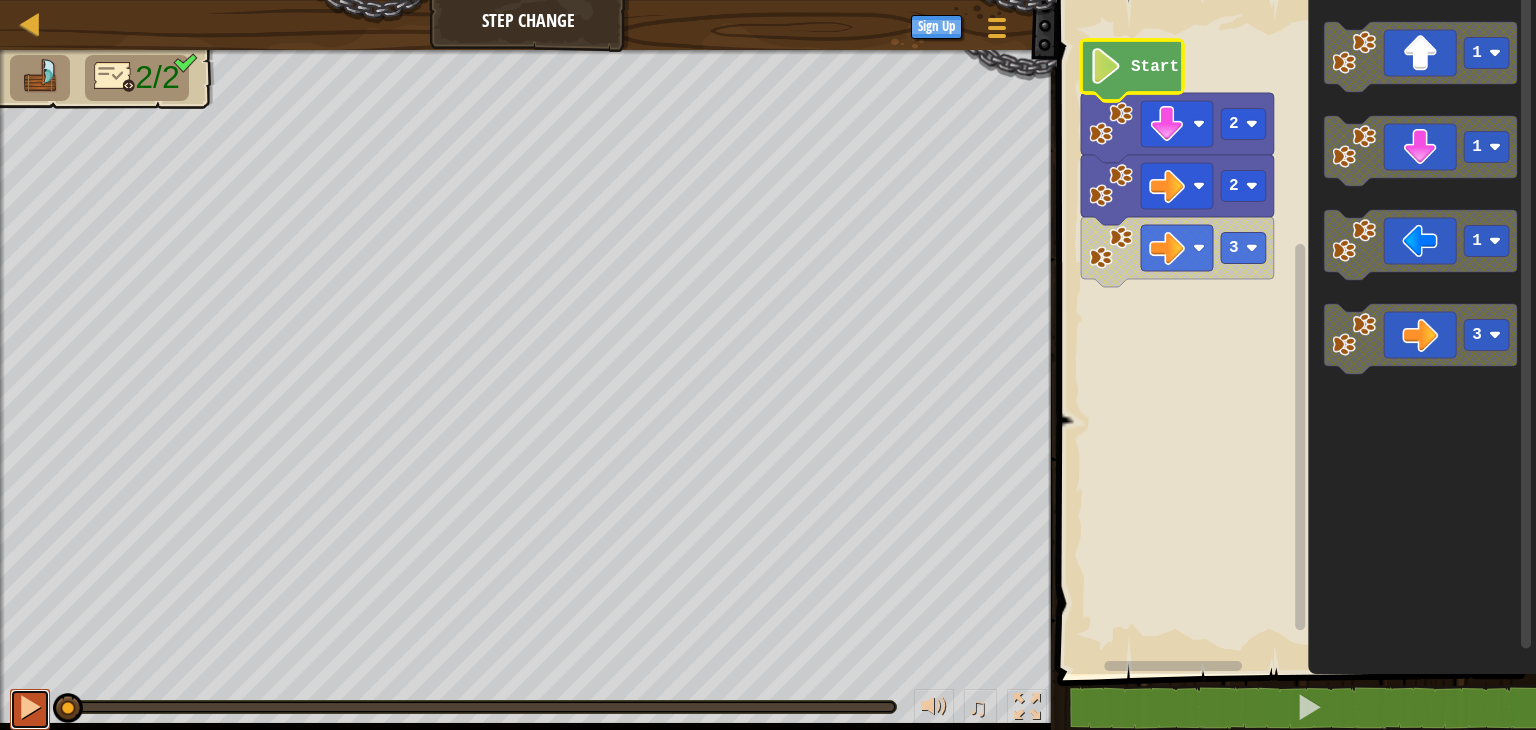 click at bounding box center (30, 709) 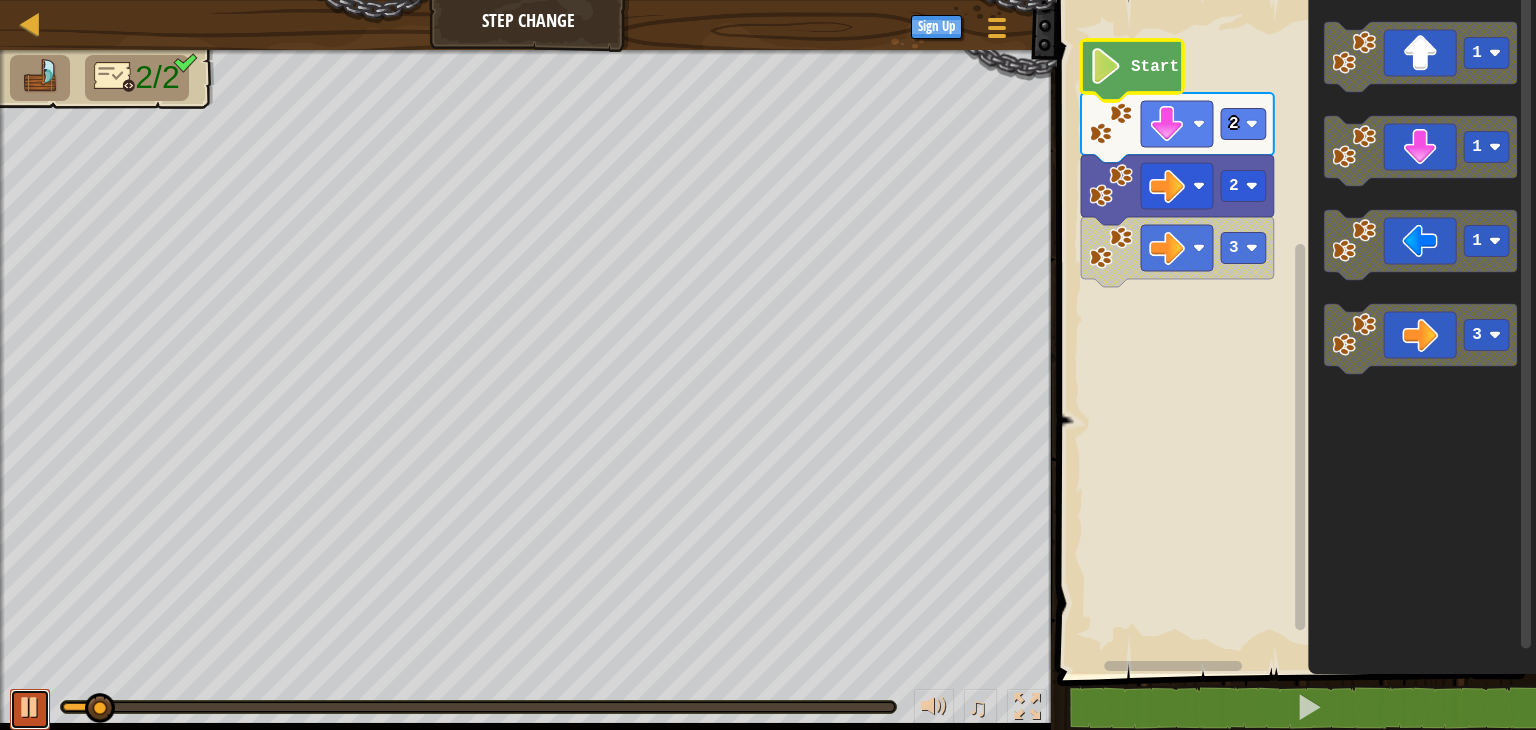 click at bounding box center (30, 709) 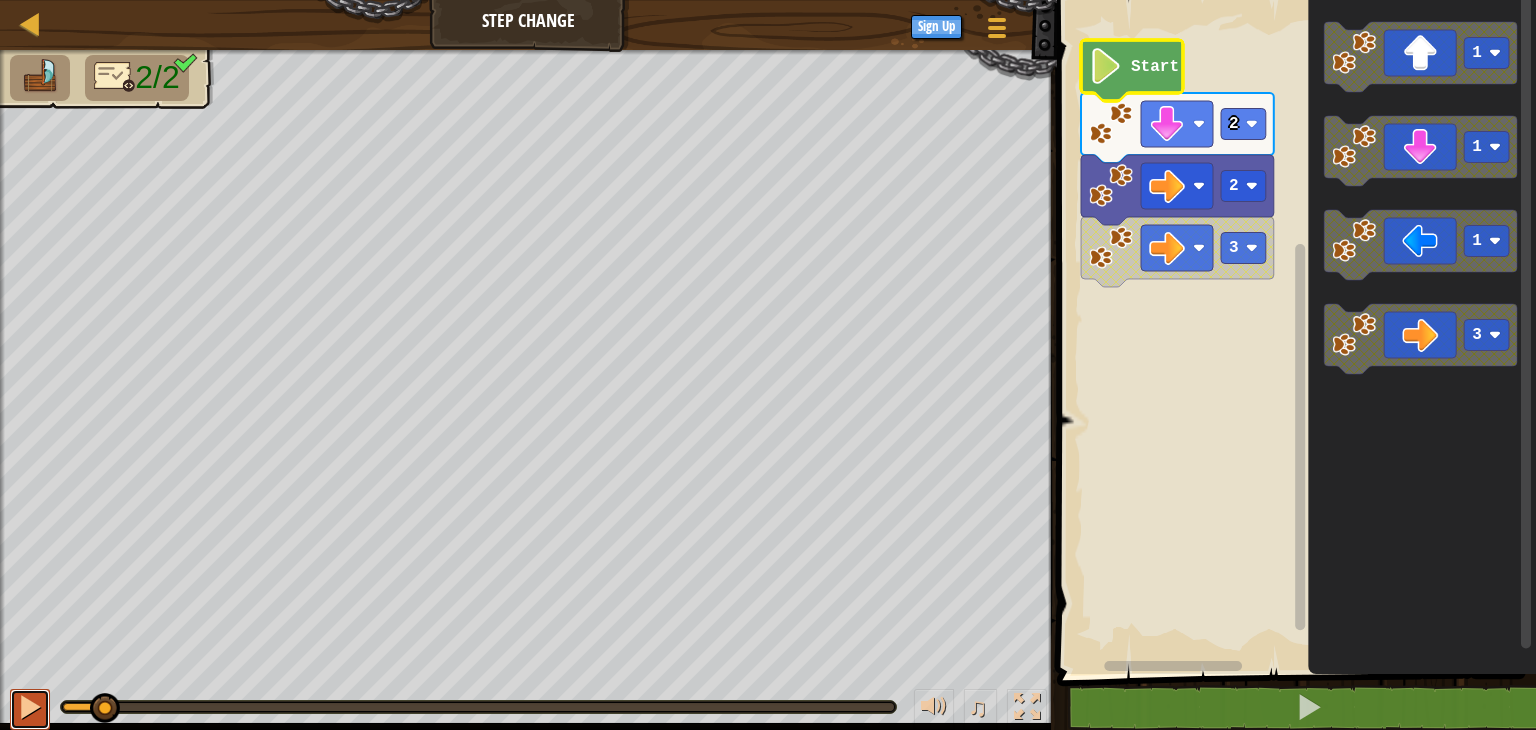 click at bounding box center [30, 709] 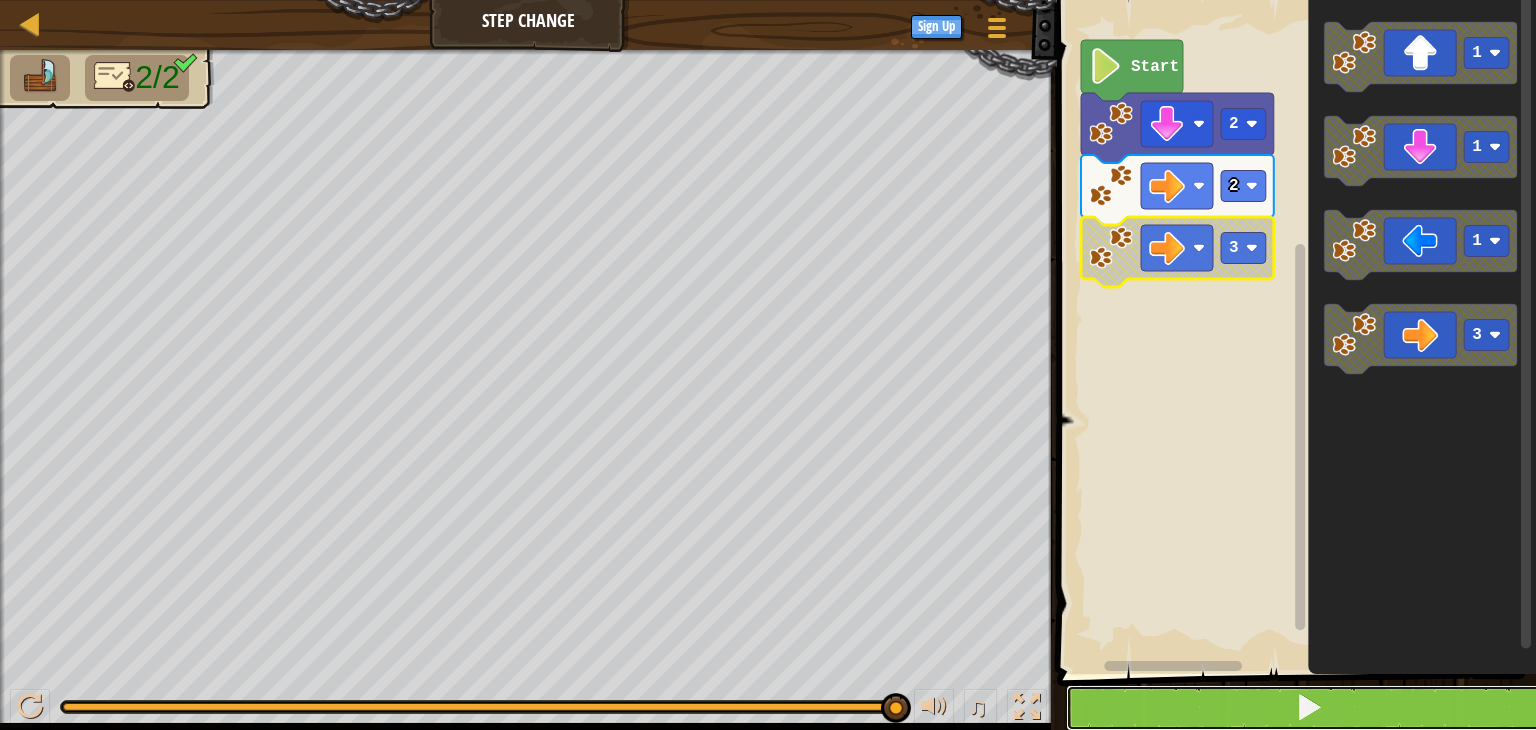 click at bounding box center [1308, 708] 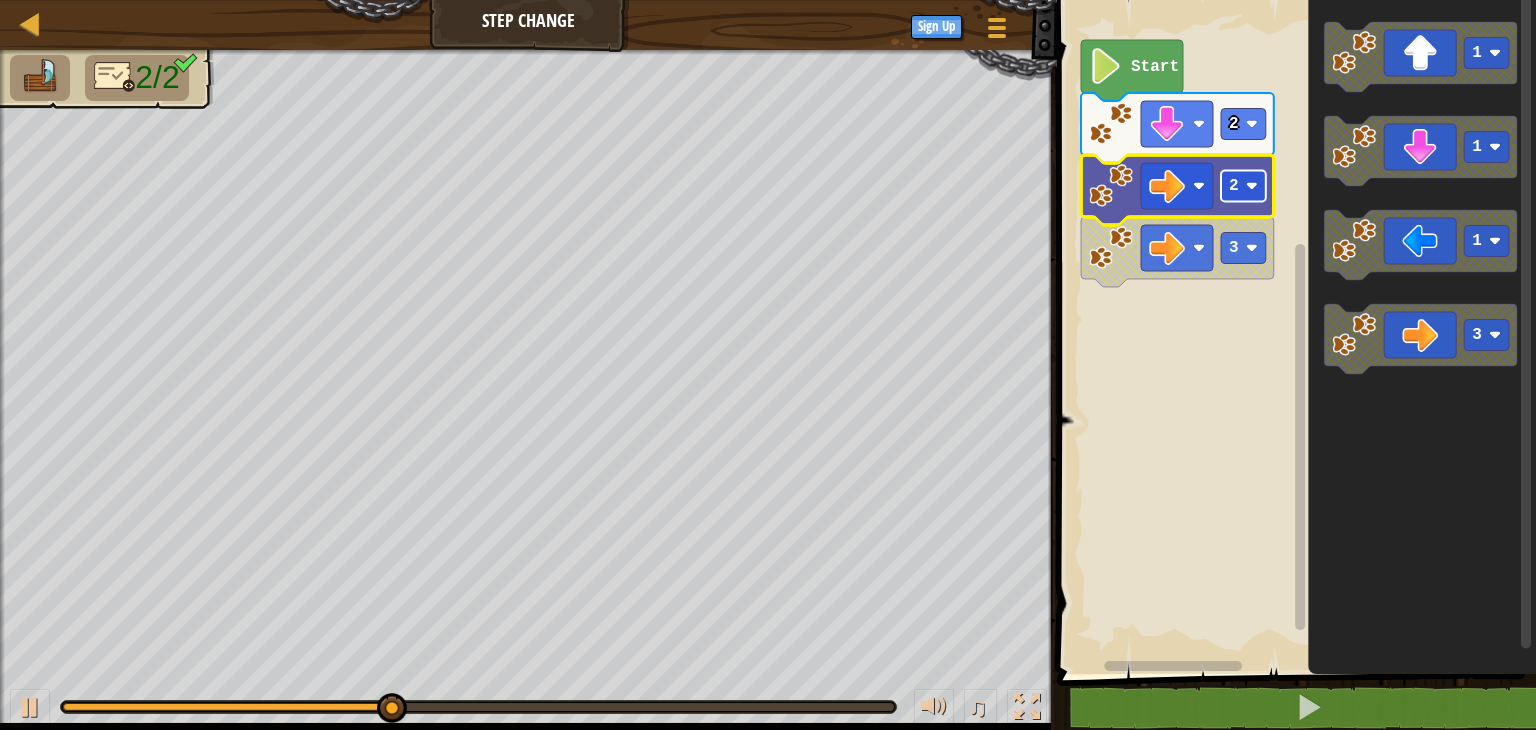click 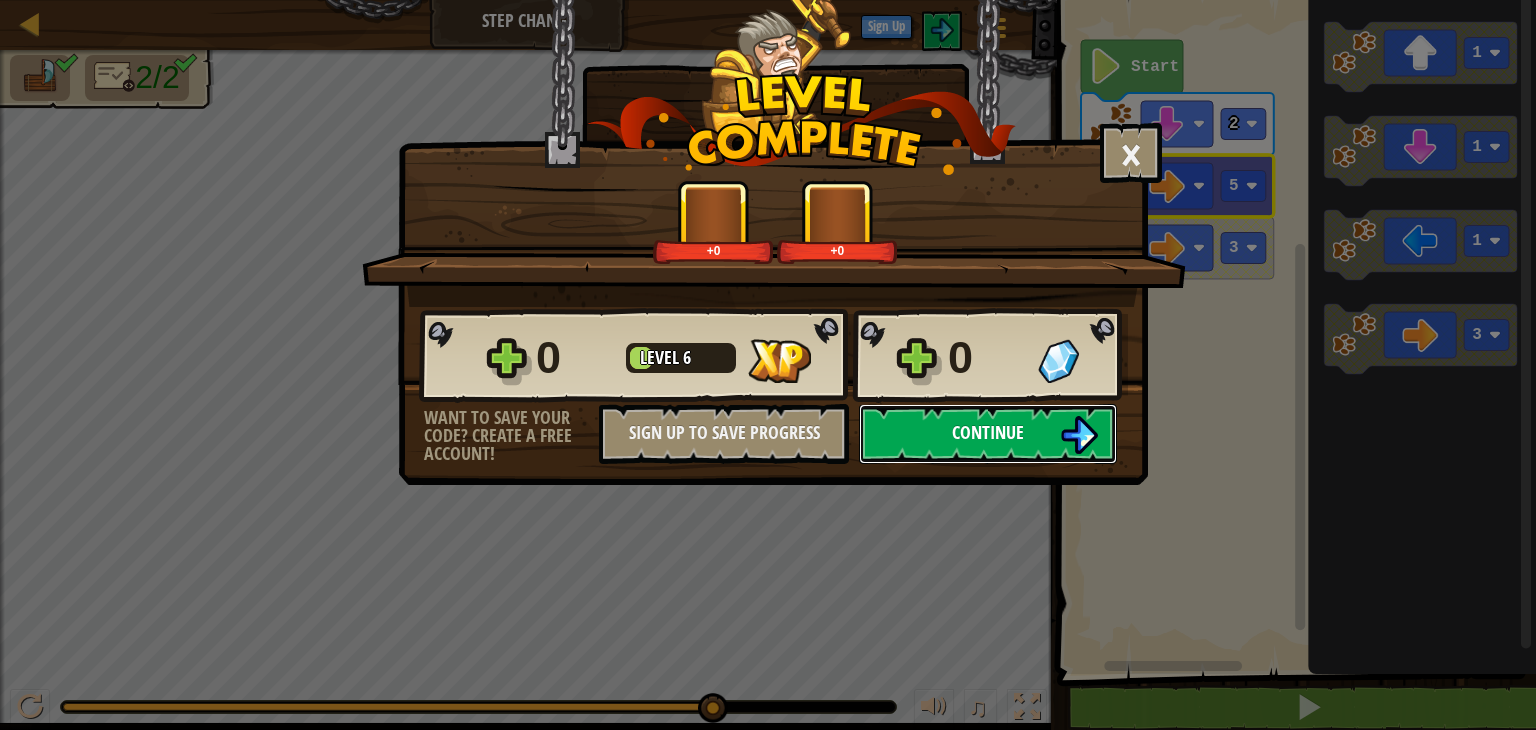 click on "Continue" at bounding box center [988, 432] 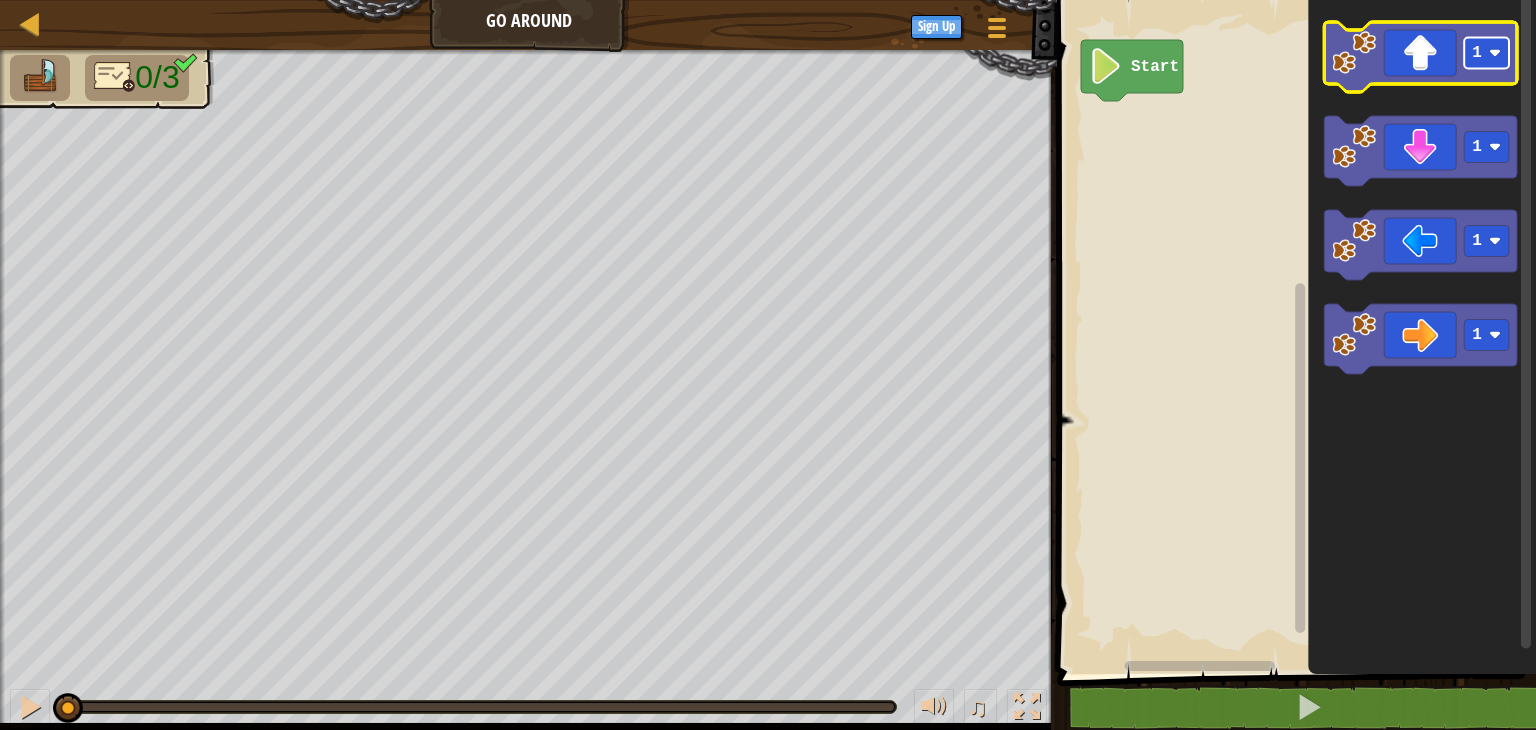 click 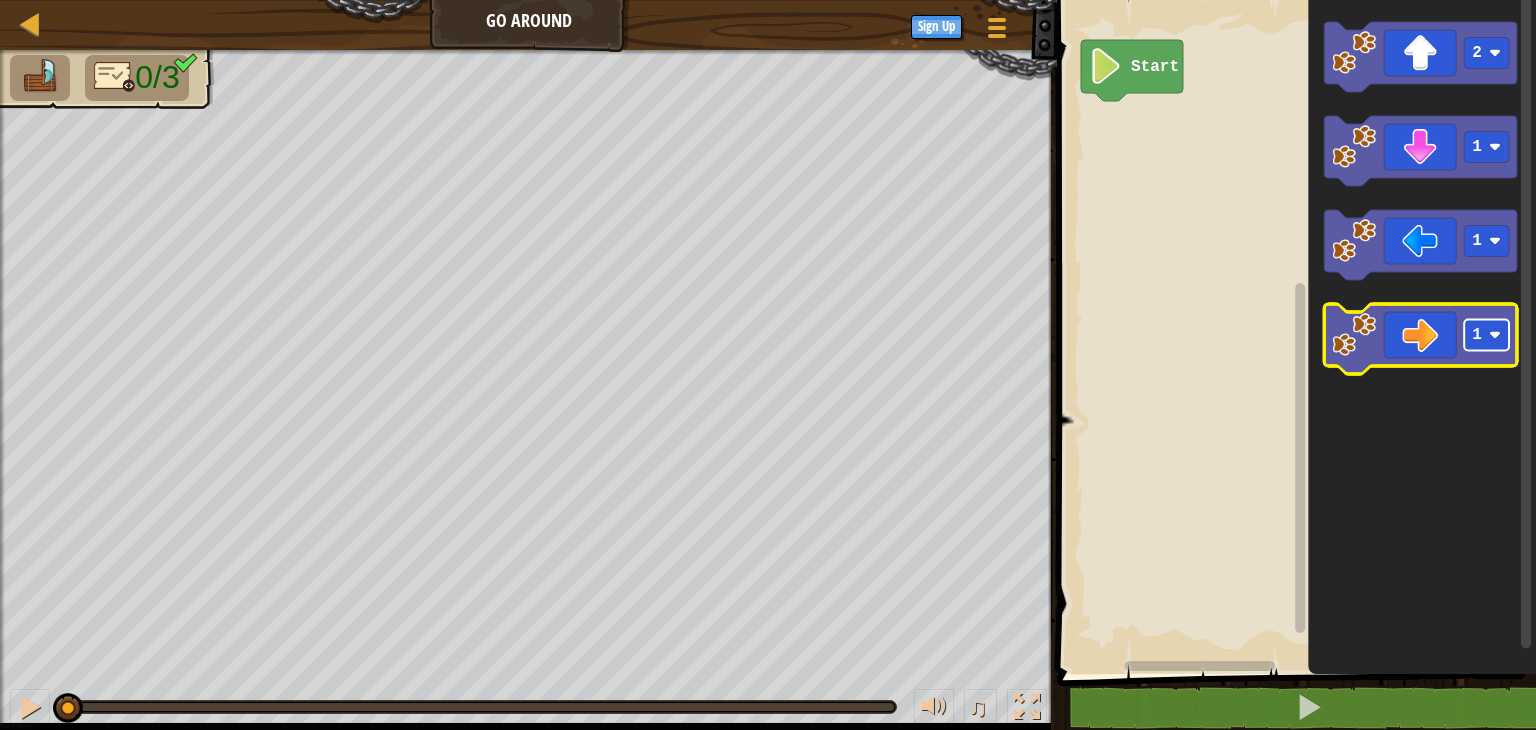 click 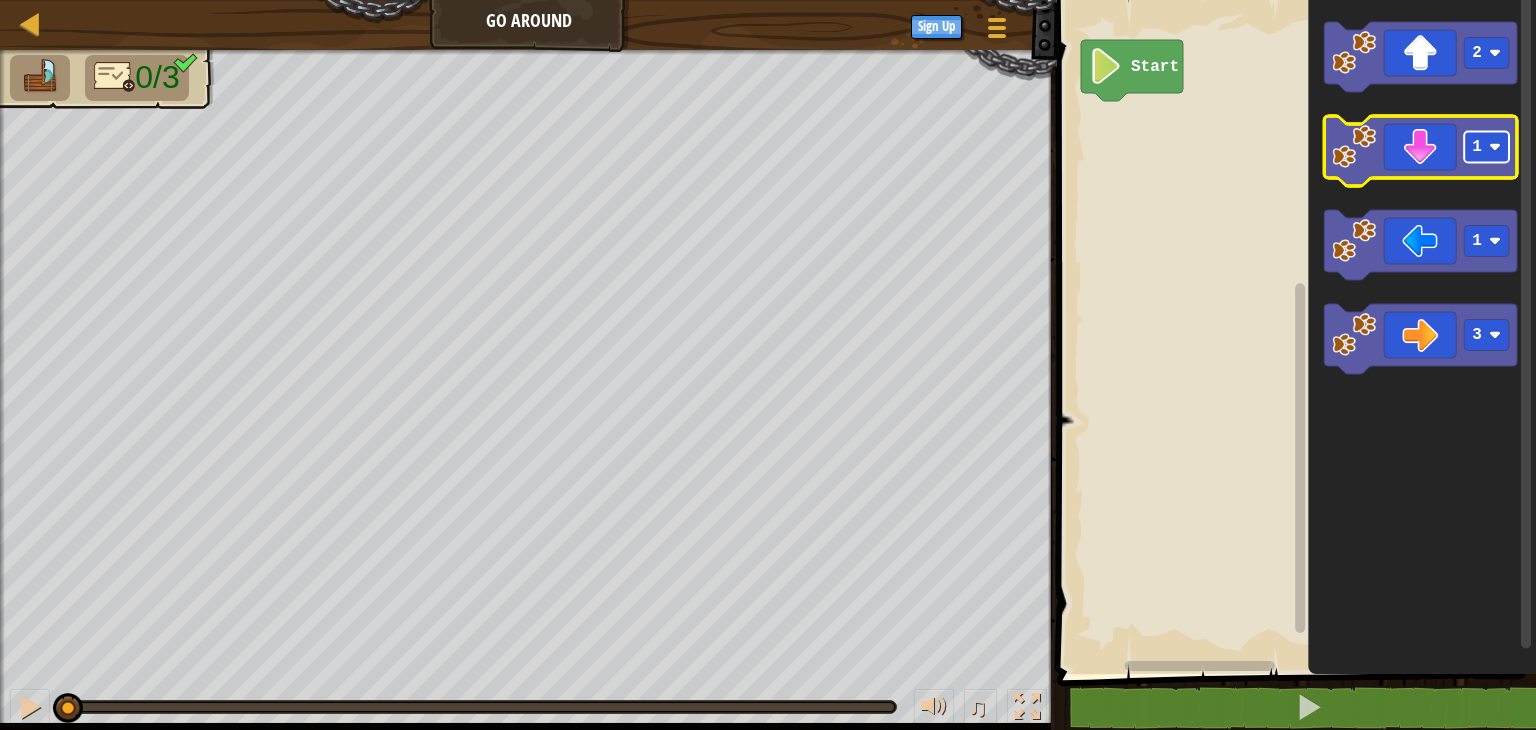 click 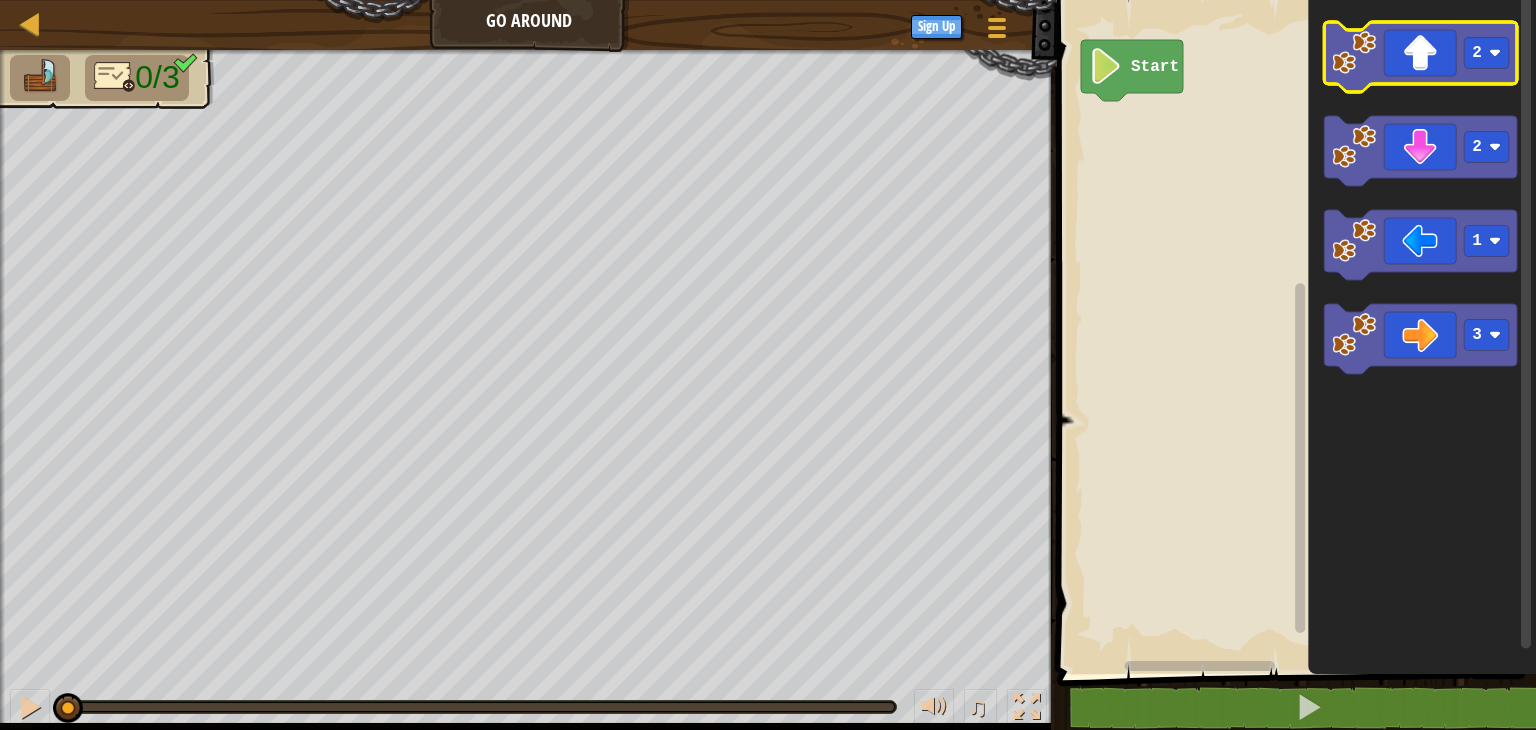 click 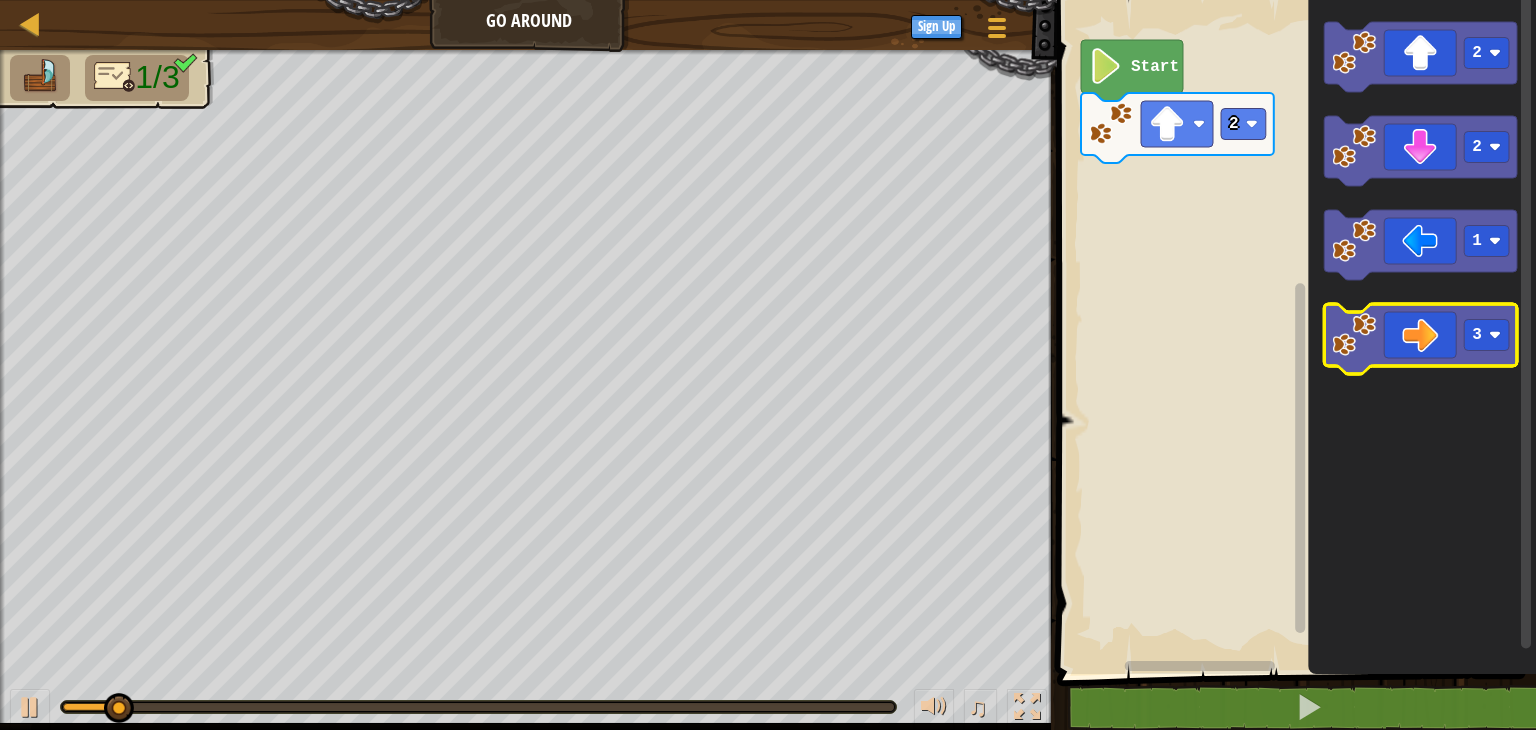click 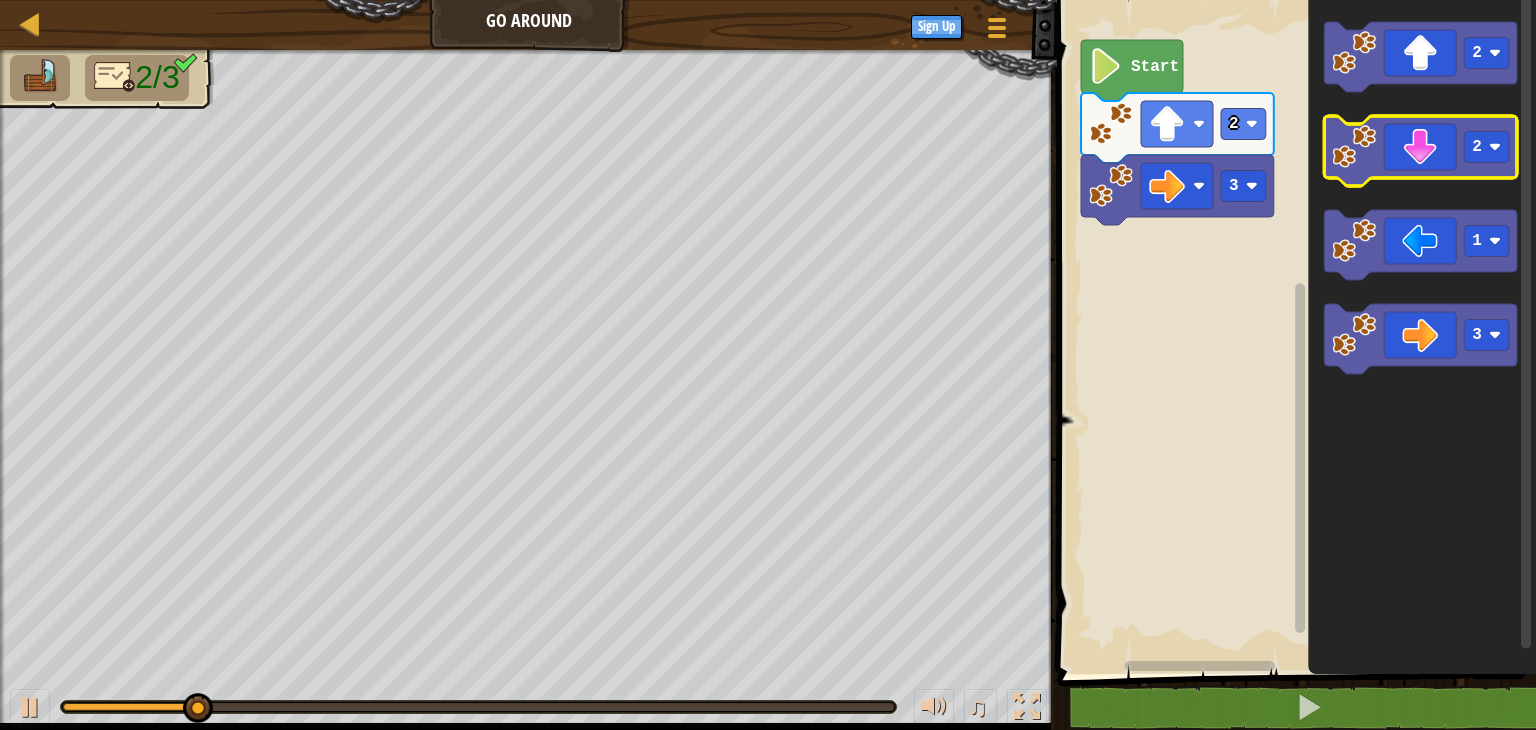 click 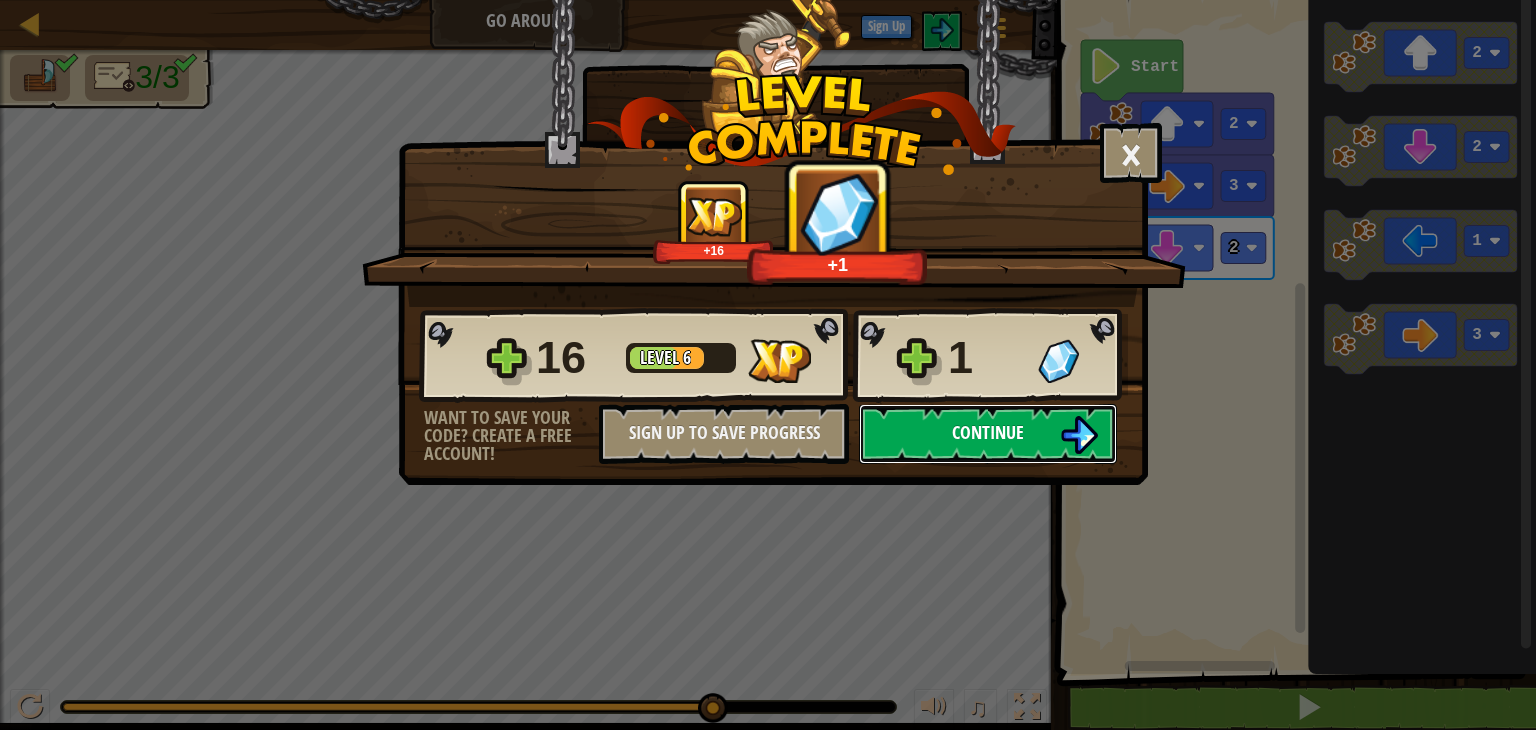 click on "Continue" at bounding box center [988, 432] 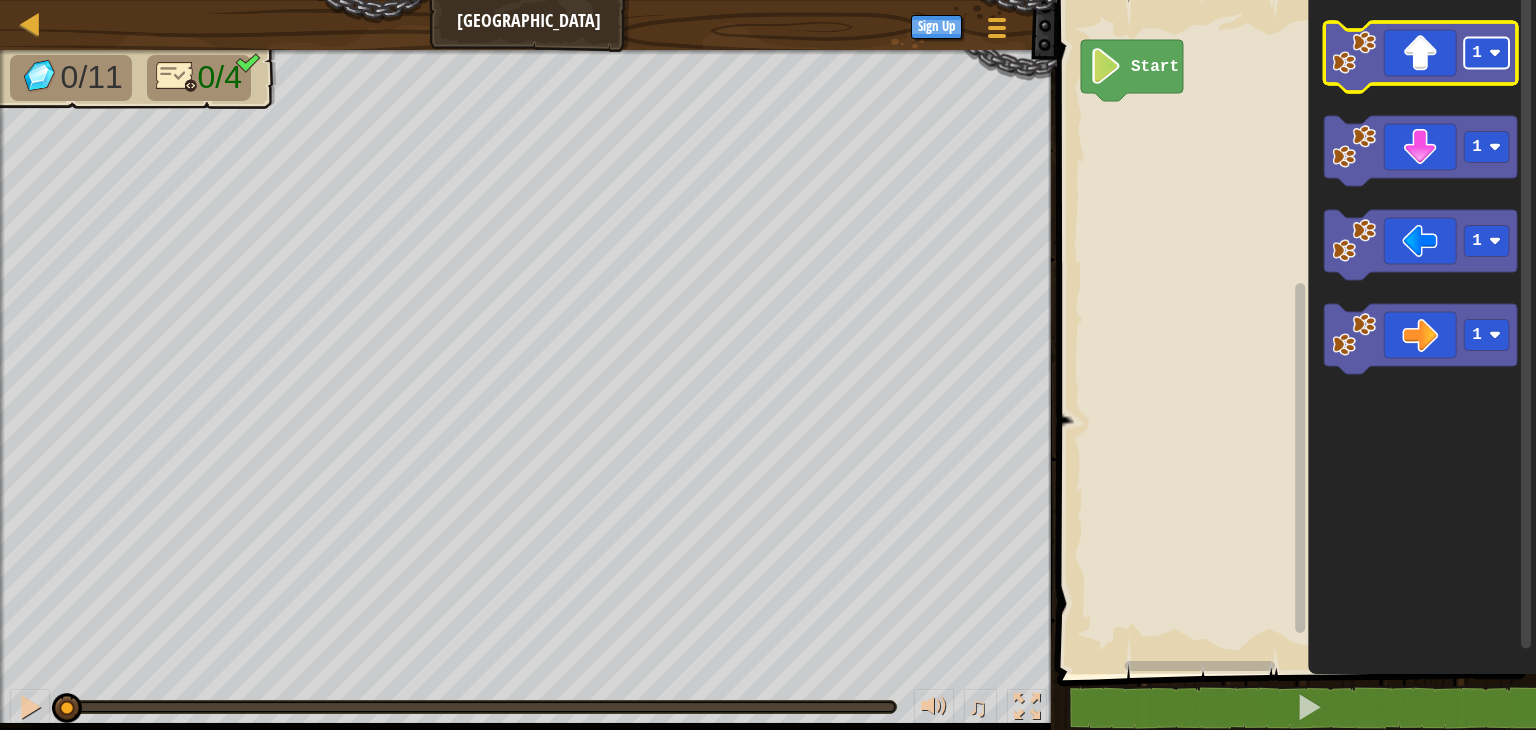 click 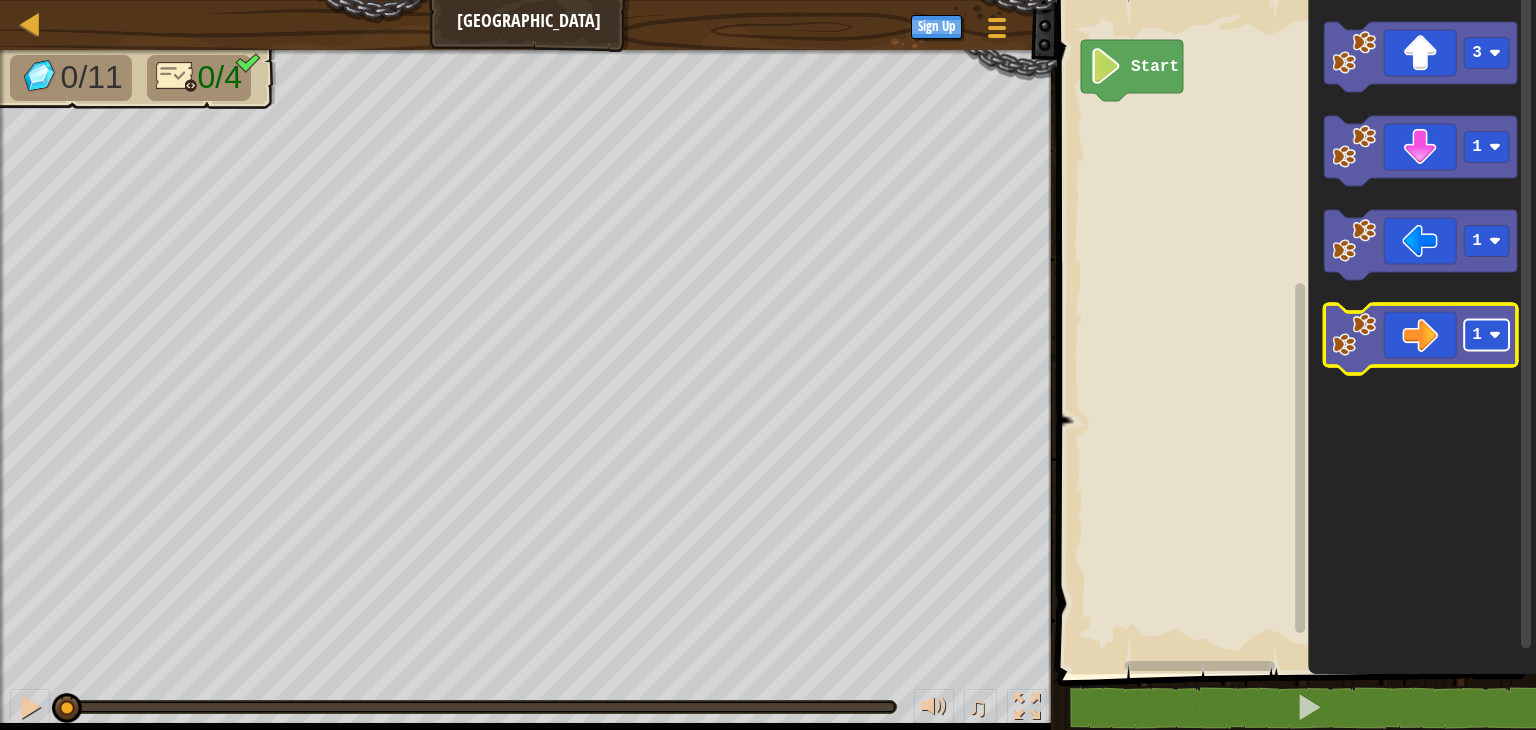 click 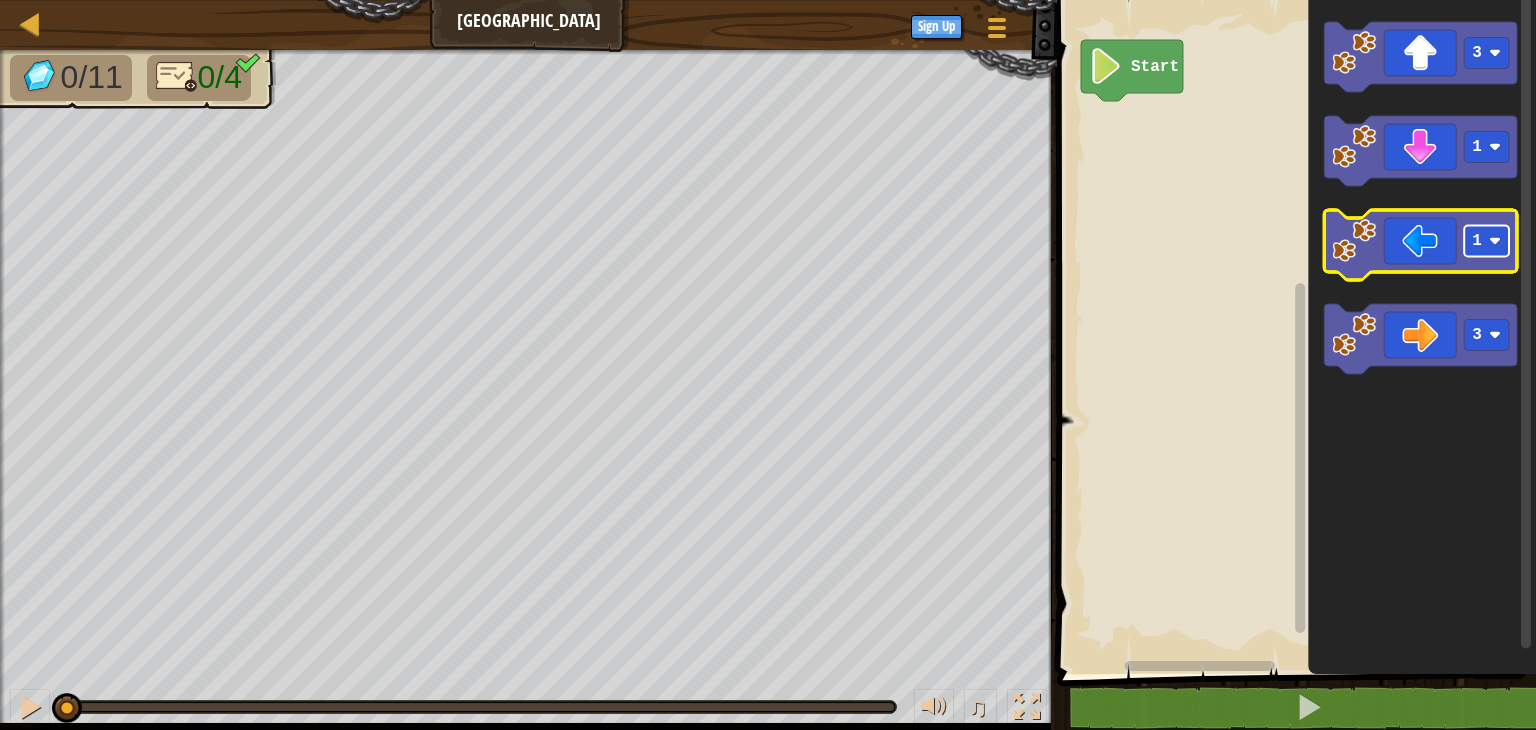 click 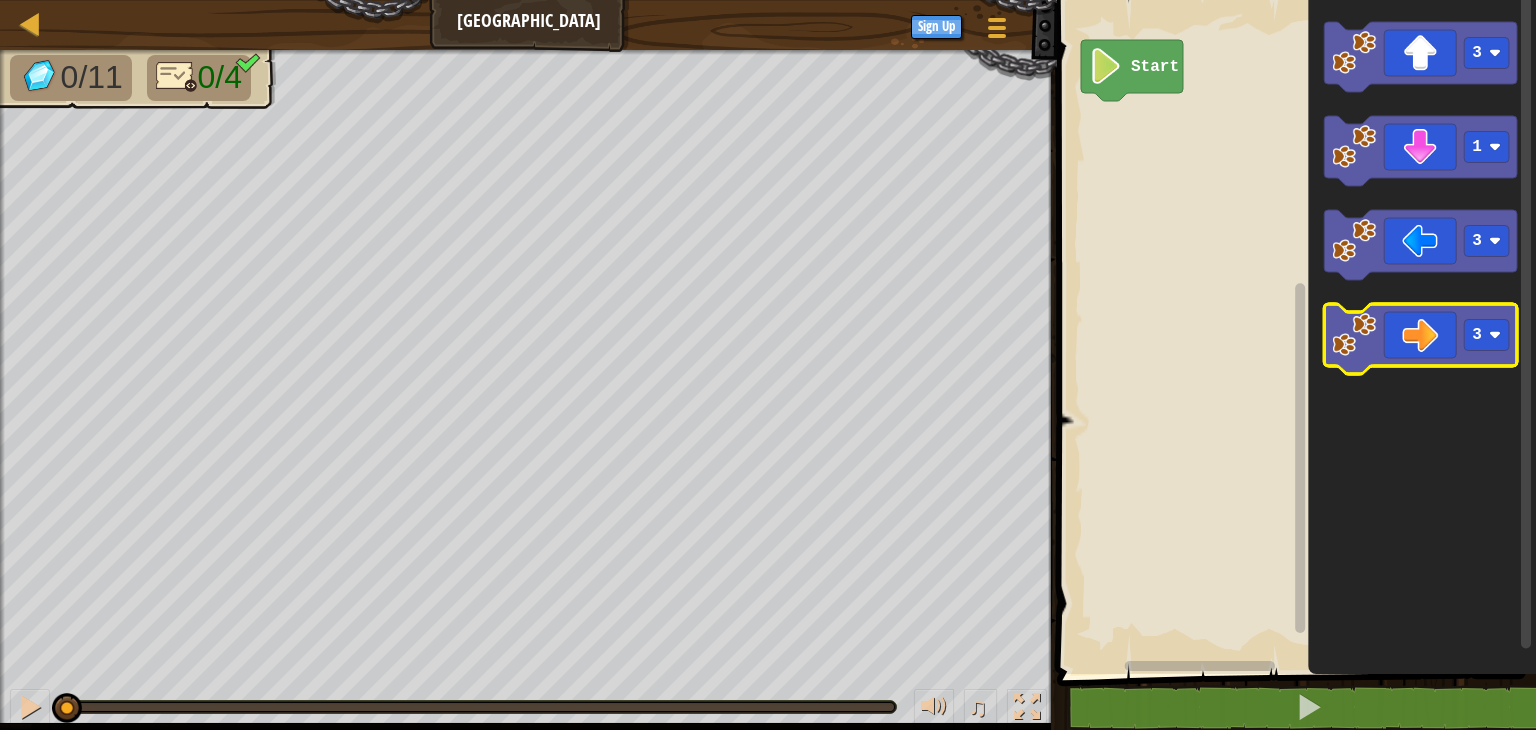 click 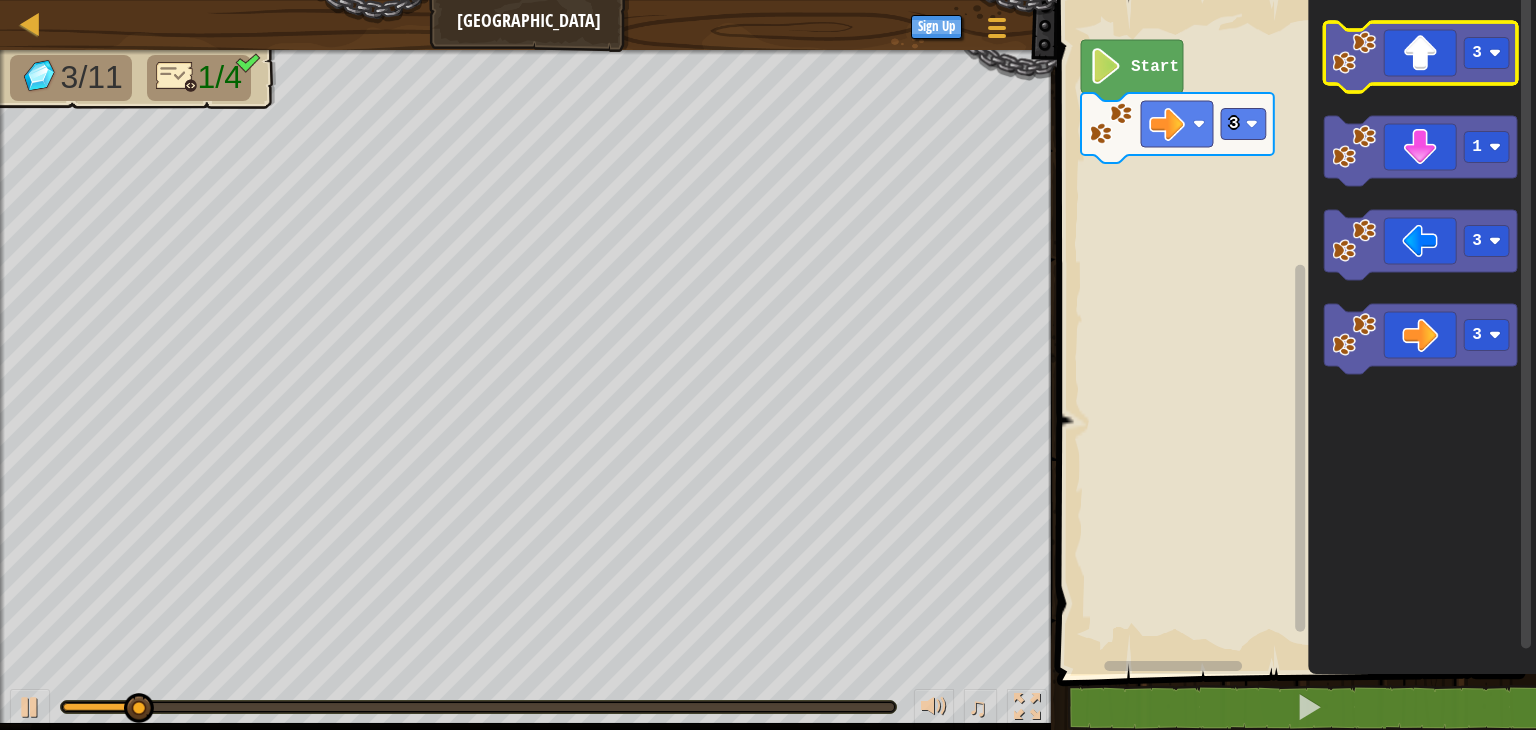 click 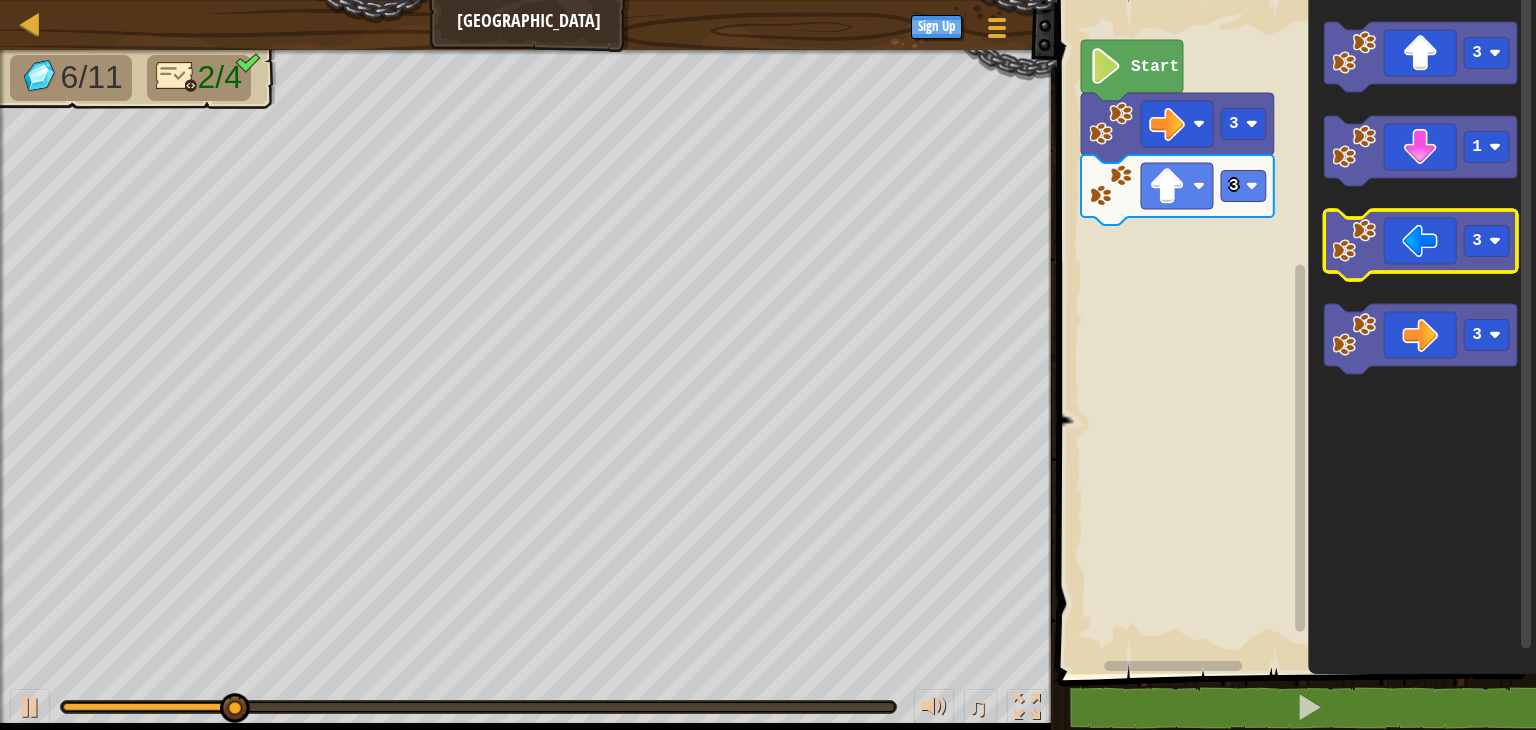 click 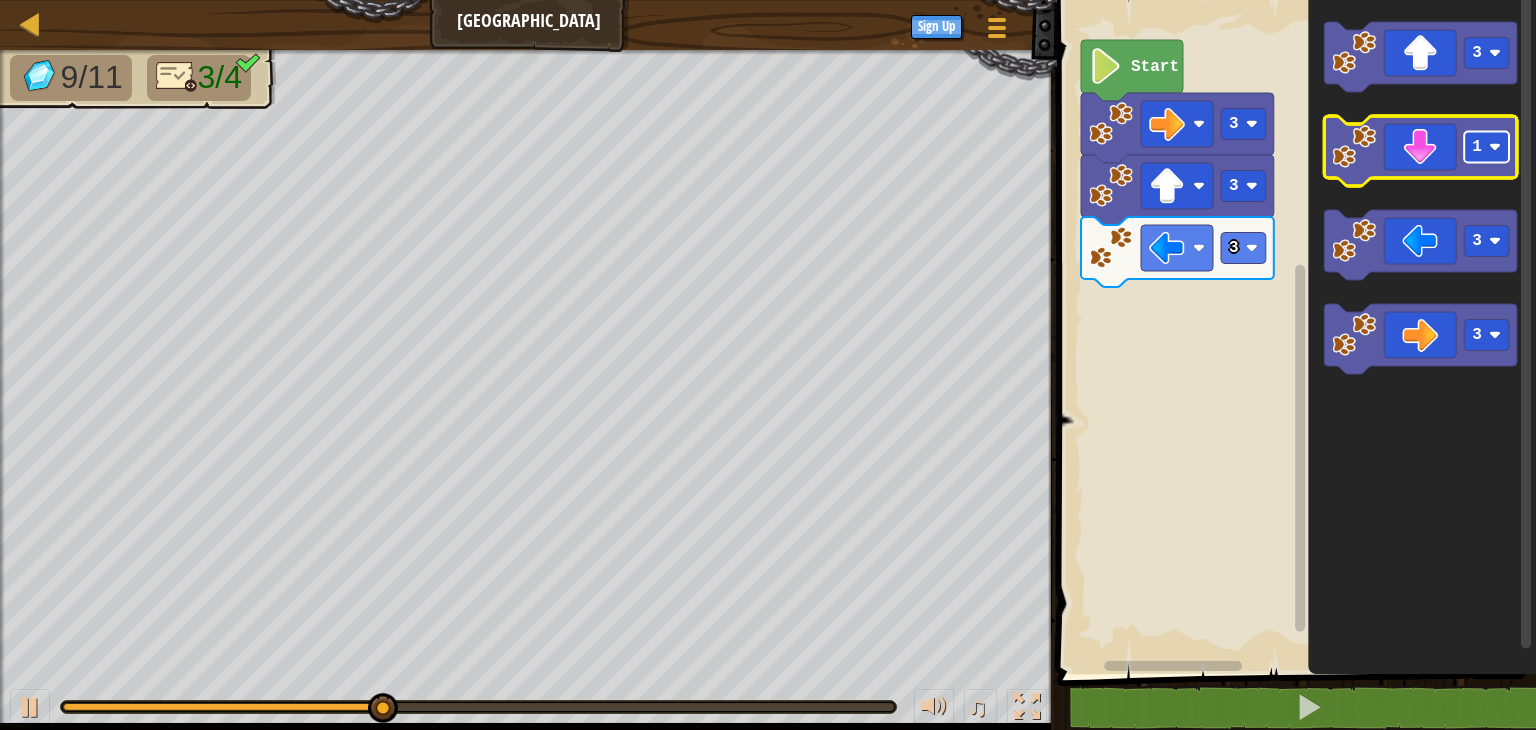click 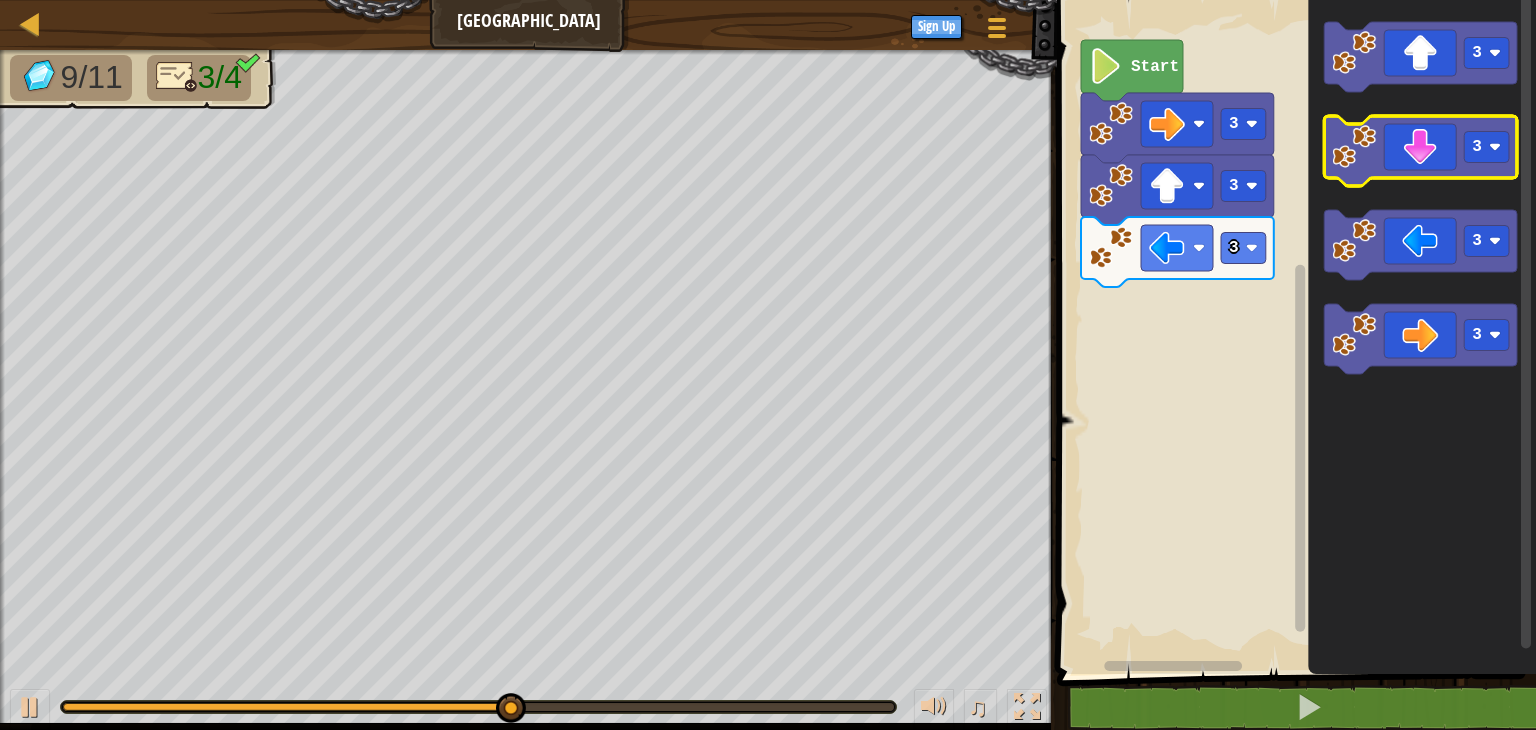 click 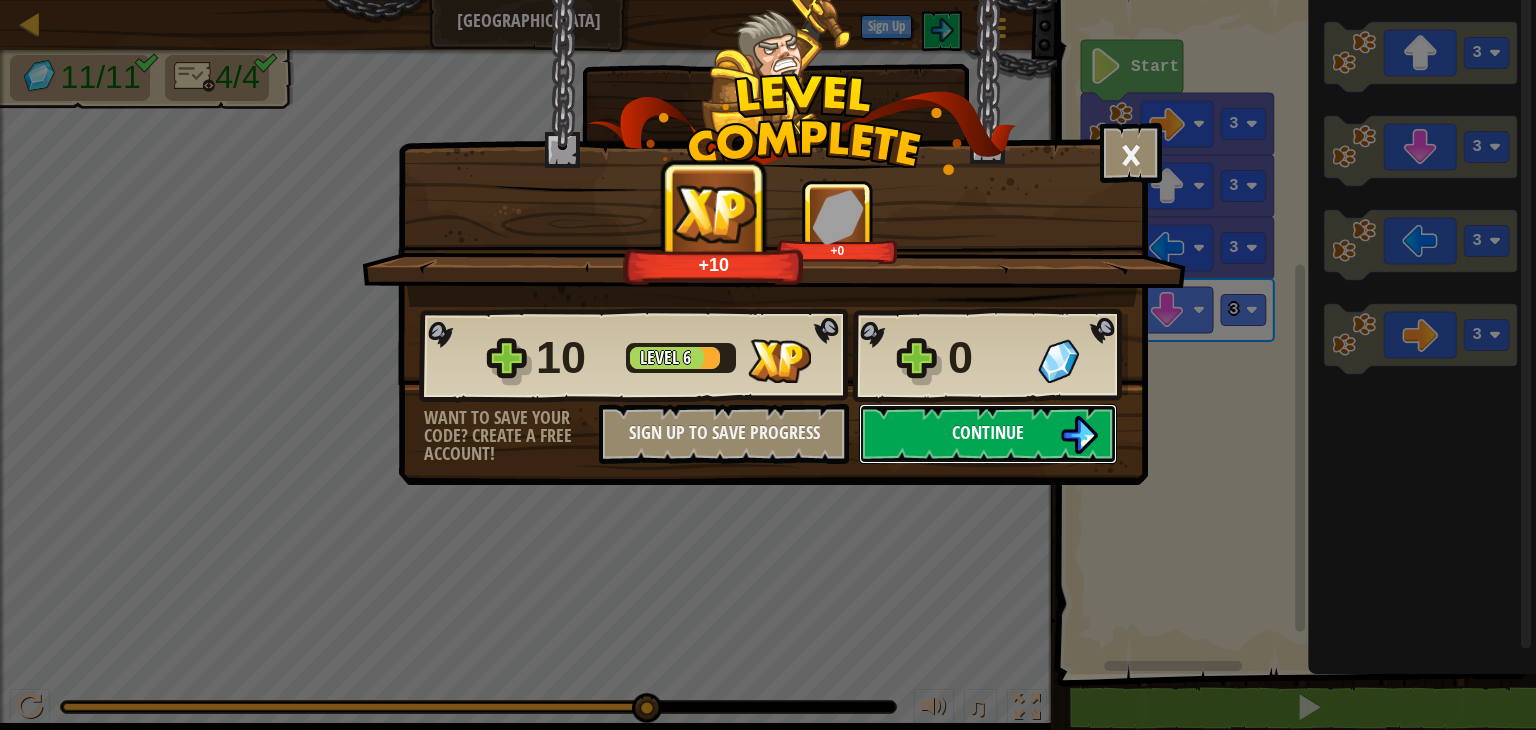 click on "Continue" at bounding box center (988, 432) 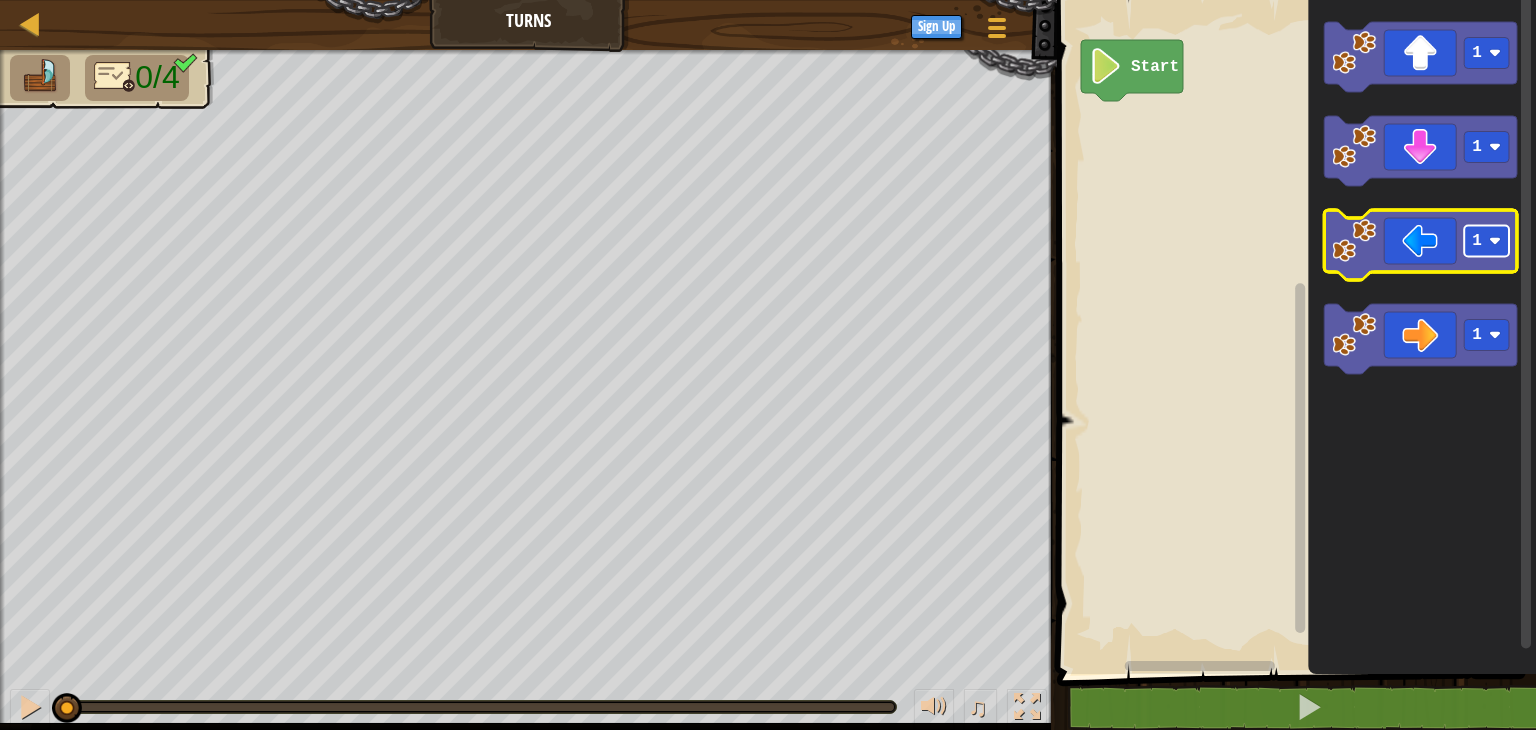 click 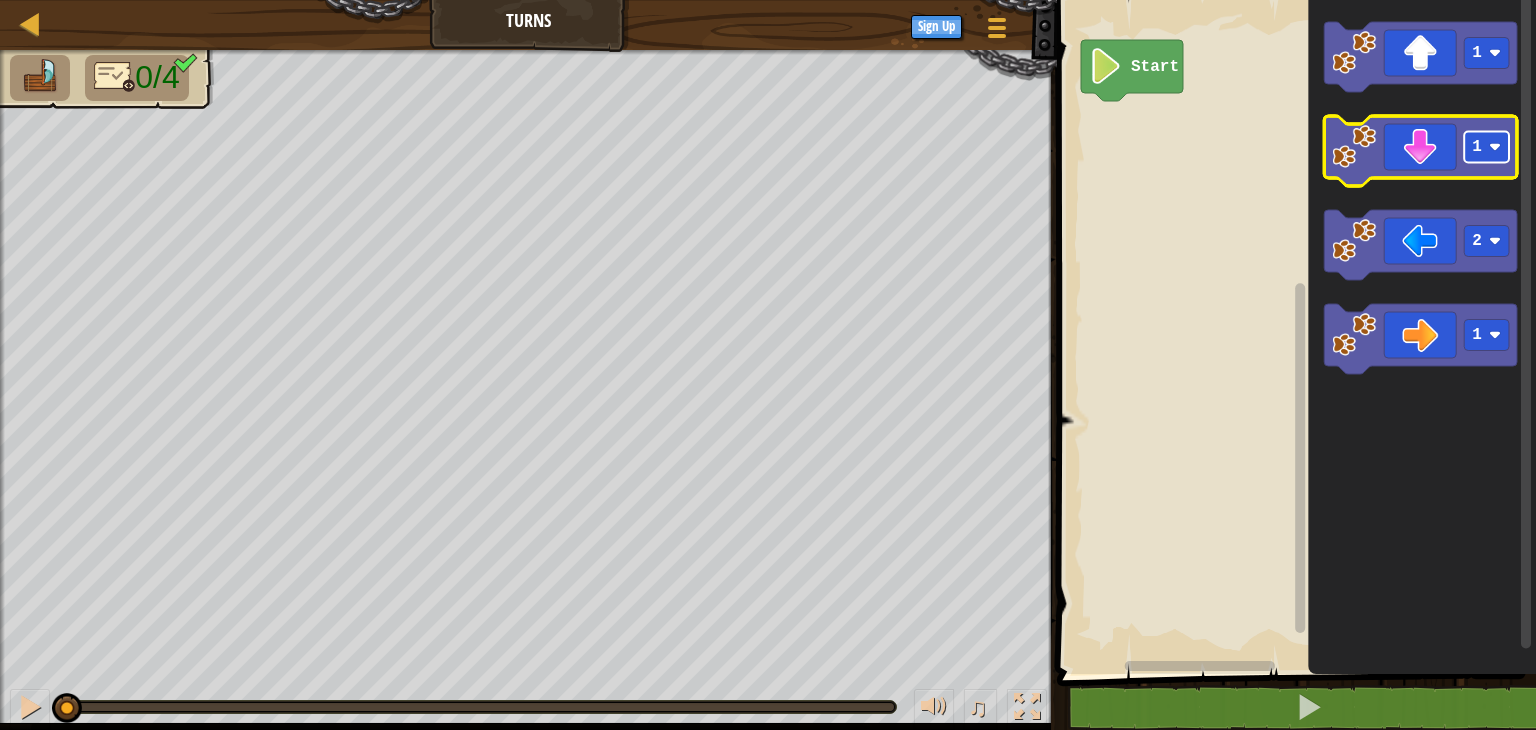 click 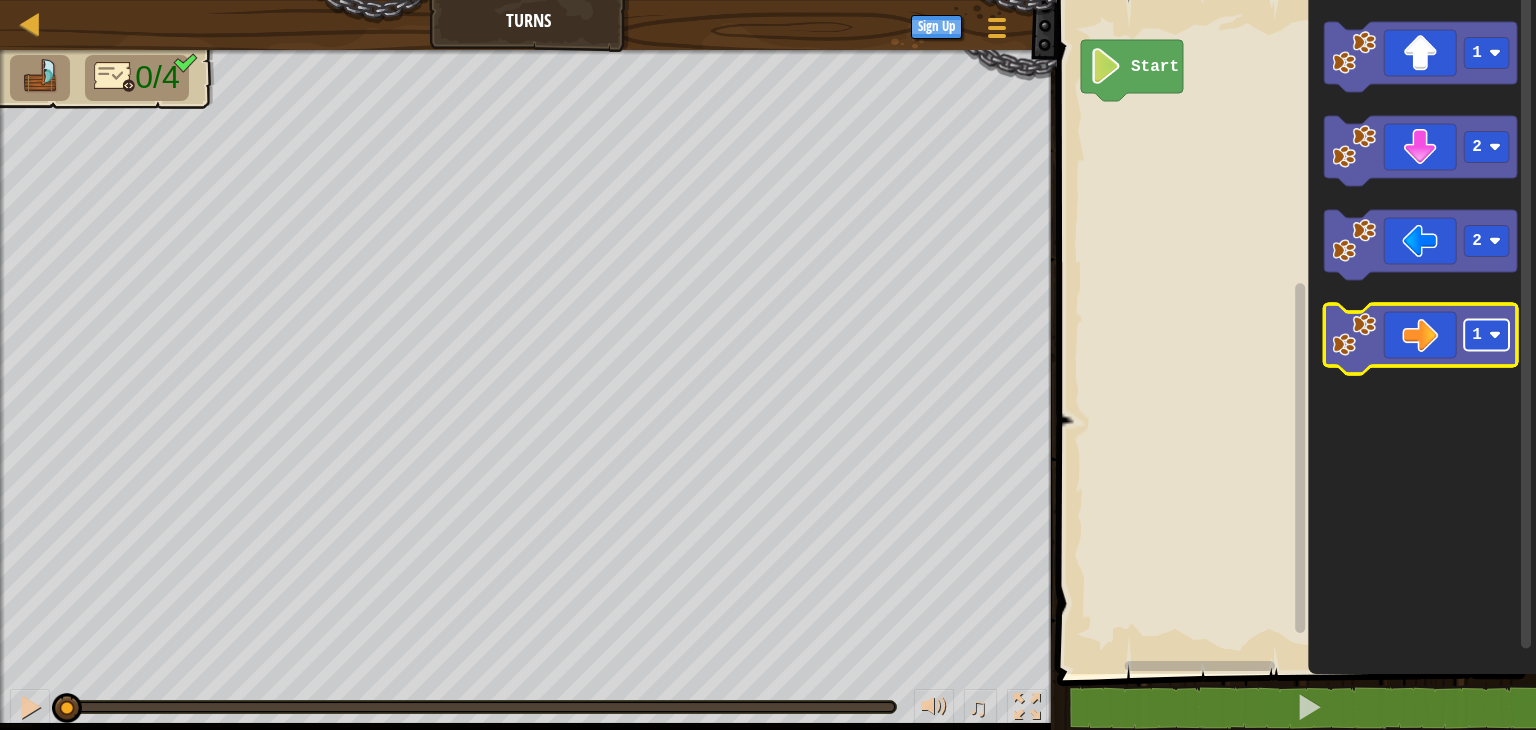 click 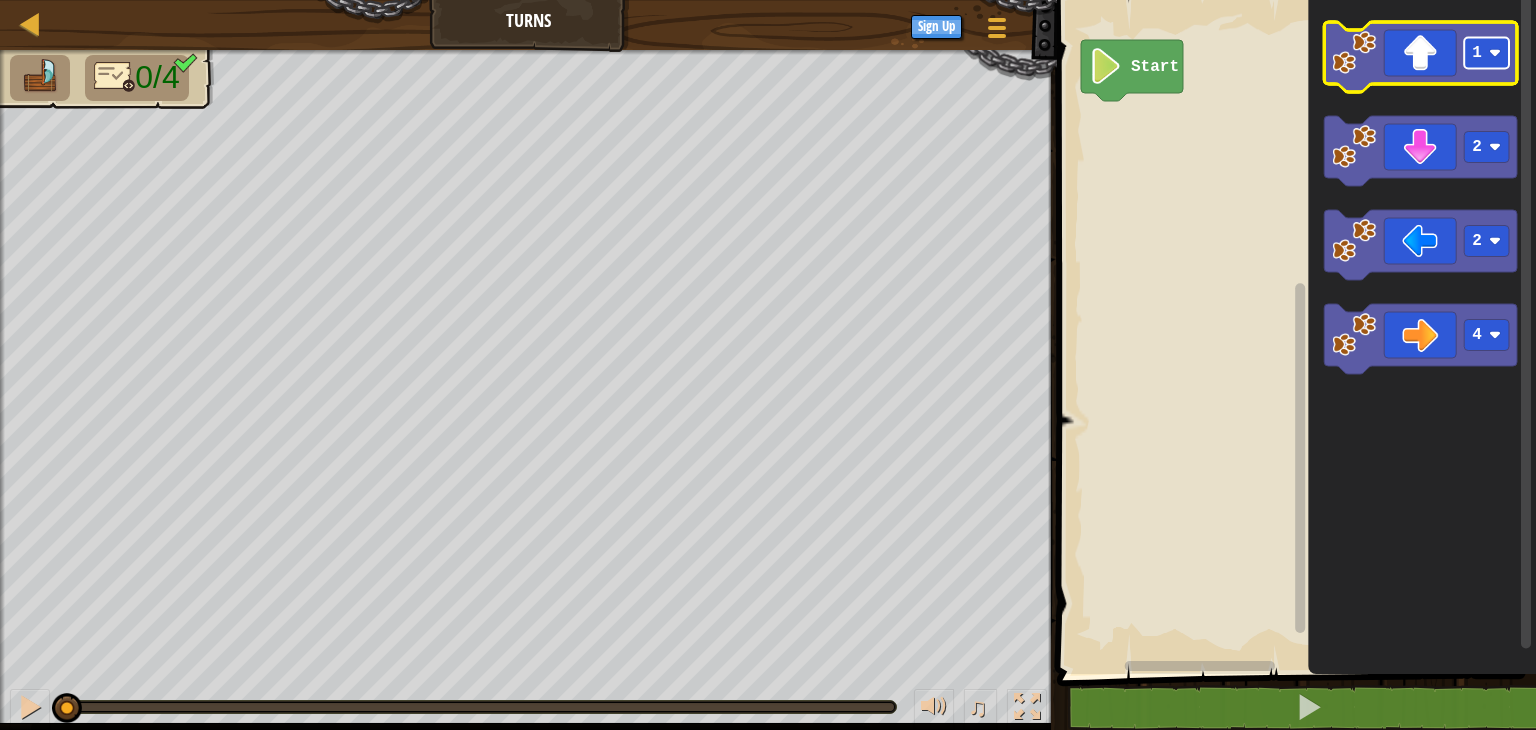 click 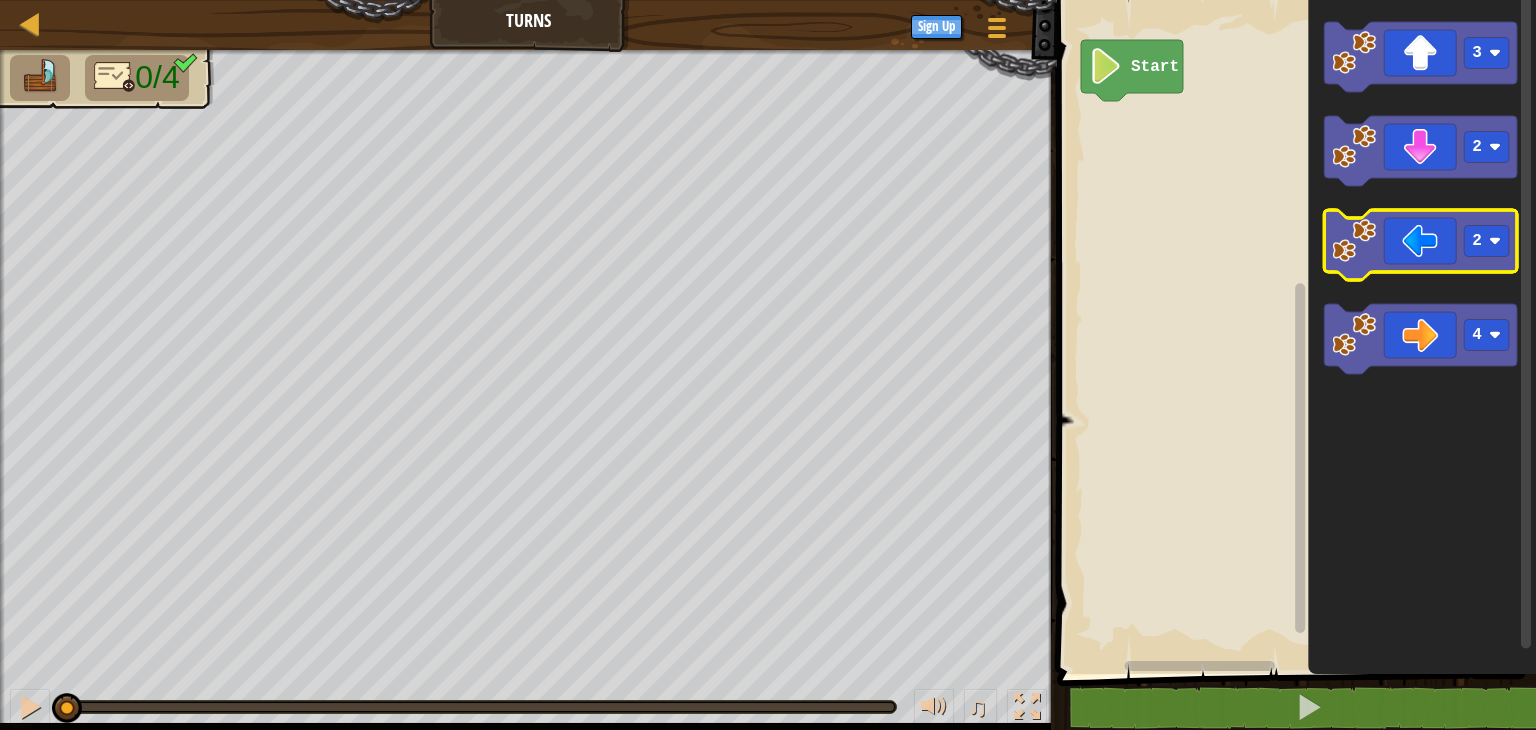 click 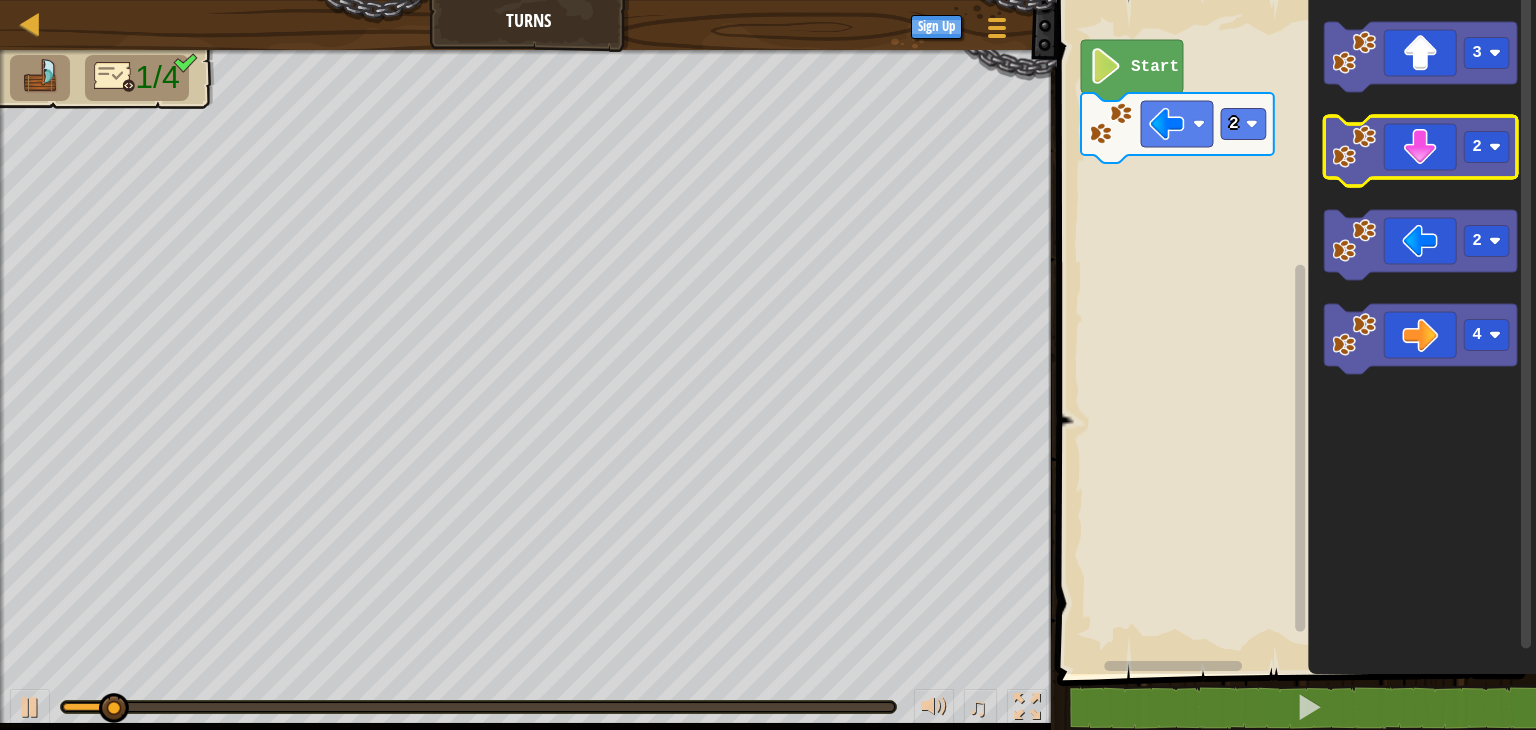 click 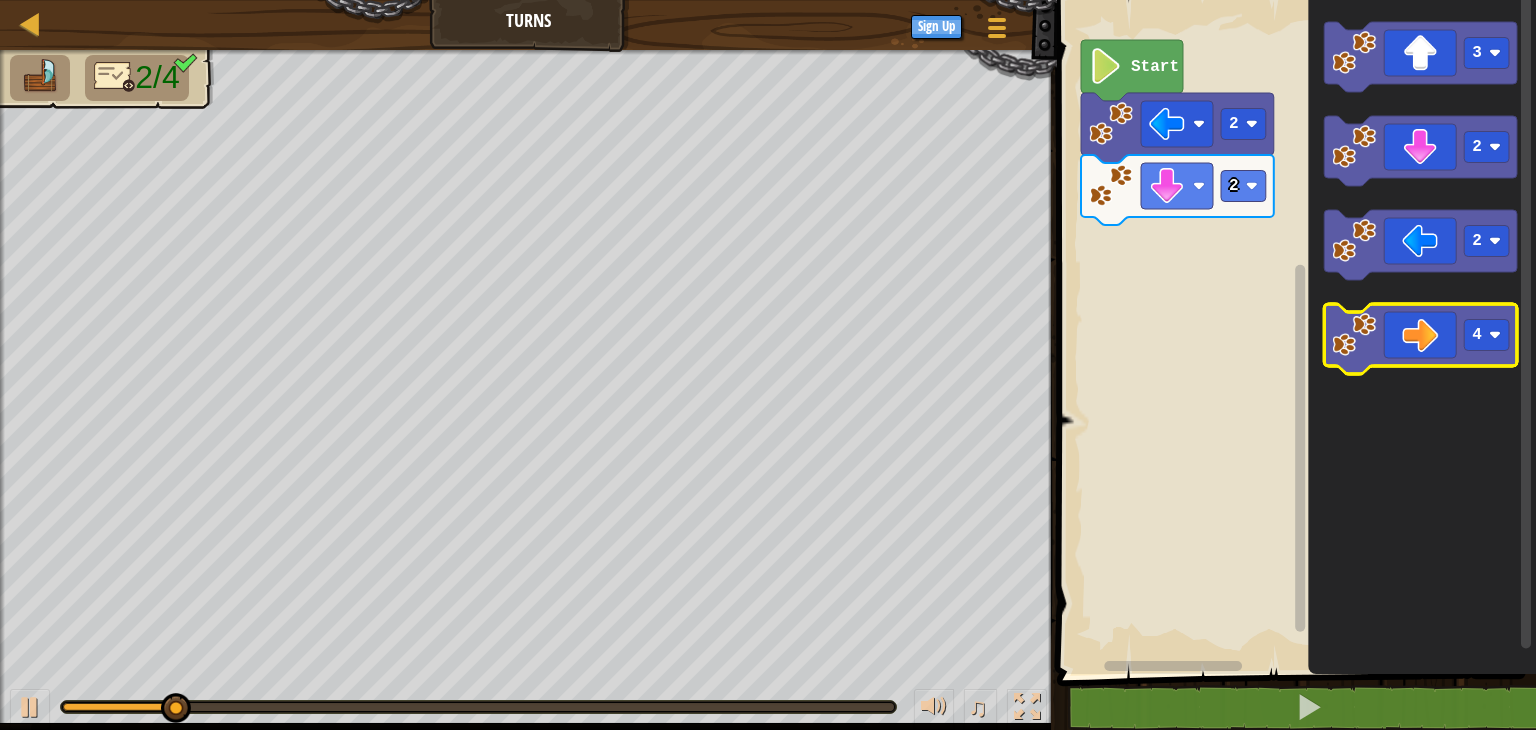 click 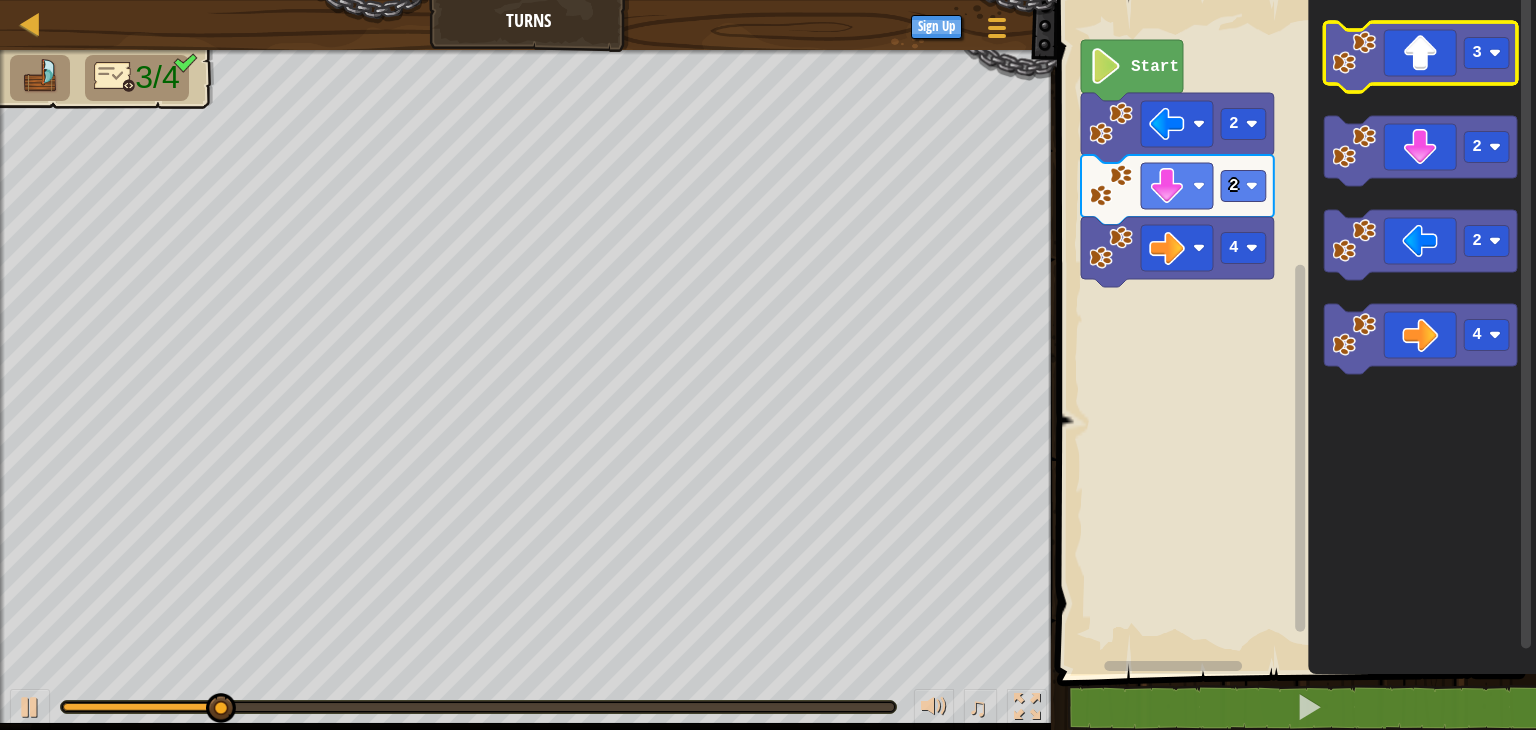 click 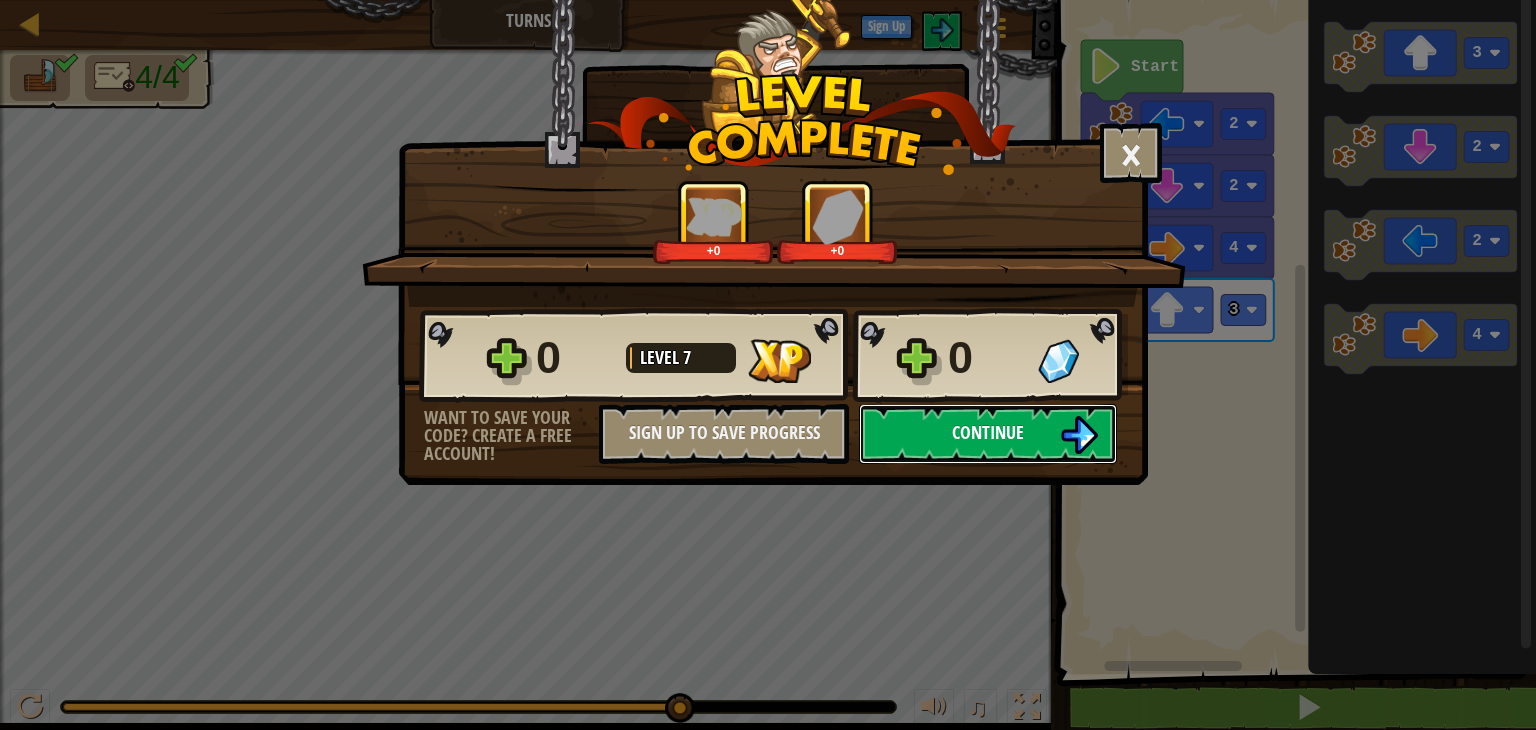 click on "Continue" at bounding box center (988, 434) 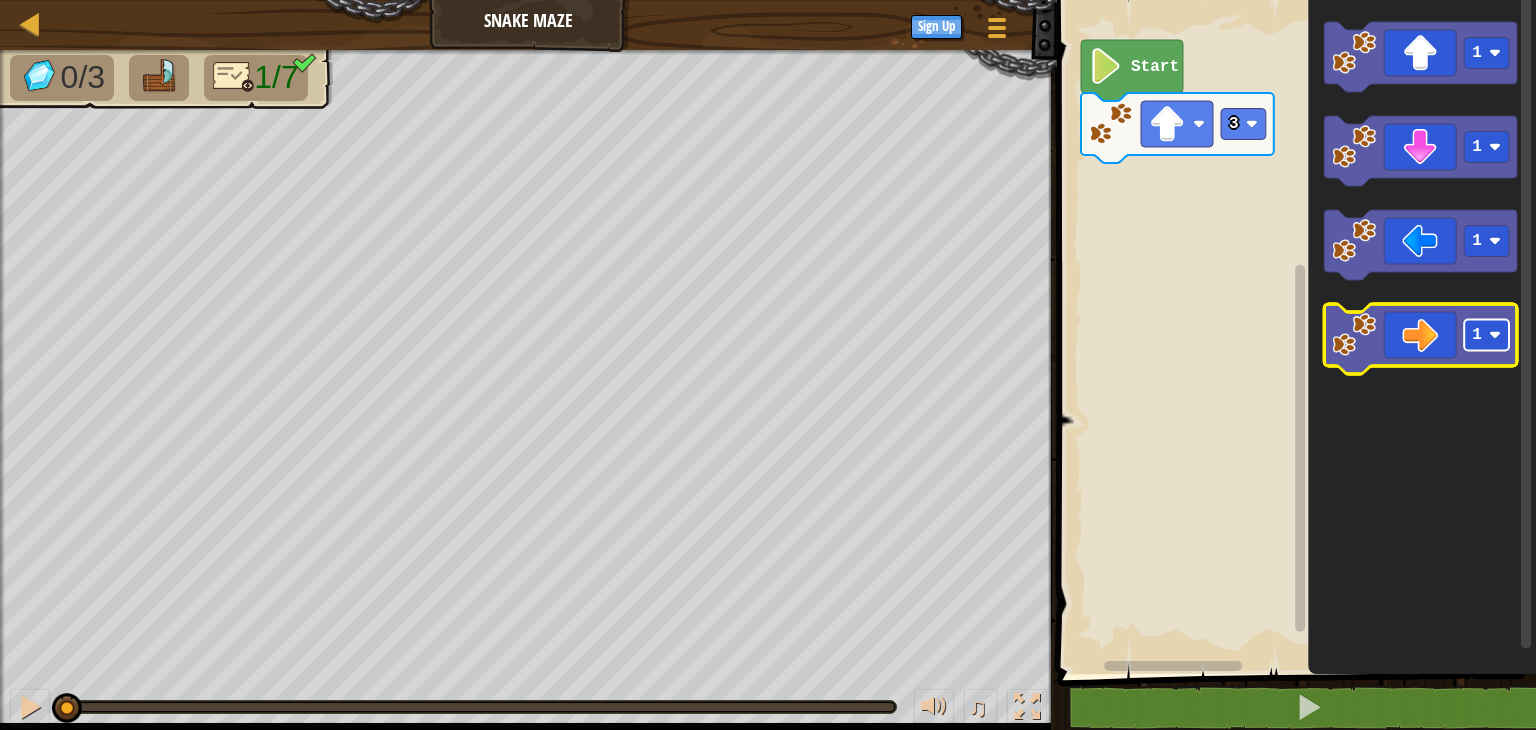 click 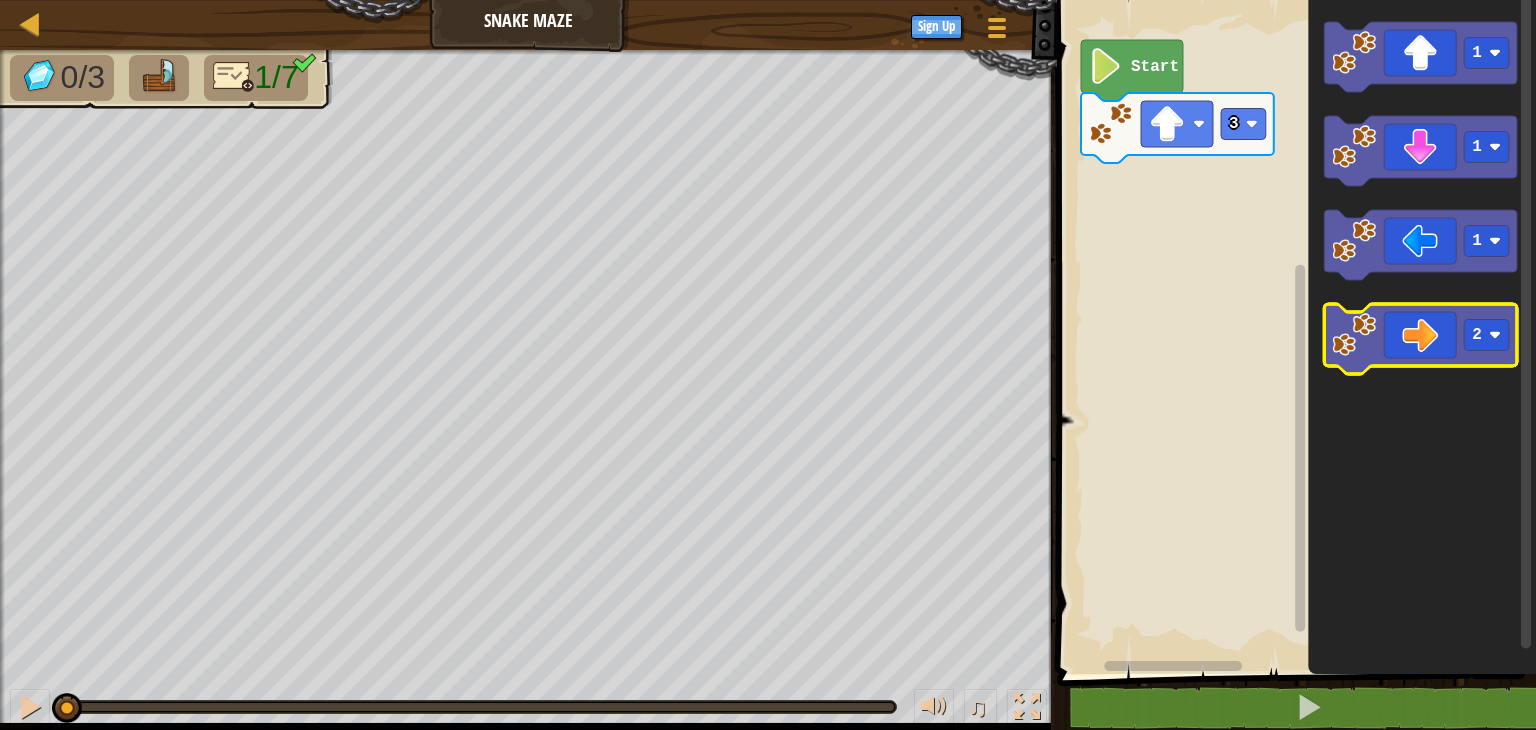 click 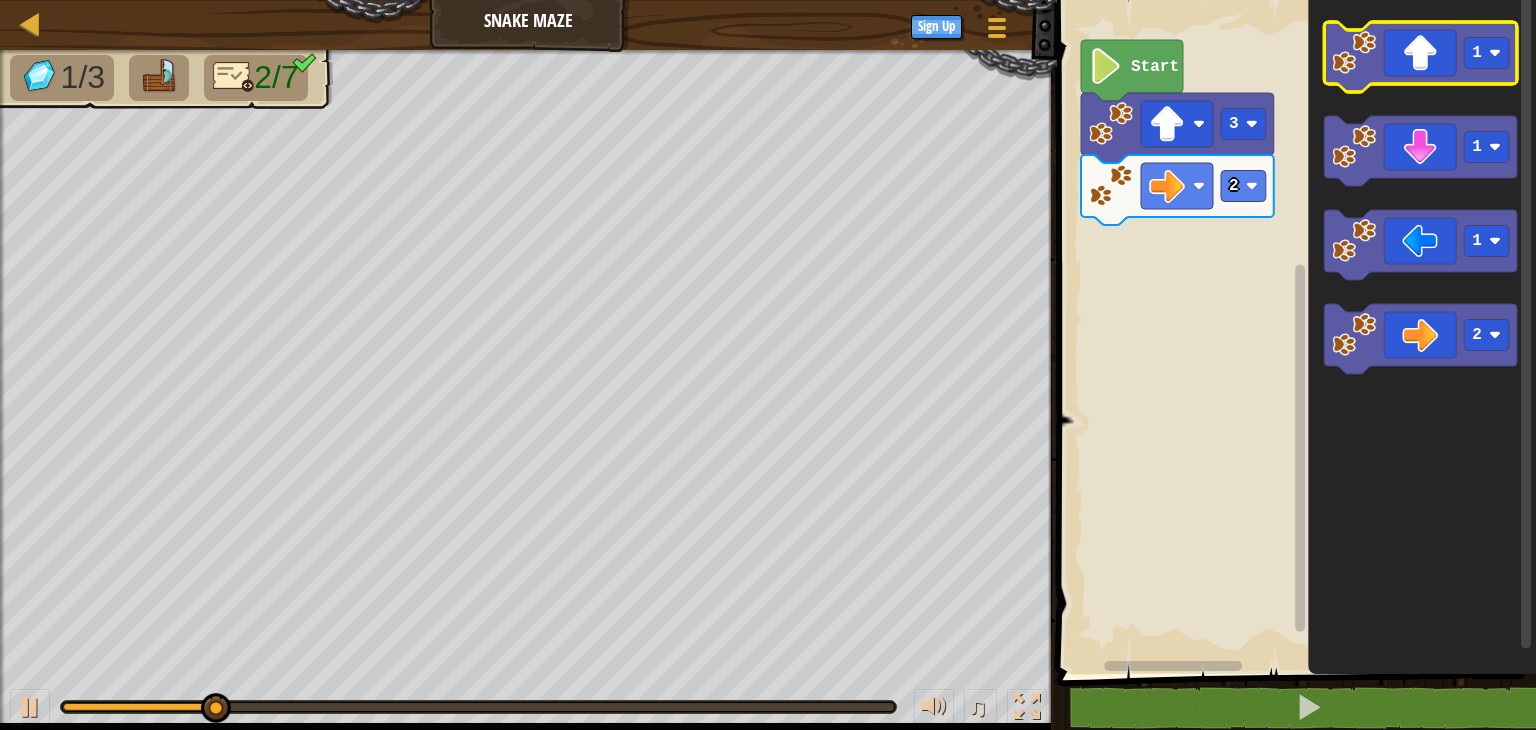 click 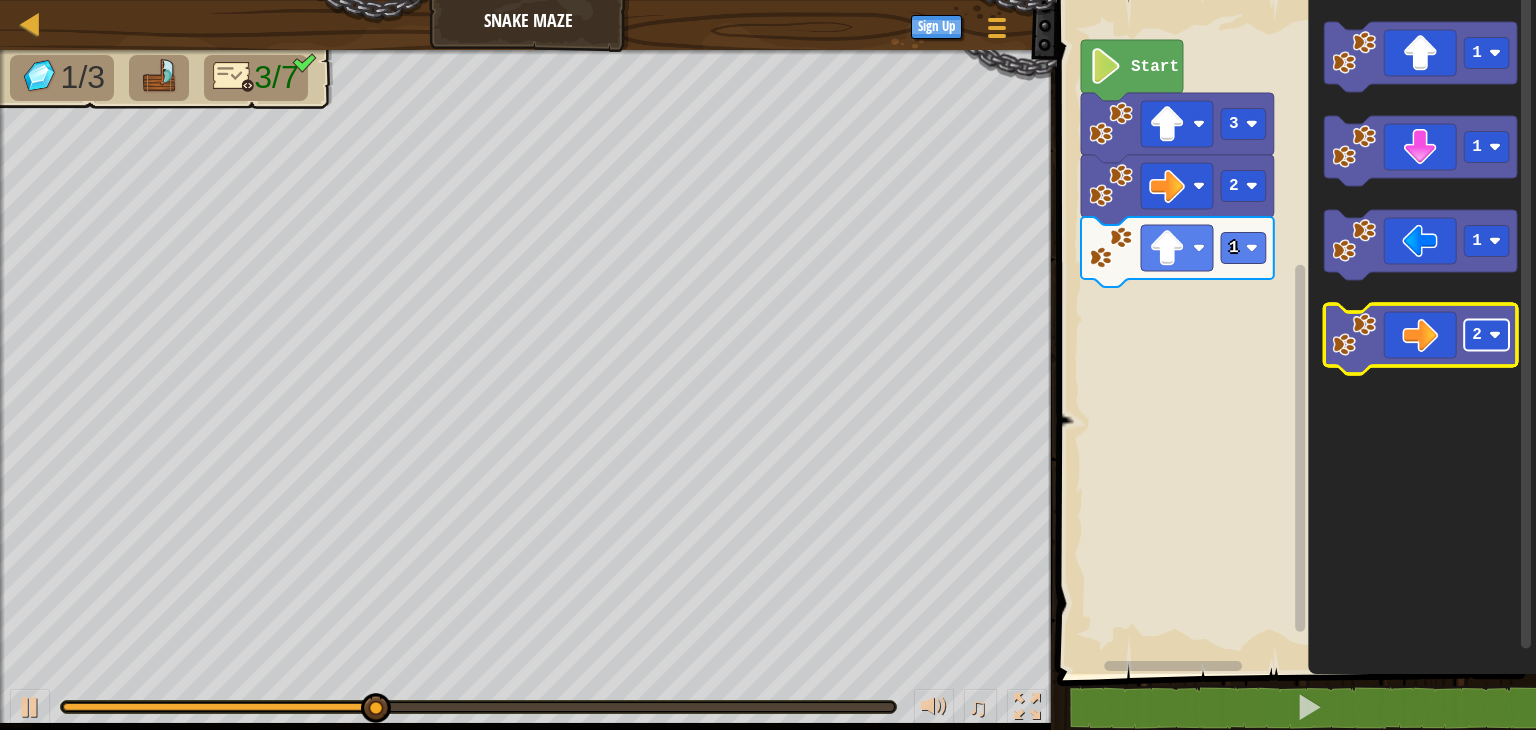 click 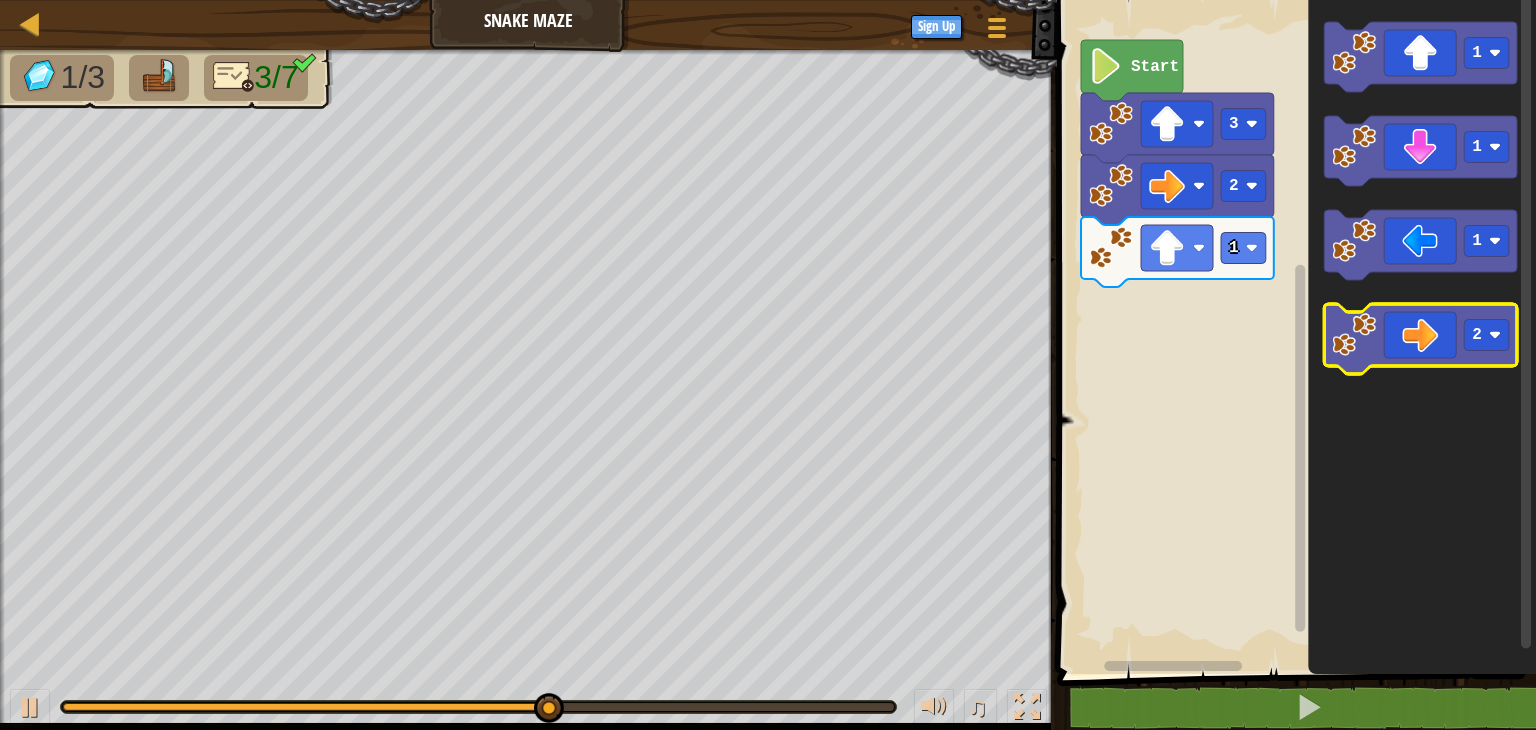 click 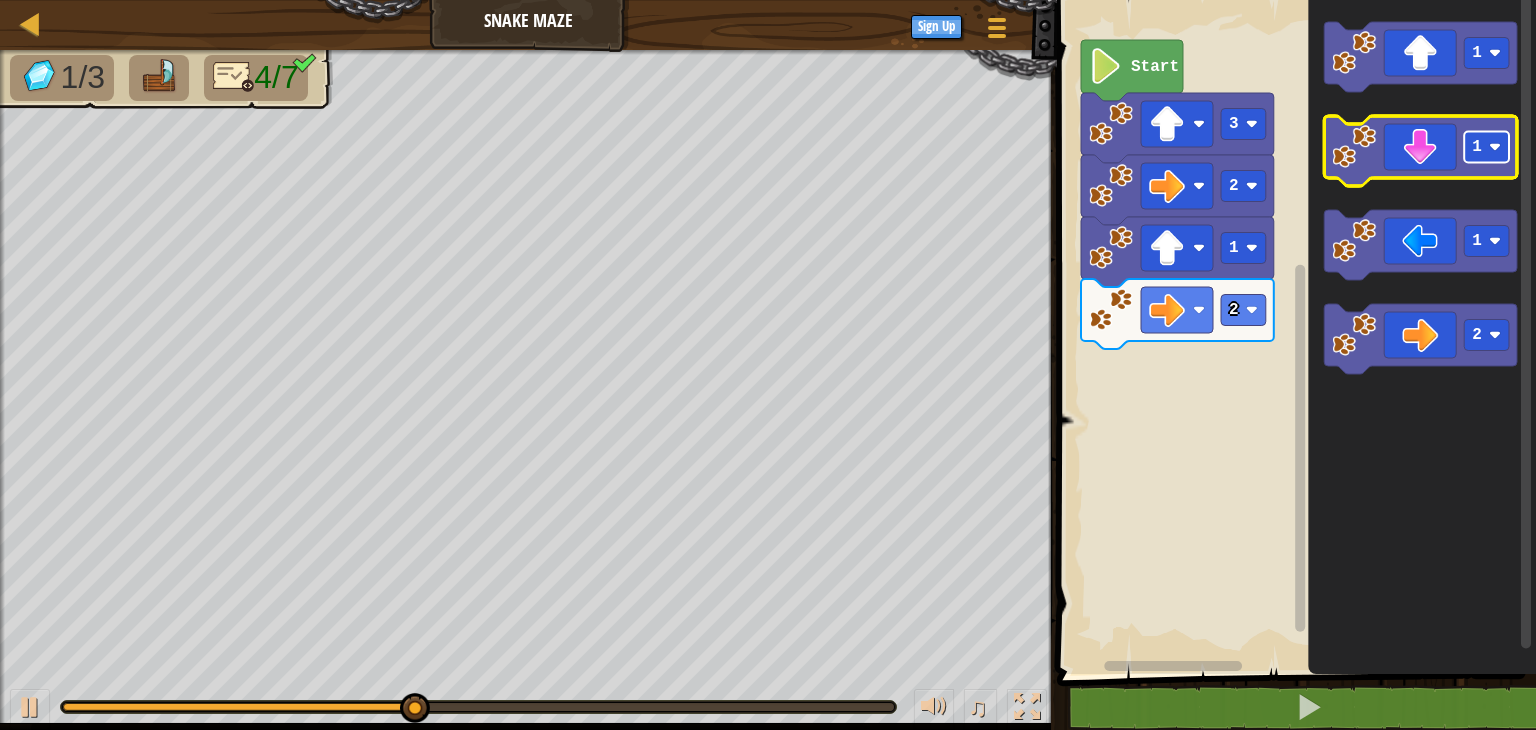click 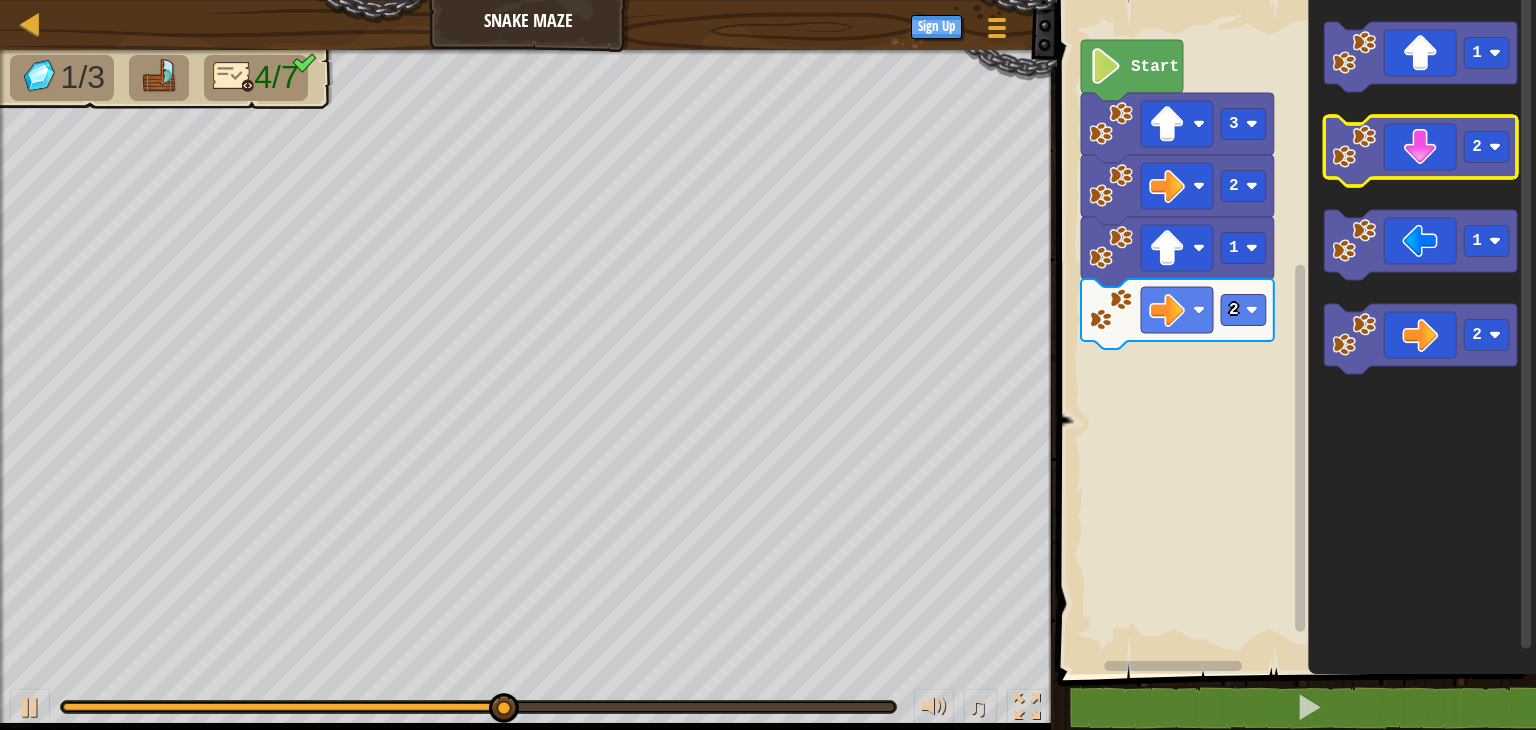 click 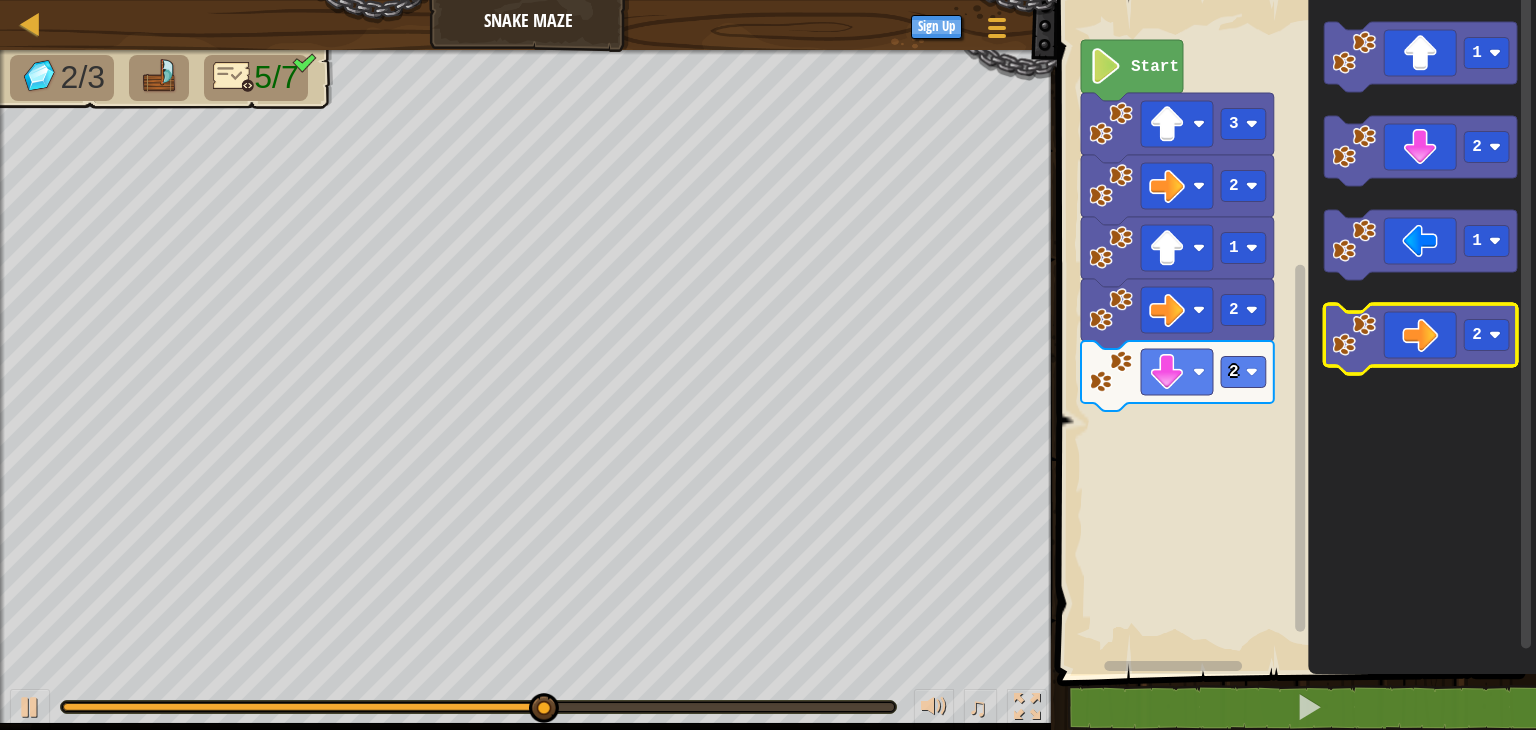 click 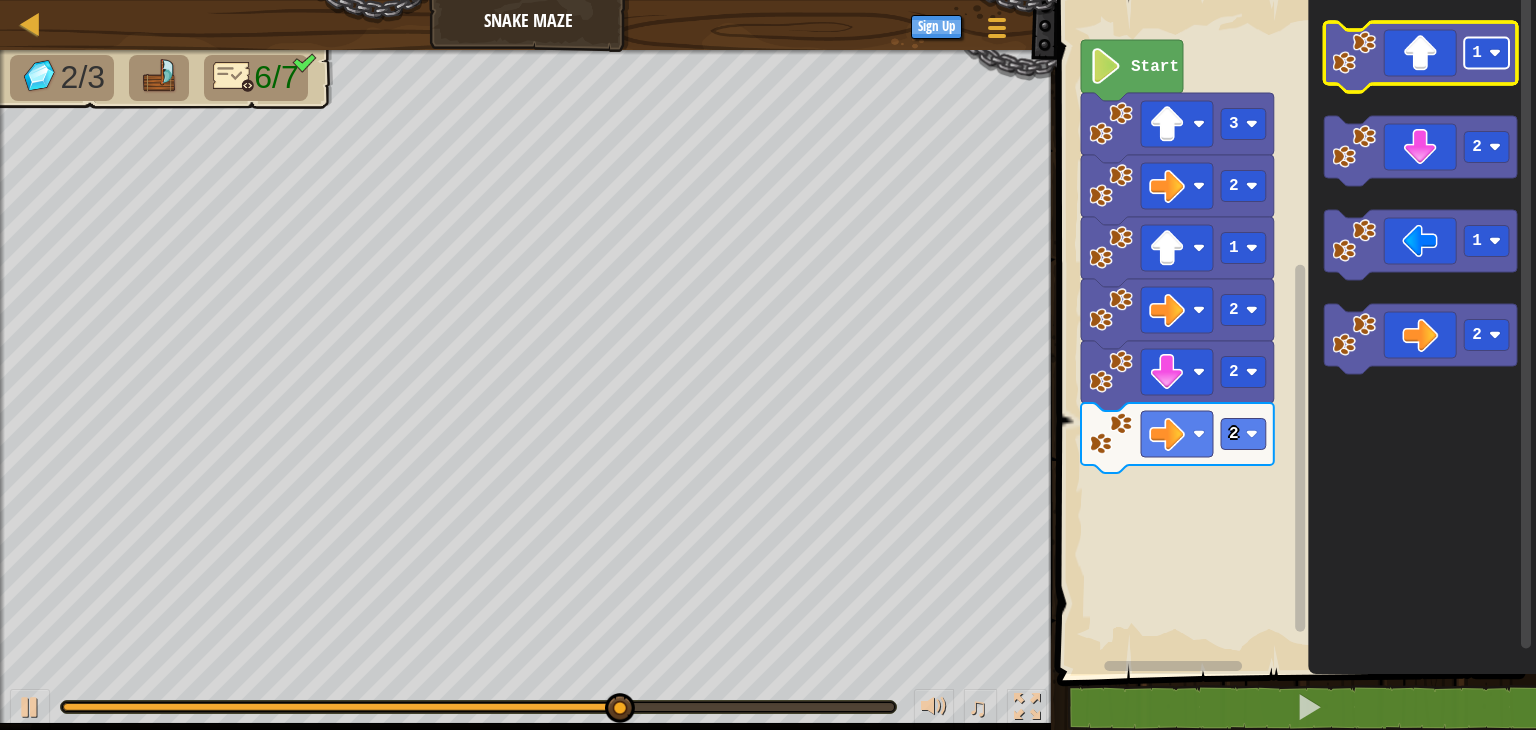 click 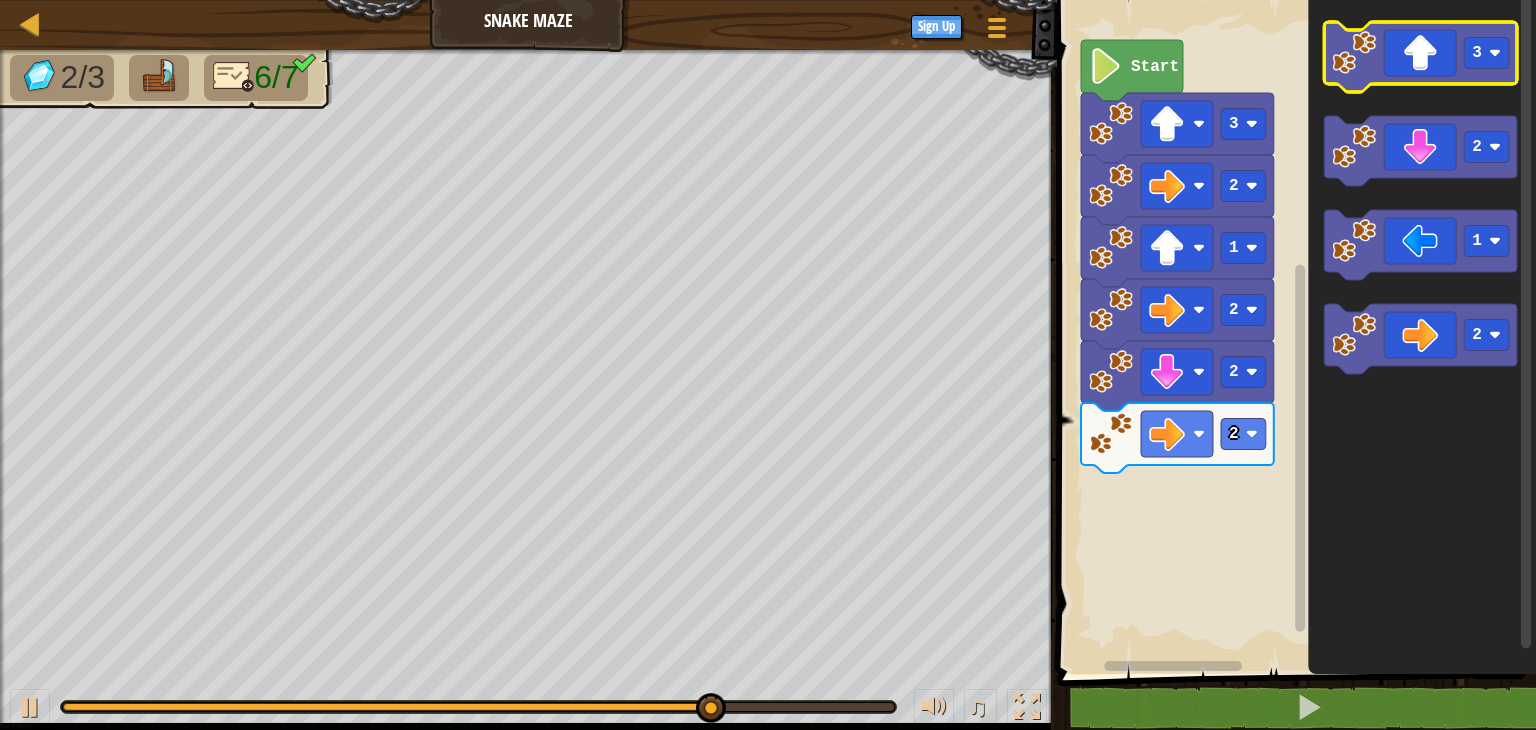 click 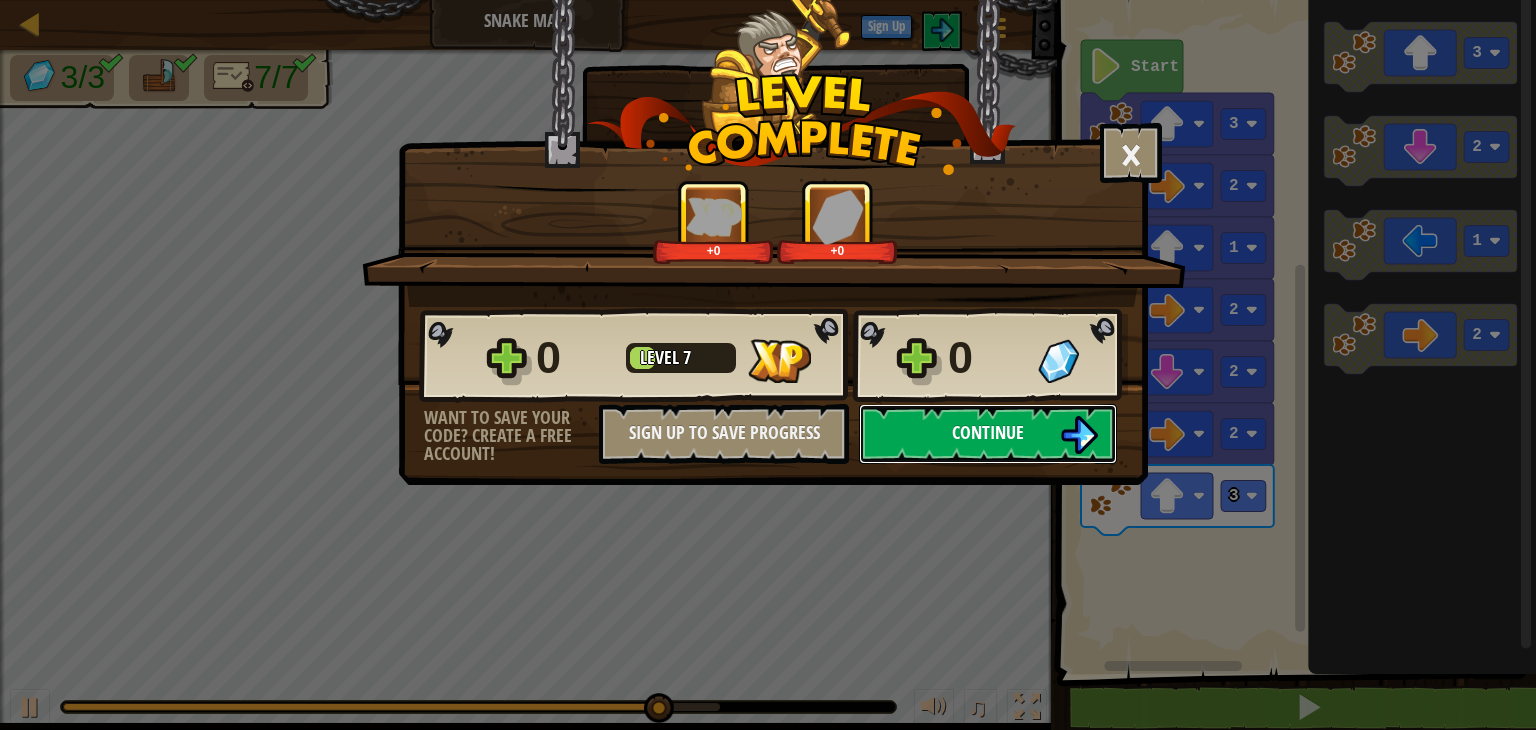click on "Continue" at bounding box center [988, 434] 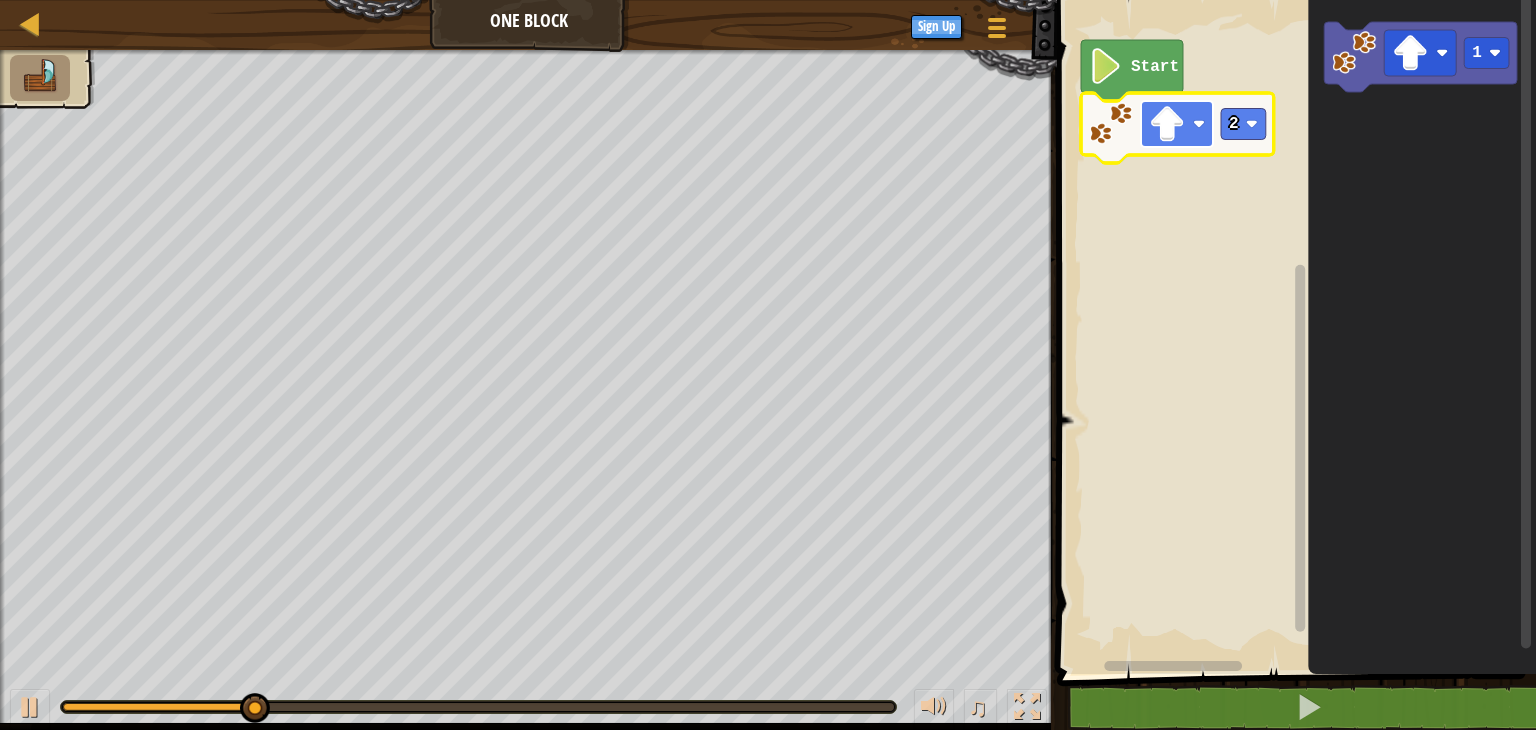 click 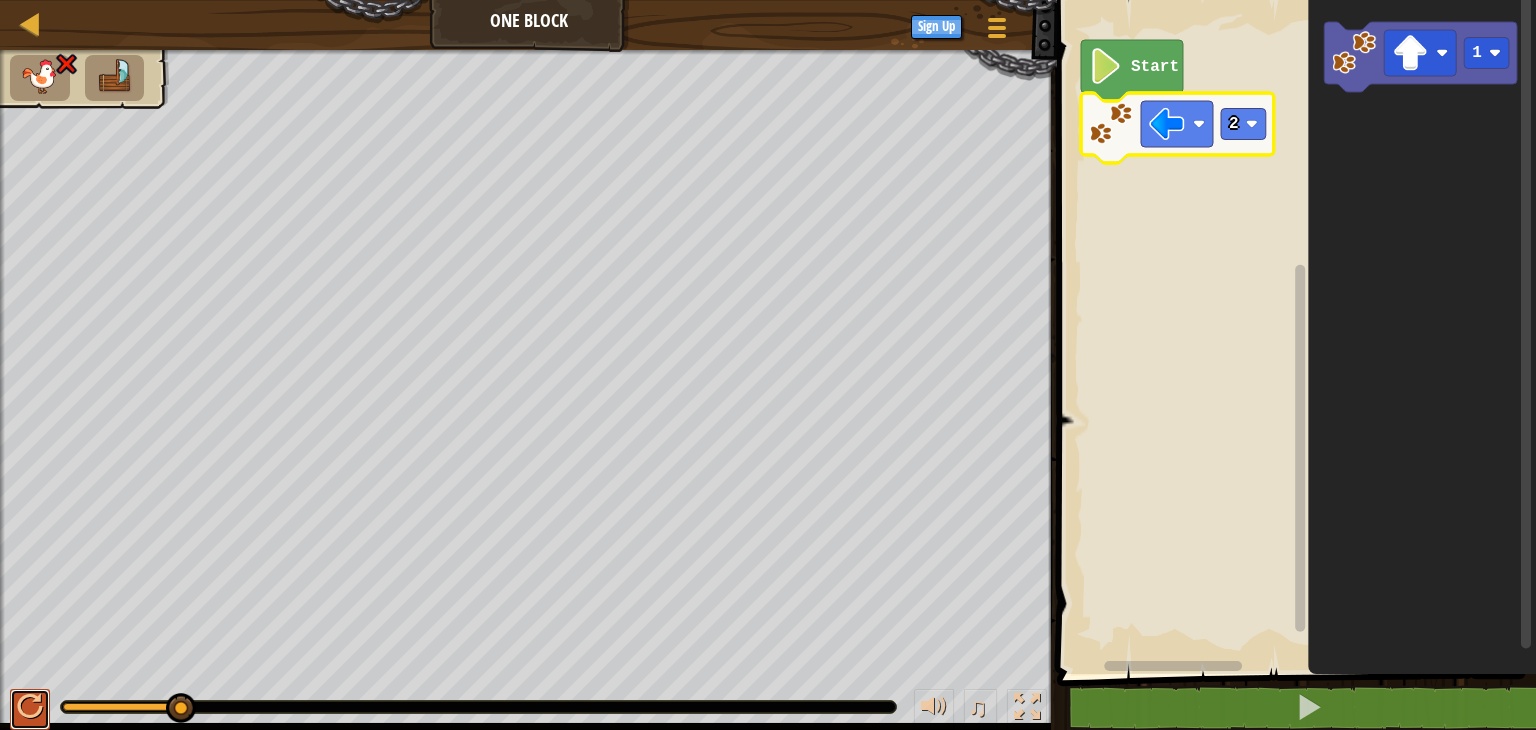 click at bounding box center (30, 707) 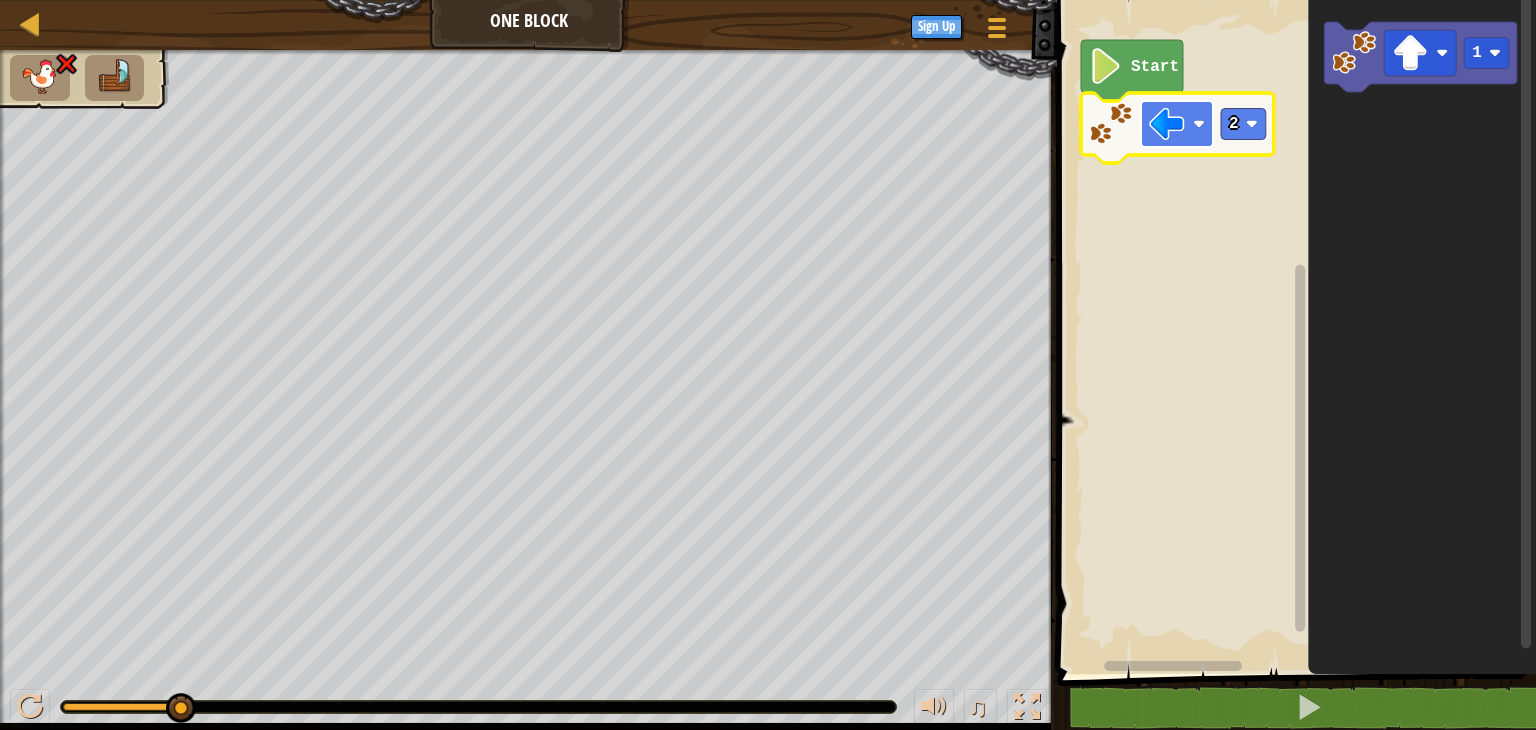click 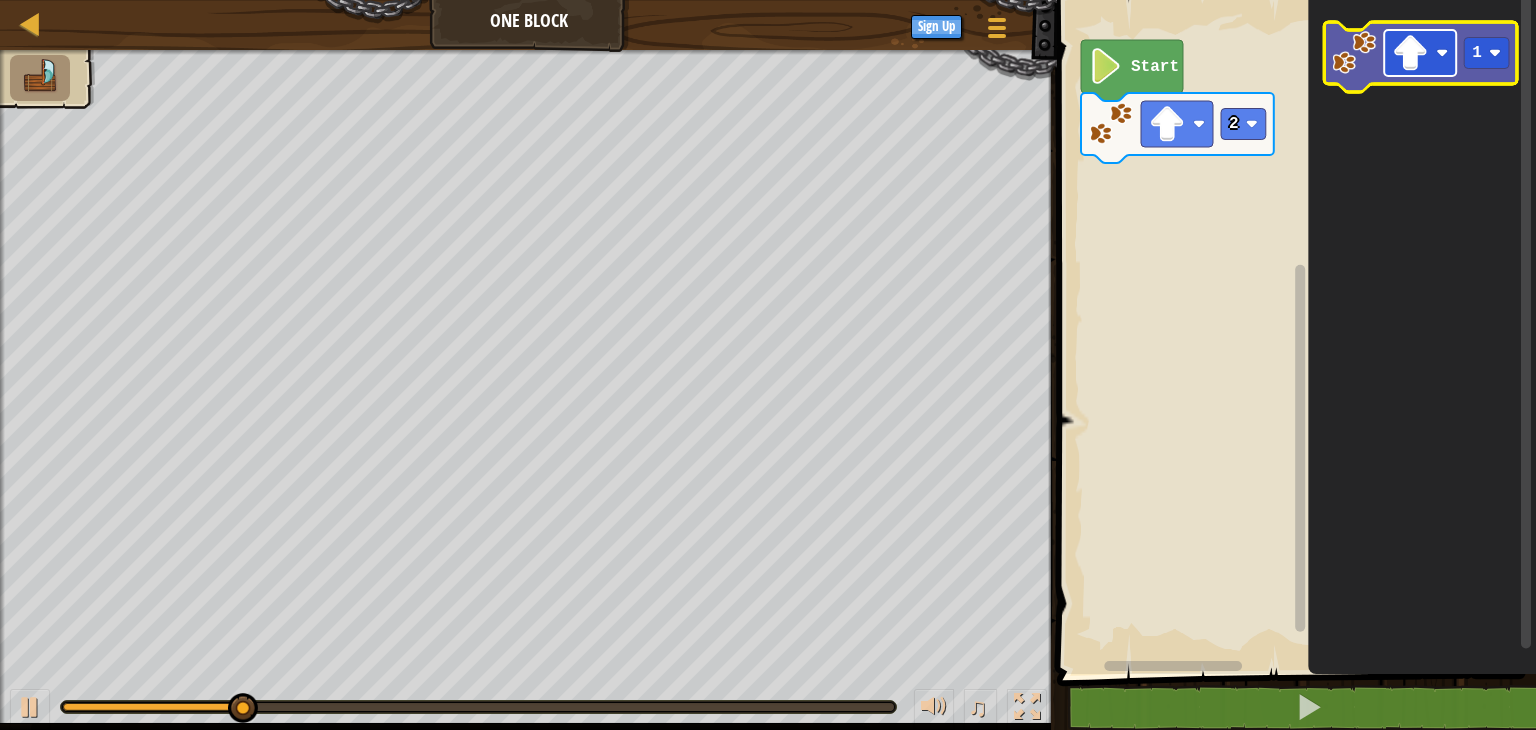 click 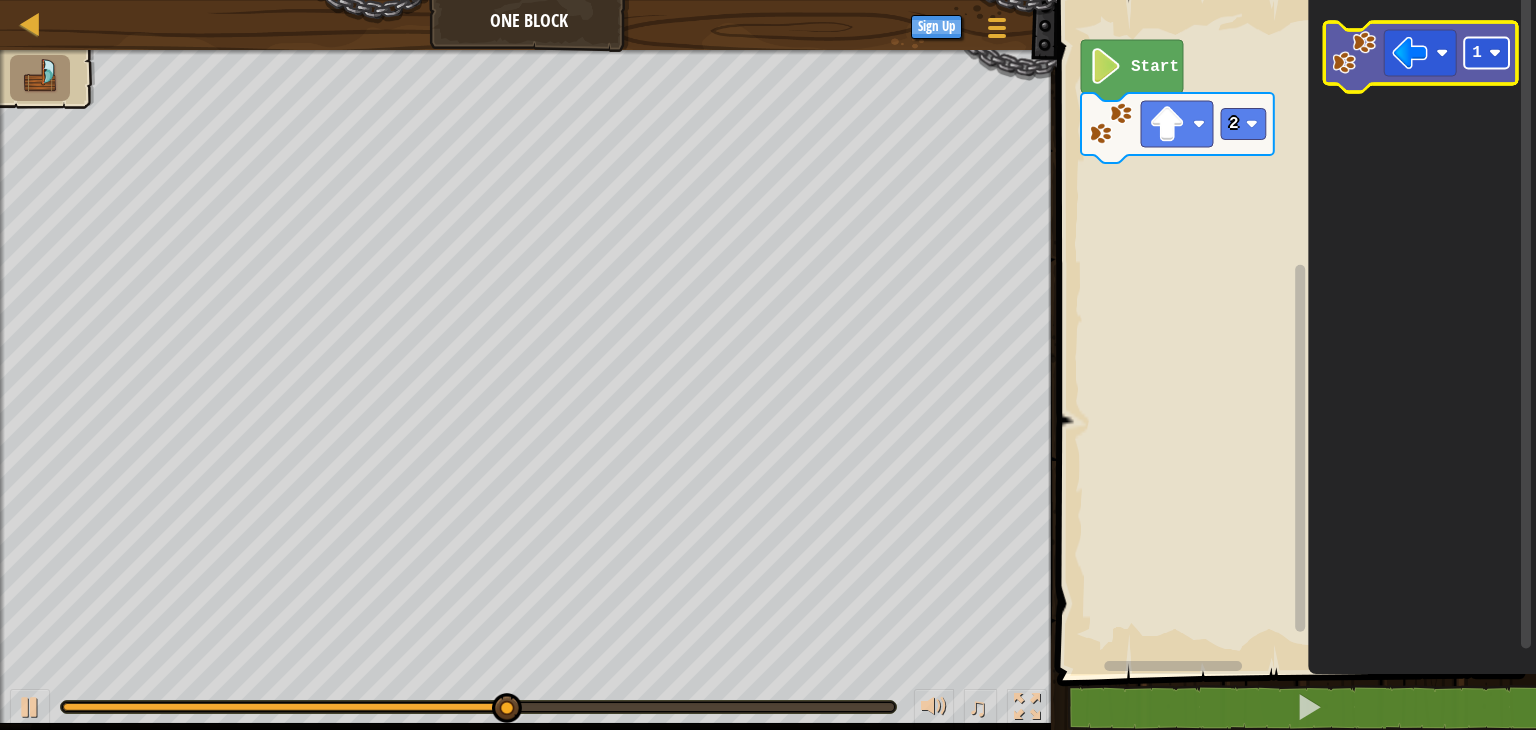 click 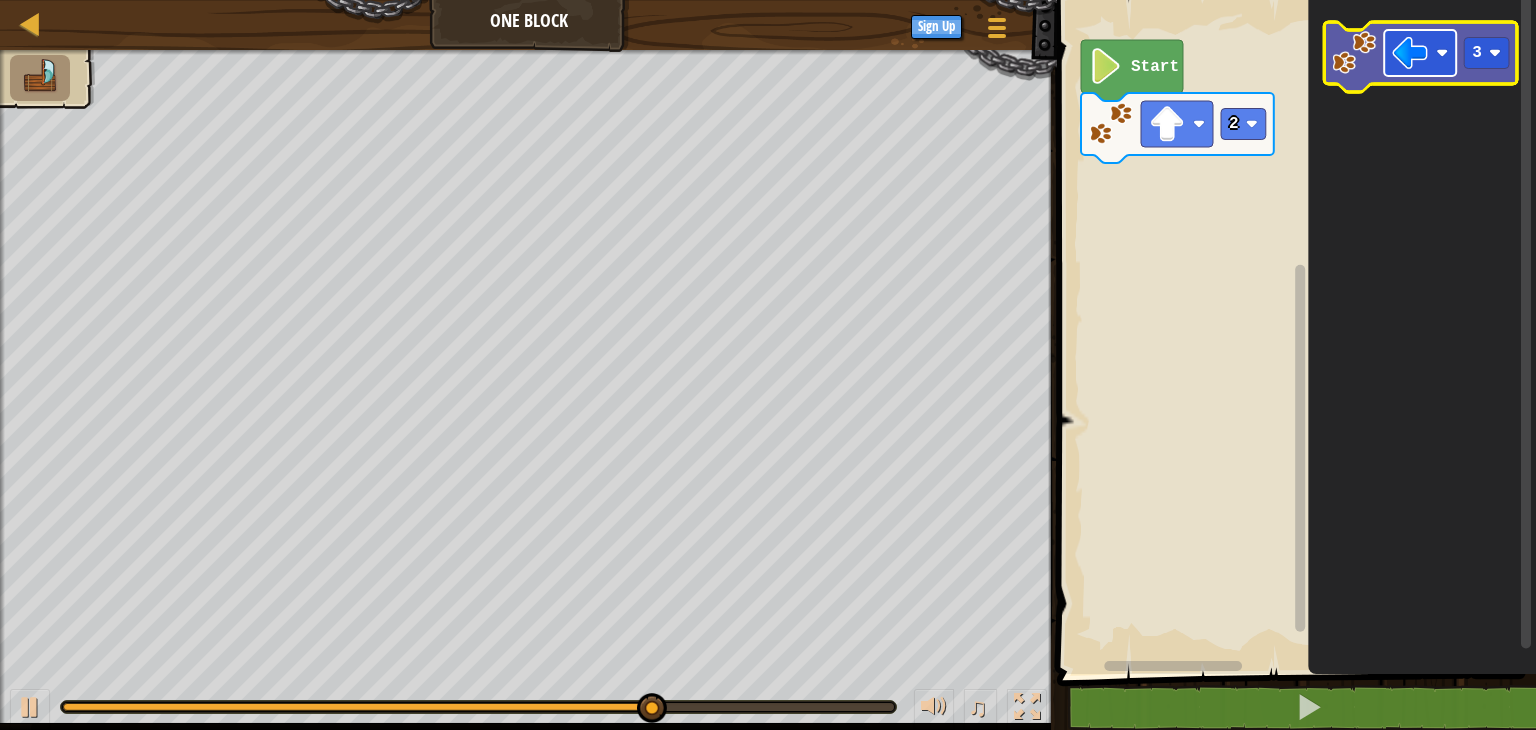 click 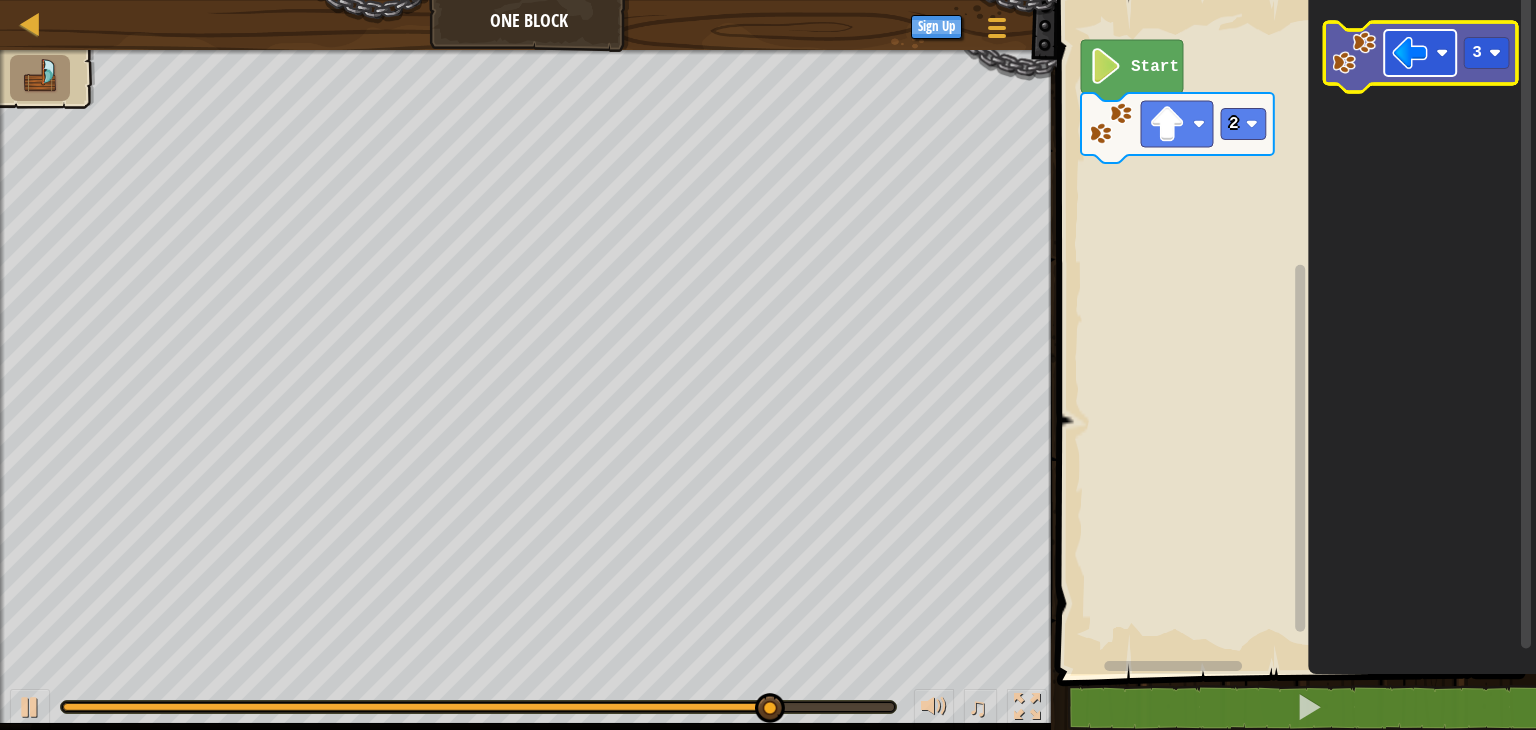 click 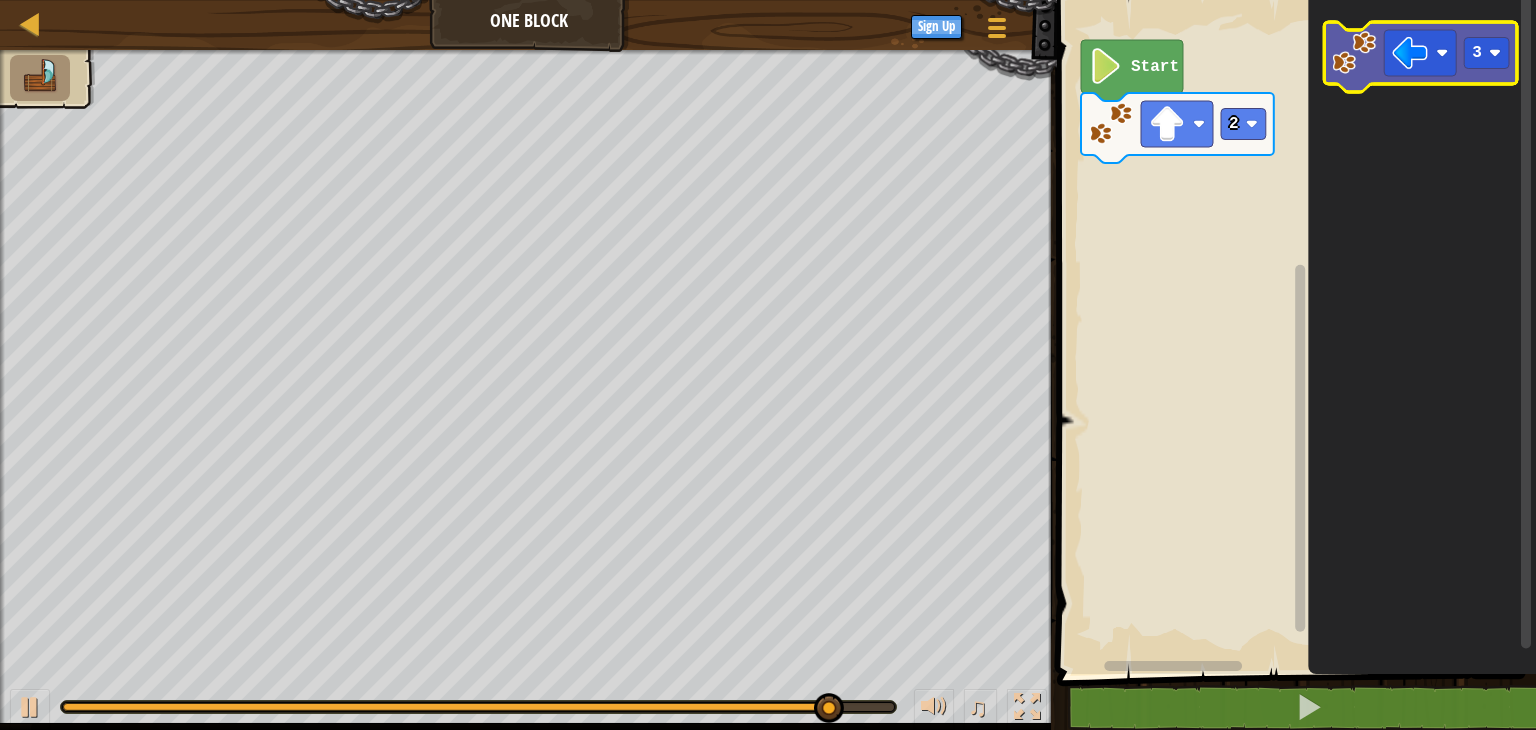 click 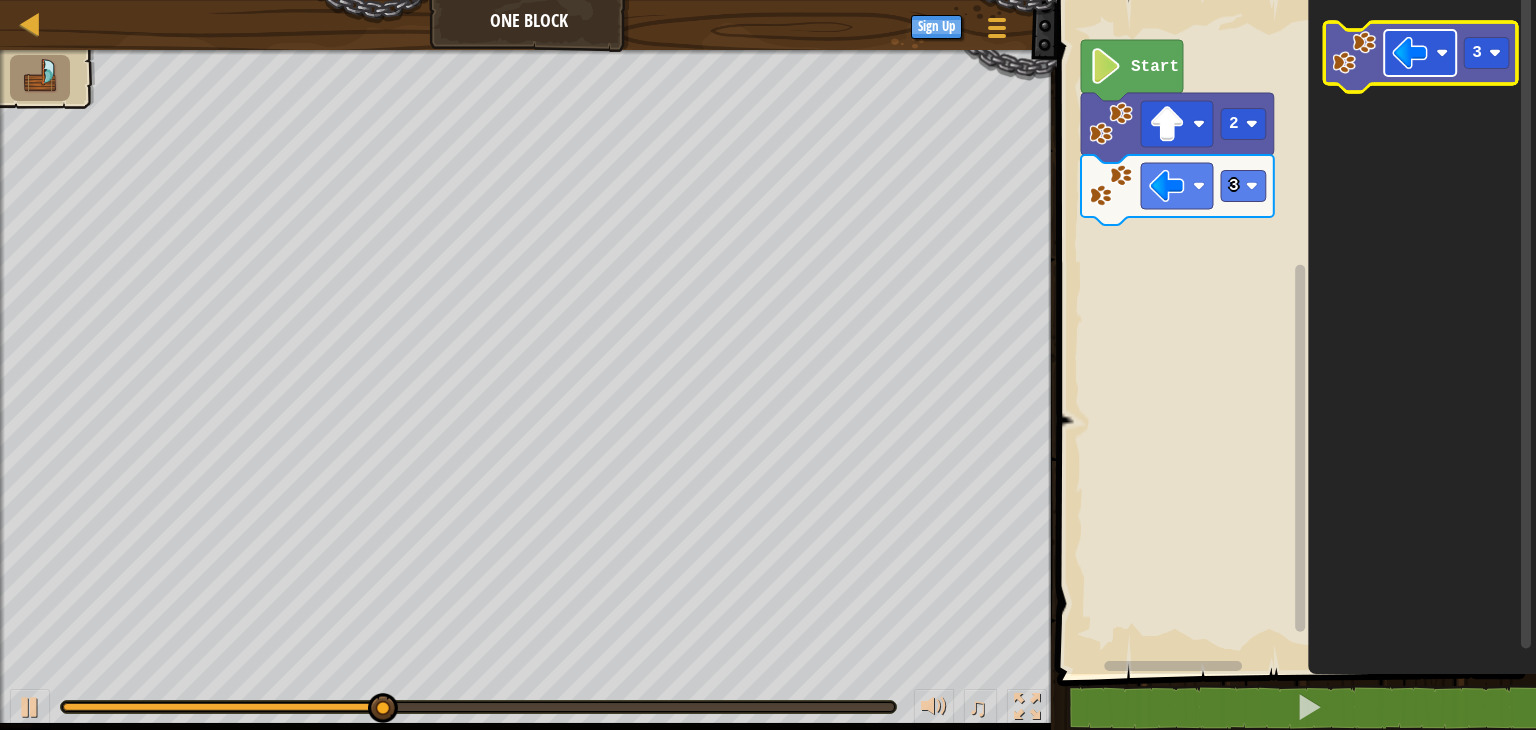 click 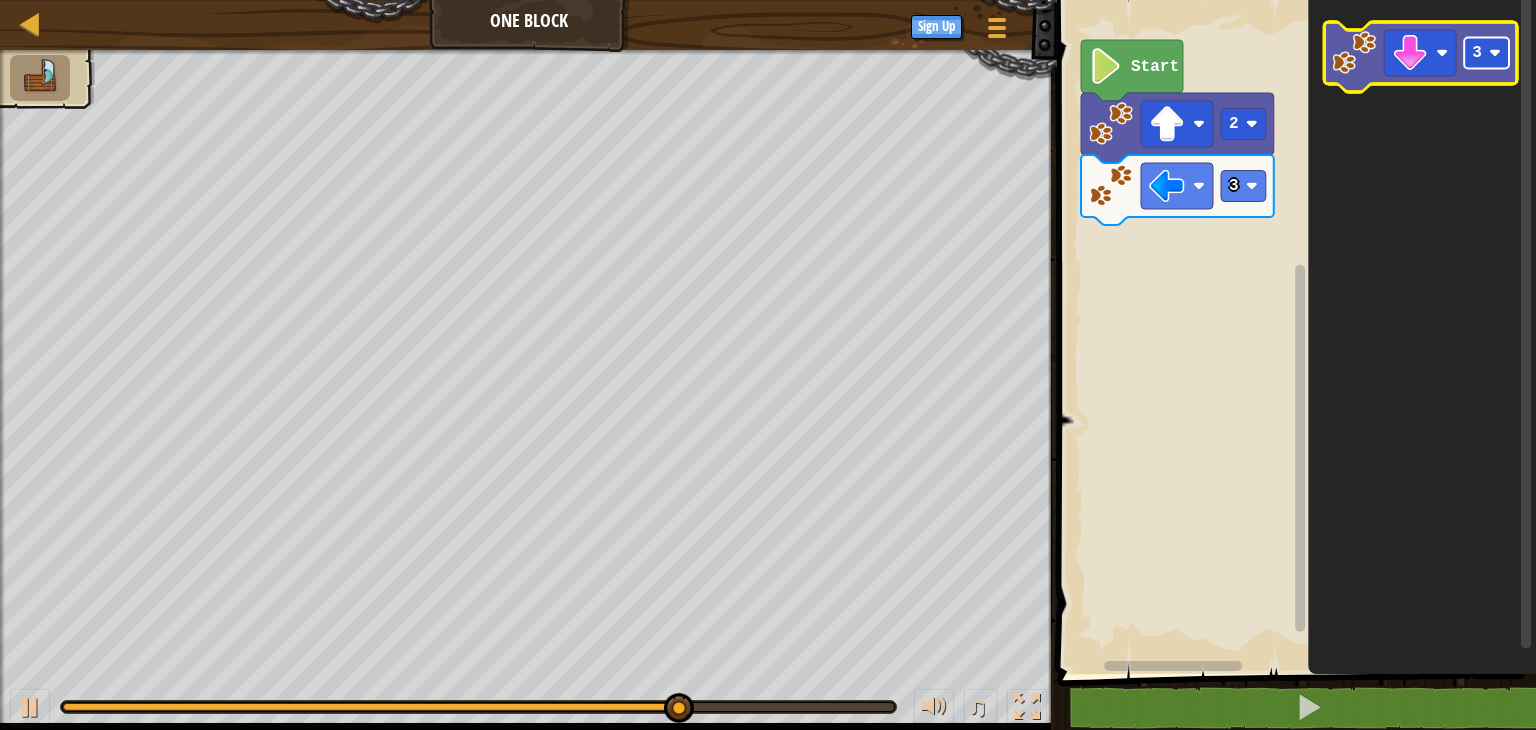 click 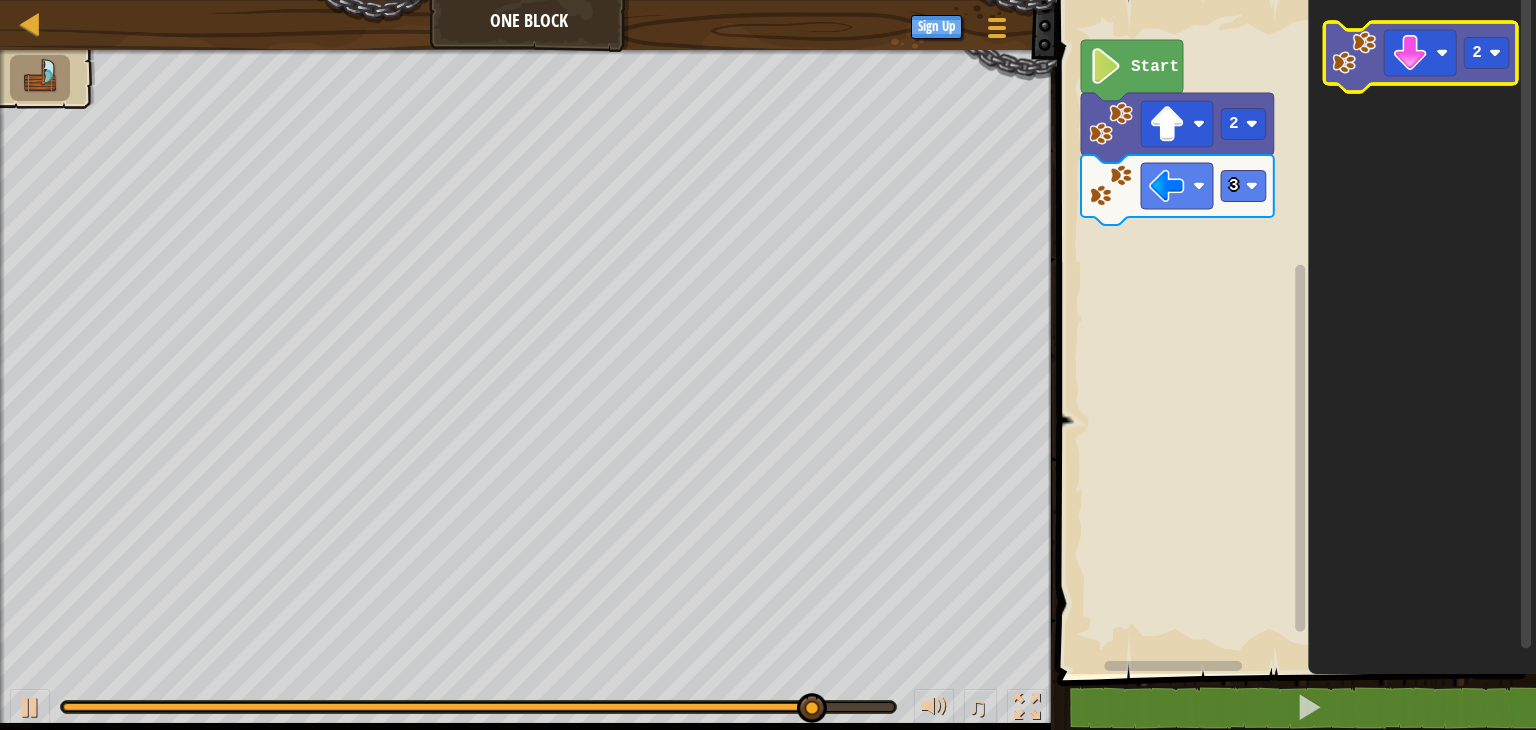 click 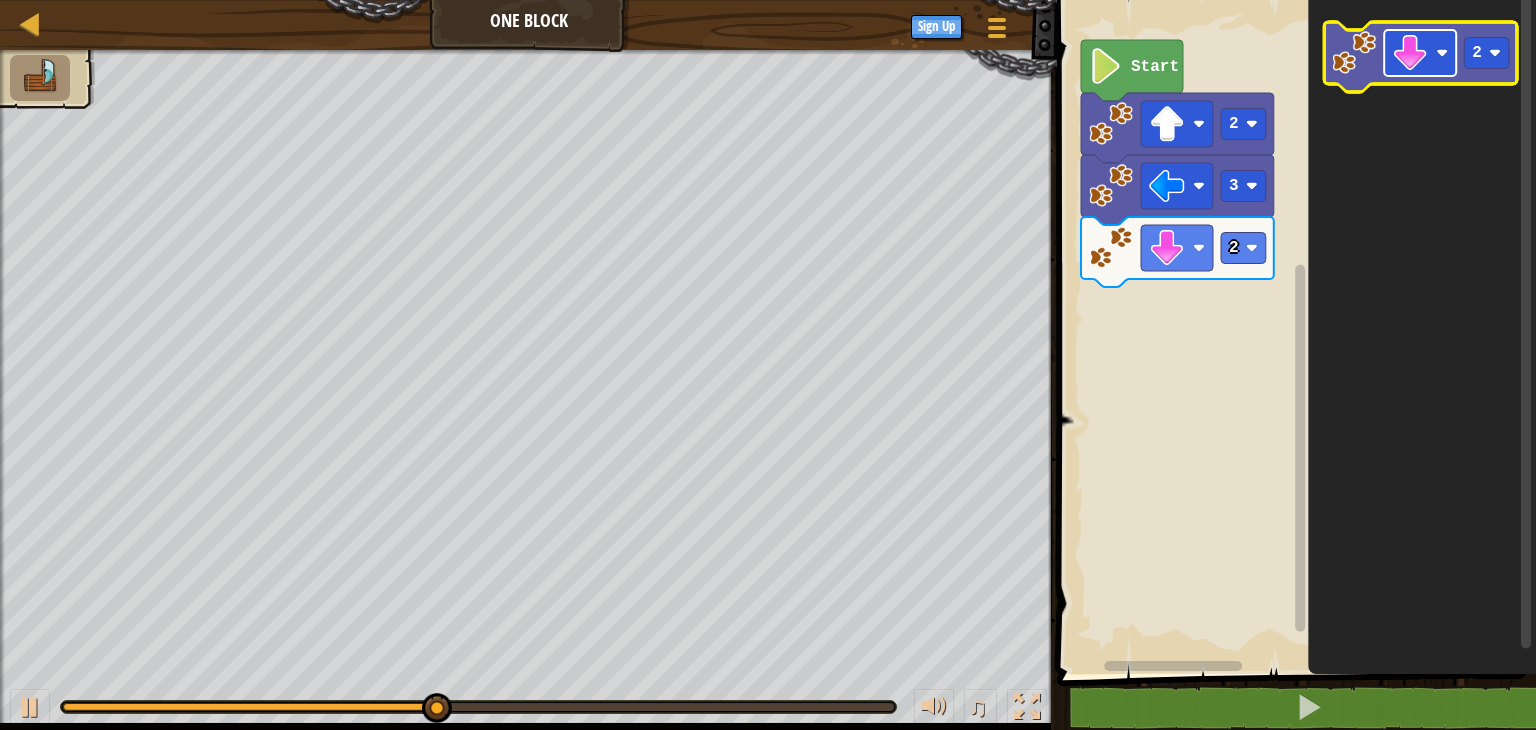 click 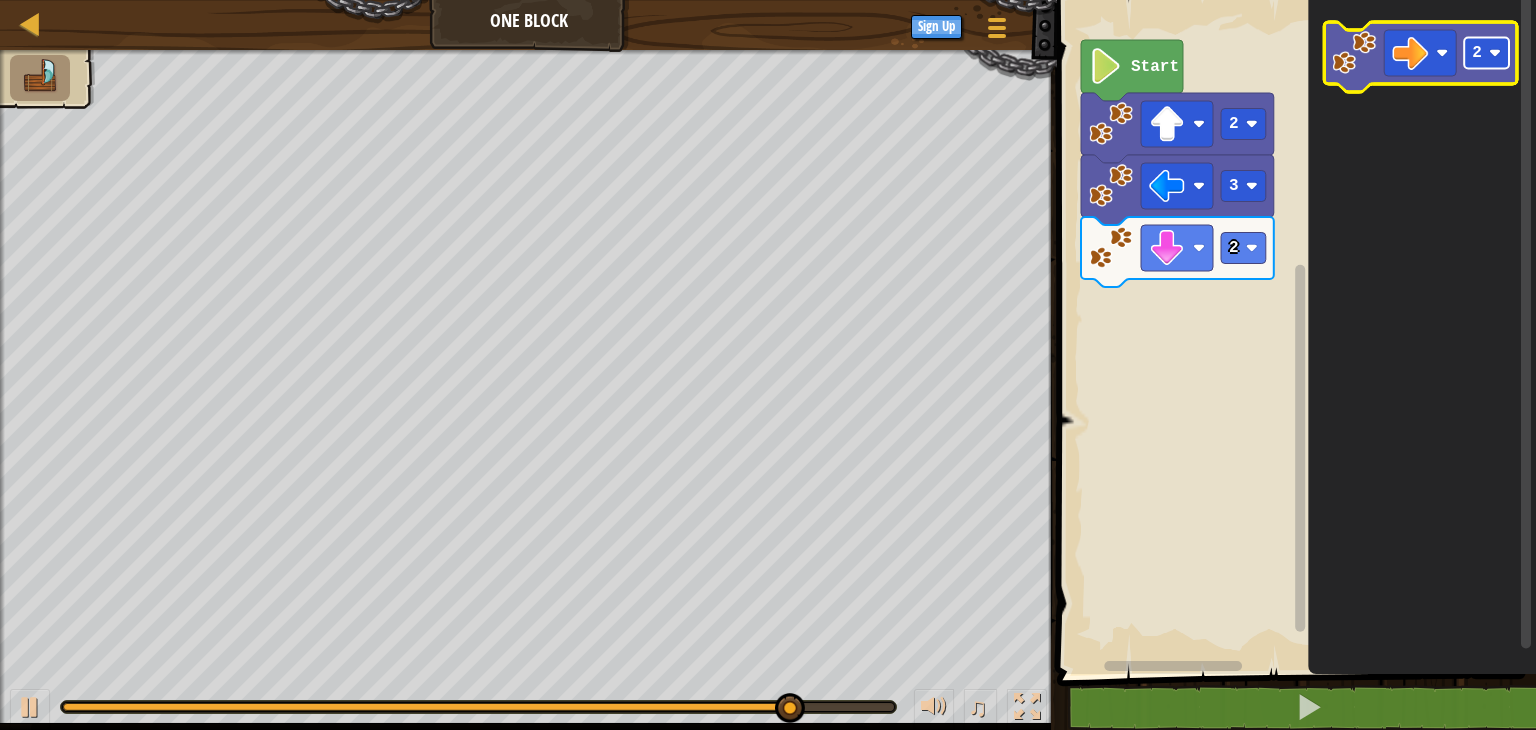 click 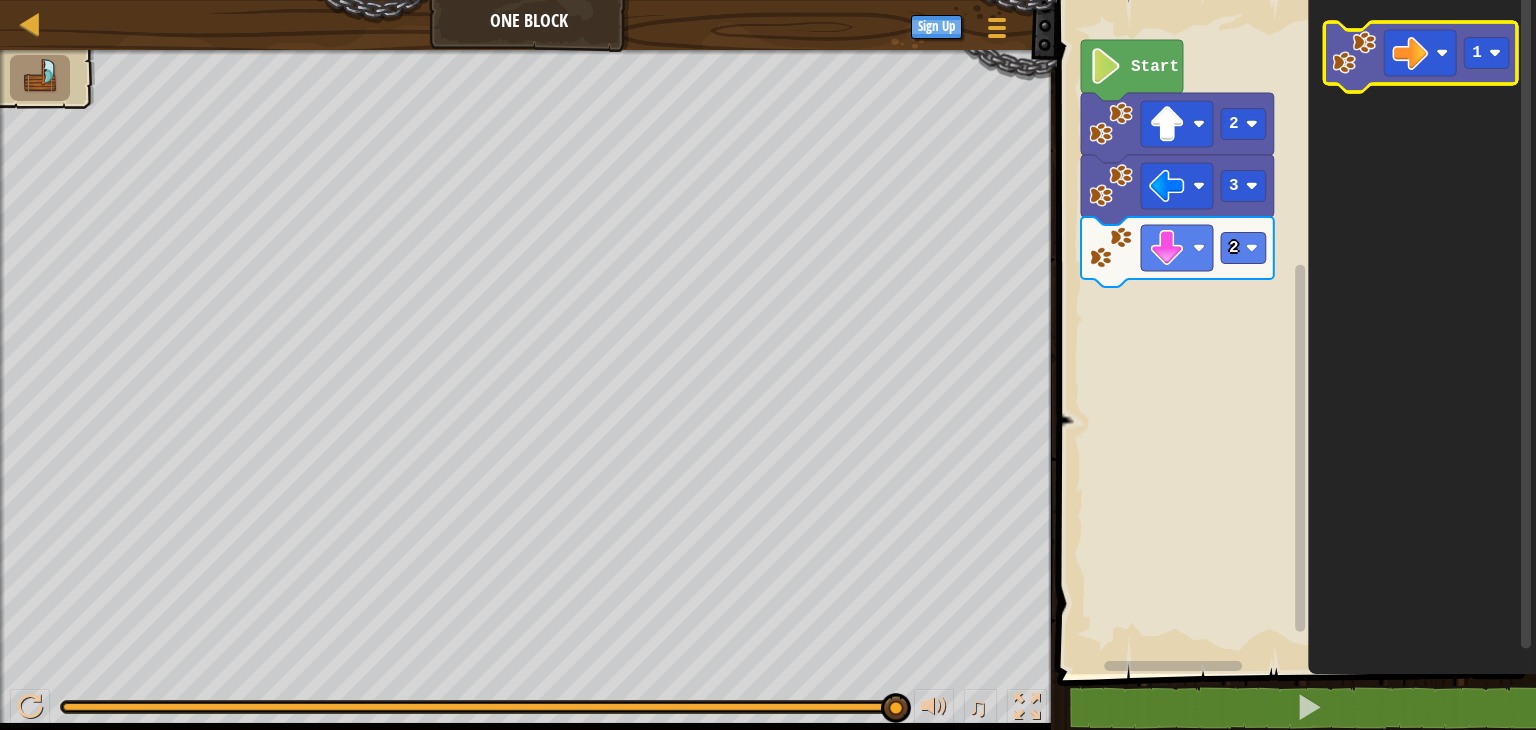 click 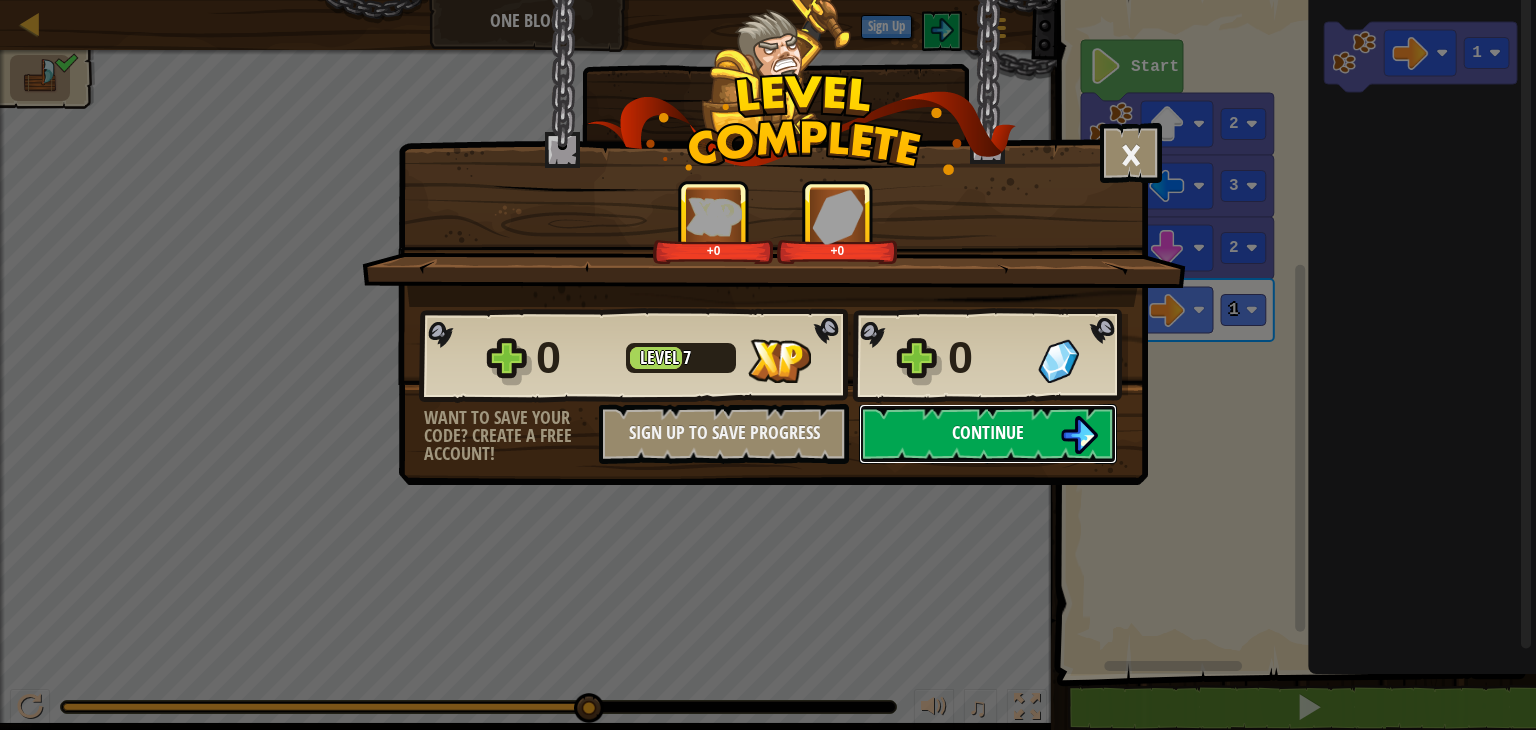 click on "Continue" at bounding box center (988, 432) 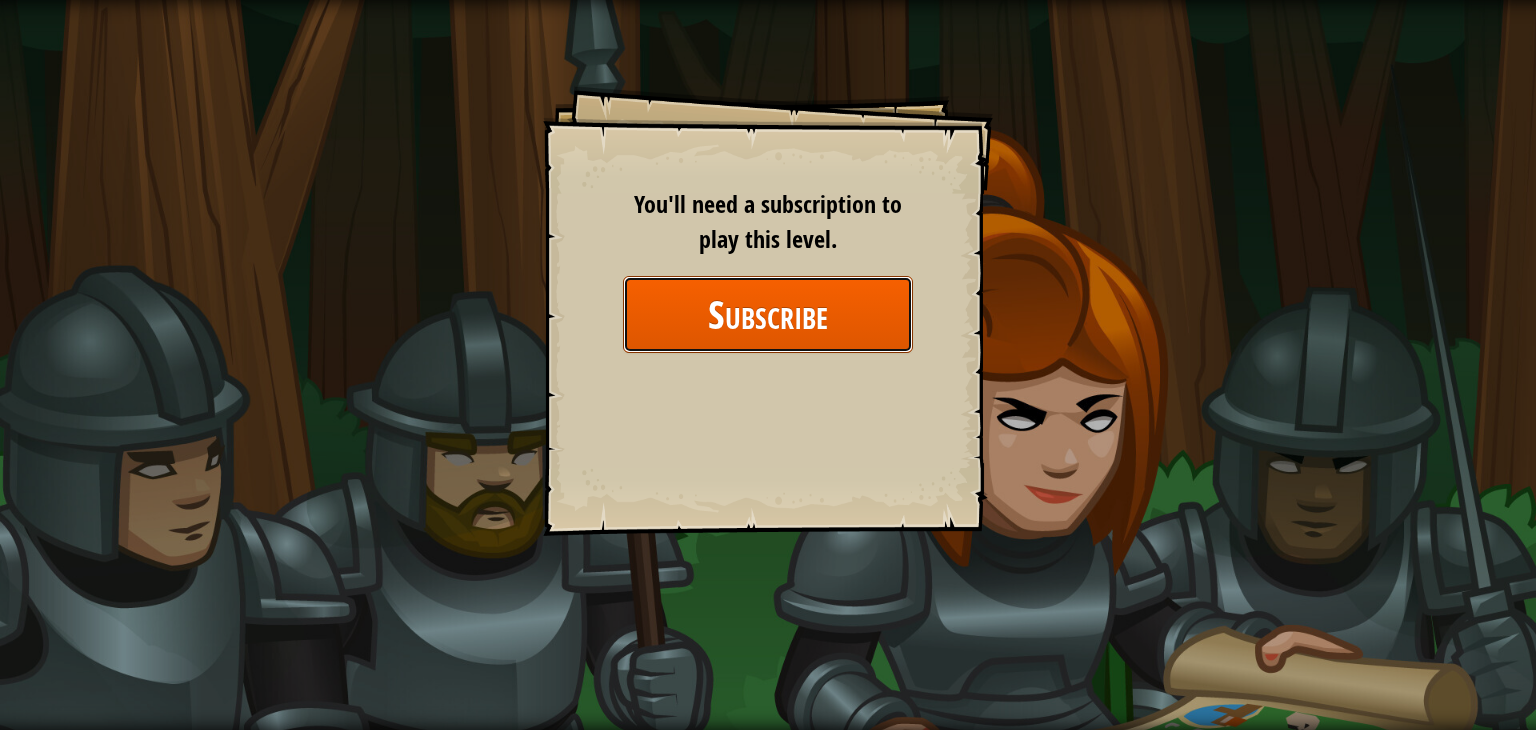 click on "Subscribe" at bounding box center [768, 314] 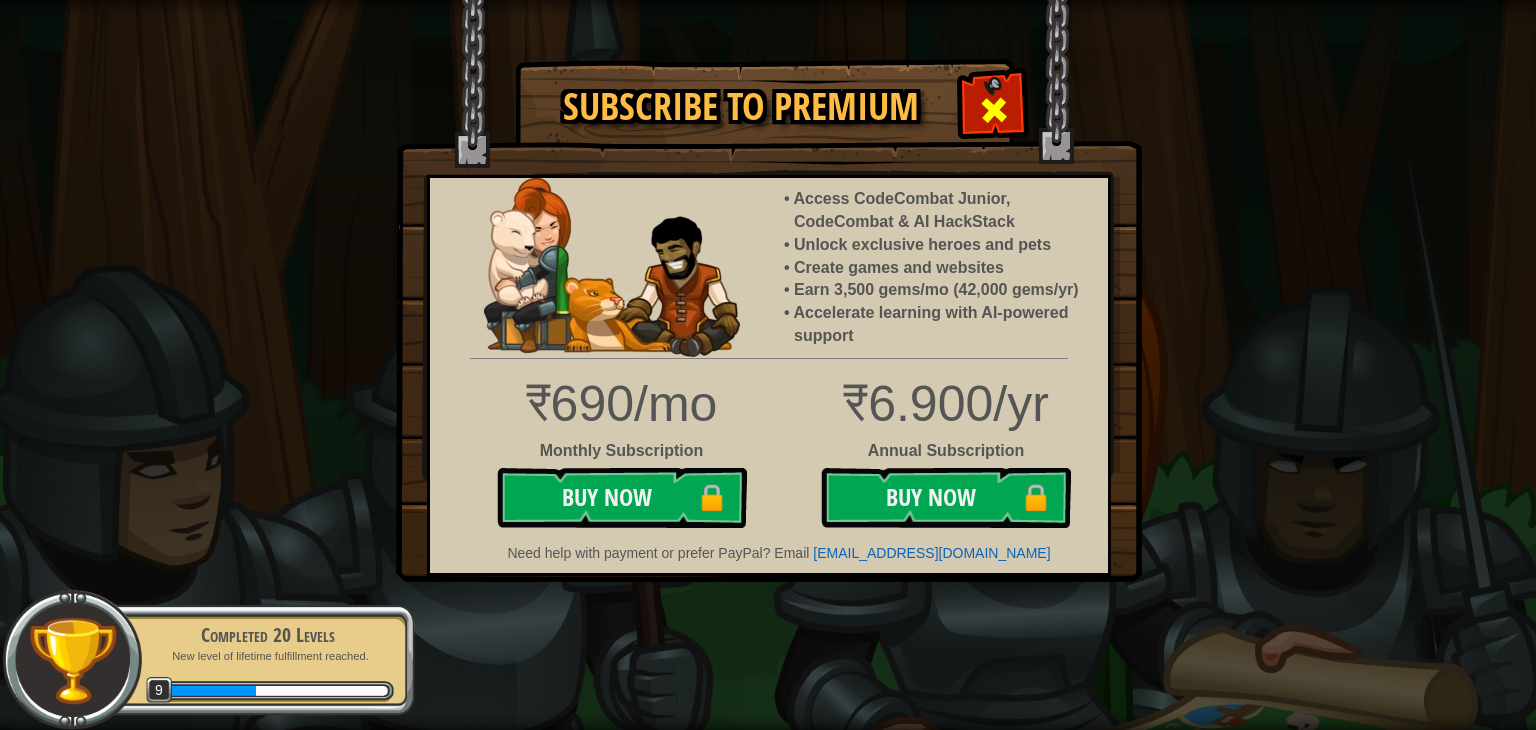 click at bounding box center [994, 110] 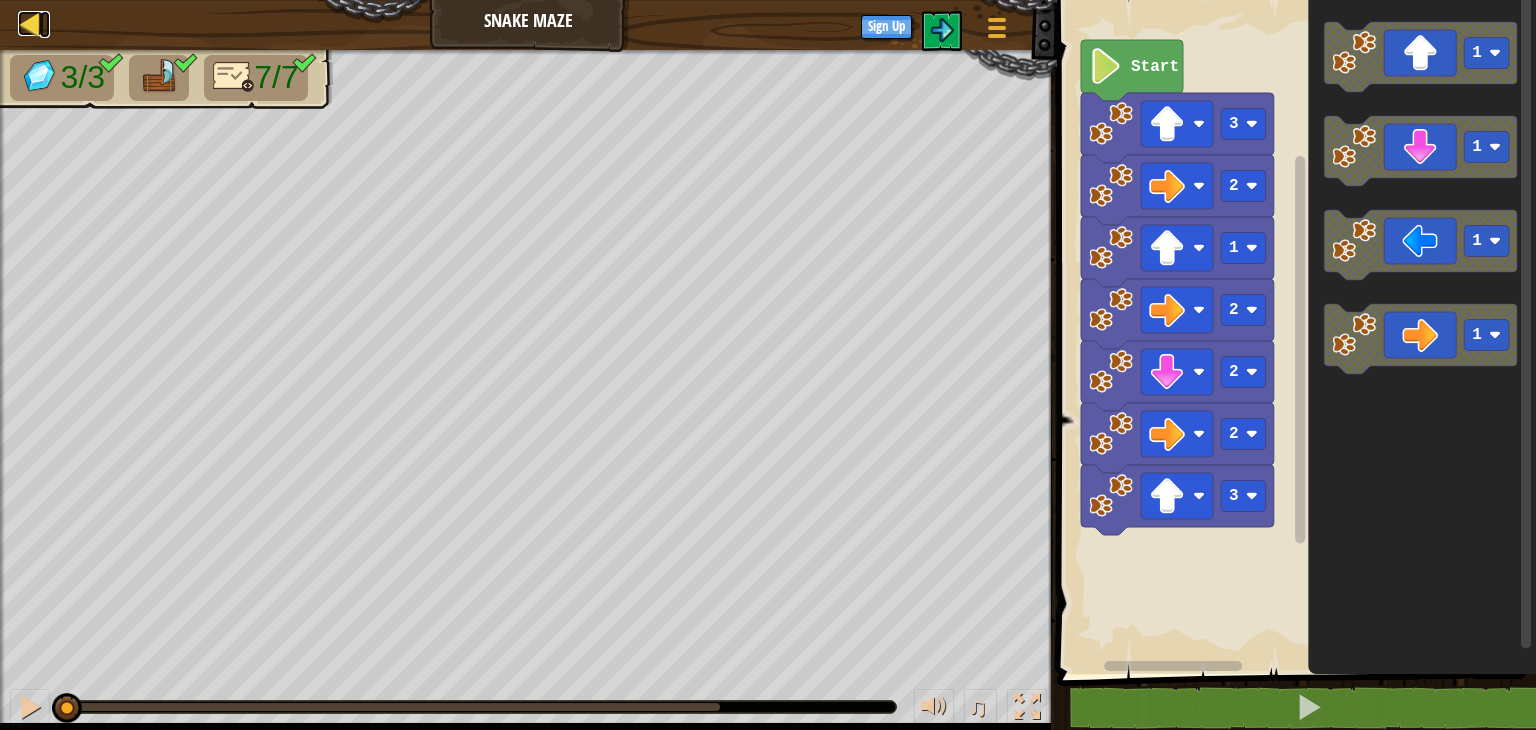 click at bounding box center [30, 23] 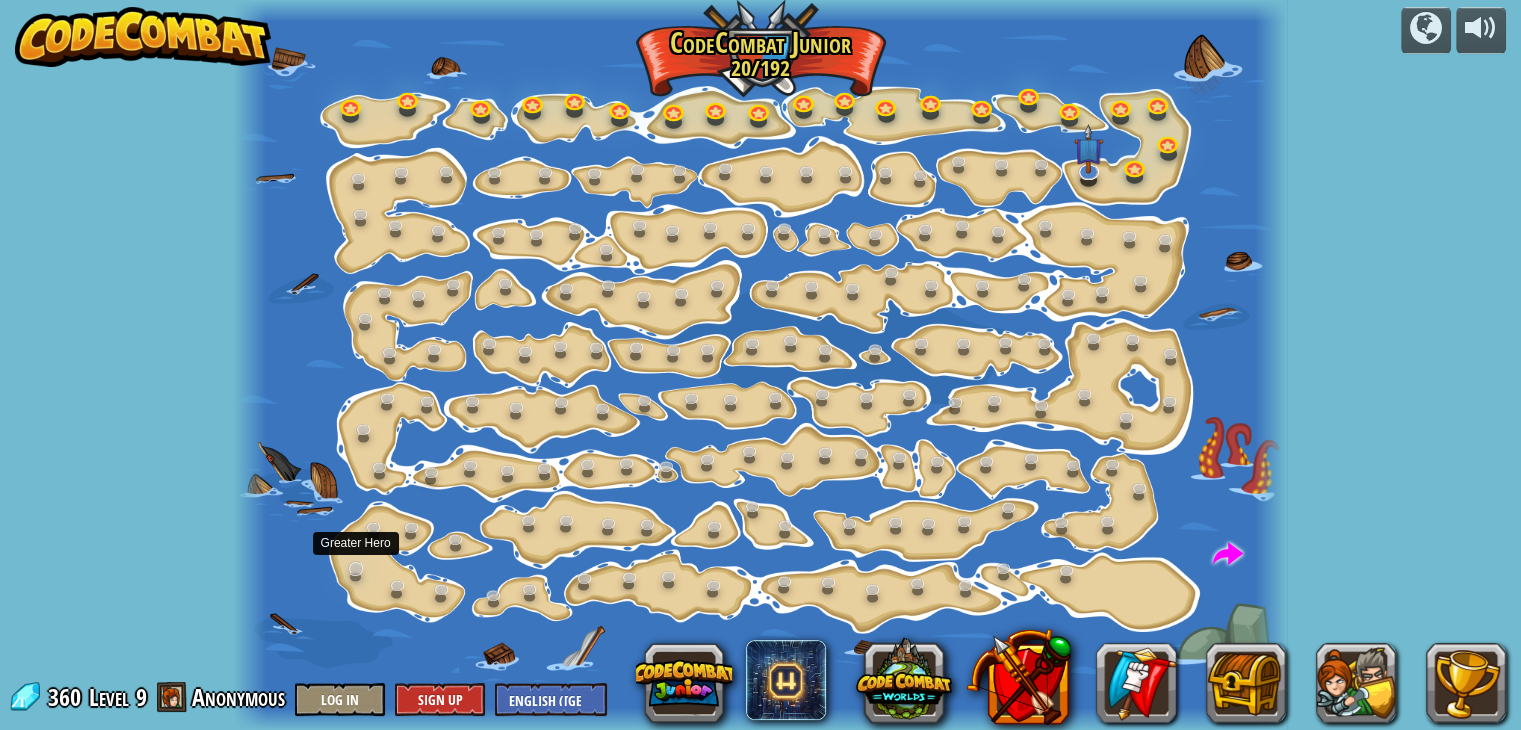scroll, scrollTop: 0, scrollLeft: 0, axis: both 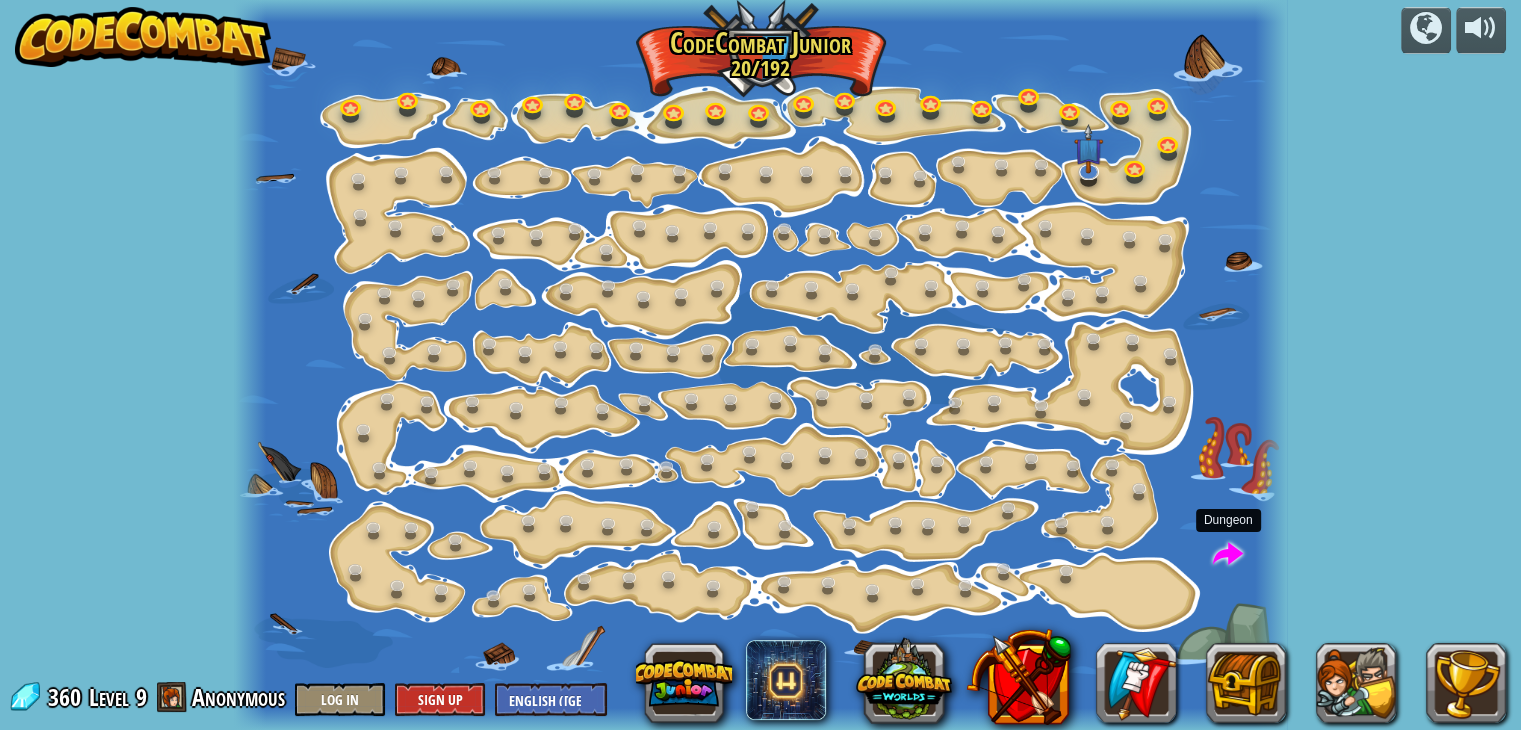 click at bounding box center (1228, 555) 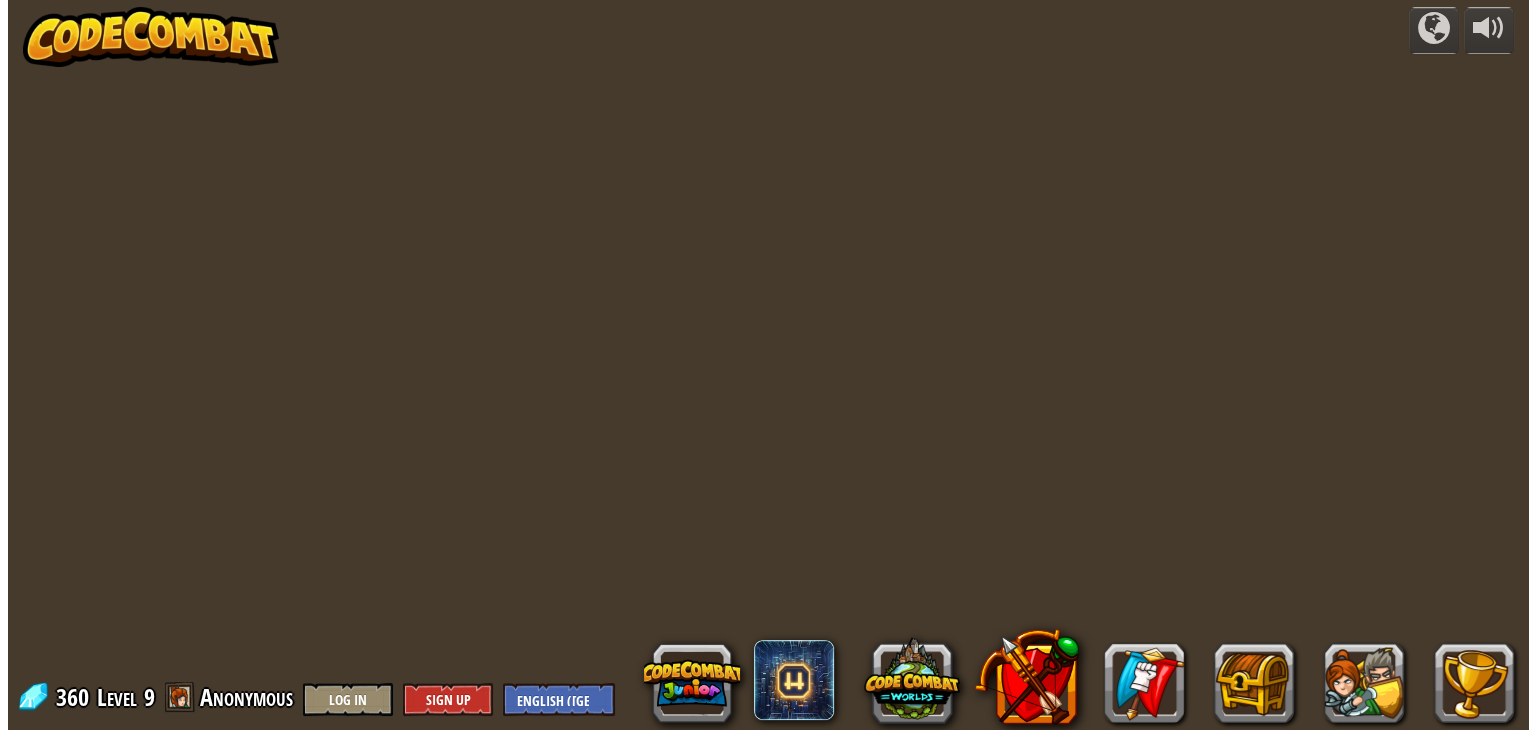 scroll, scrollTop: 0, scrollLeft: 0, axis: both 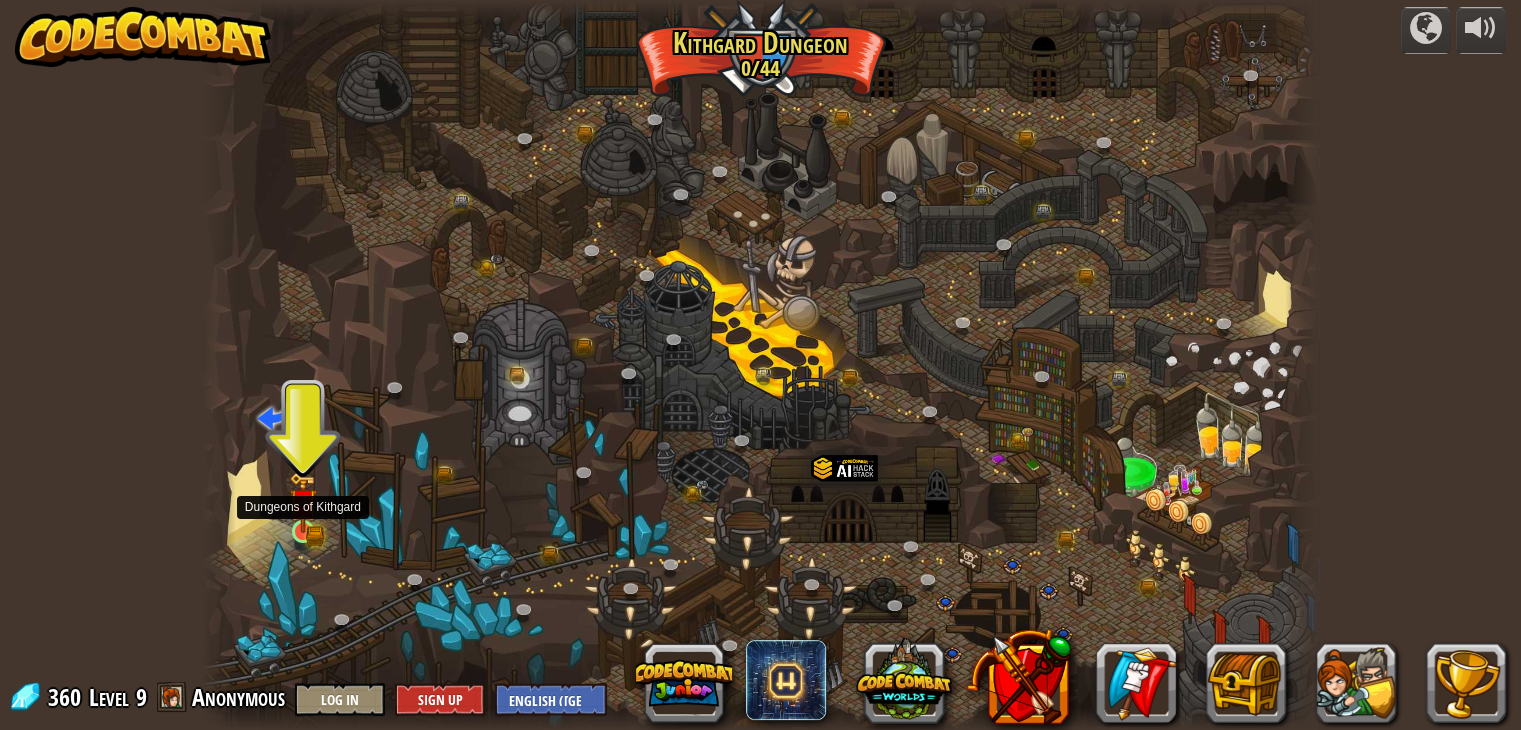 click at bounding box center (303, 531) 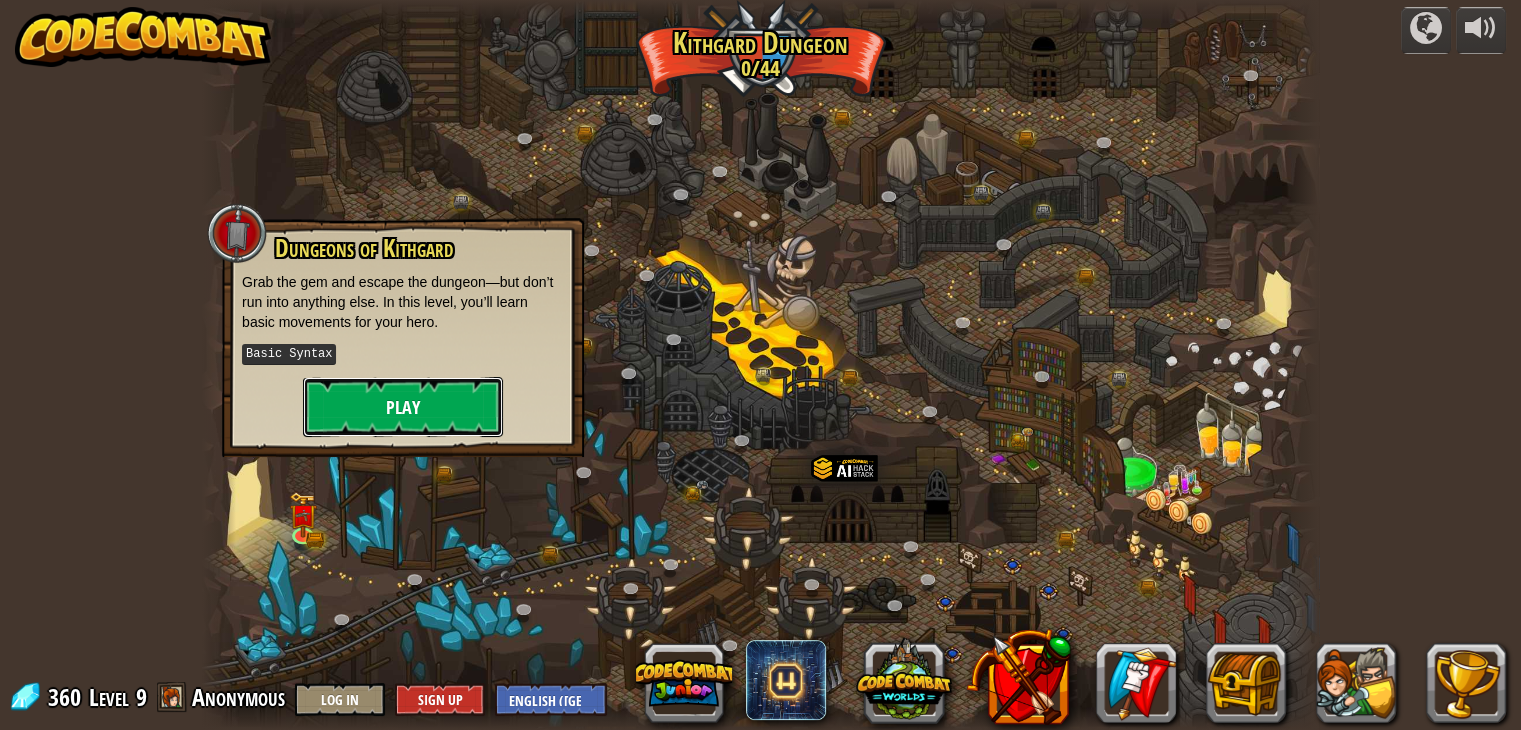 click on "Play" at bounding box center (403, 407) 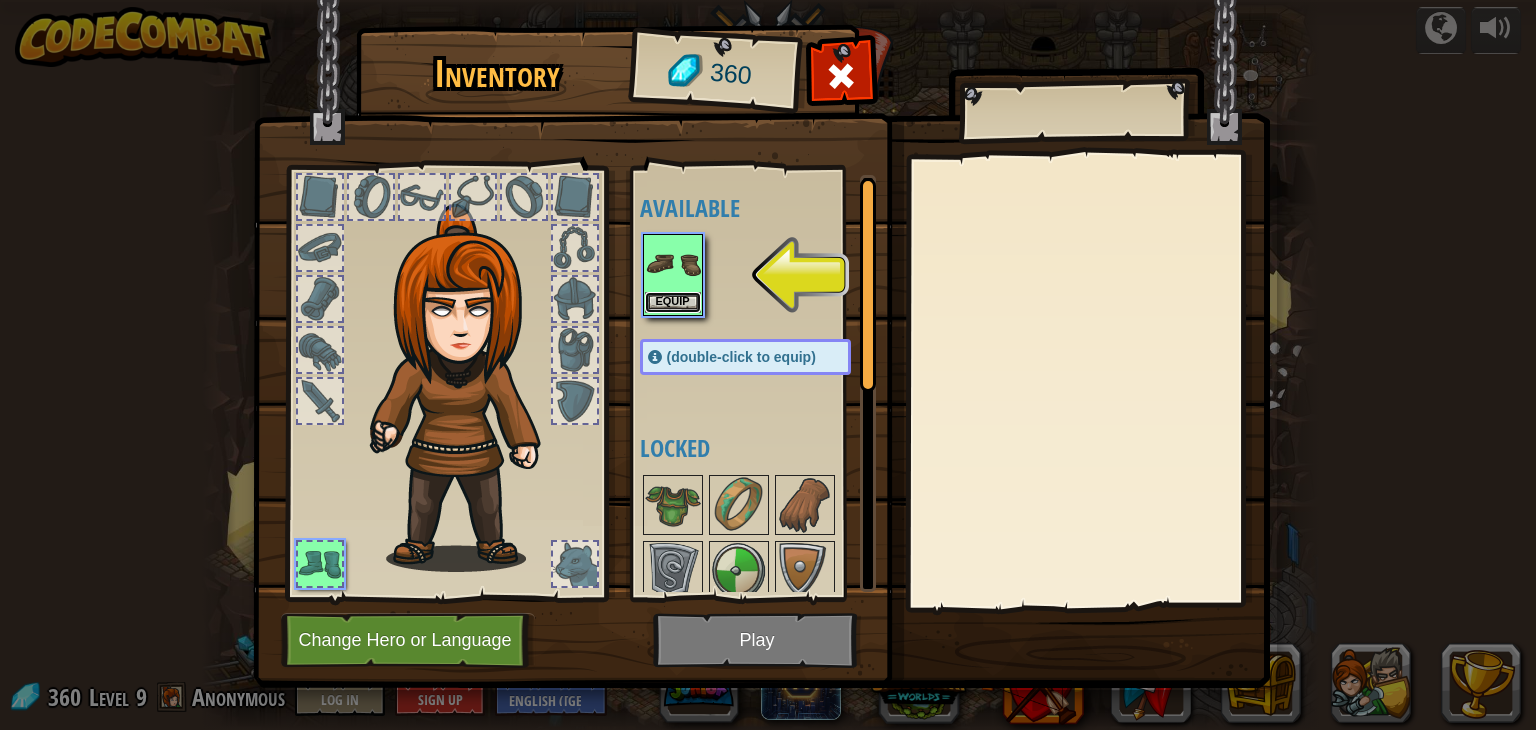 click on "Equip" at bounding box center [673, 302] 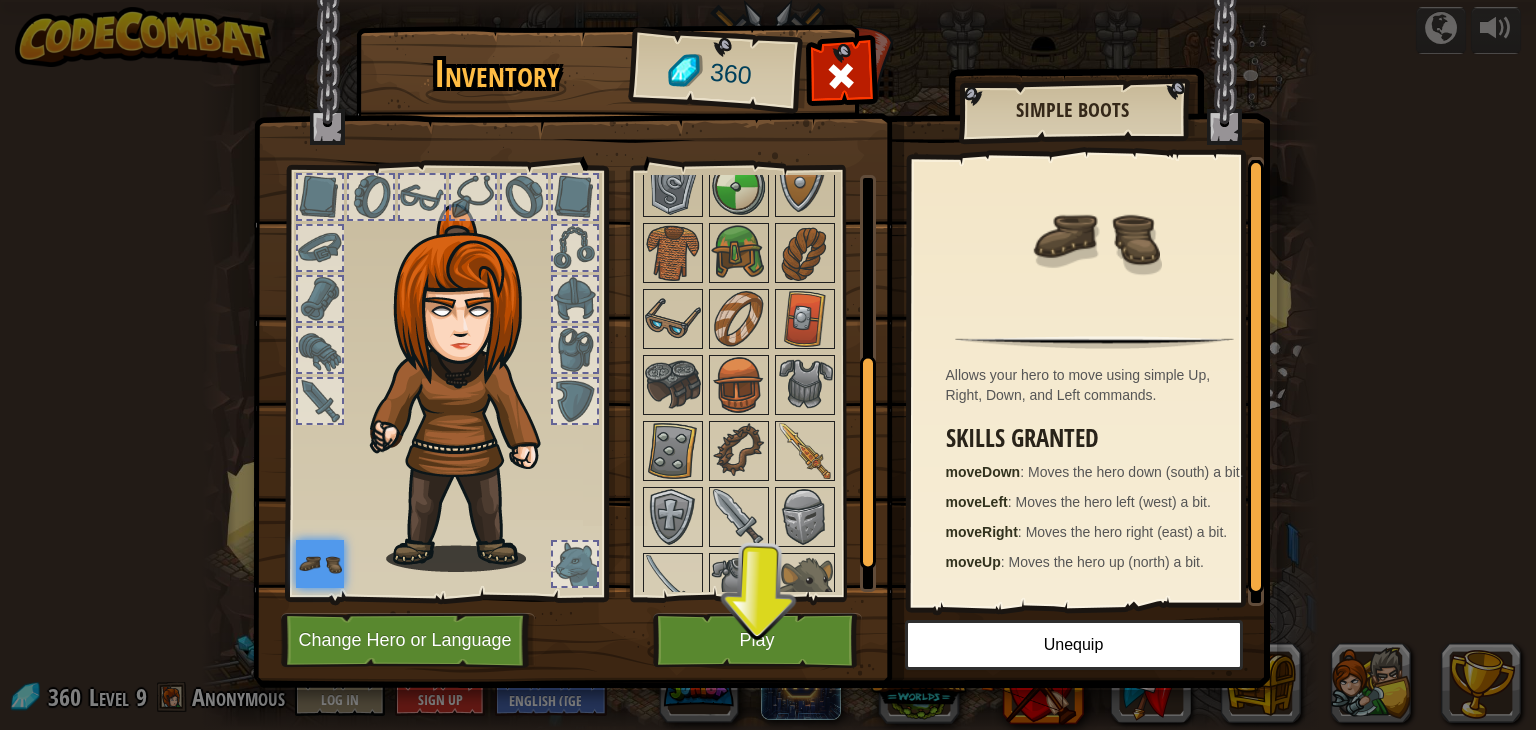 scroll, scrollTop: 0, scrollLeft: 0, axis: both 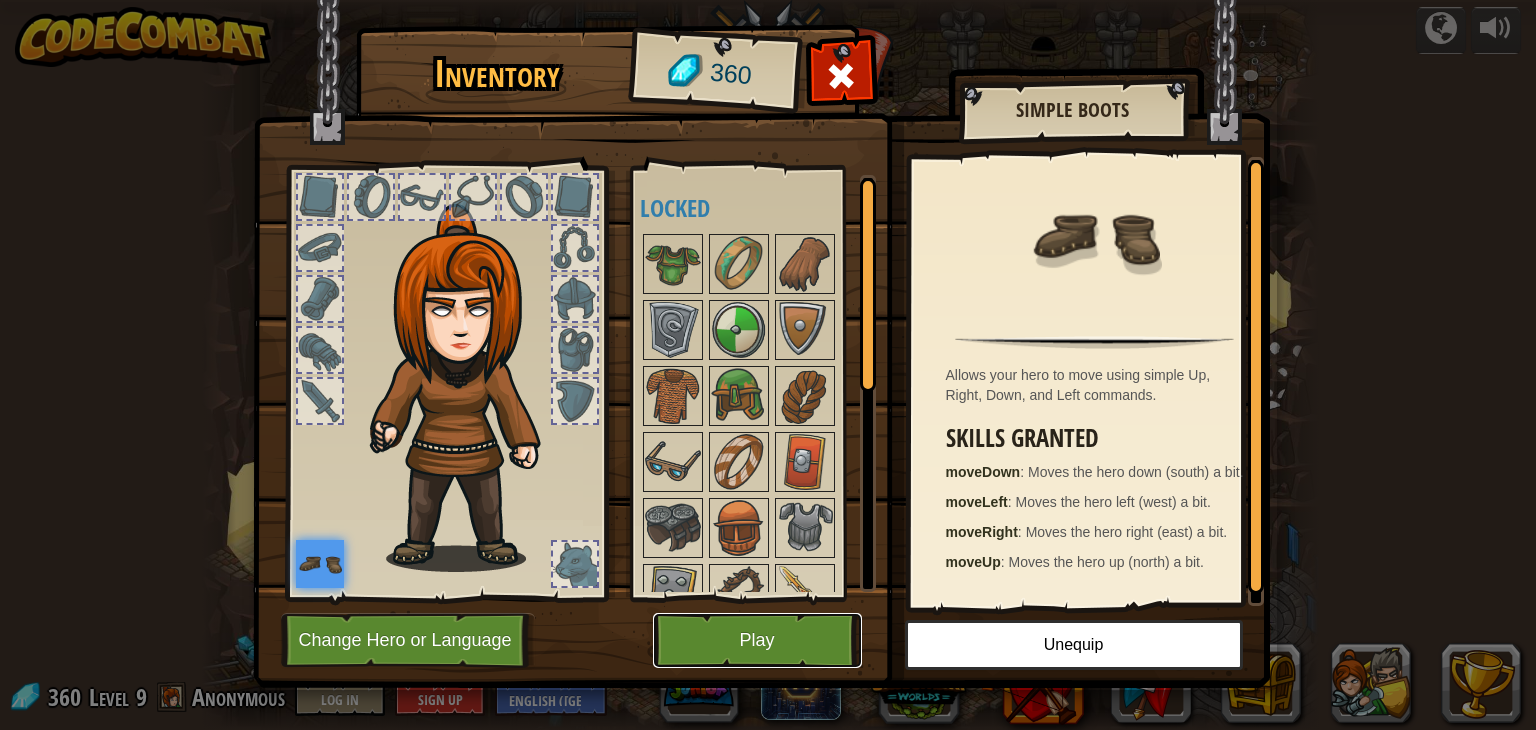 click on "Play" at bounding box center [757, 640] 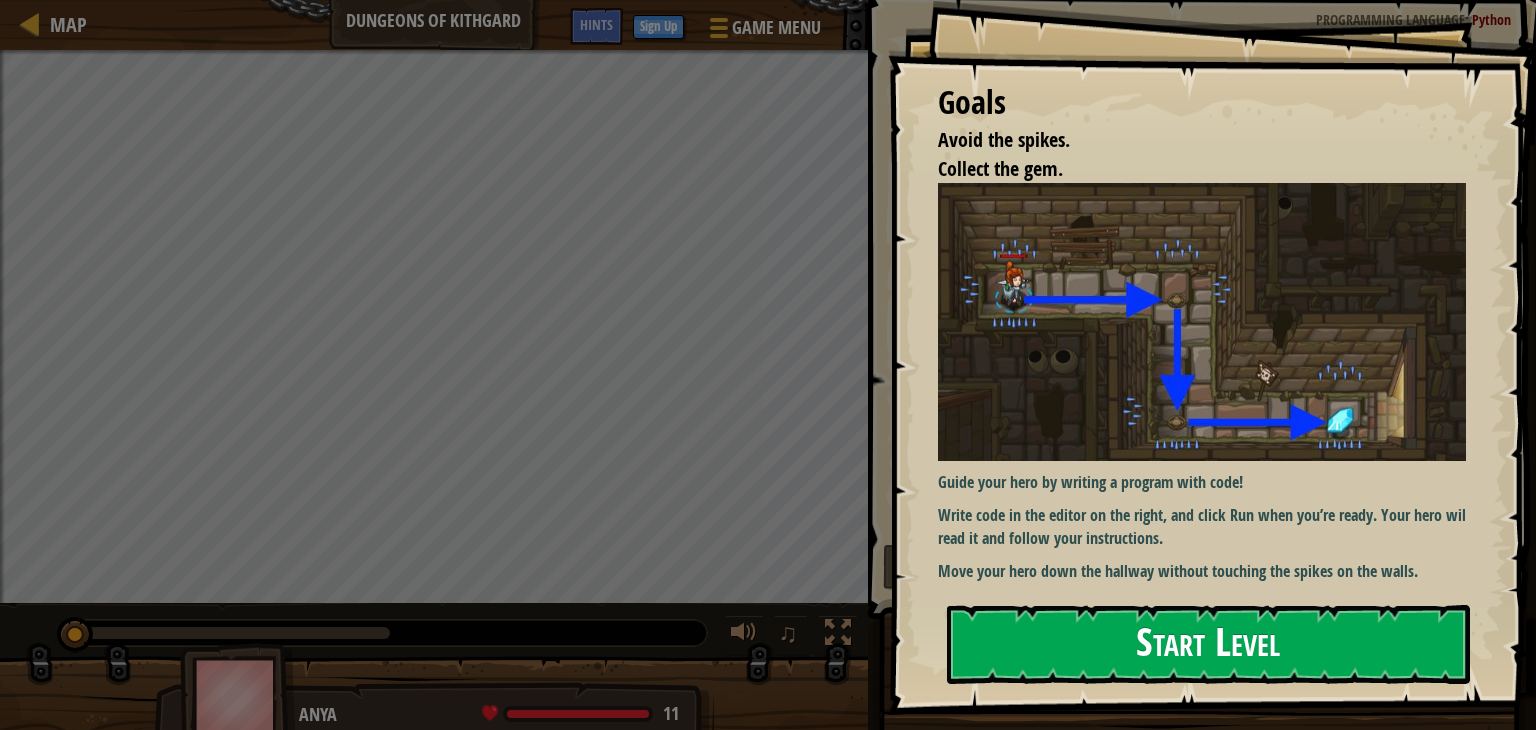 click on "Start Level" at bounding box center (1208, 644) 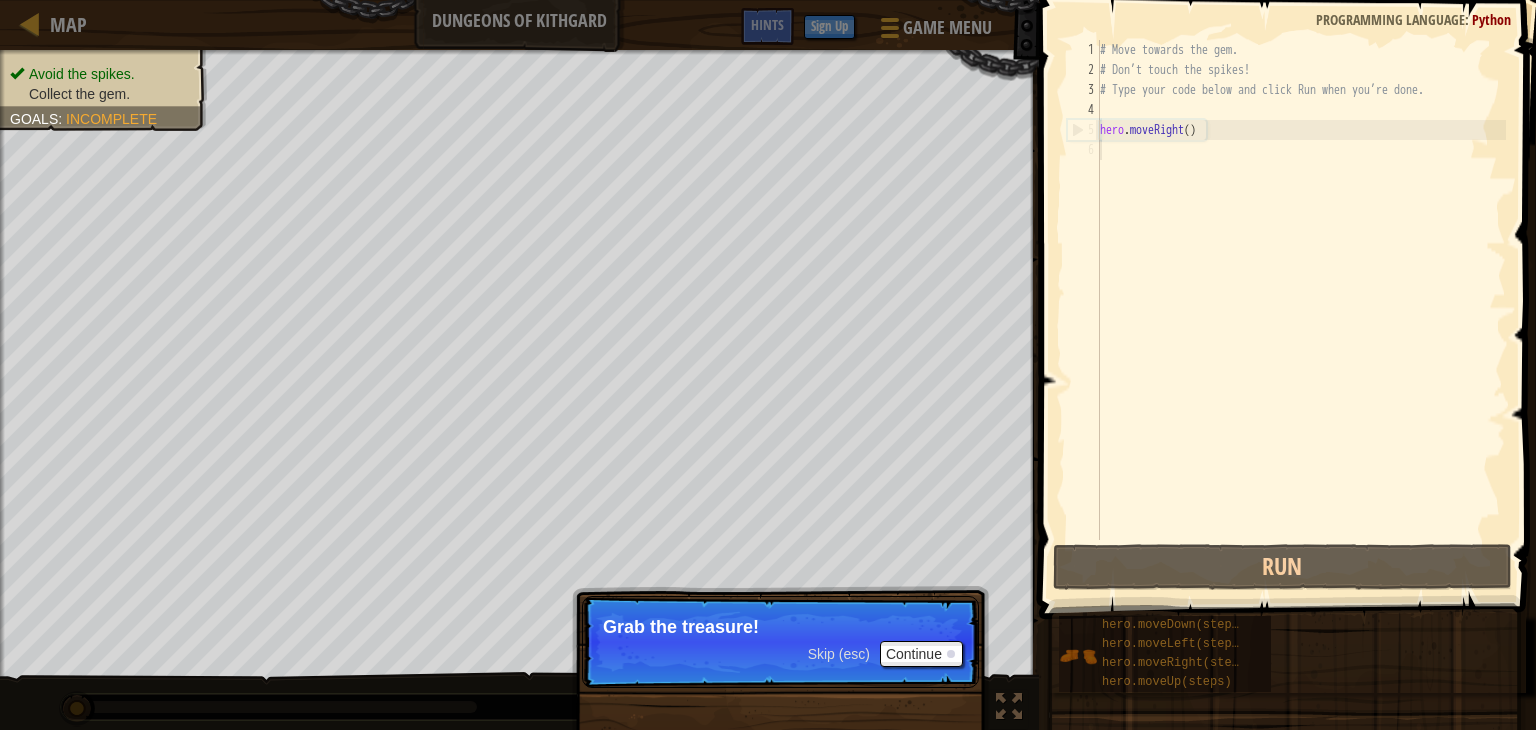 click on "# Move towards the gem. # Don’t touch the spikes! # Type your code below and click Run when you’re done. hero . moveRight ( )" at bounding box center [1301, 310] 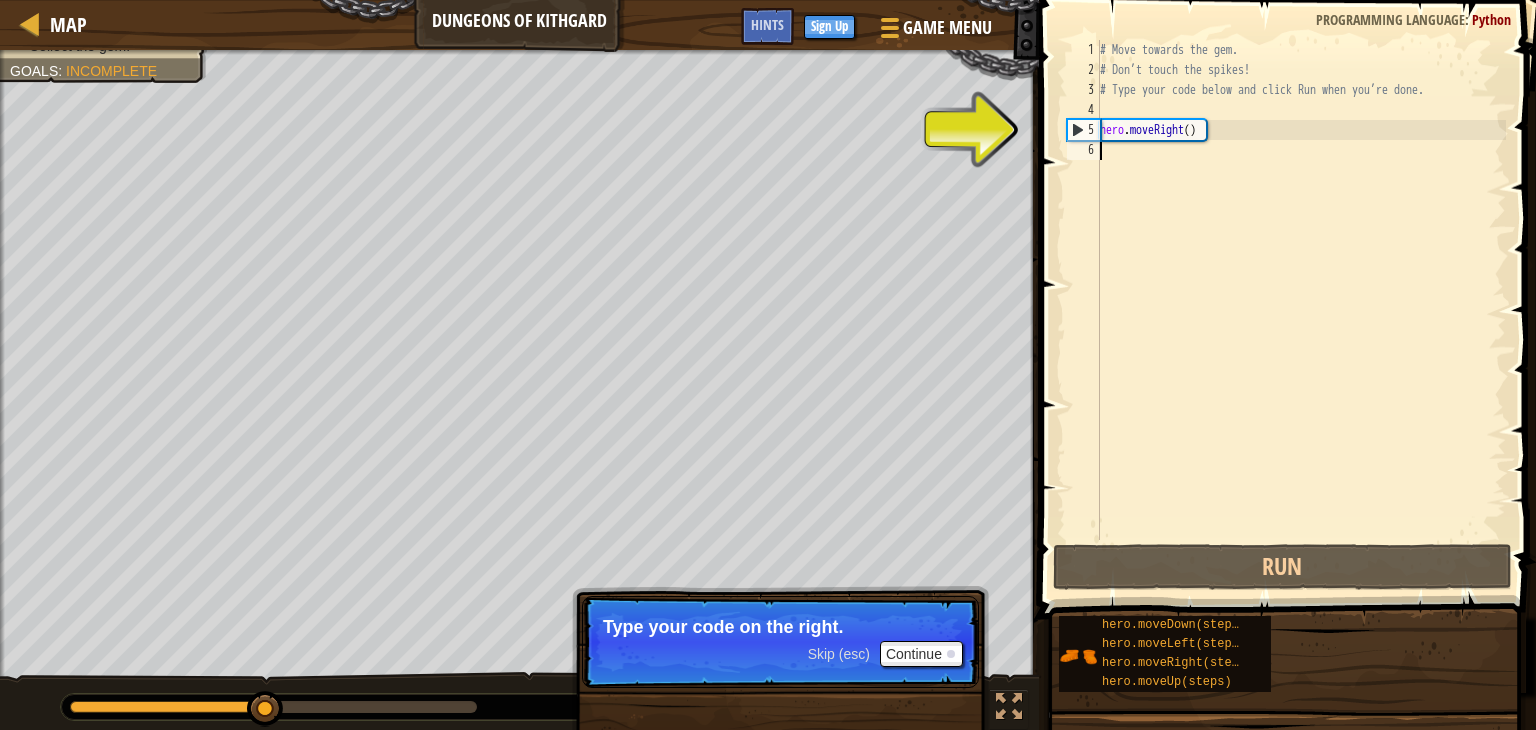 click on "# Move towards the gem. # Don’t touch the spikes! # Type your code below and click Run when you’re done. hero . moveRight ( )" at bounding box center [1301, 310] 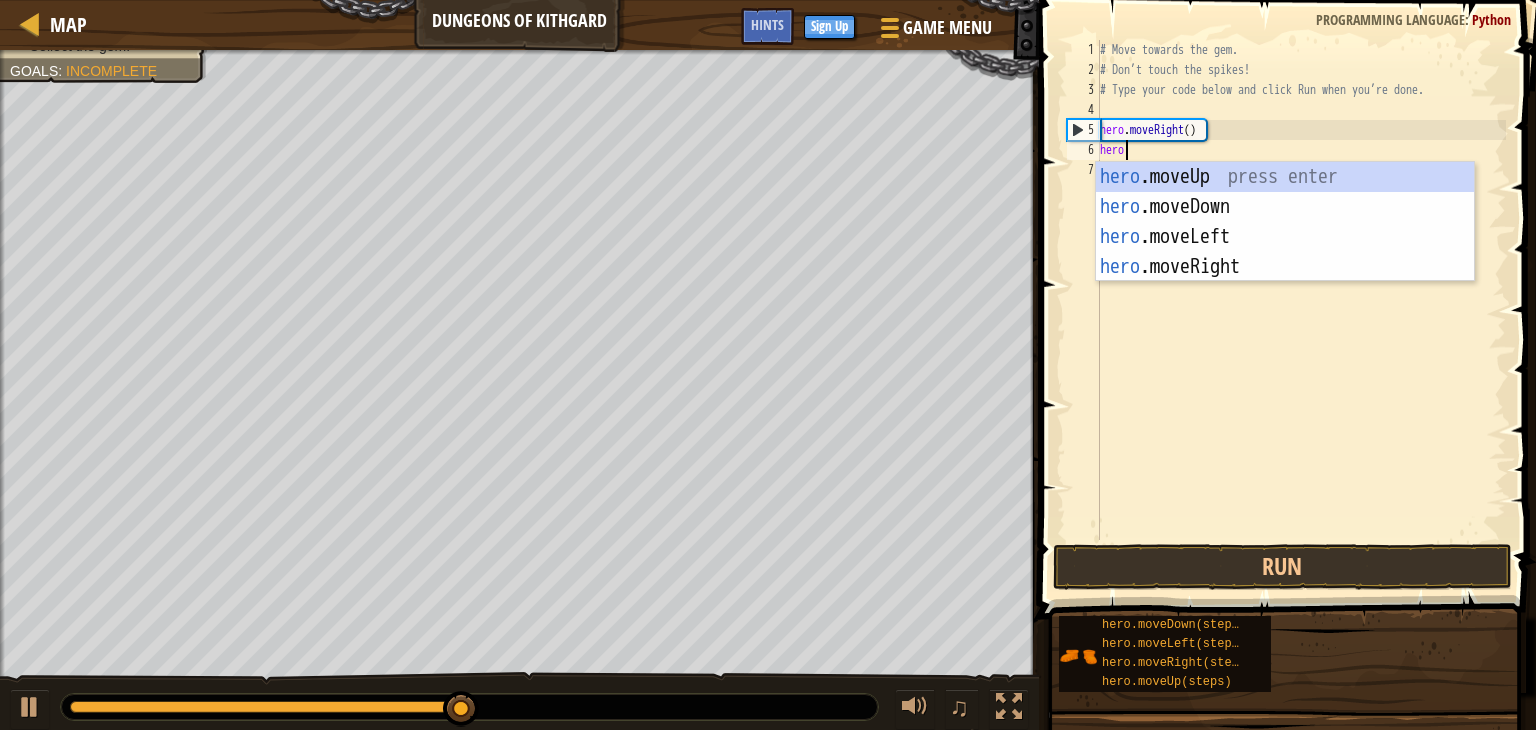 scroll, scrollTop: 9, scrollLeft: 0, axis: vertical 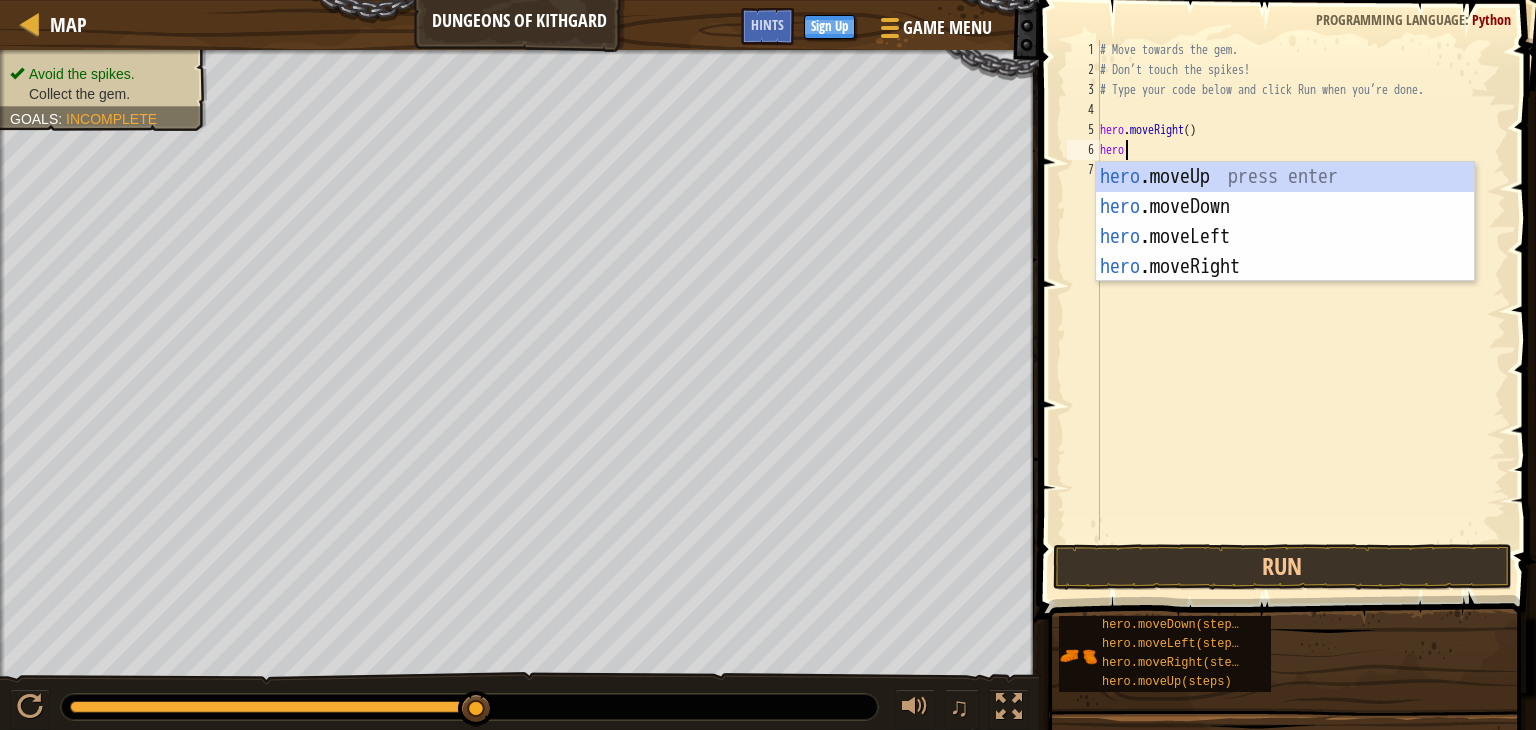 type on "hero." 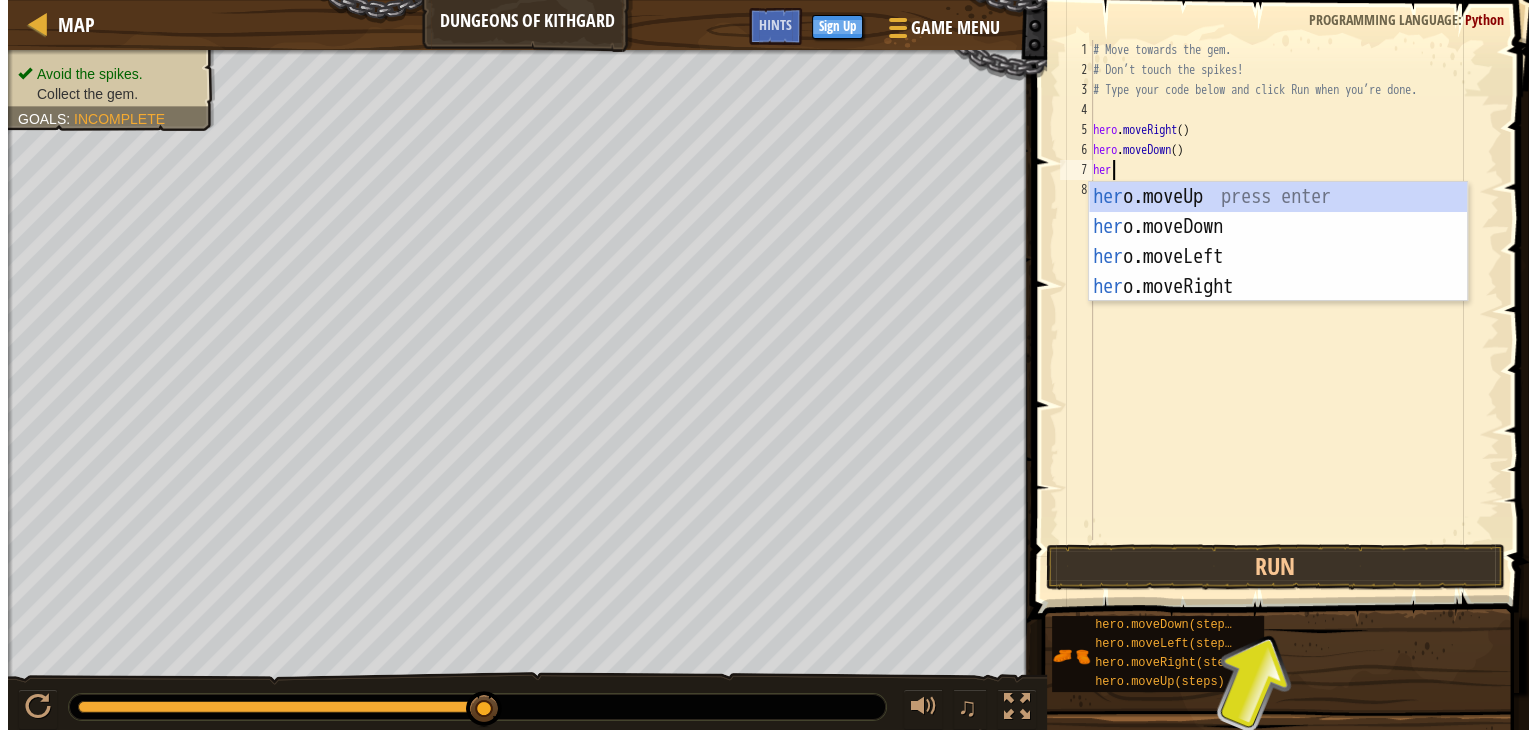 scroll, scrollTop: 9, scrollLeft: 0, axis: vertical 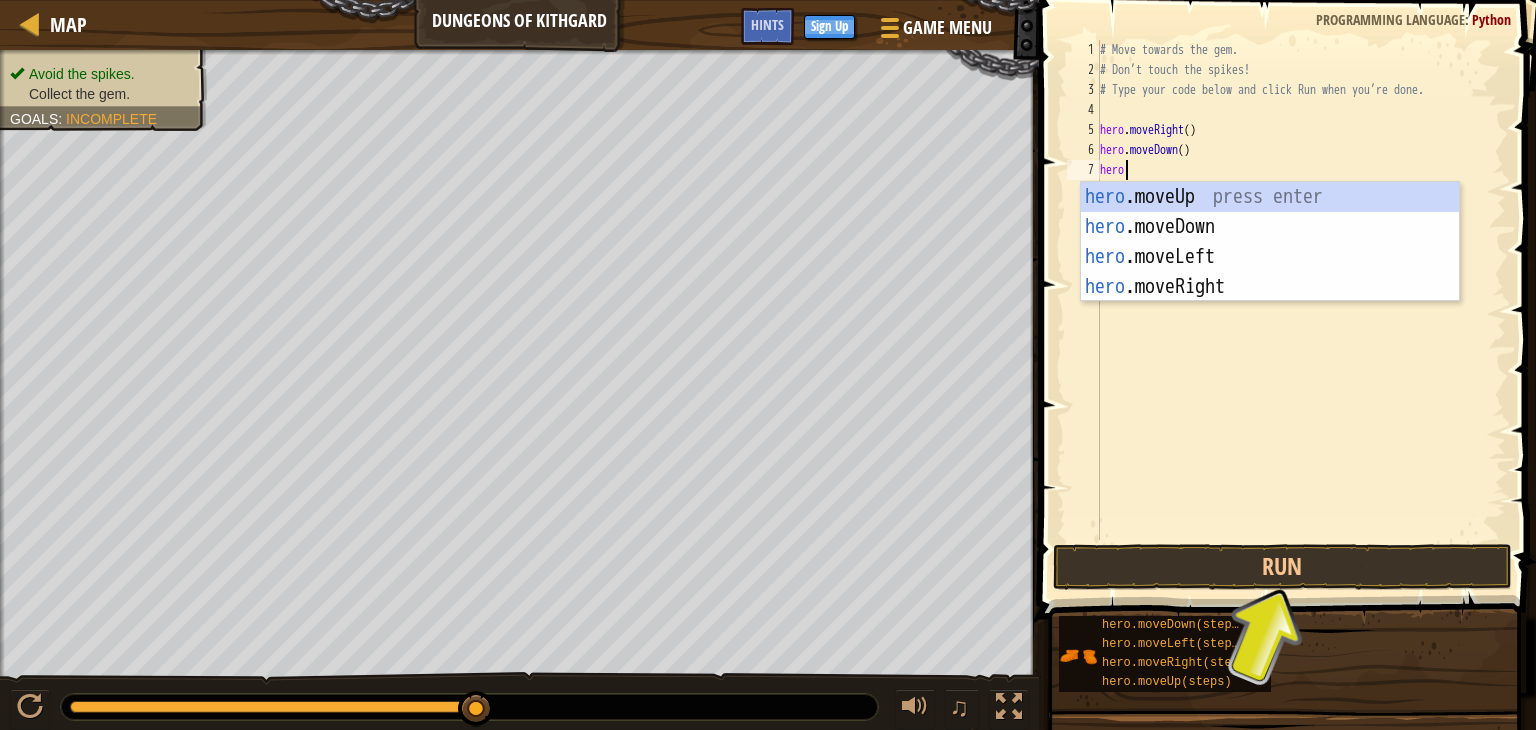 type on "hero." 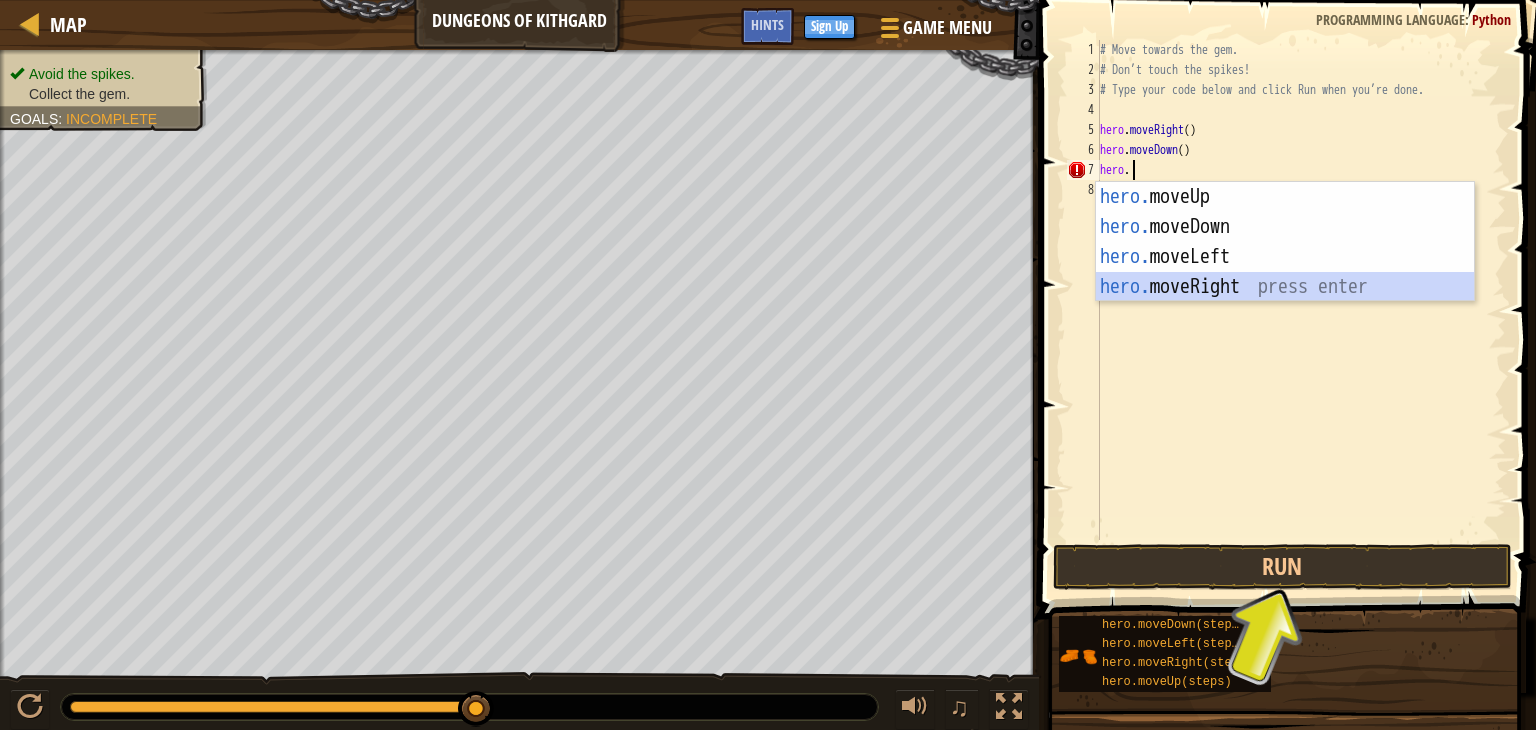 type 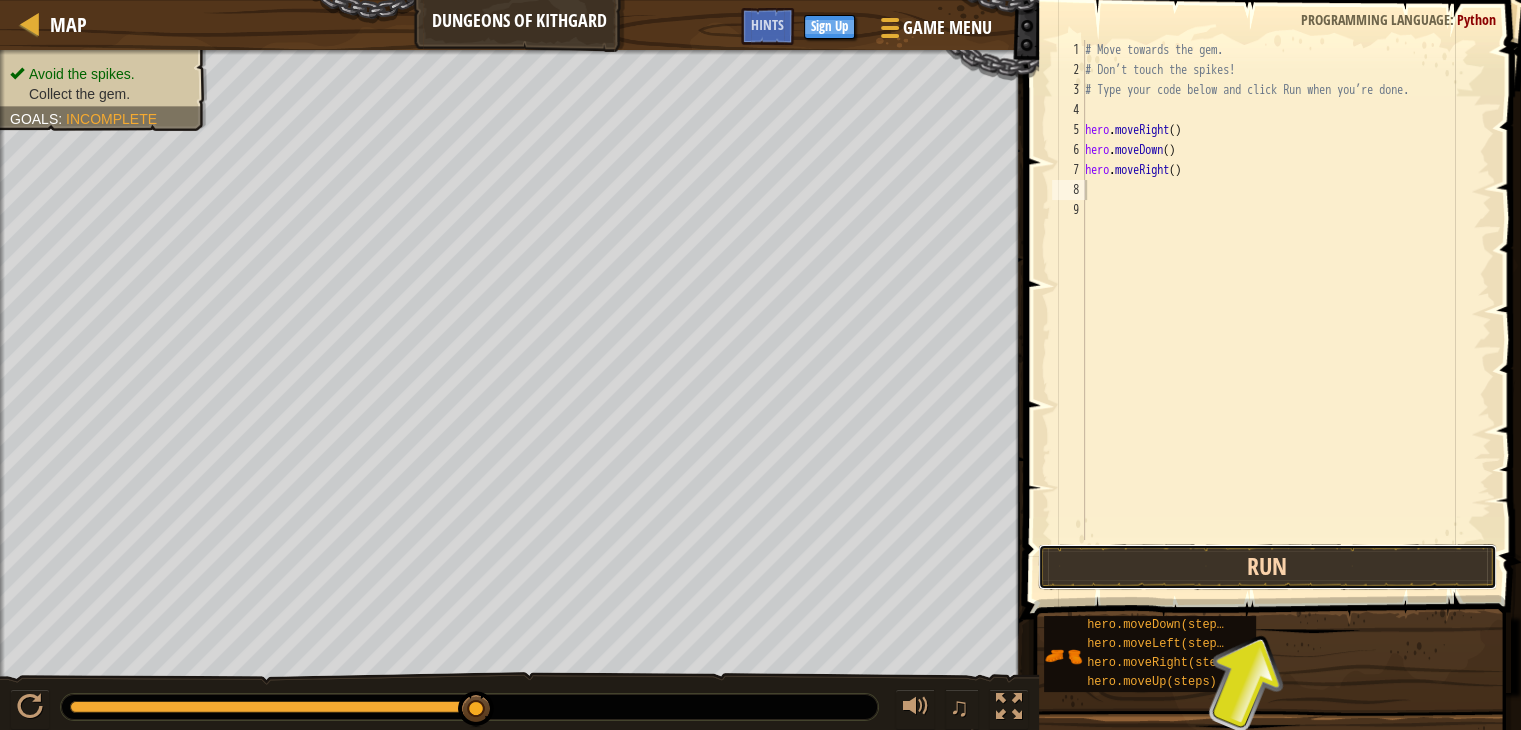 click on "Run" at bounding box center [1267, 567] 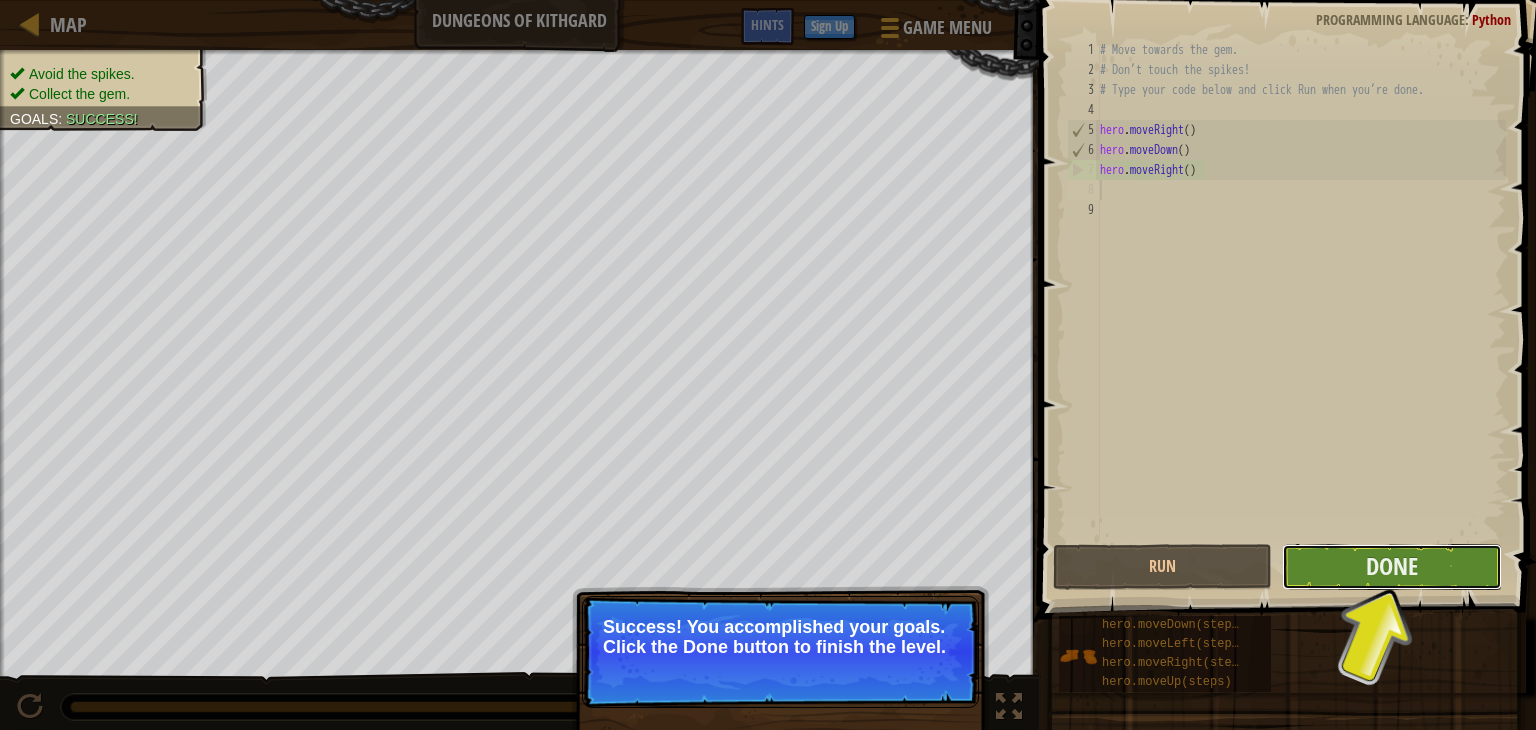 click on "Done" at bounding box center (1391, 567) 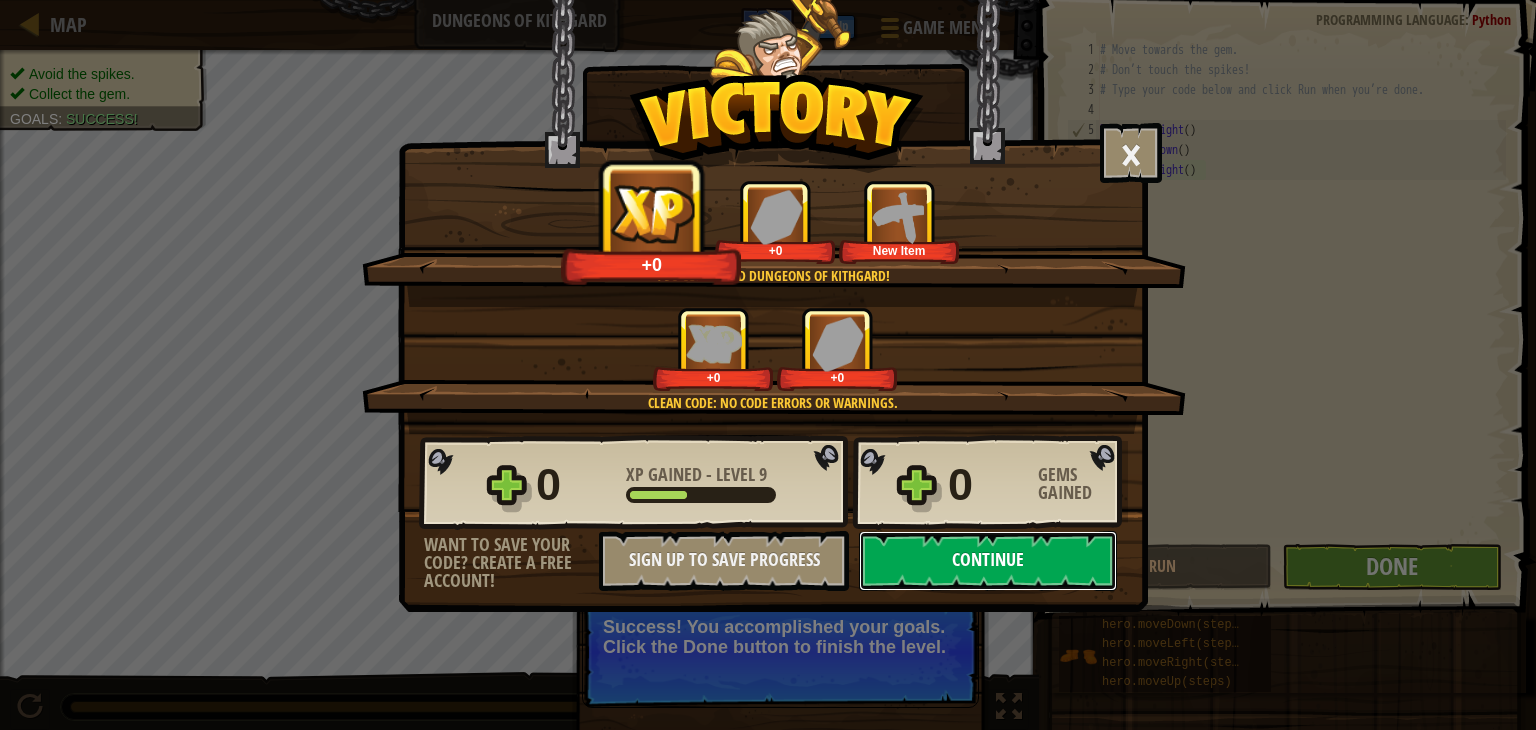 click on "Continue" at bounding box center [988, 561] 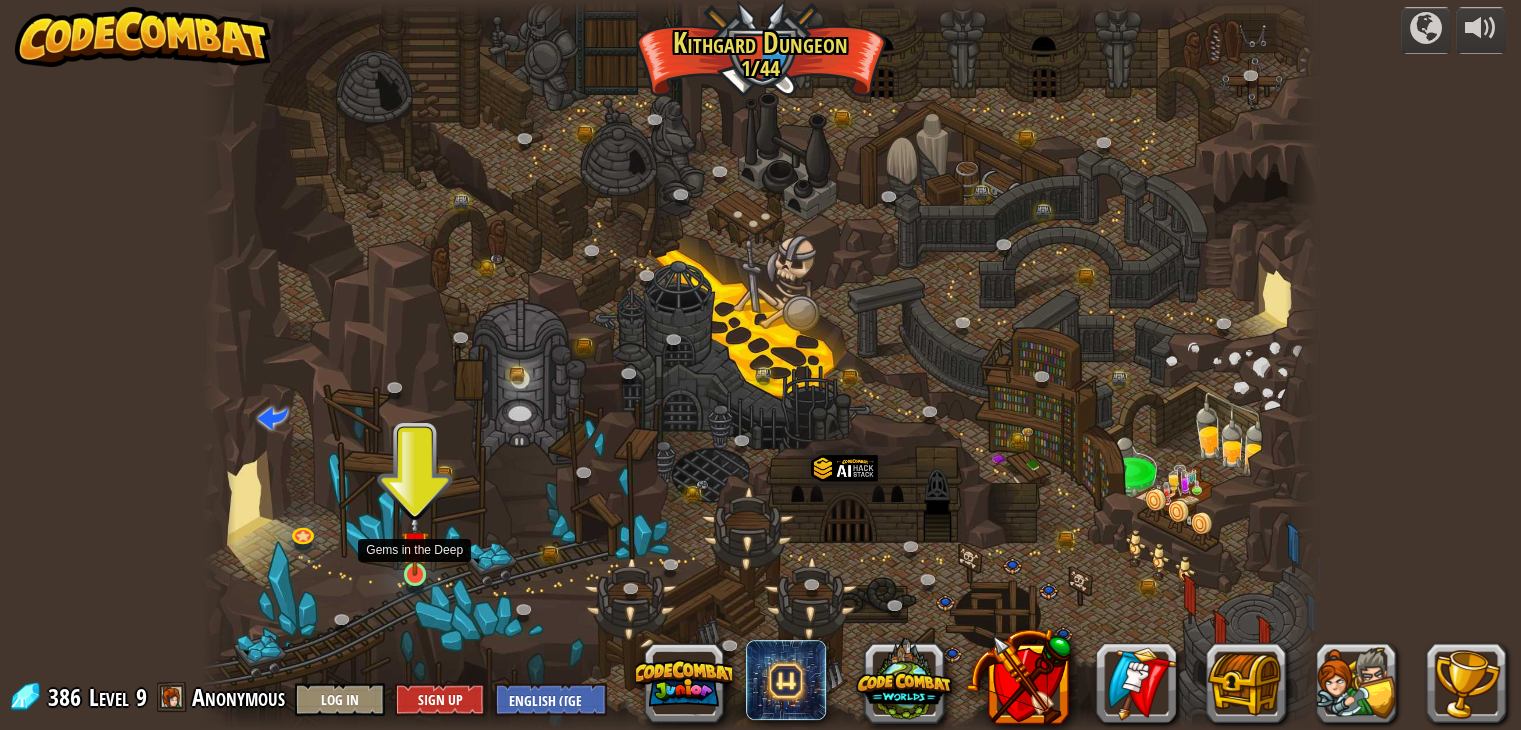 click at bounding box center [415, 545] 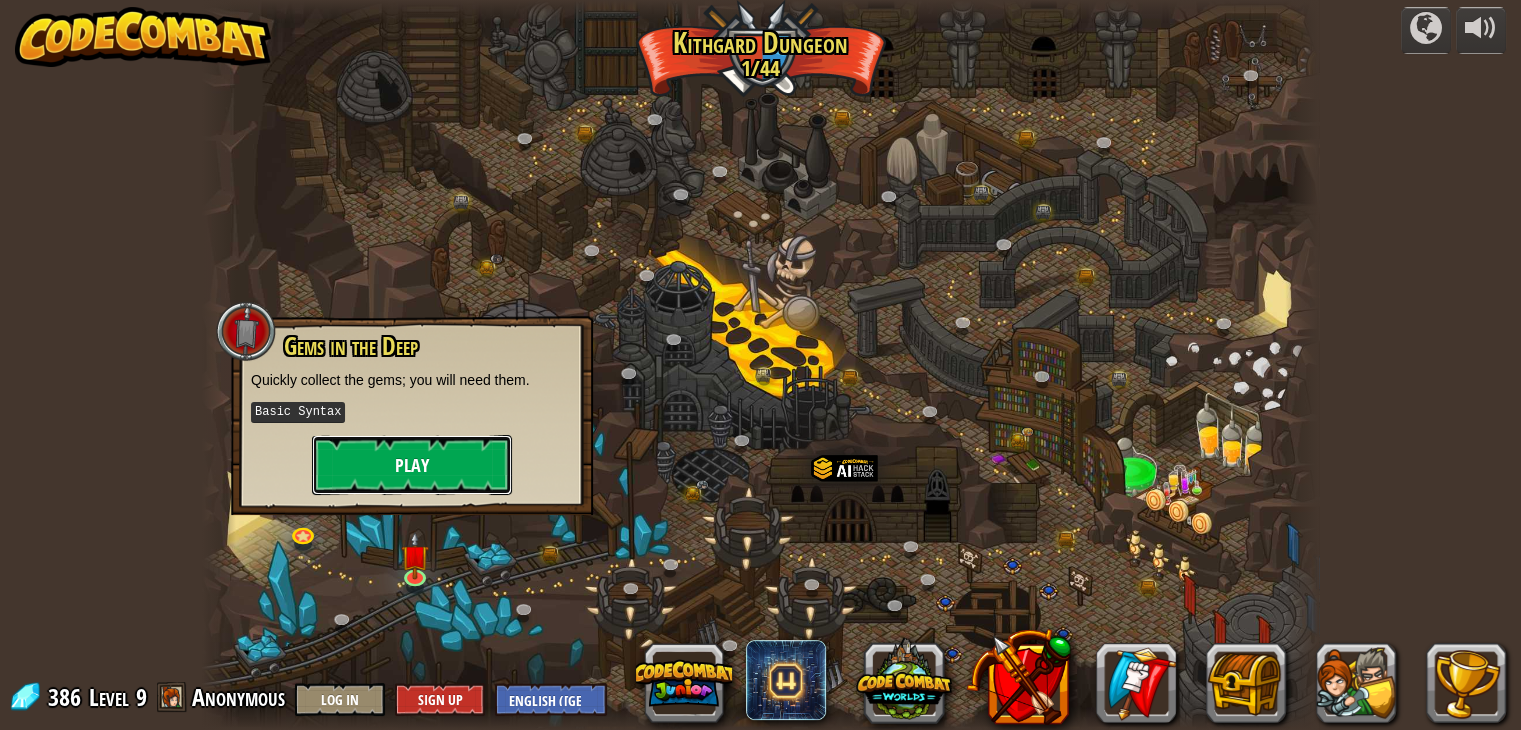 click on "Play" at bounding box center [412, 465] 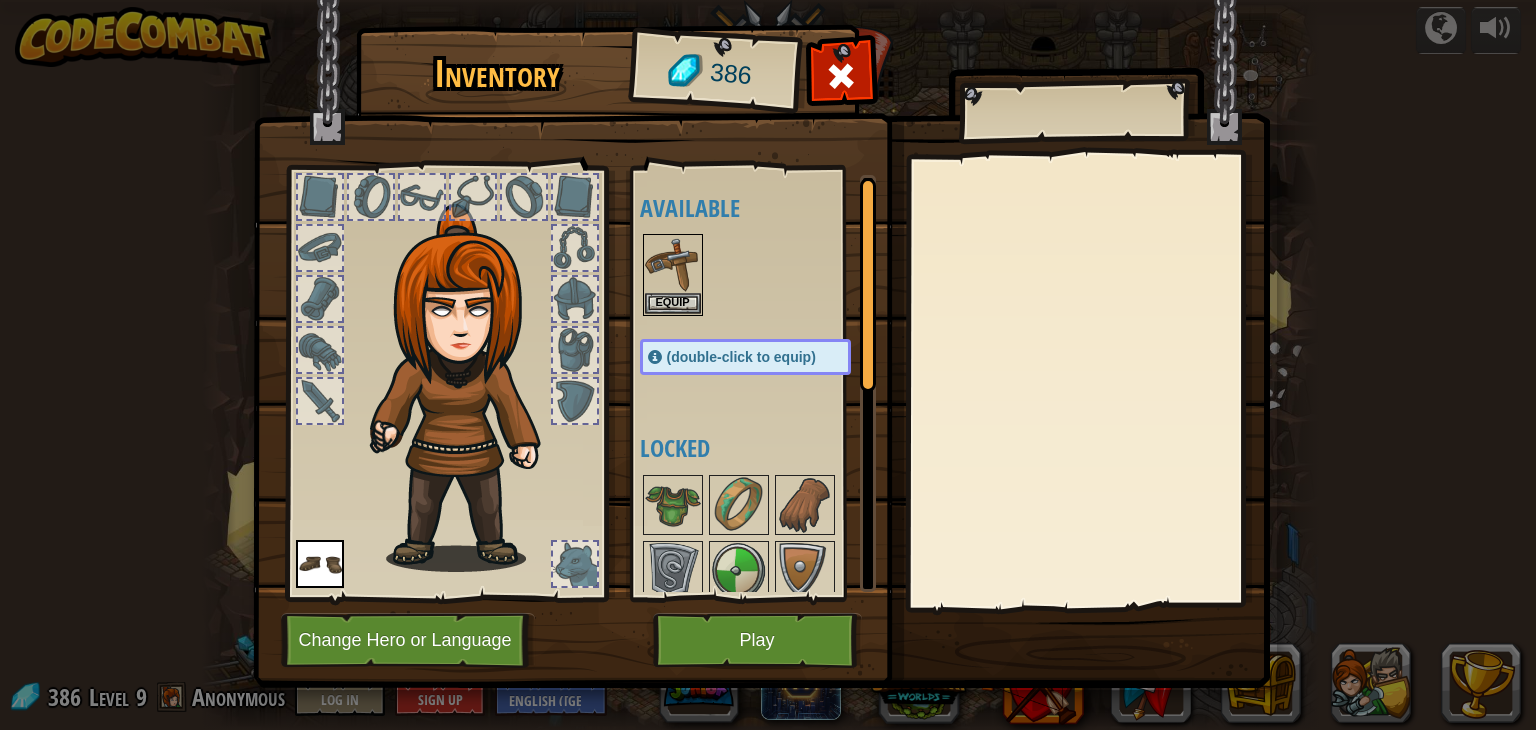 click on "(double-click to equip)" at bounding box center [741, 357] 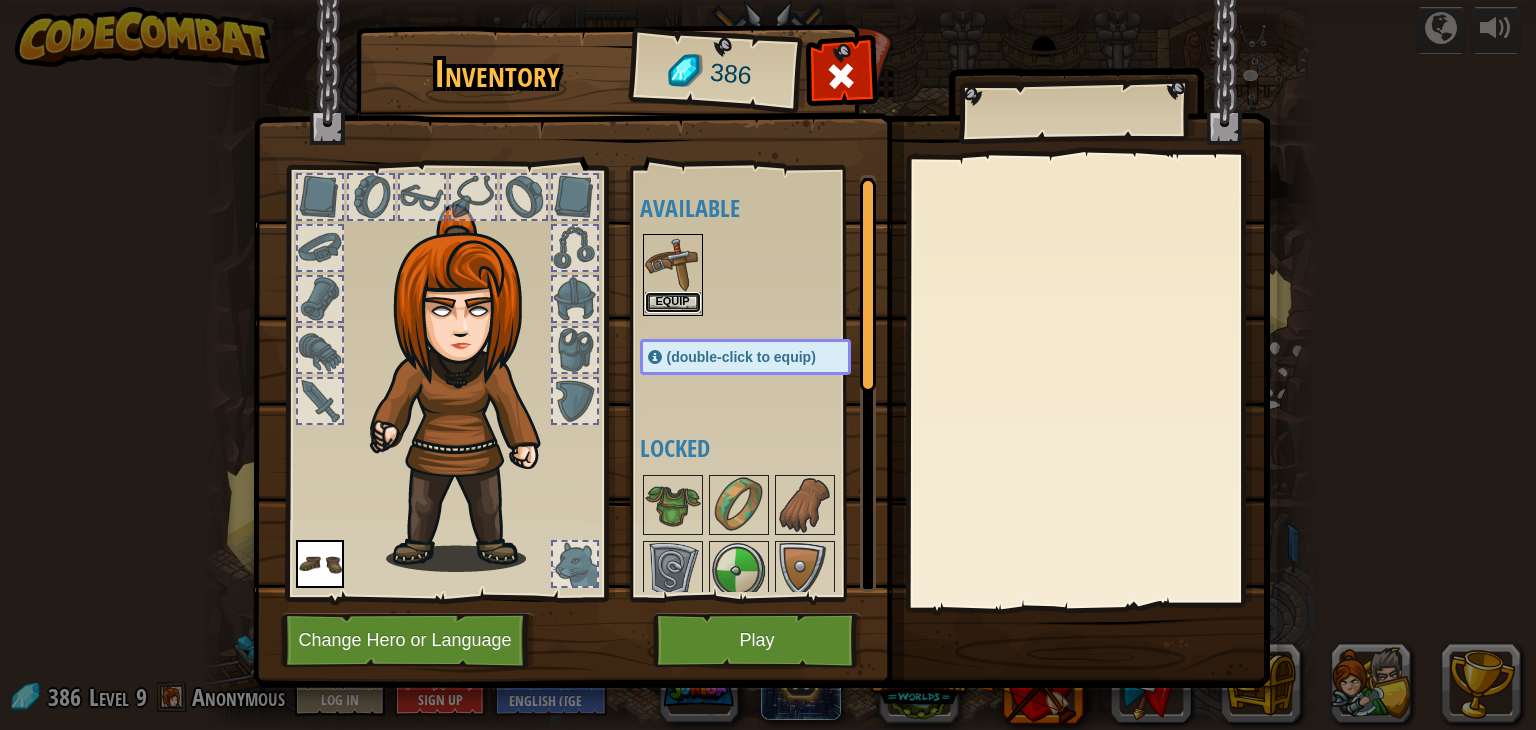click on "Equip" at bounding box center (673, 302) 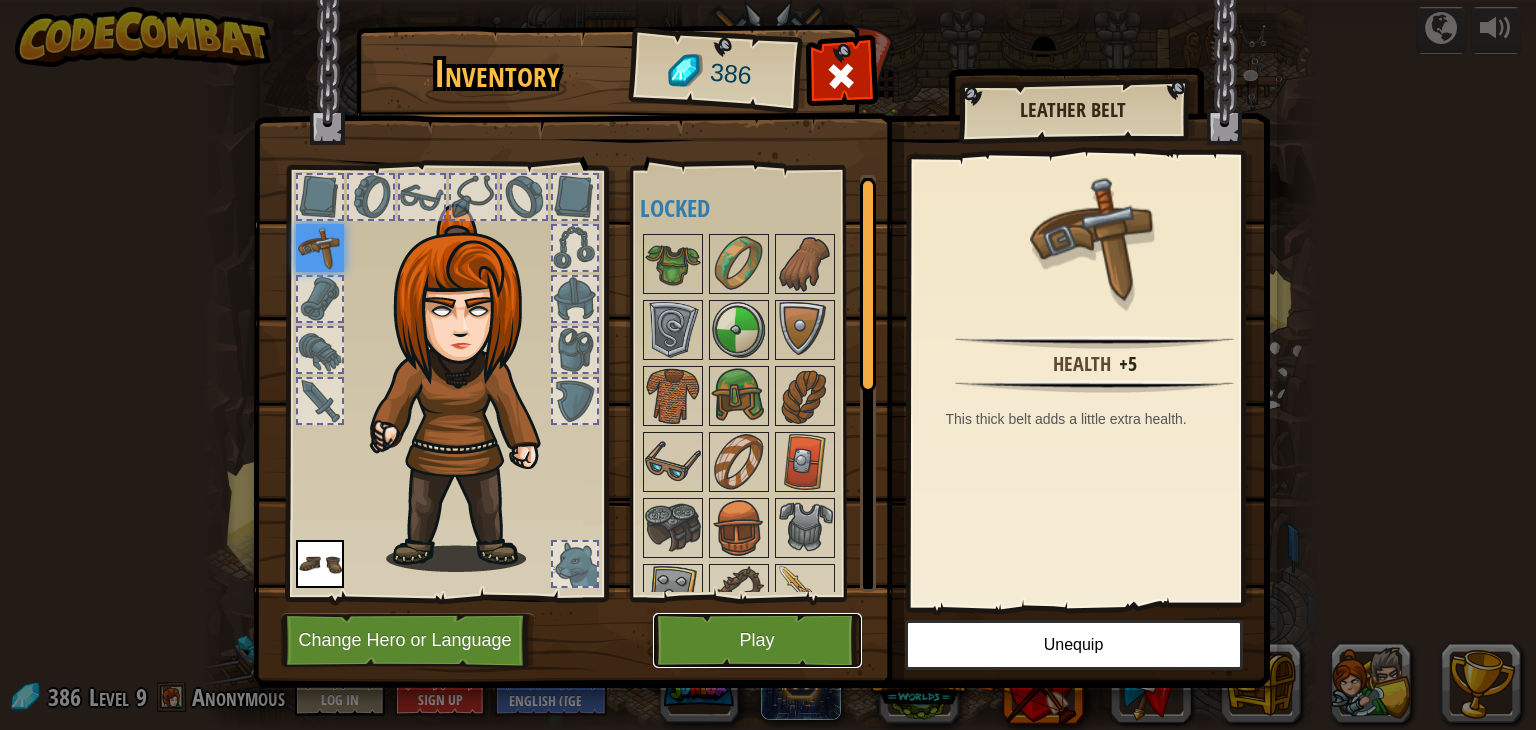 click on "Play" at bounding box center [757, 640] 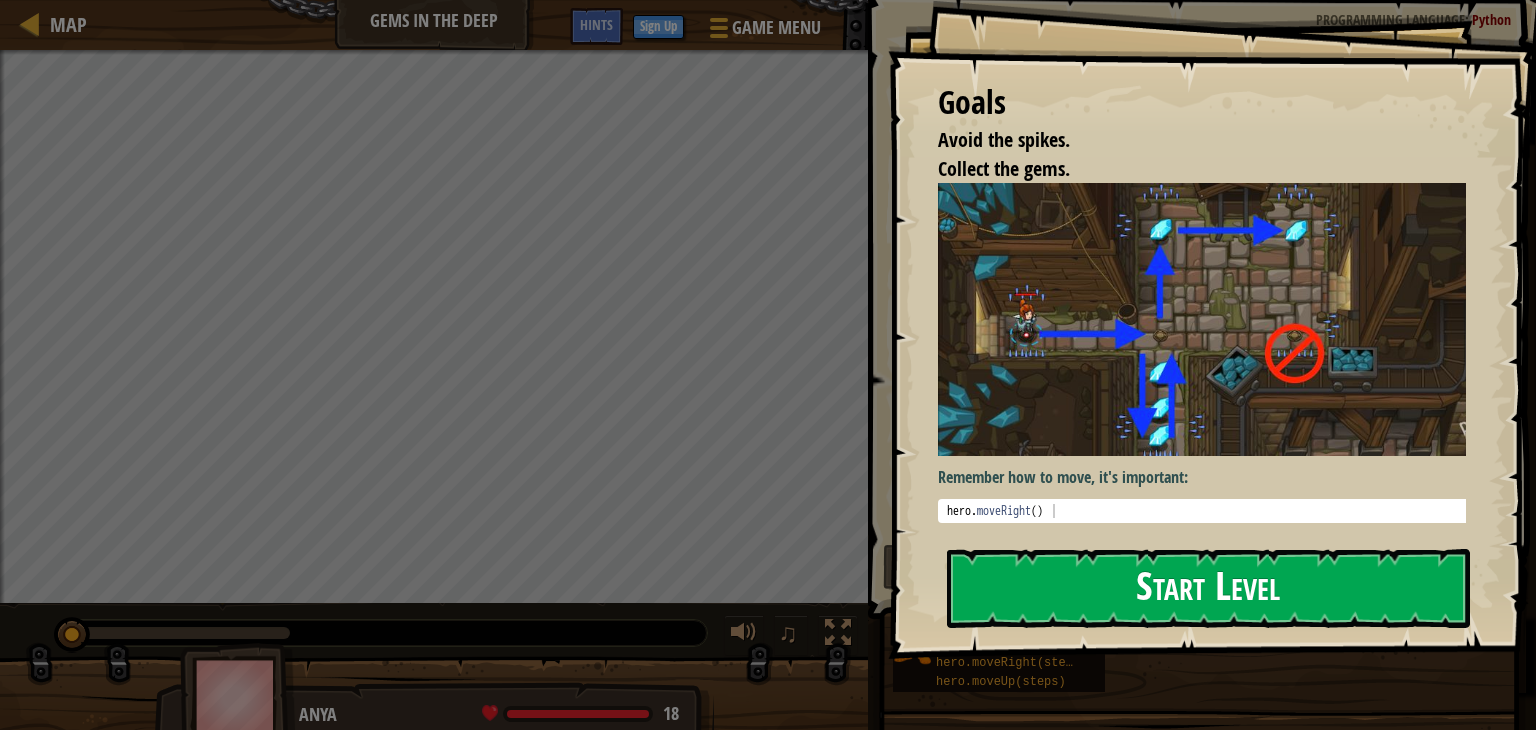 click on "Start Level" at bounding box center [1208, 588] 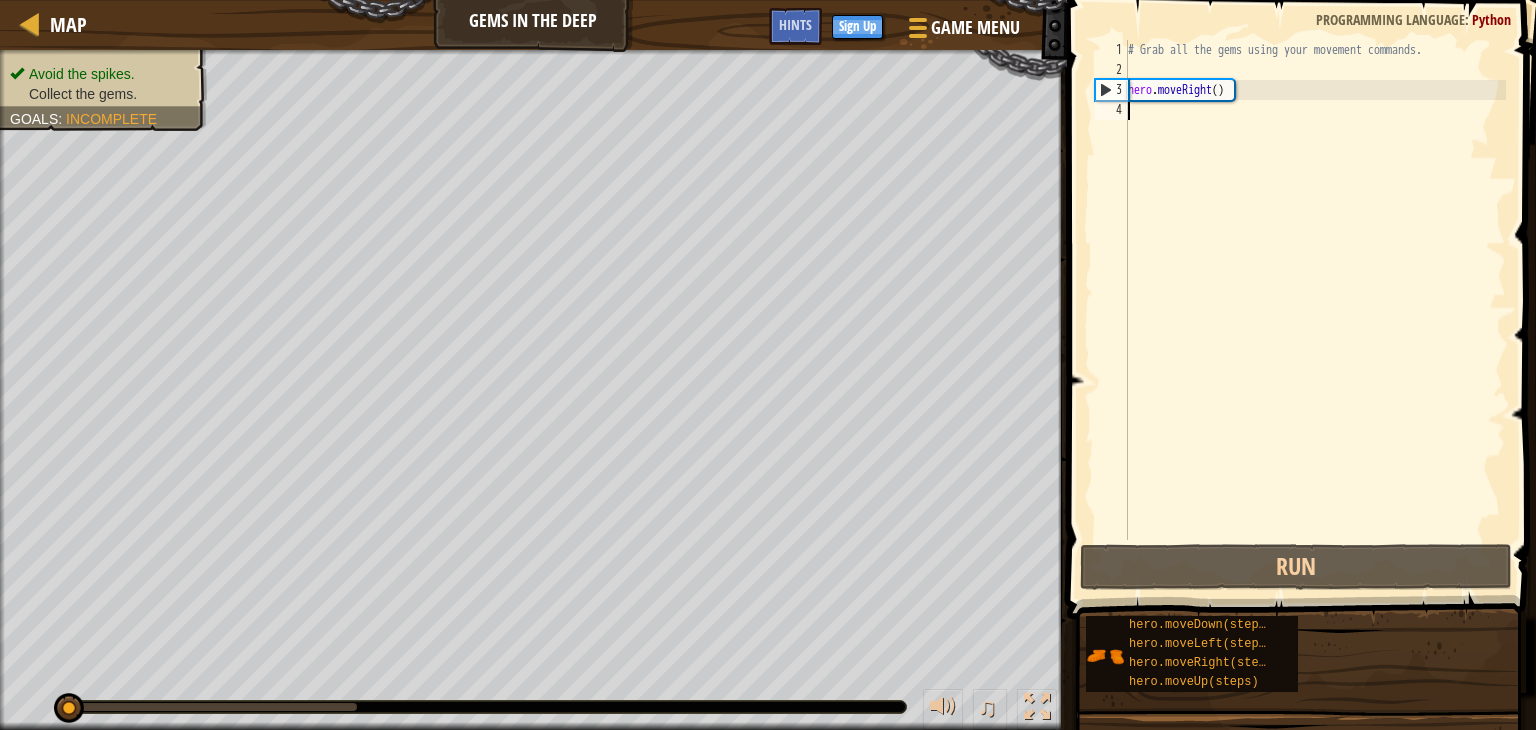 click on "# Grab all the gems using your movement commands. hero . moveRight ( )" at bounding box center (1315, 310) 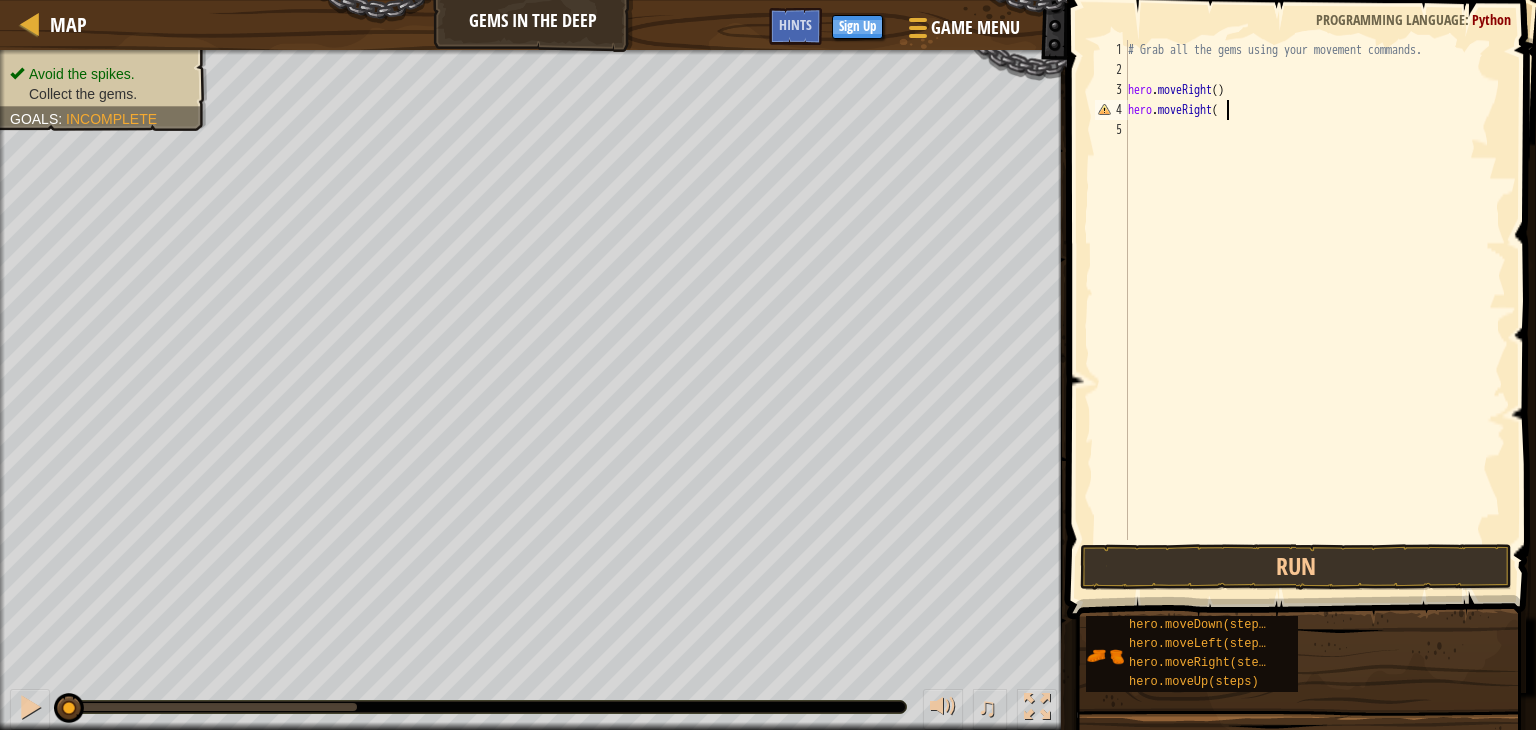 scroll, scrollTop: 9, scrollLeft: 7, axis: both 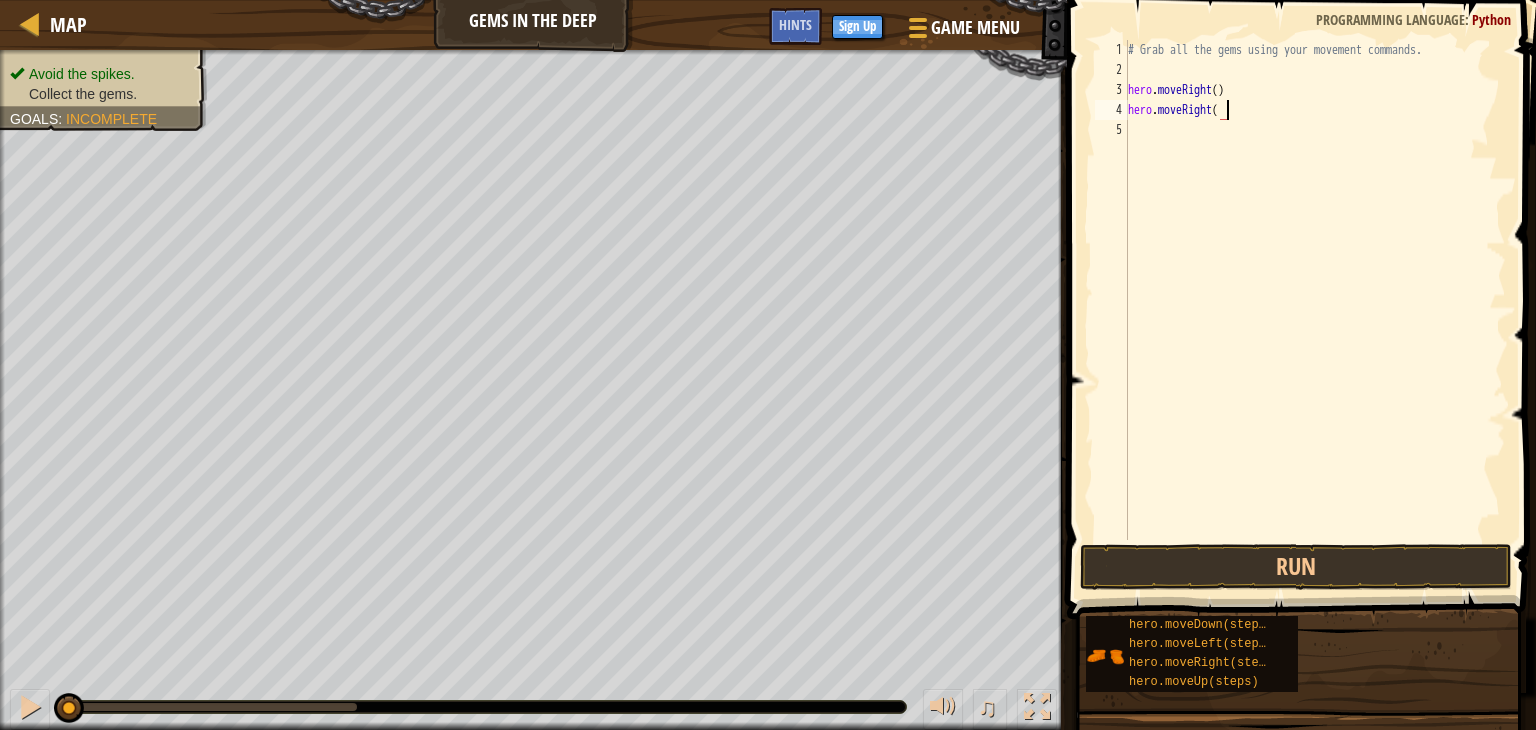 type on "hero.moveRight()" 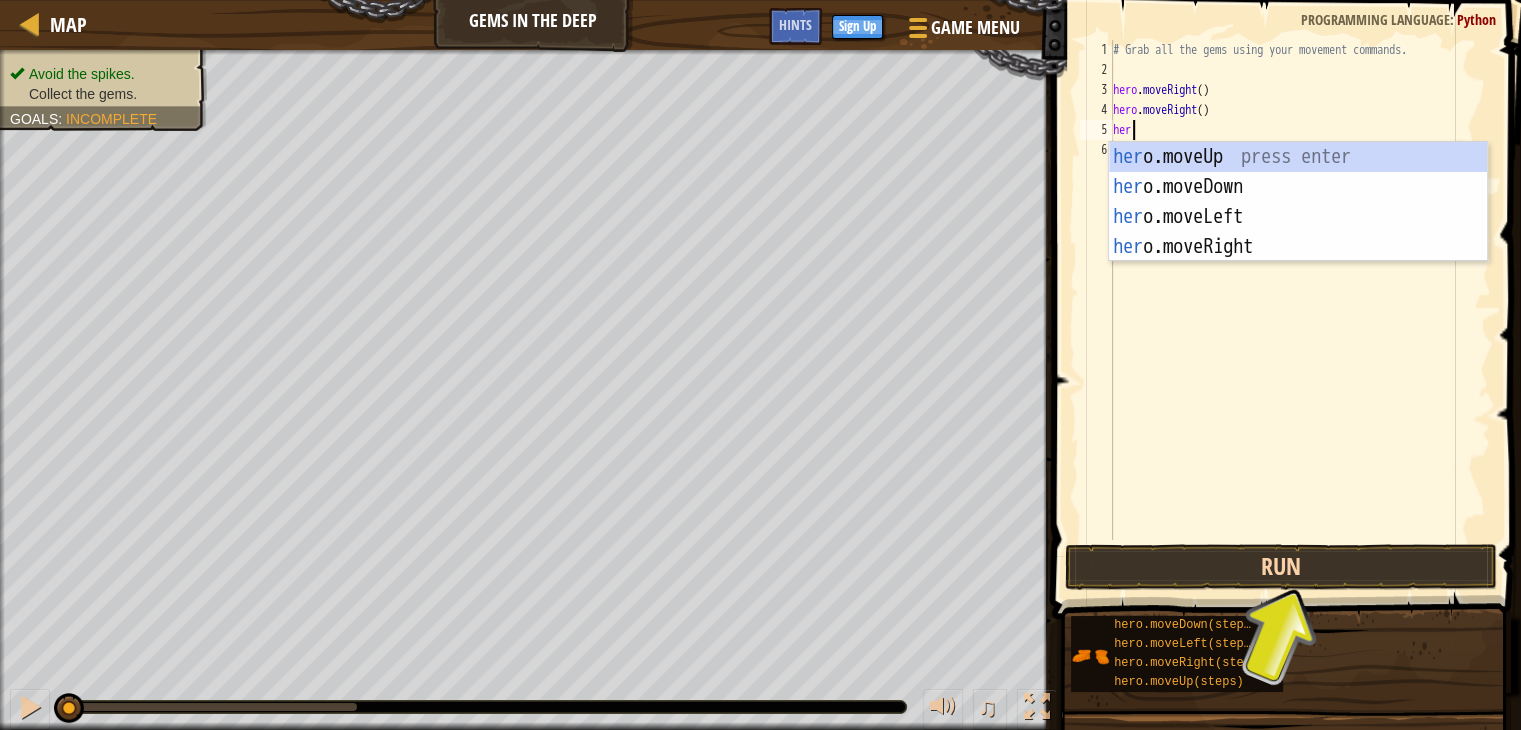 scroll, scrollTop: 9, scrollLeft: 0, axis: vertical 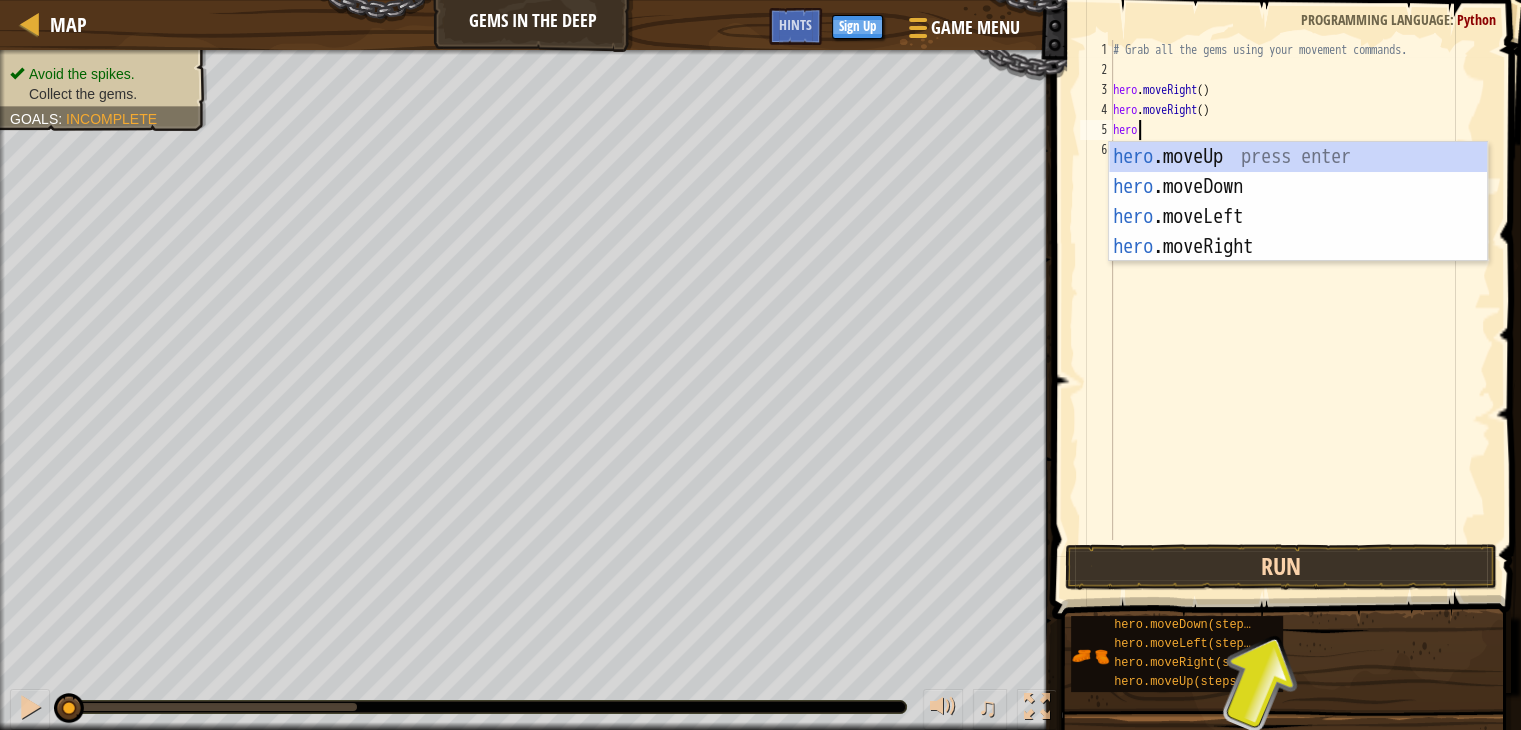 type on "hero." 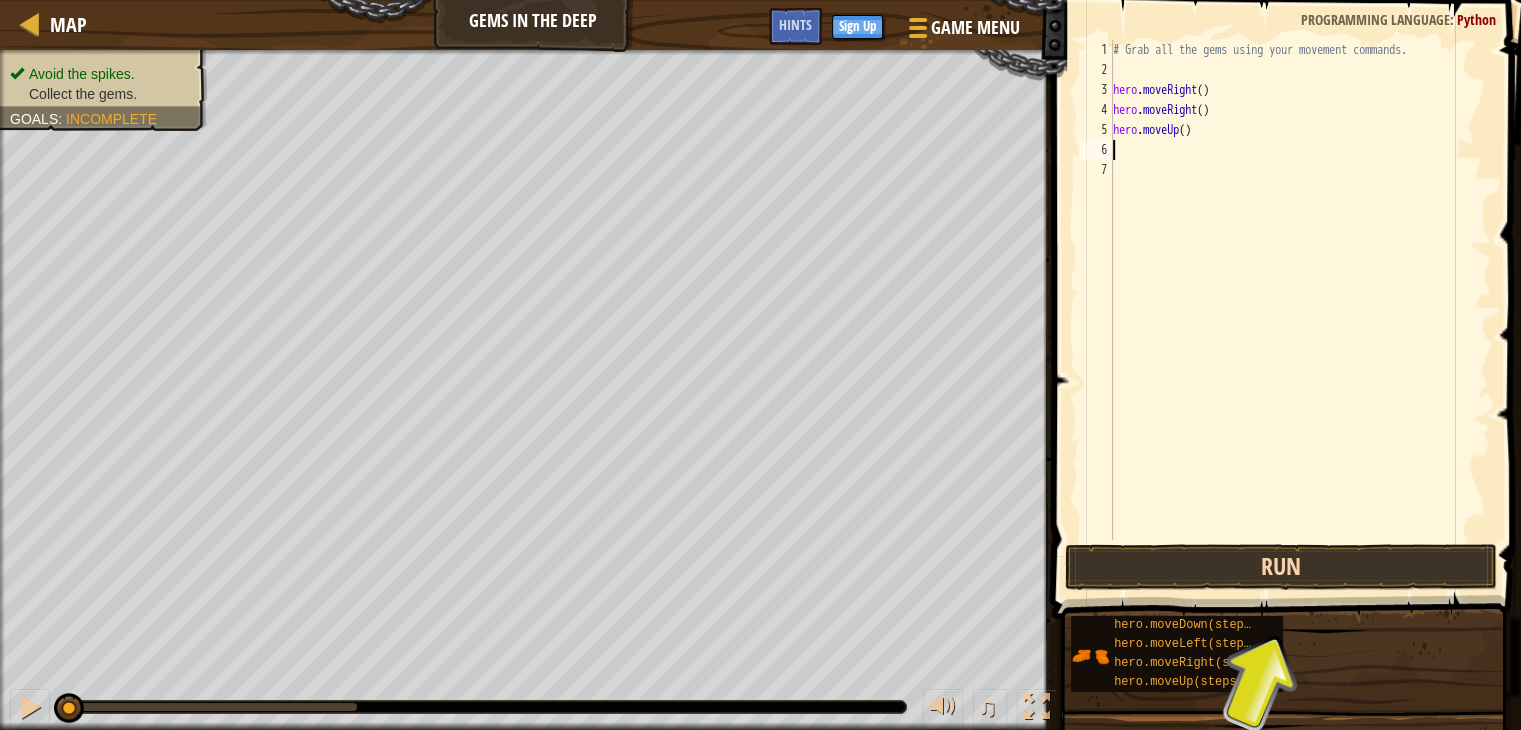 scroll, scrollTop: 9, scrollLeft: 0, axis: vertical 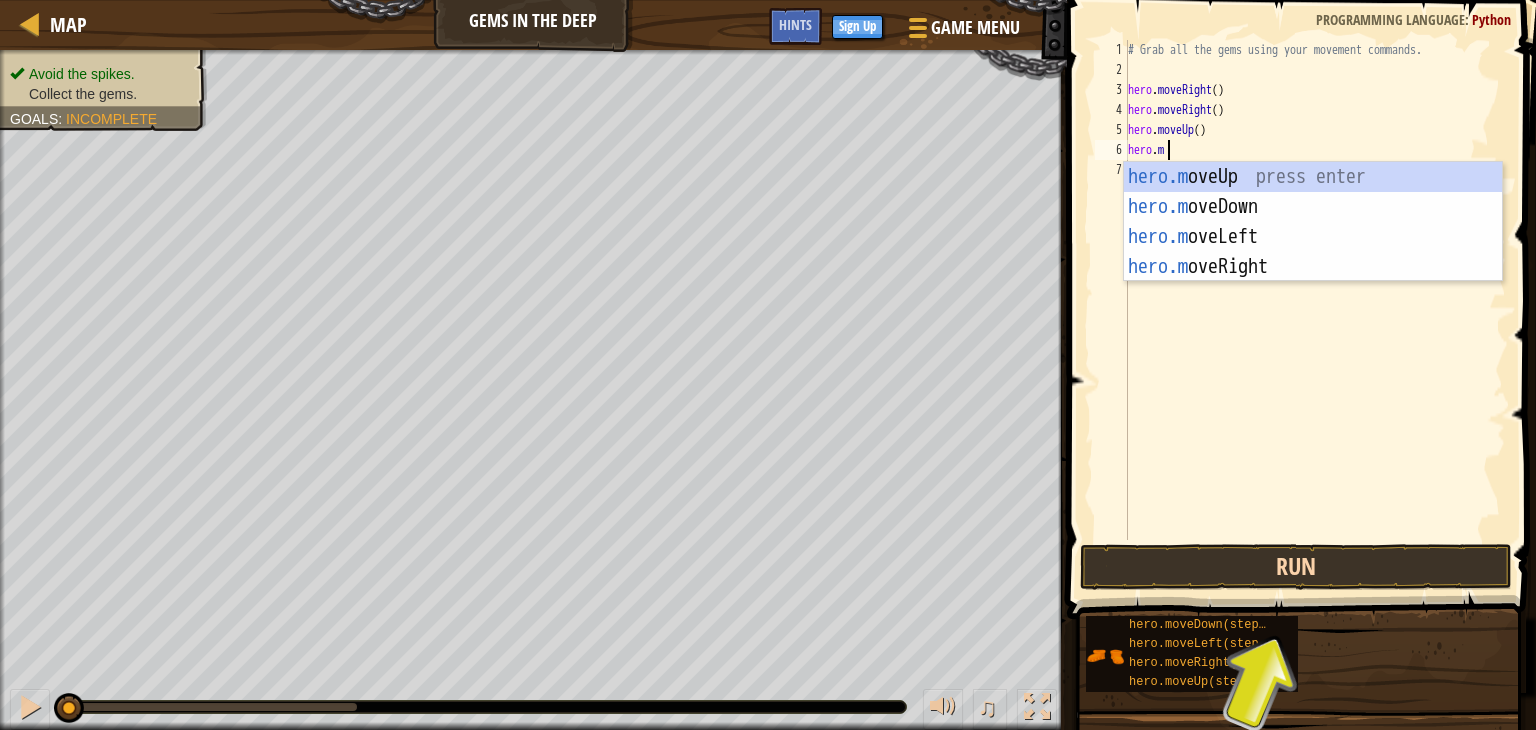 type on "[DOMAIN_NAME]" 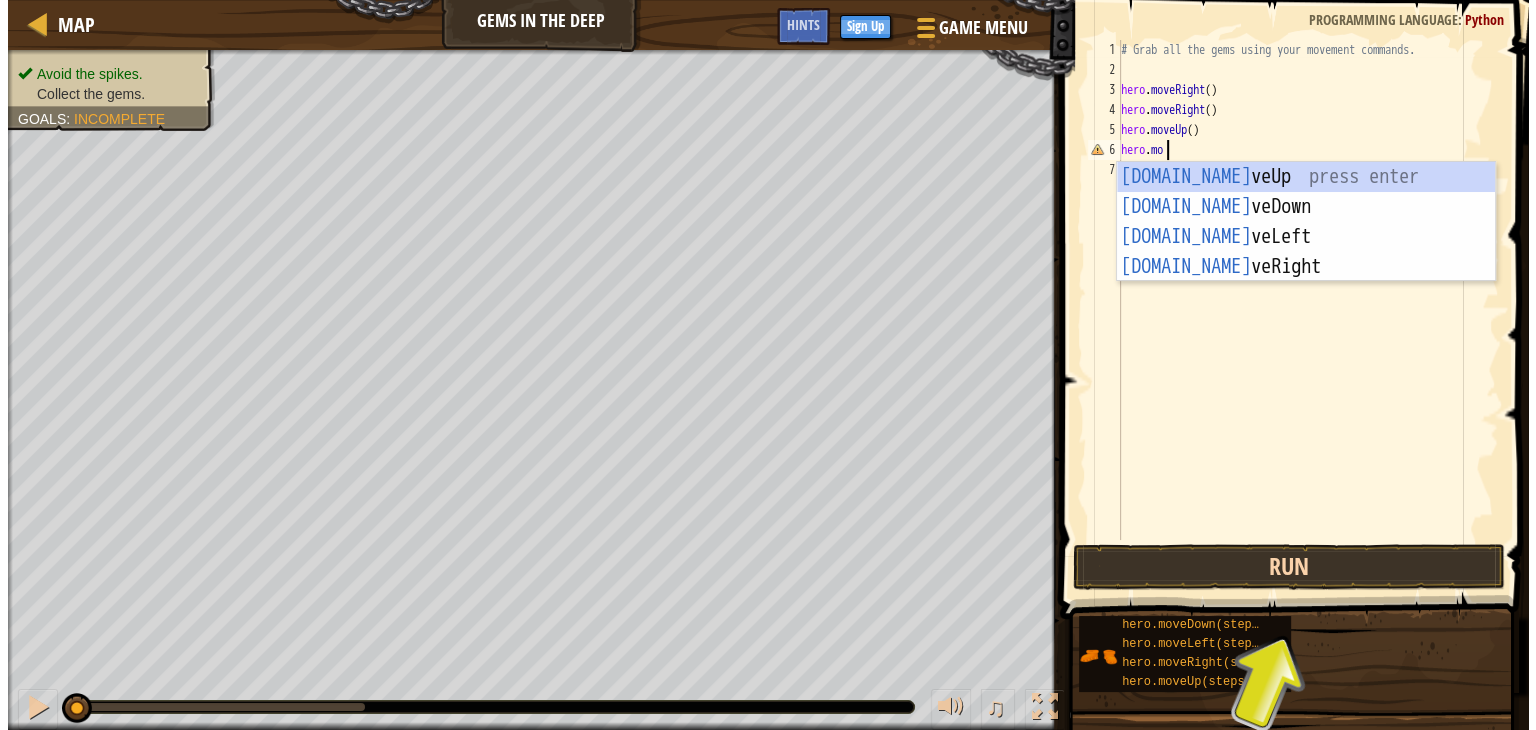 scroll, scrollTop: 9, scrollLeft: 0, axis: vertical 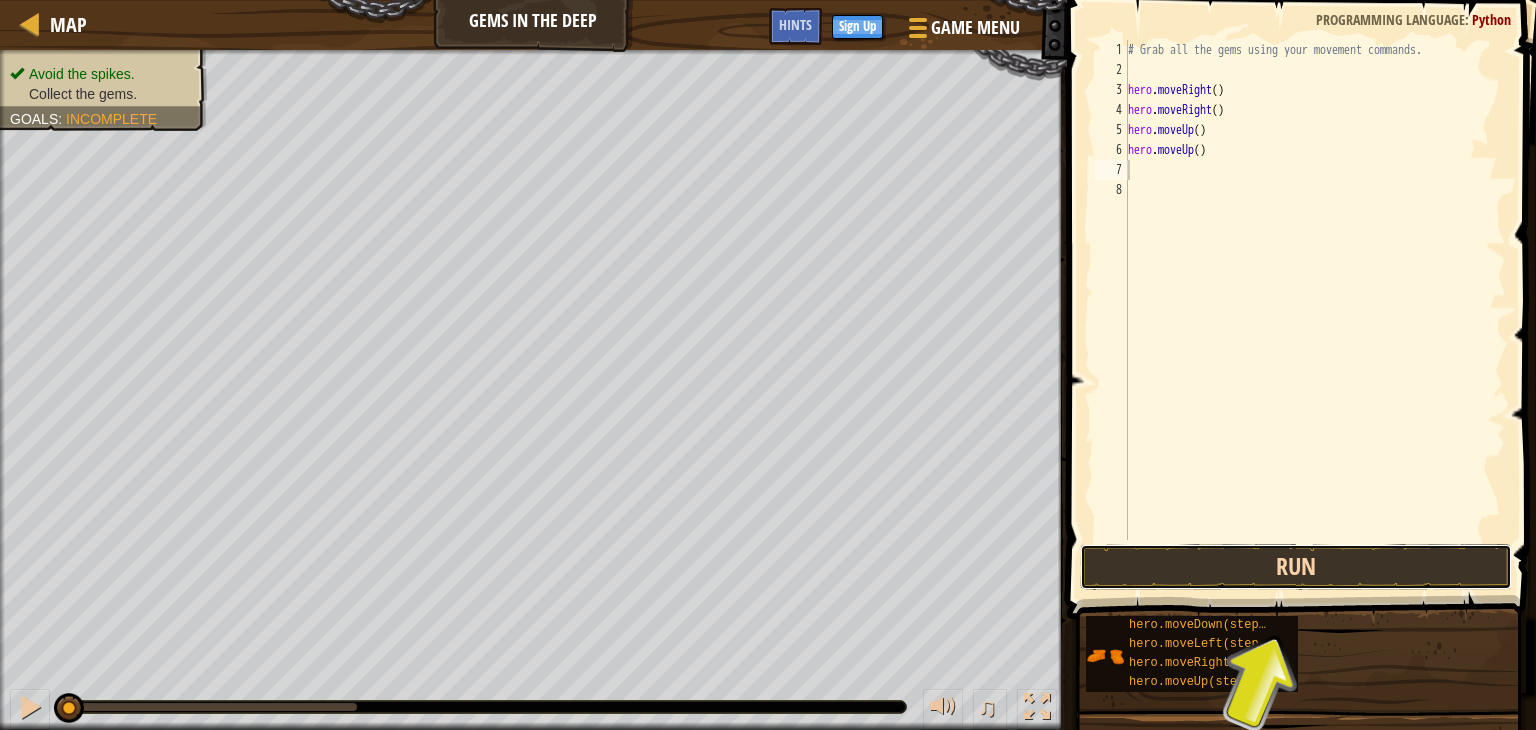 click on "Run" at bounding box center [1296, 567] 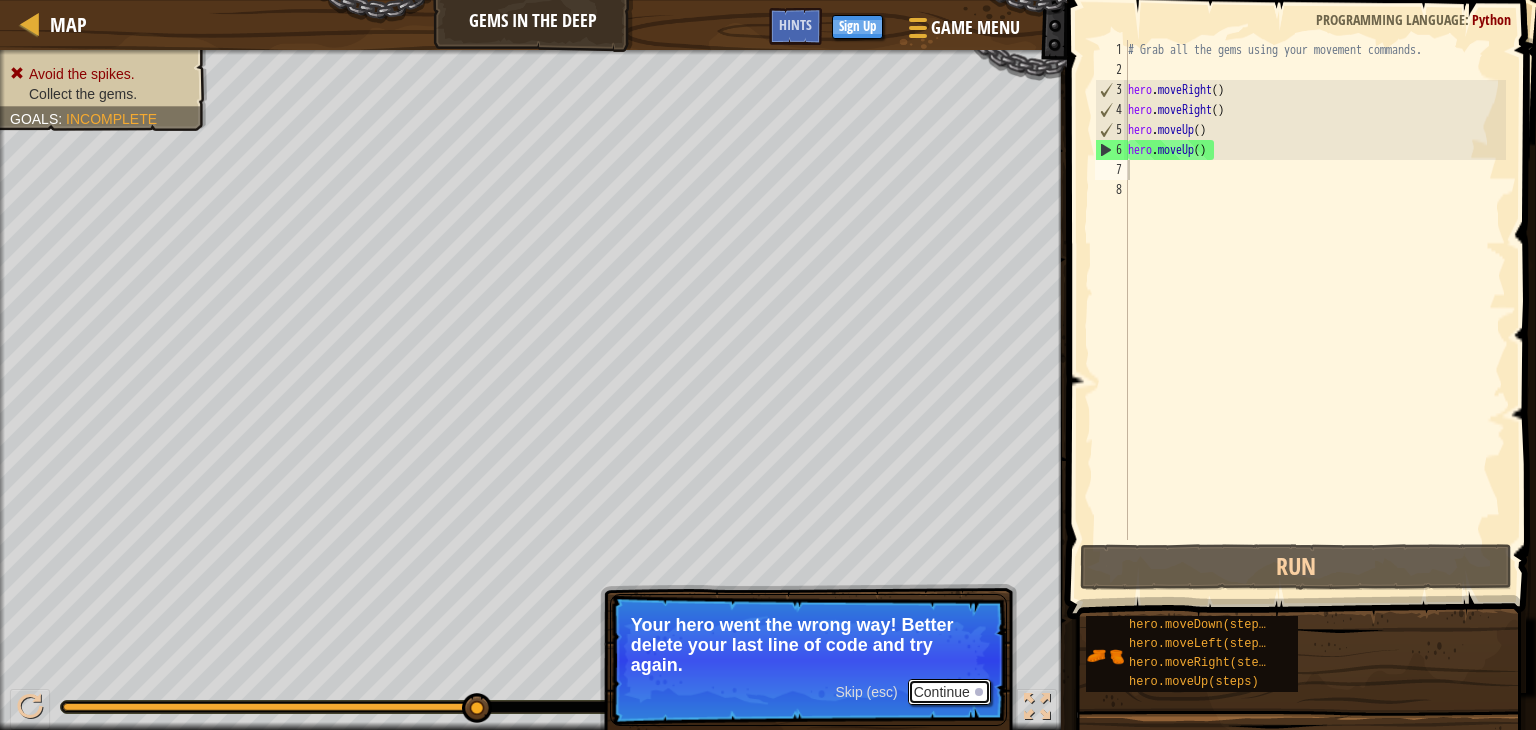 click on "Continue" at bounding box center (949, 692) 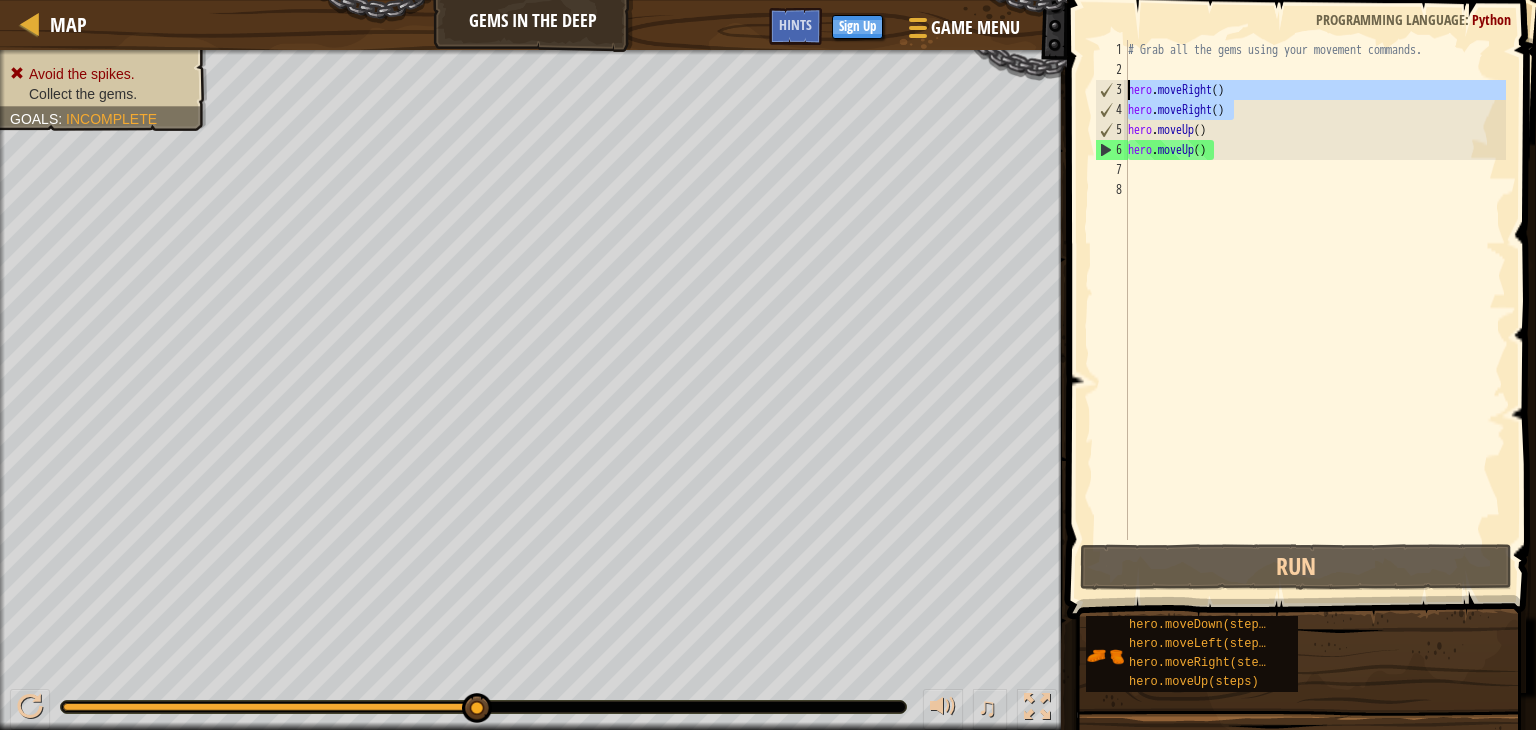 drag, startPoint x: 1247, startPoint y: 109, endPoint x: 1120, endPoint y: 91, distance: 128.26924 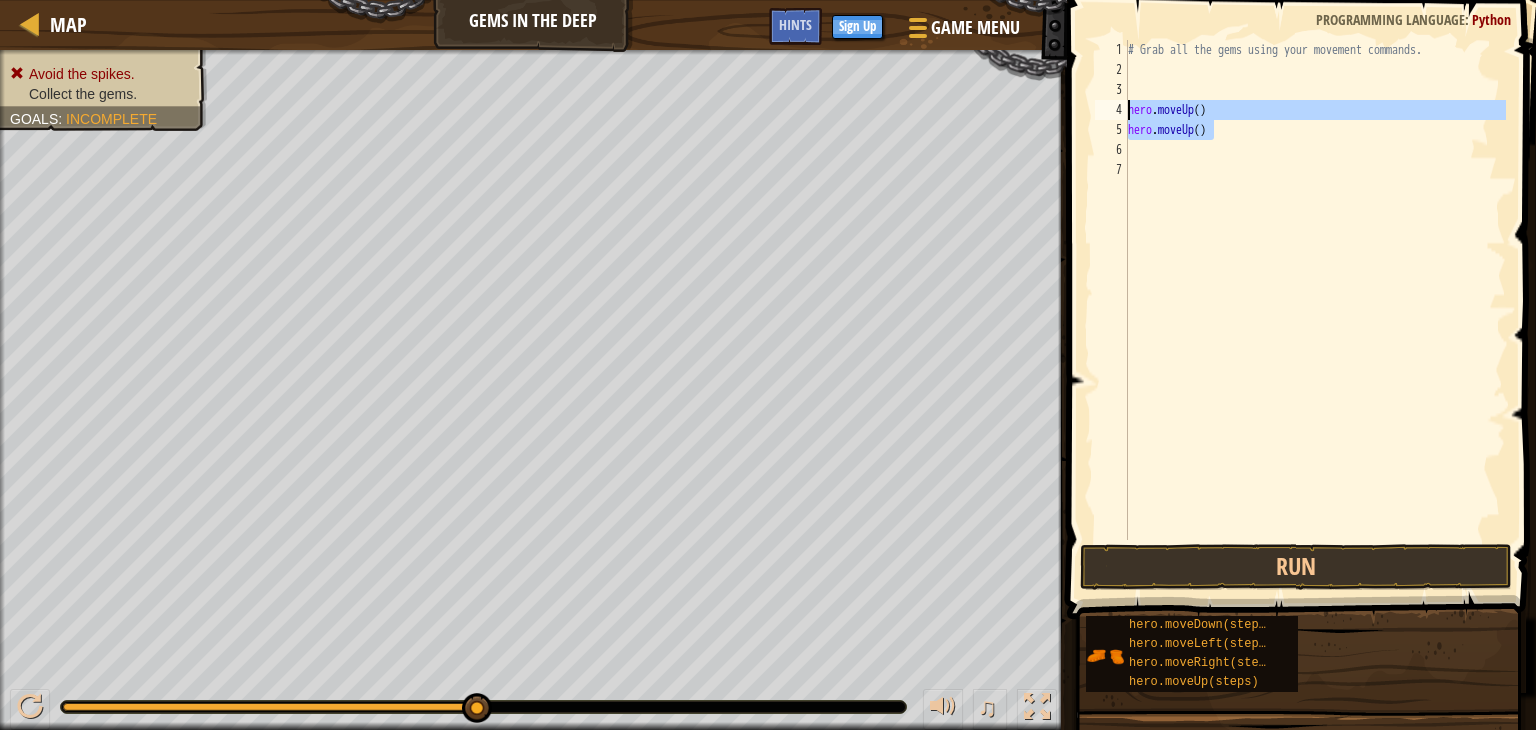 drag, startPoint x: 1236, startPoint y: 128, endPoint x: 1122, endPoint y: 106, distance: 116.1034 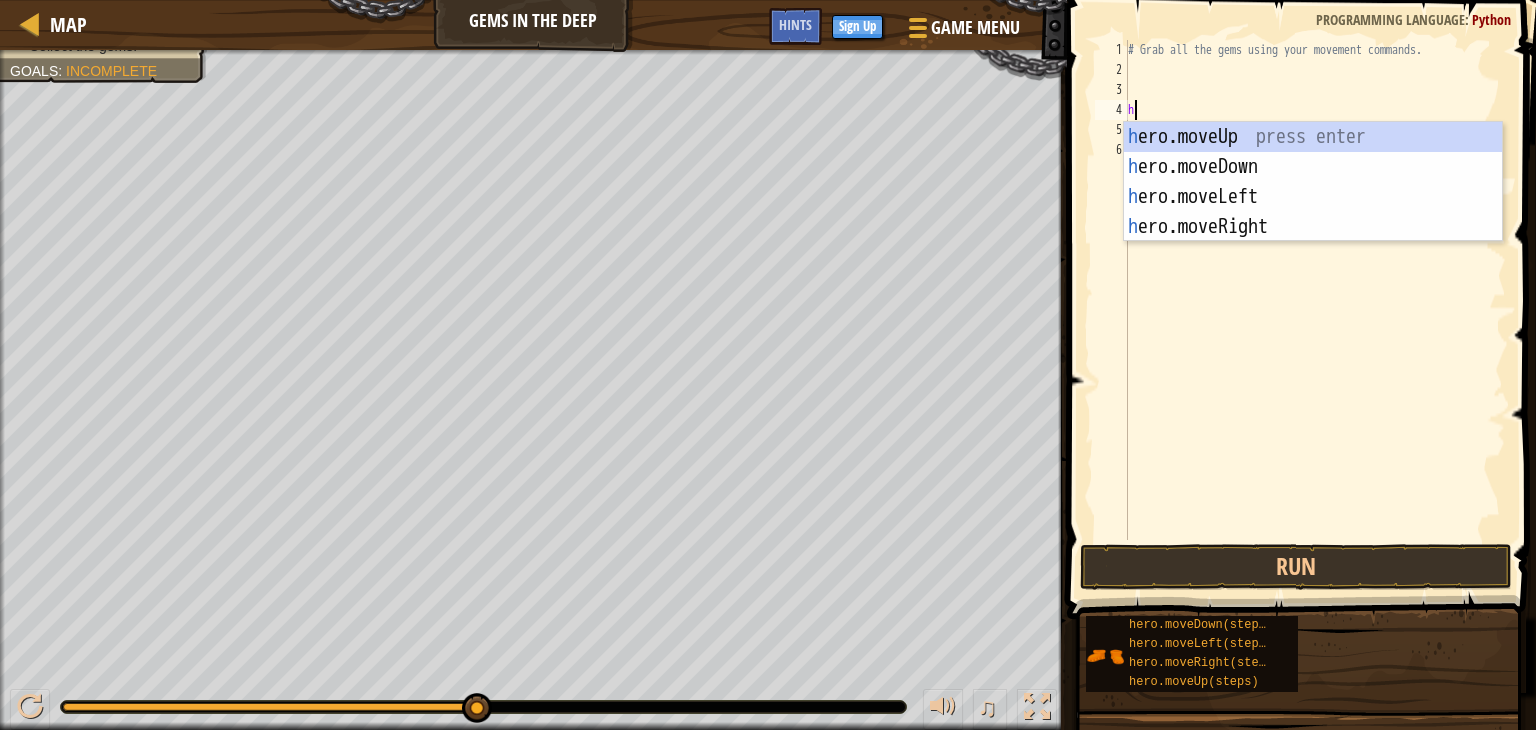 click on "♫" at bounding box center (533, 702) 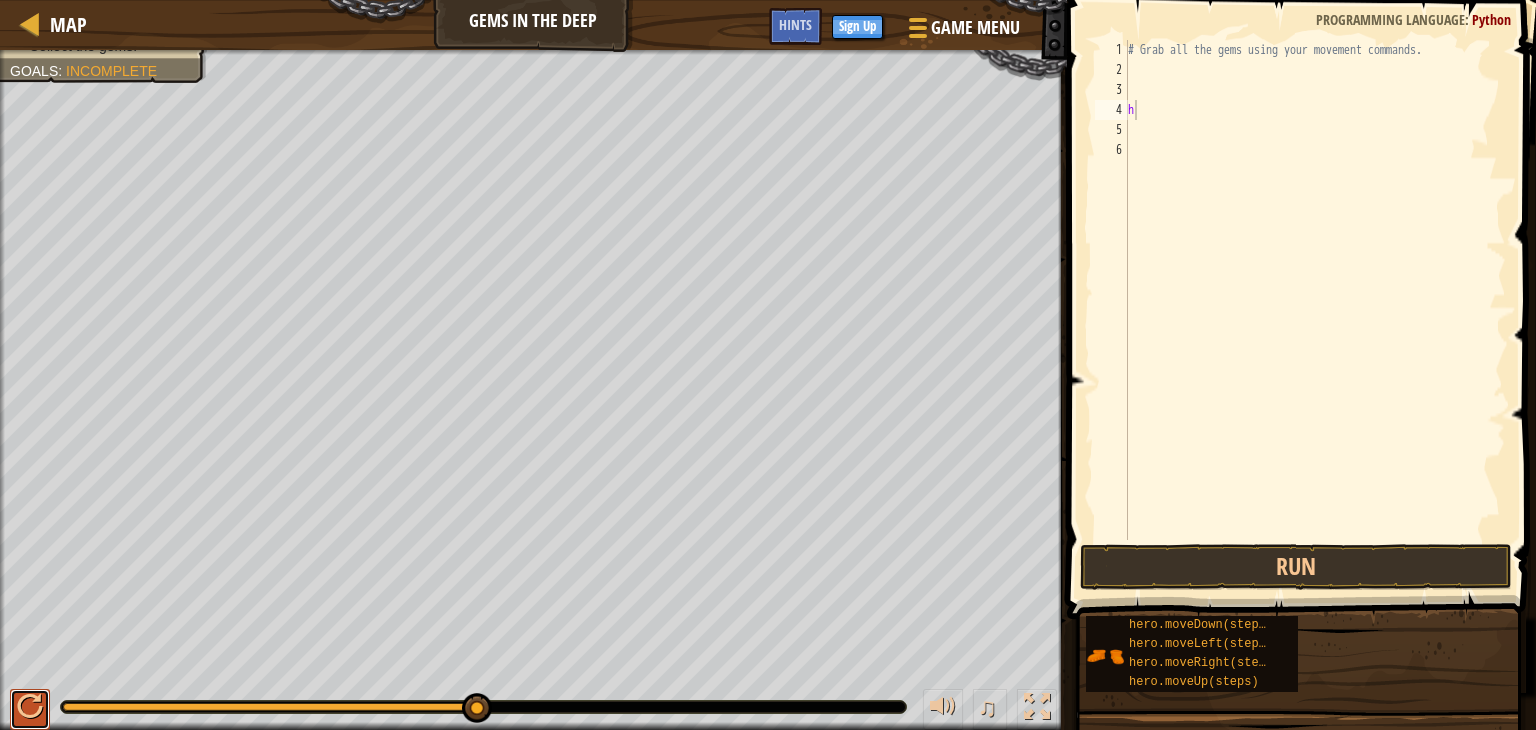 click at bounding box center (30, 707) 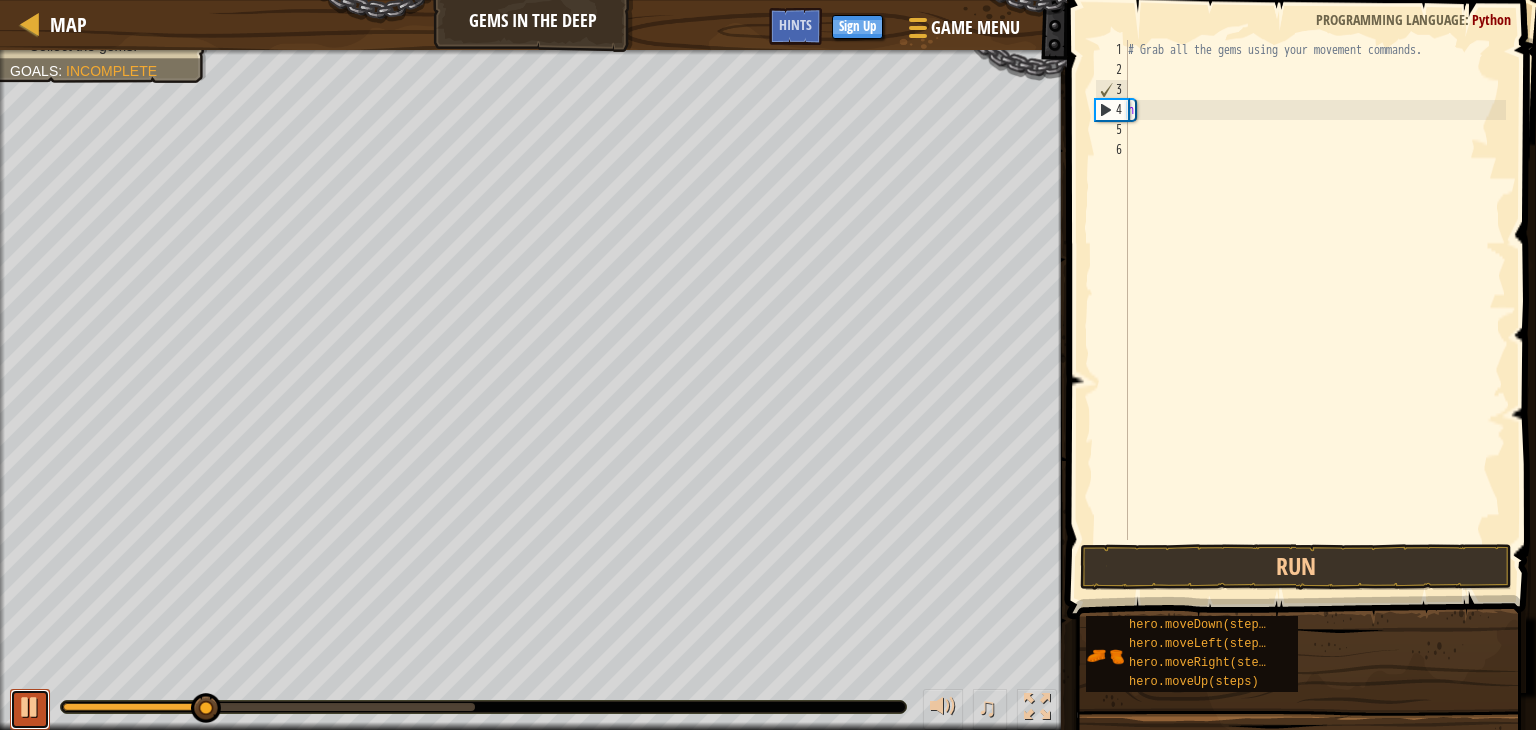 click at bounding box center [30, 707] 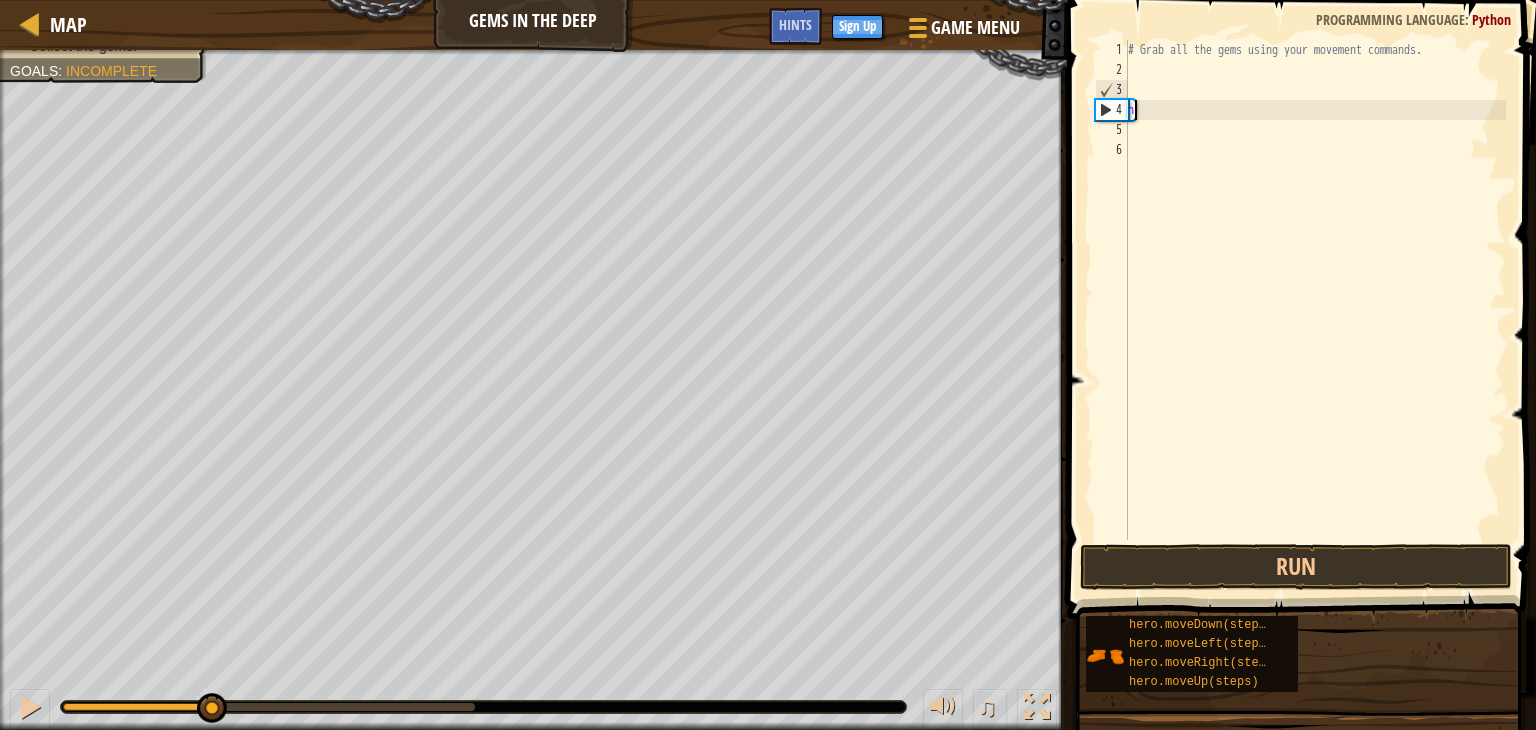 click on "# Grab all the gems using your movement commands. h" at bounding box center (1315, 310) 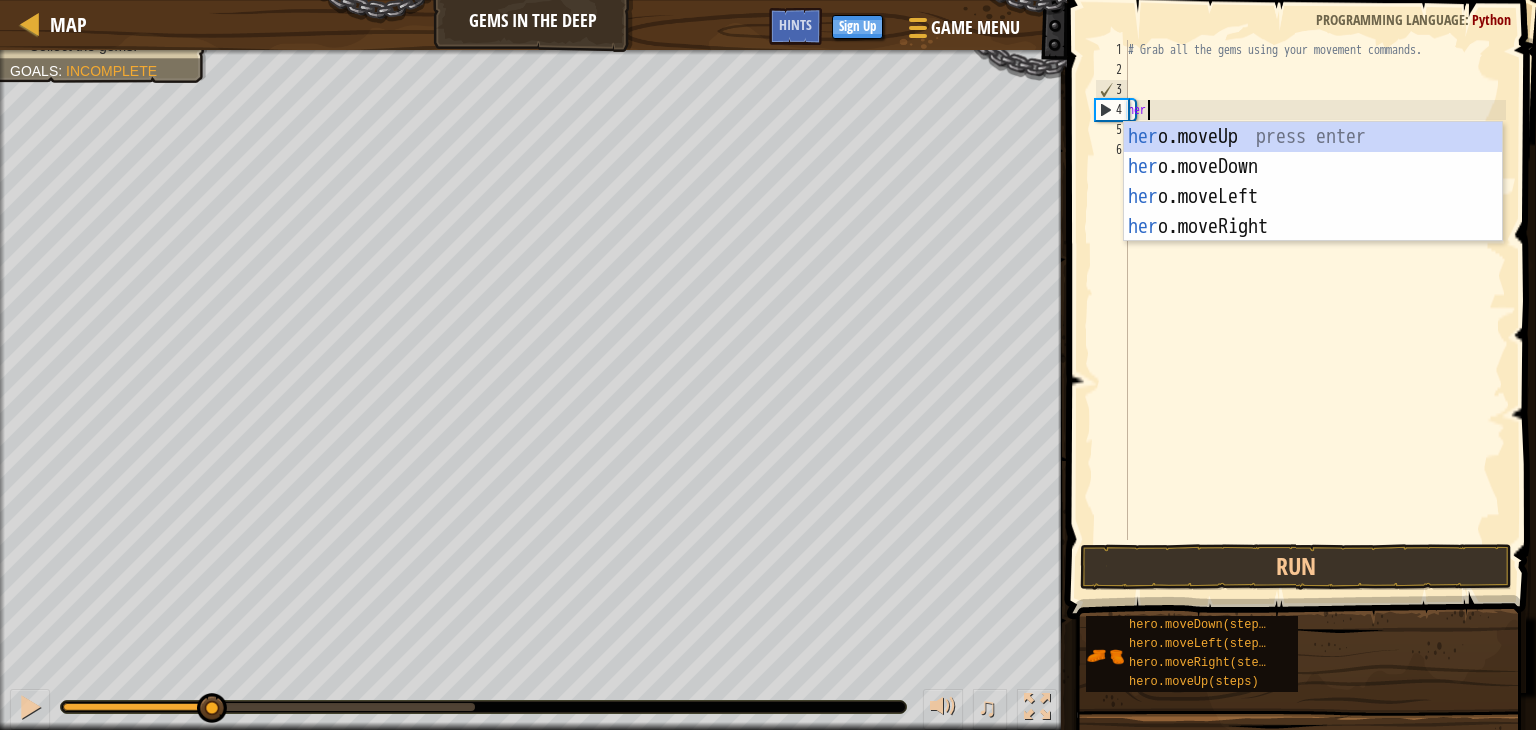 type on "hero" 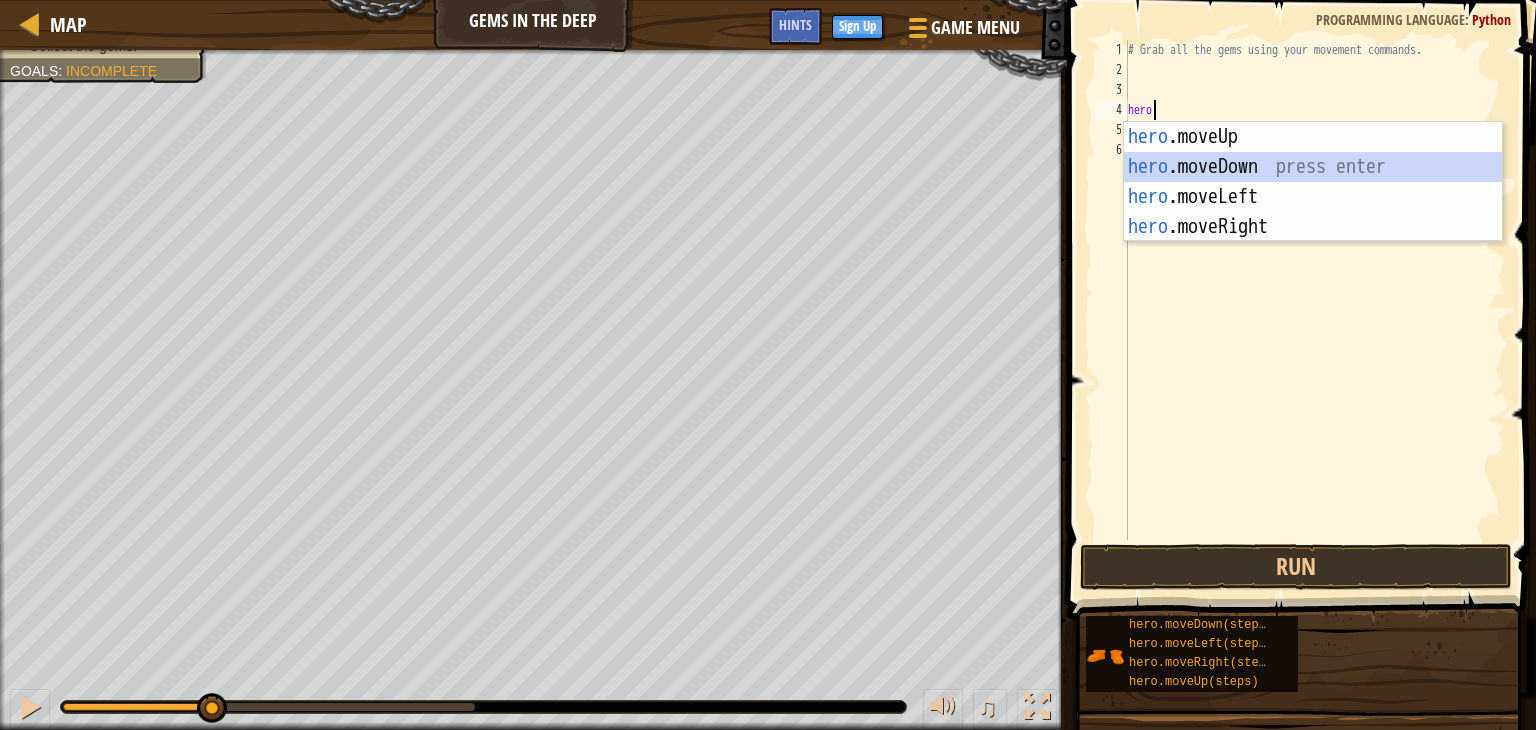 click on "hero .moveUp press enter hero .moveDown press enter hero .moveLeft press enter hero .moveRight press enter" at bounding box center (1313, 212) 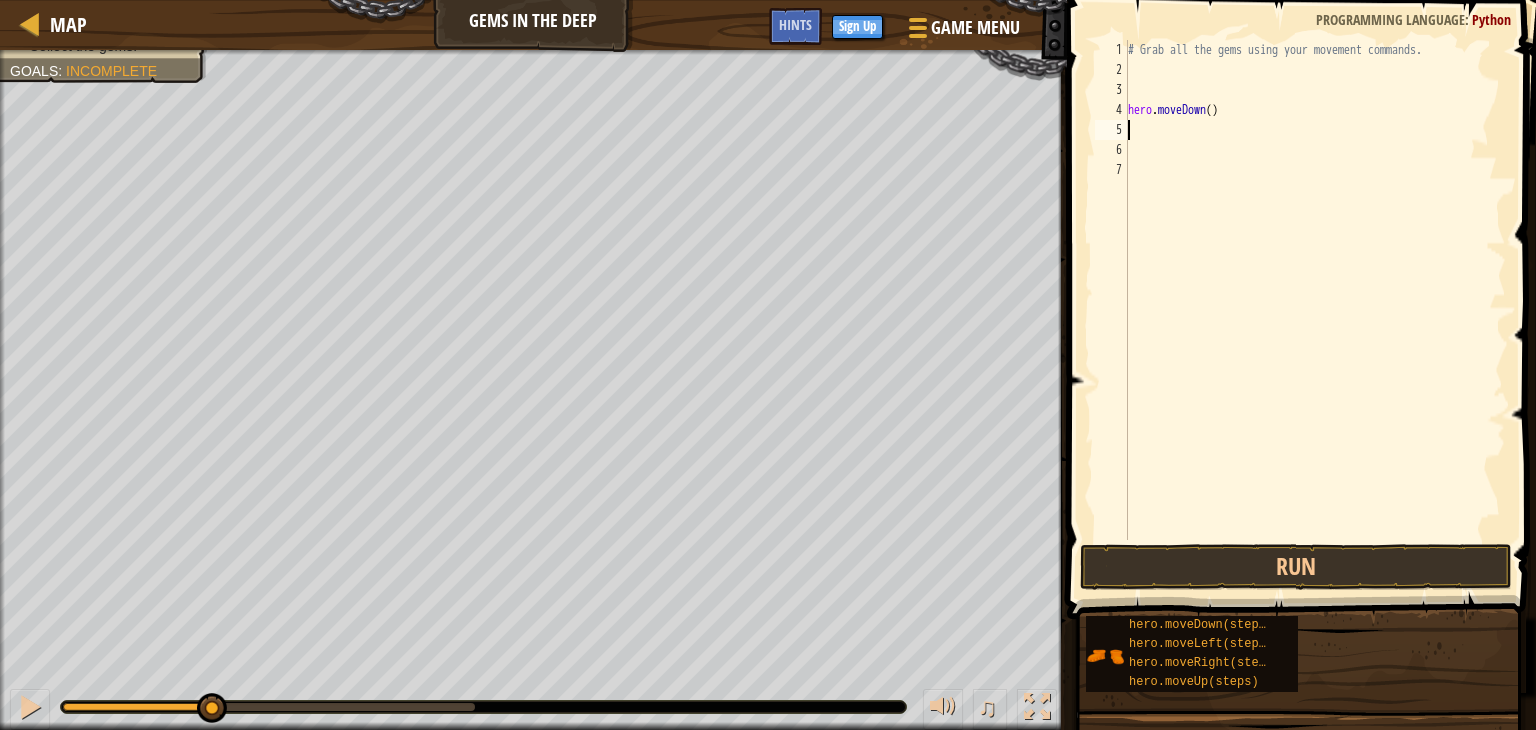 scroll, scrollTop: 9, scrollLeft: 0, axis: vertical 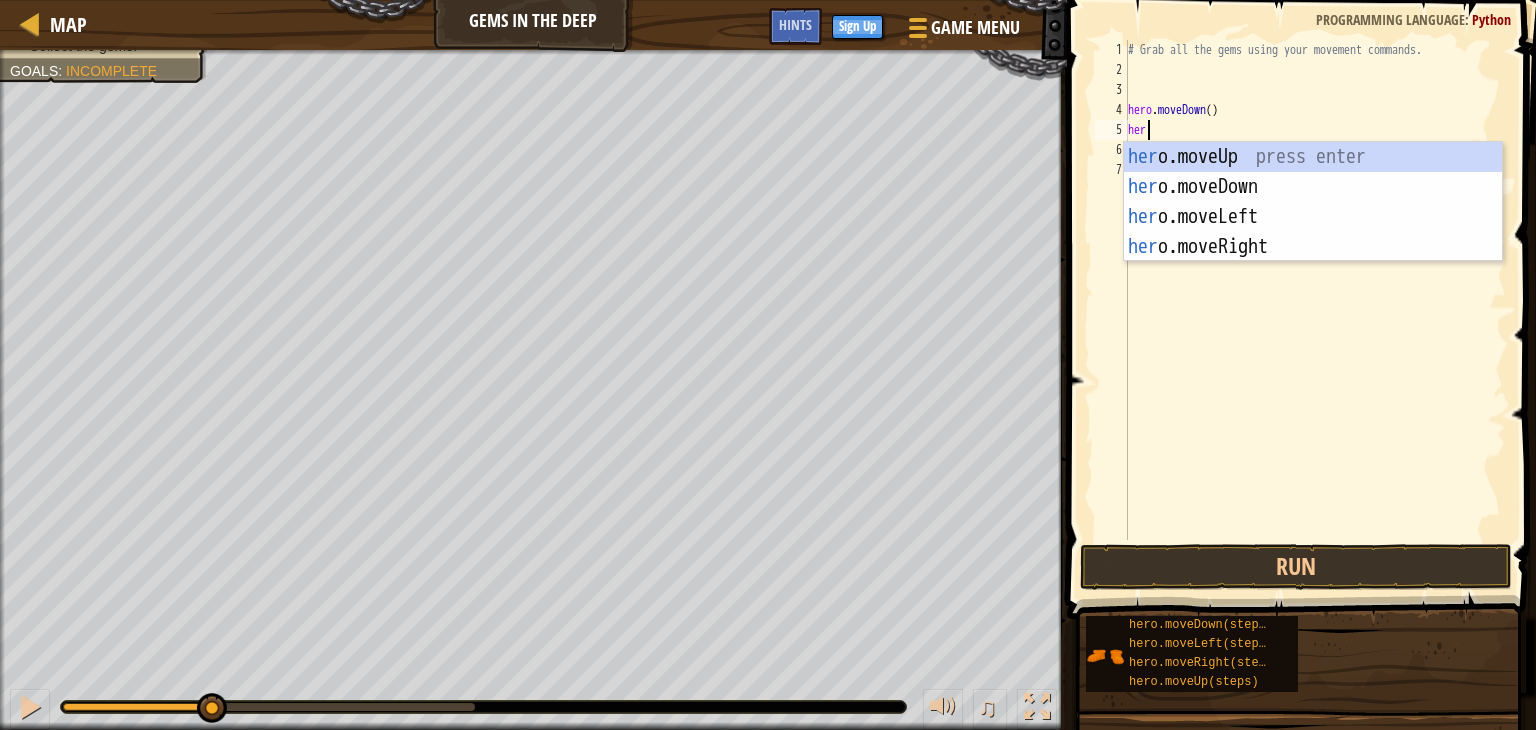 type on "hero" 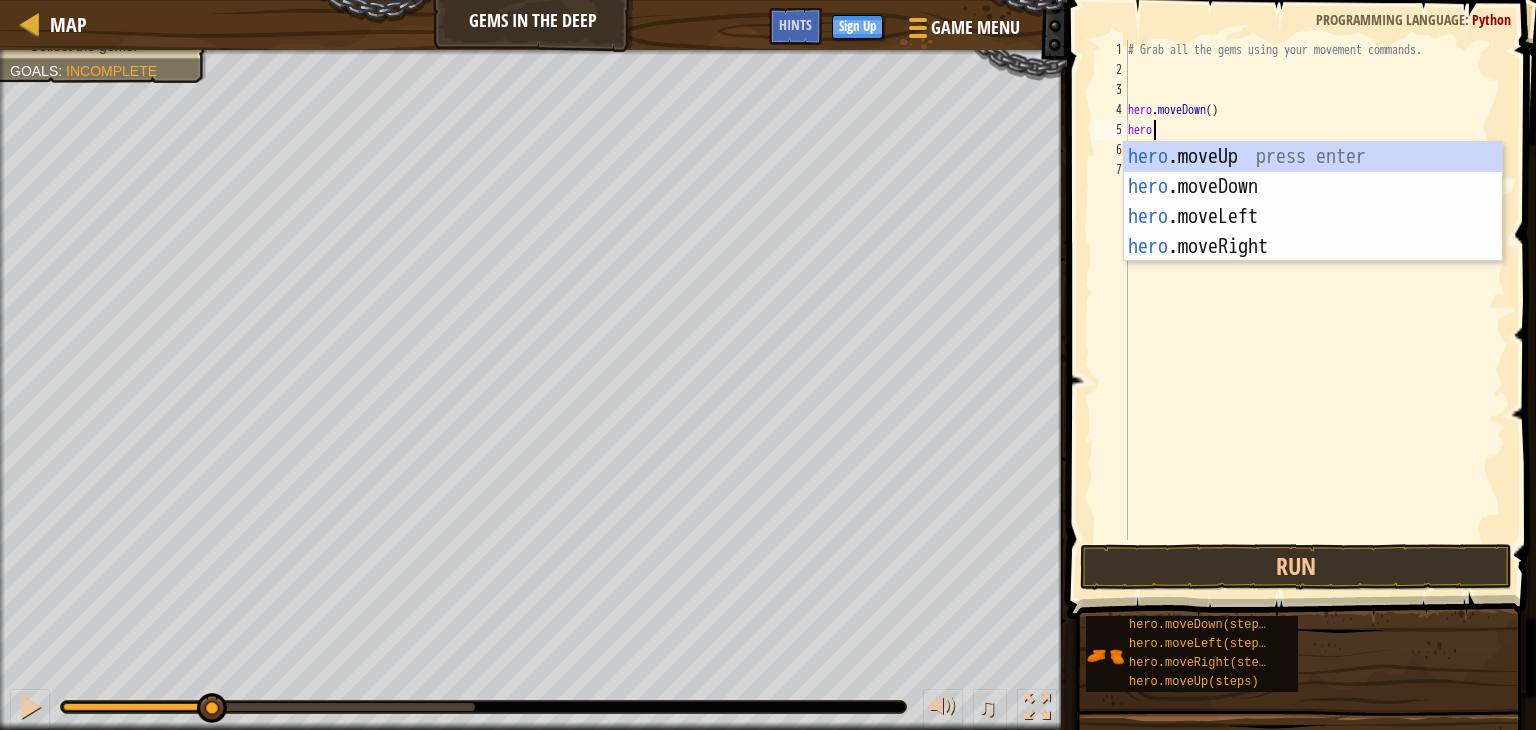scroll, scrollTop: 9, scrollLeft: 0, axis: vertical 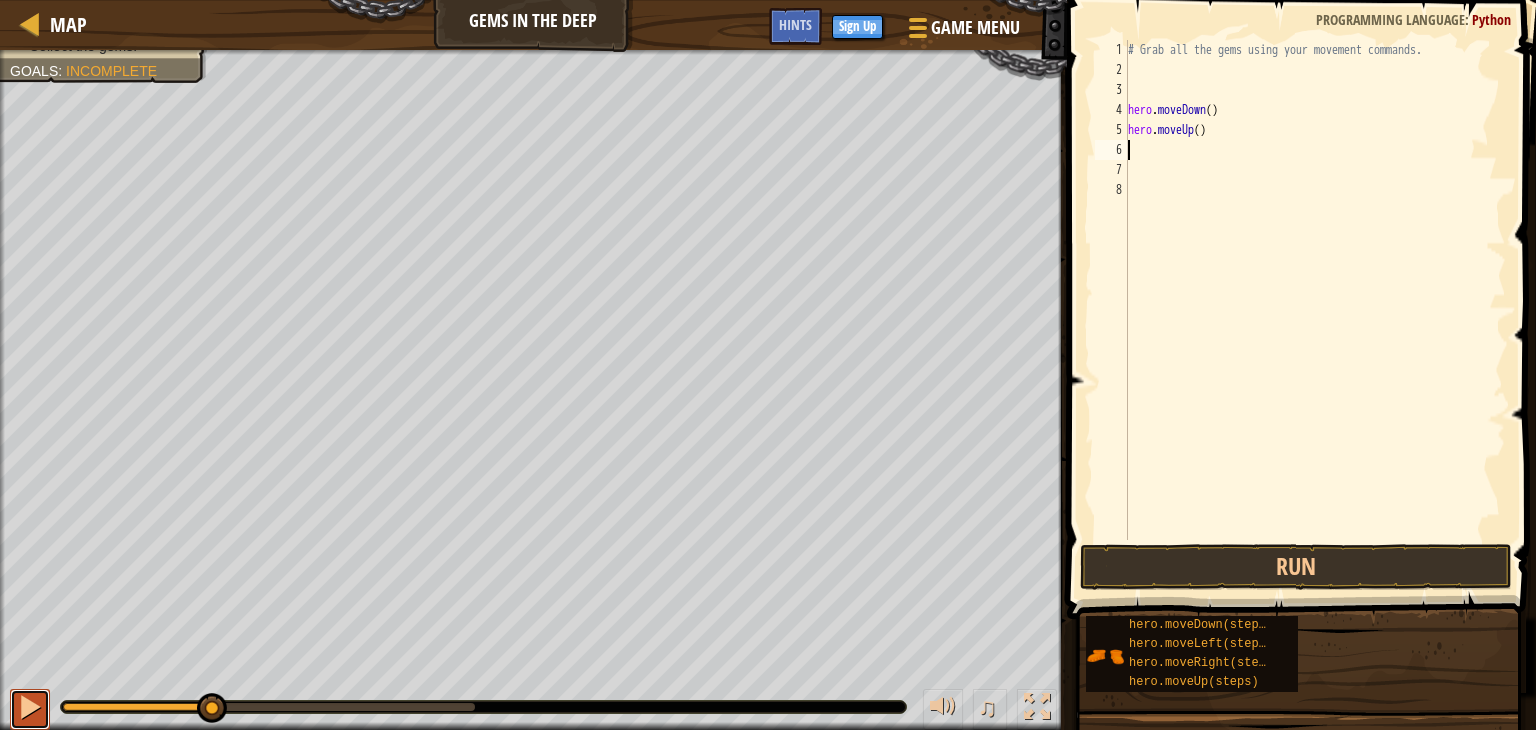 click at bounding box center [30, 707] 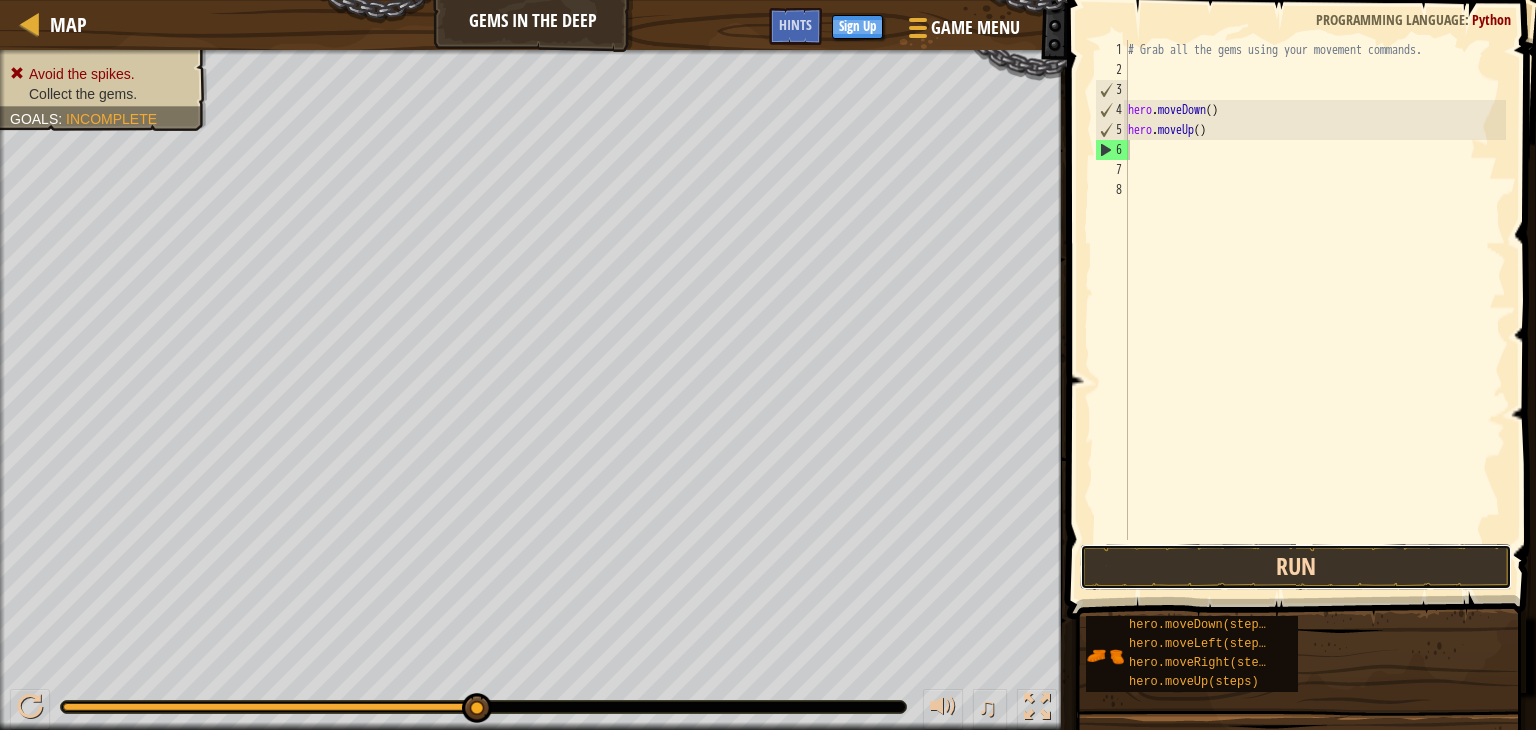 click on "Run" at bounding box center (1296, 567) 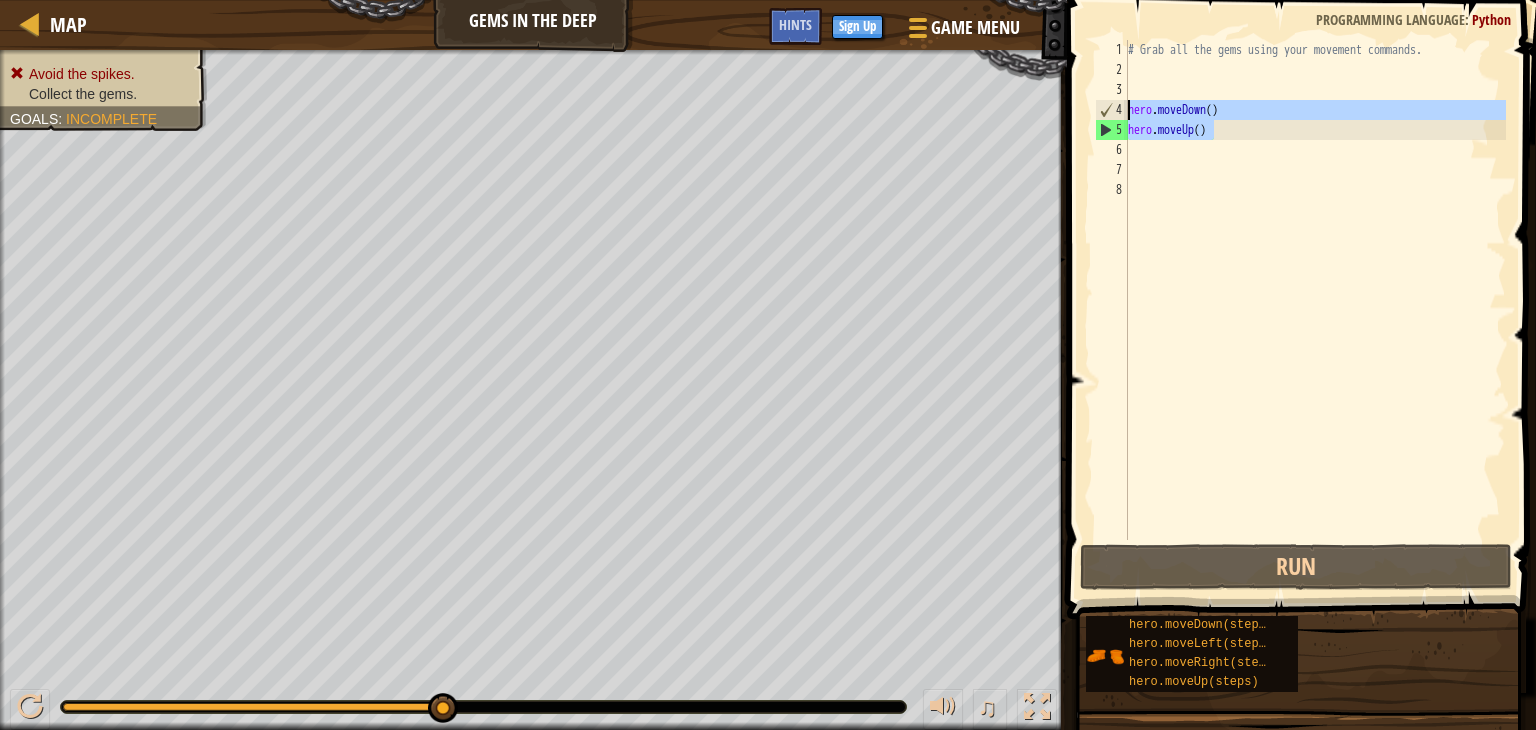 drag, startPoint x: 1222, startPoint y: 127, endPoint x: 1097, endPoint y: 109, distance: 126.28935 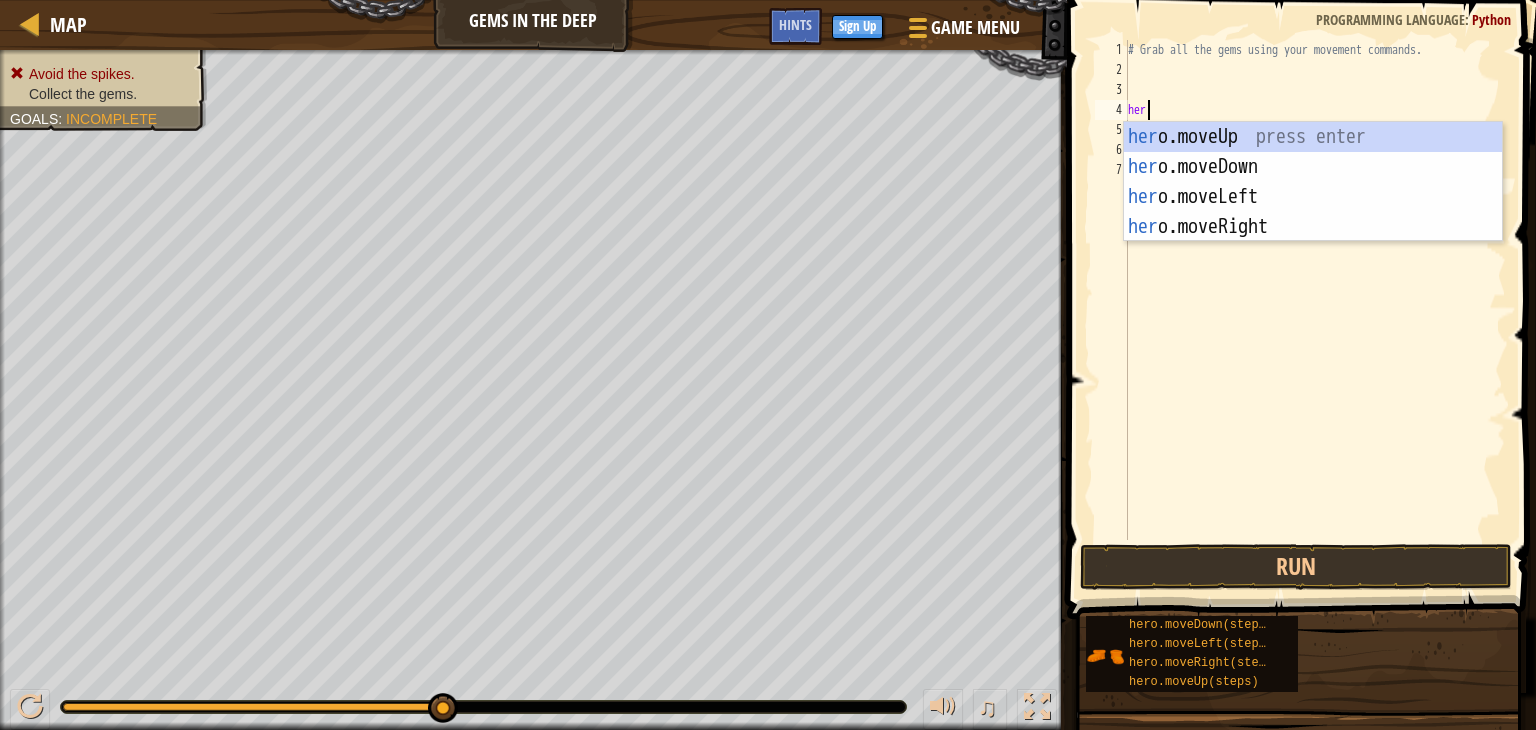 type on "hero" 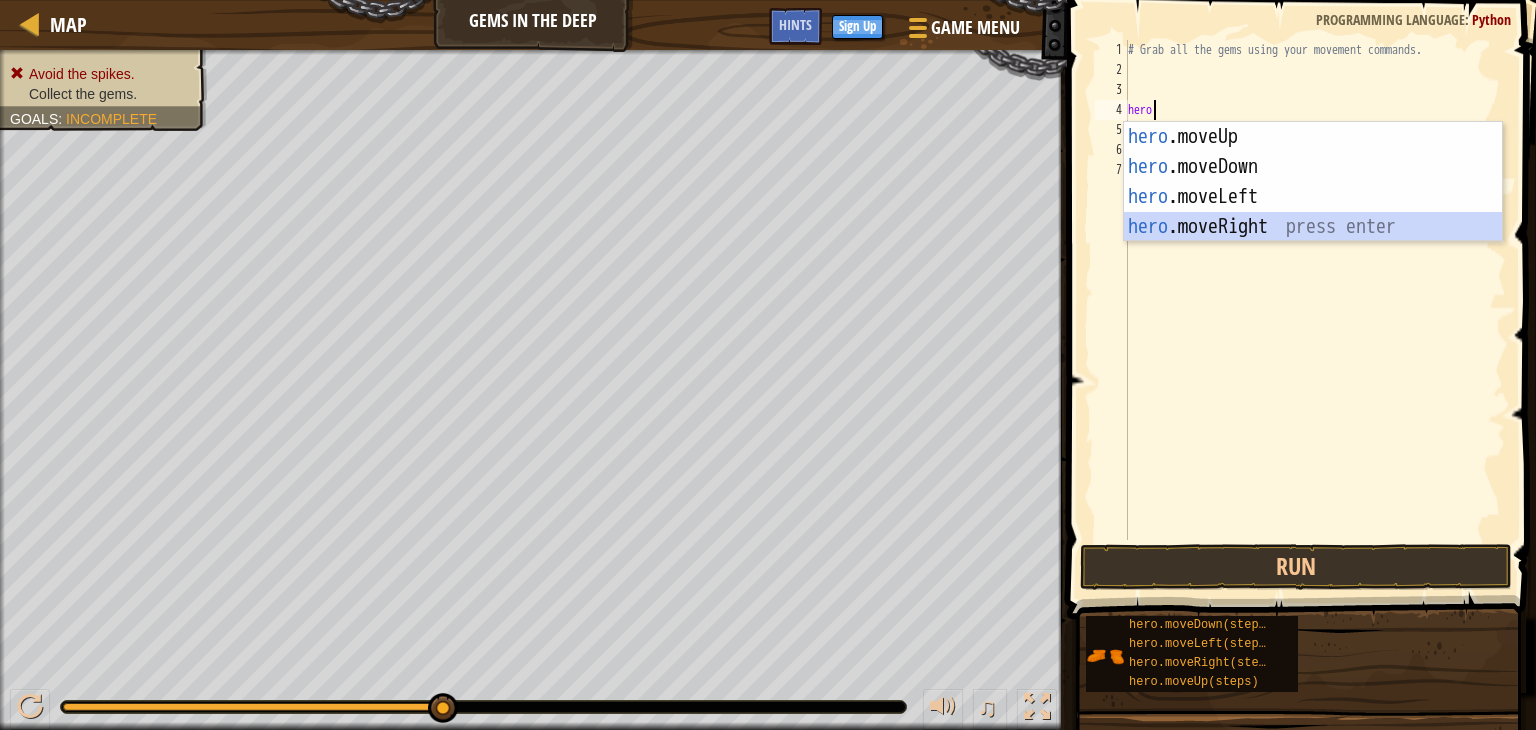 scroll, scrollTop: 9, scrollLeft: 0, axis: vertical 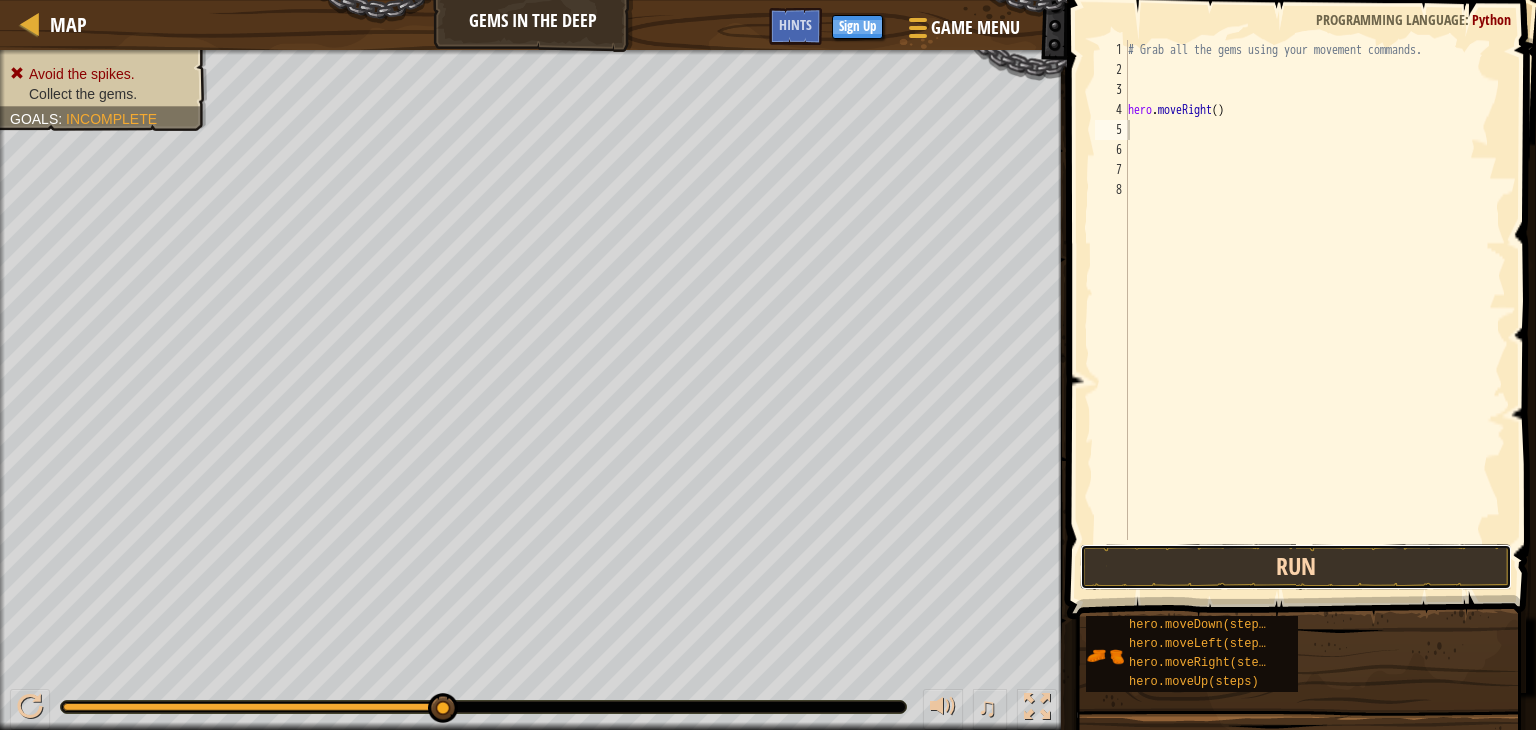 click on "Run" at bounding box center (1296, 567) 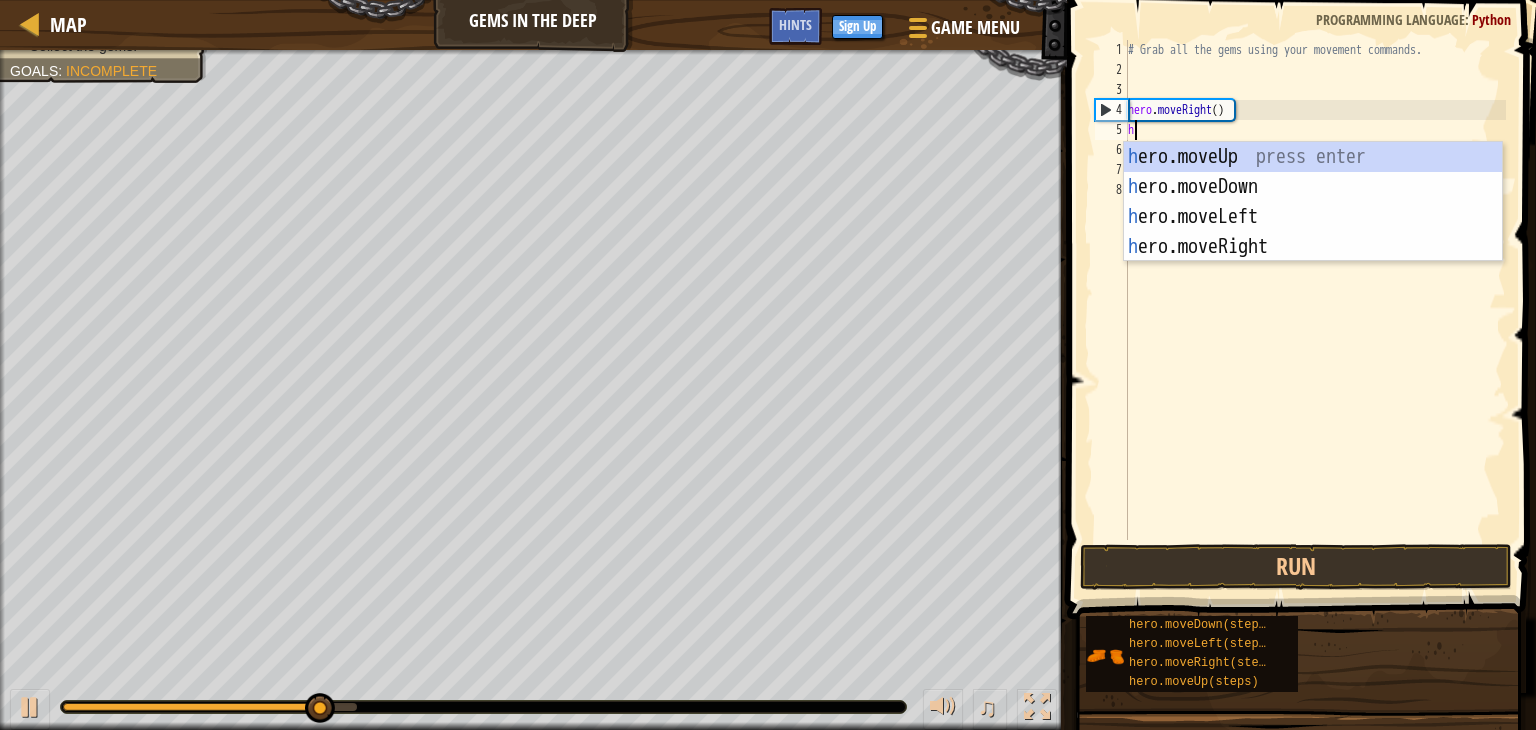 type on "he" 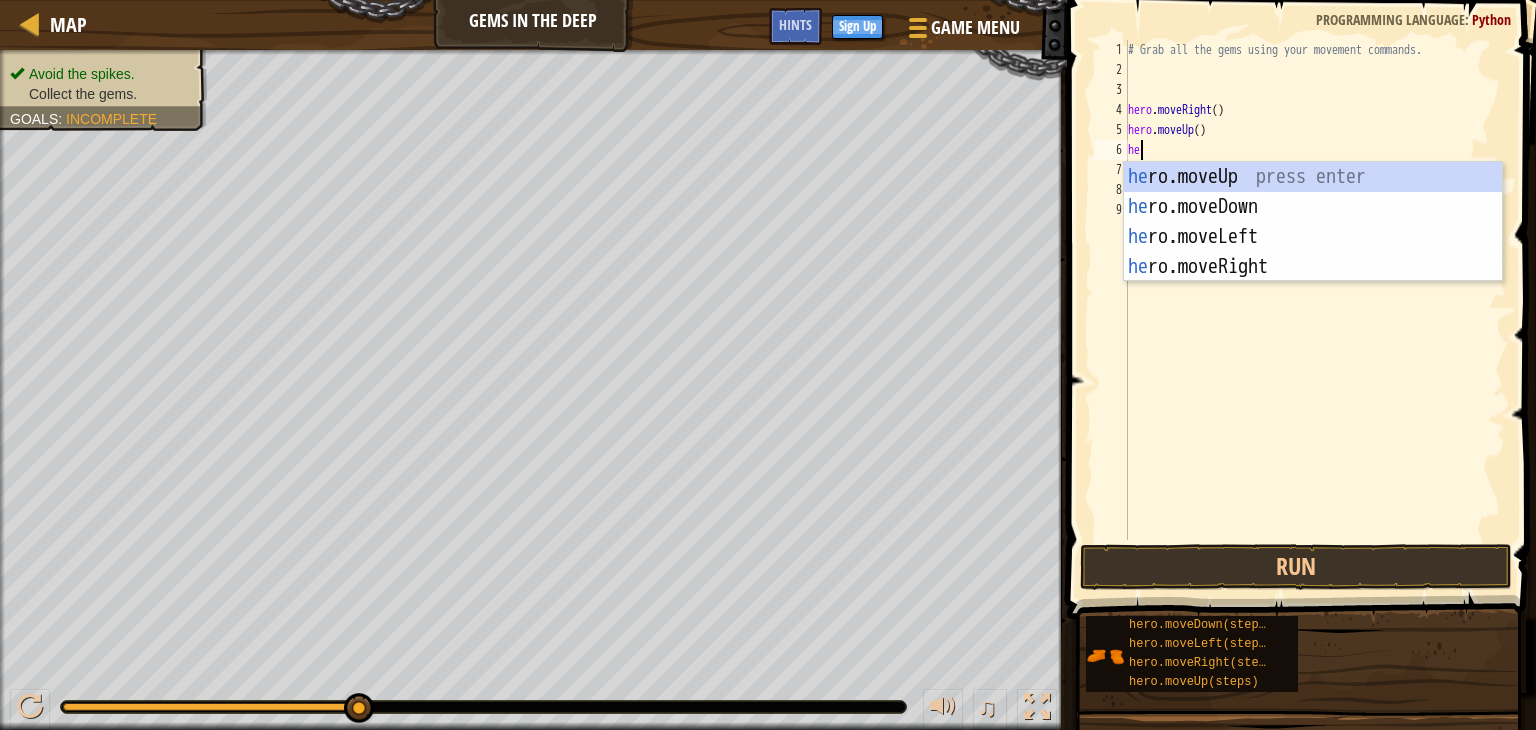 type on "her" 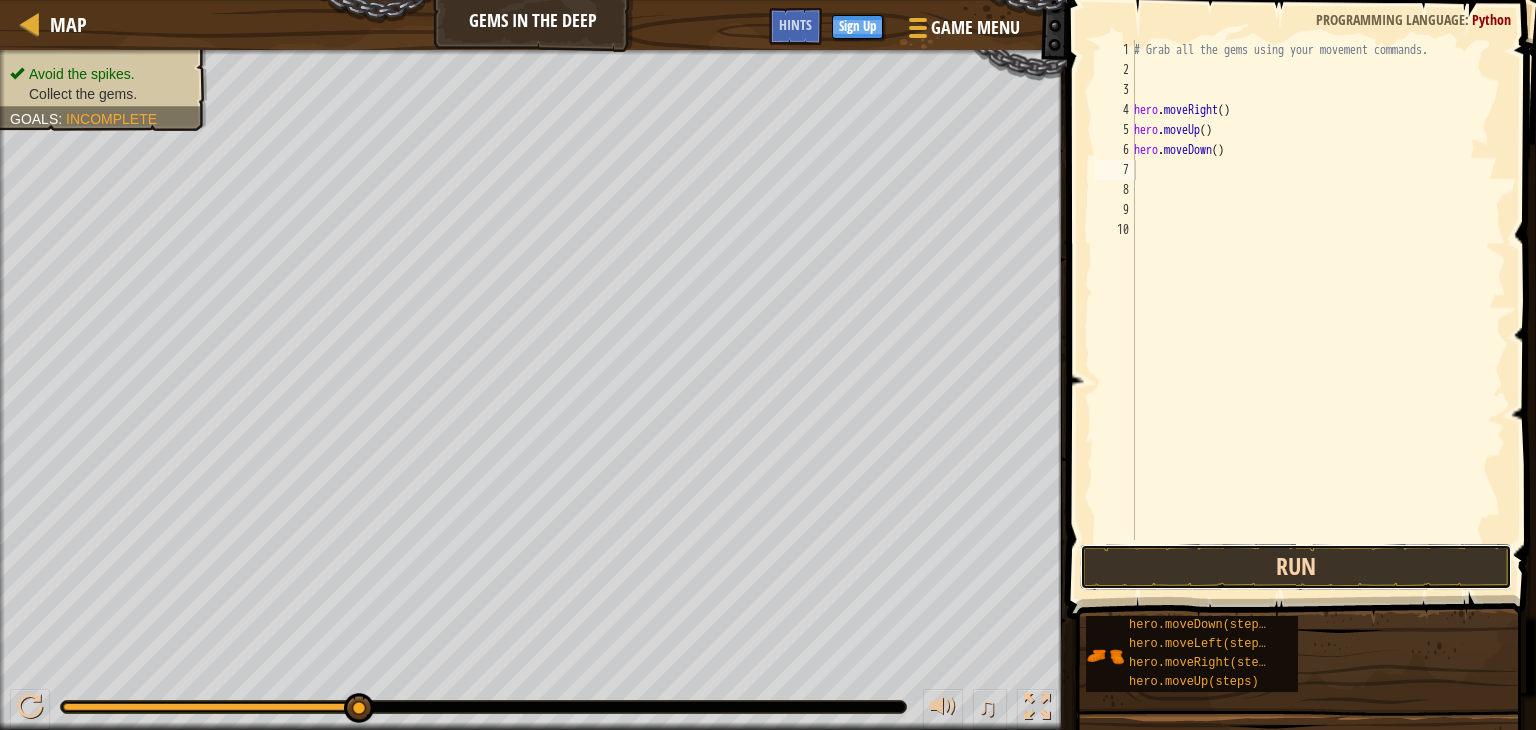 click on "Run" at bounding box center (1296, 567) 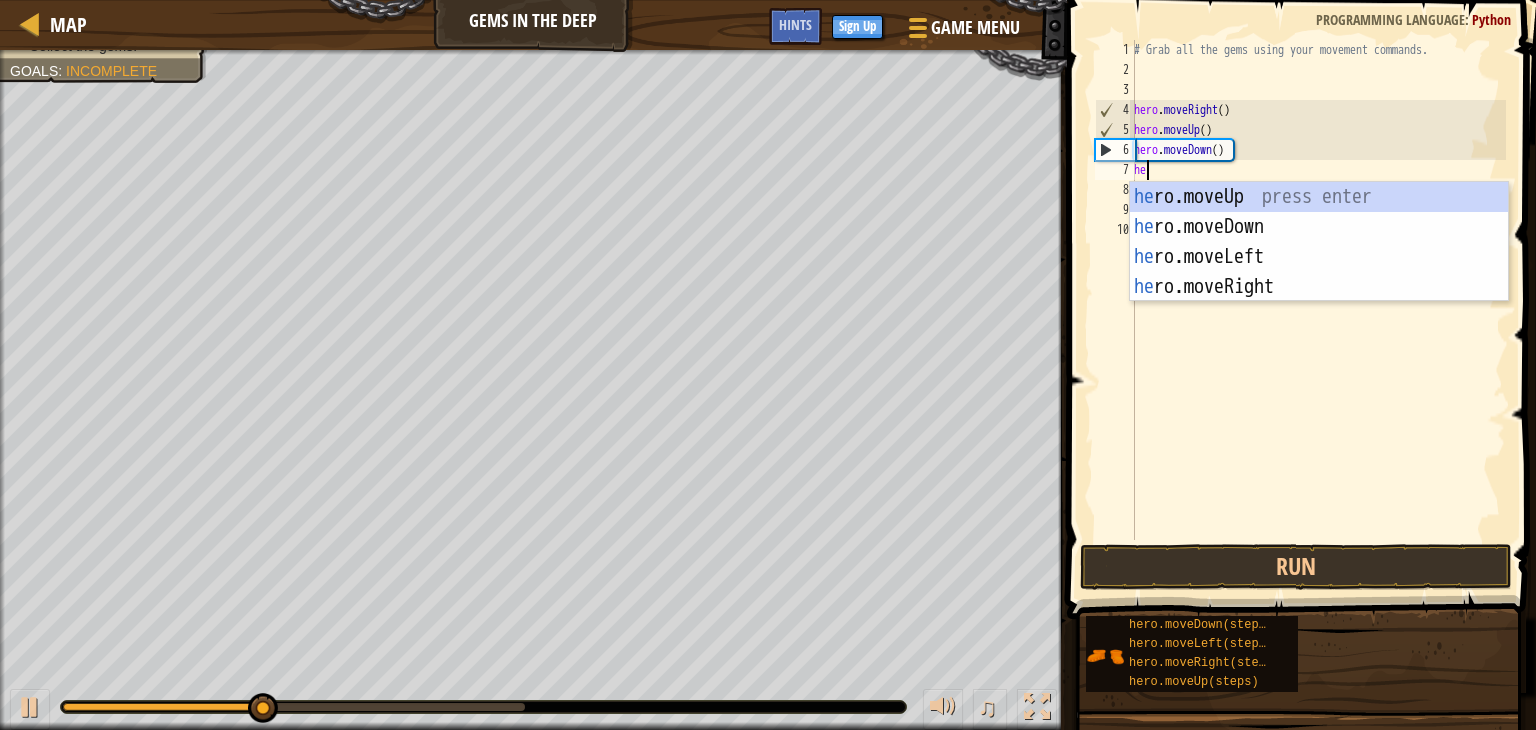 type on "her" 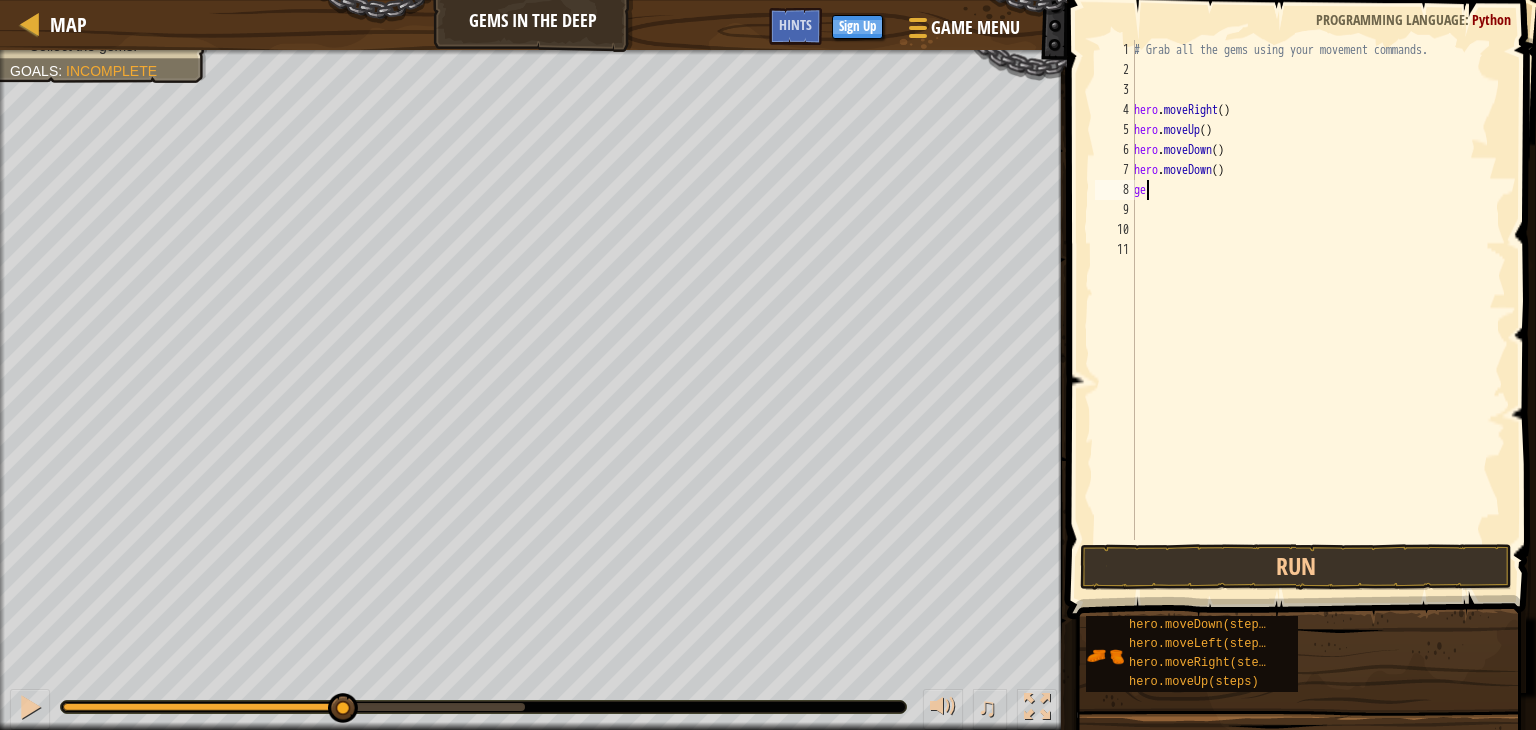 type on "g" 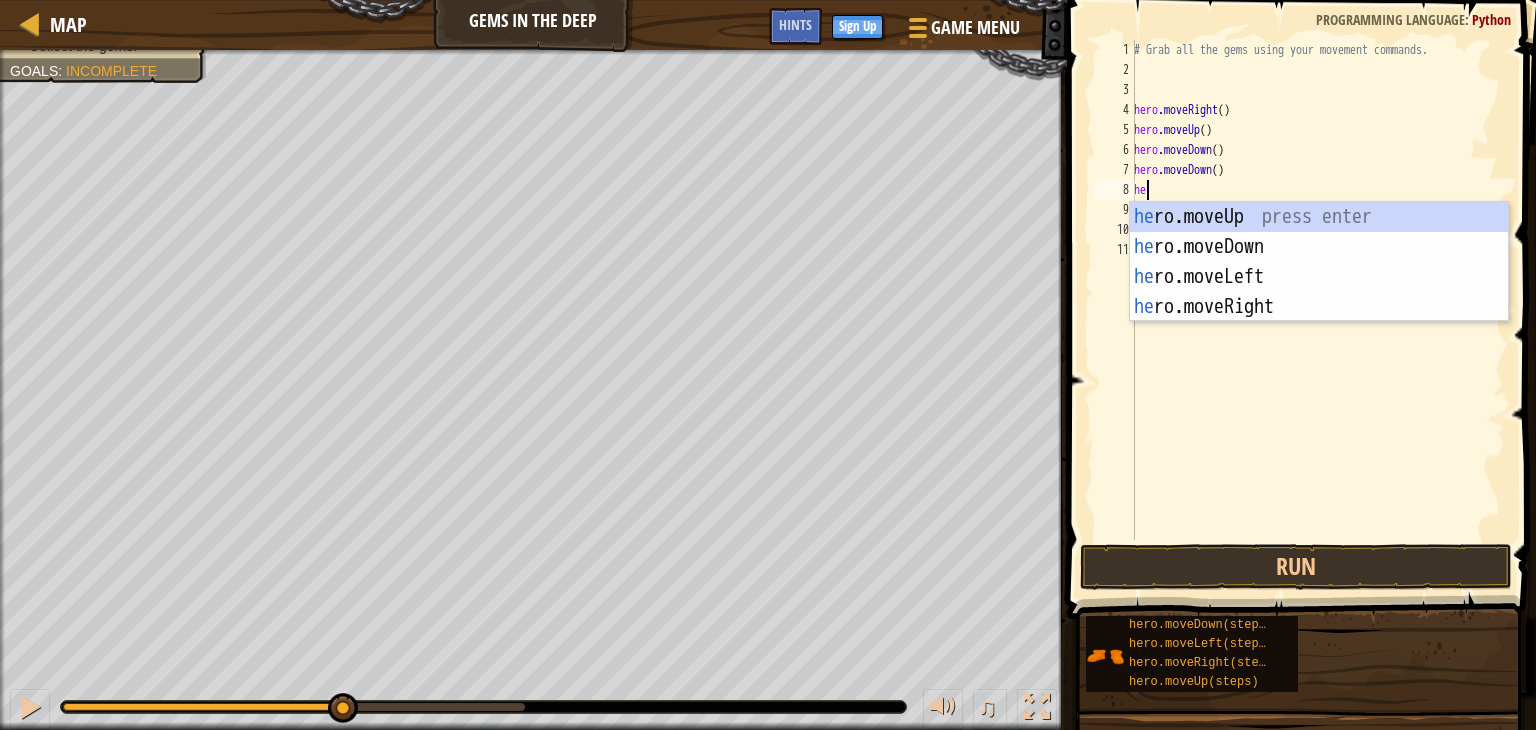 type on "her" 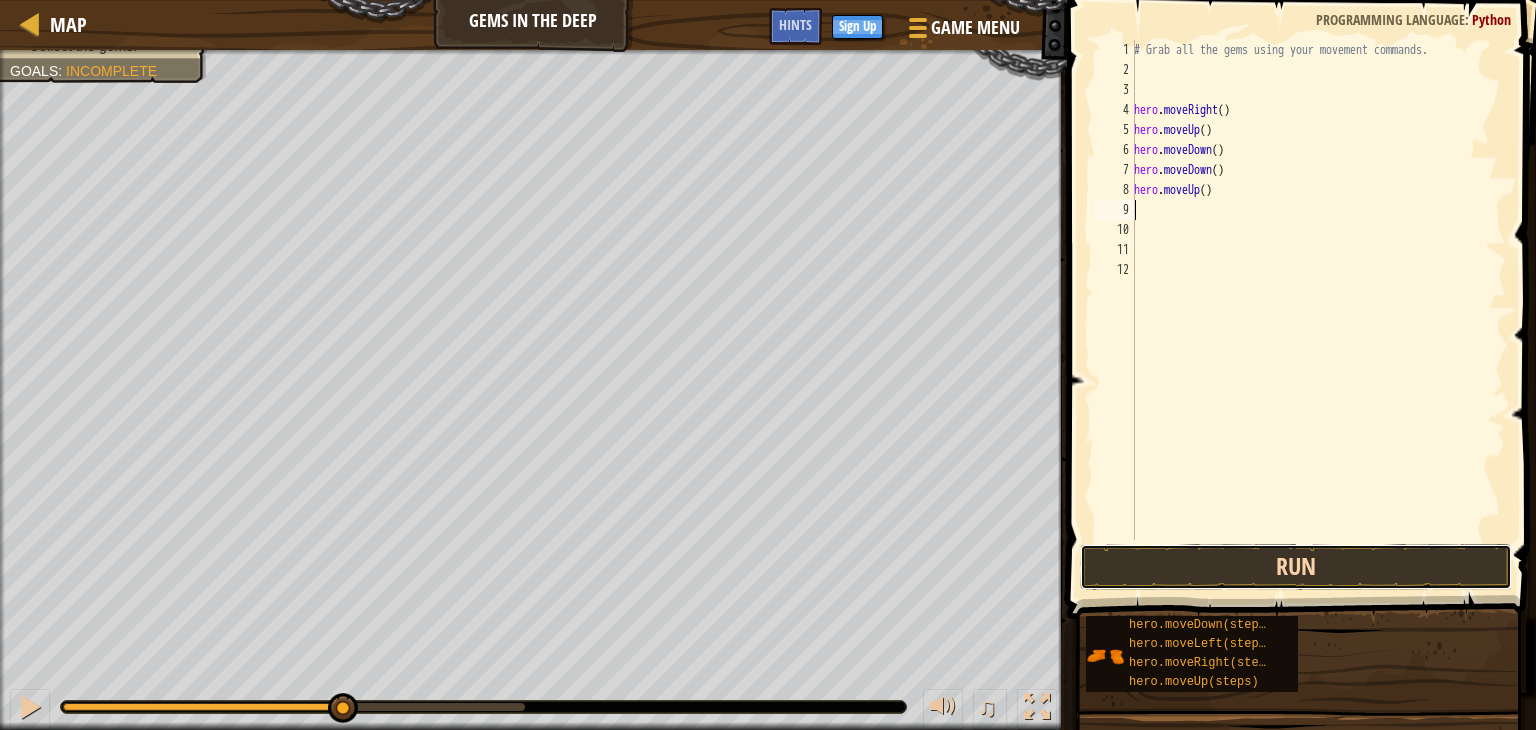 click on "Run" at bounding box center [1296, 567] 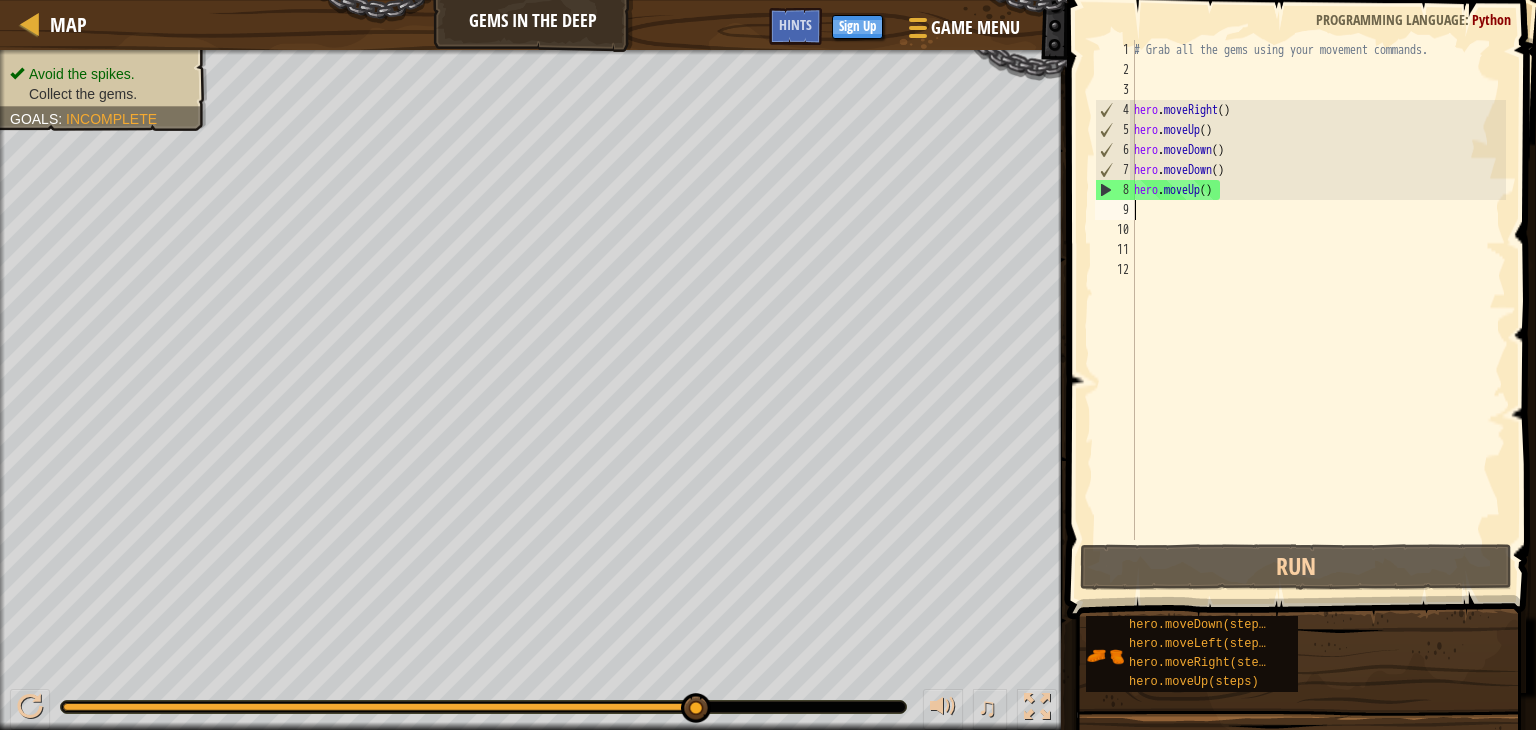type on "g" 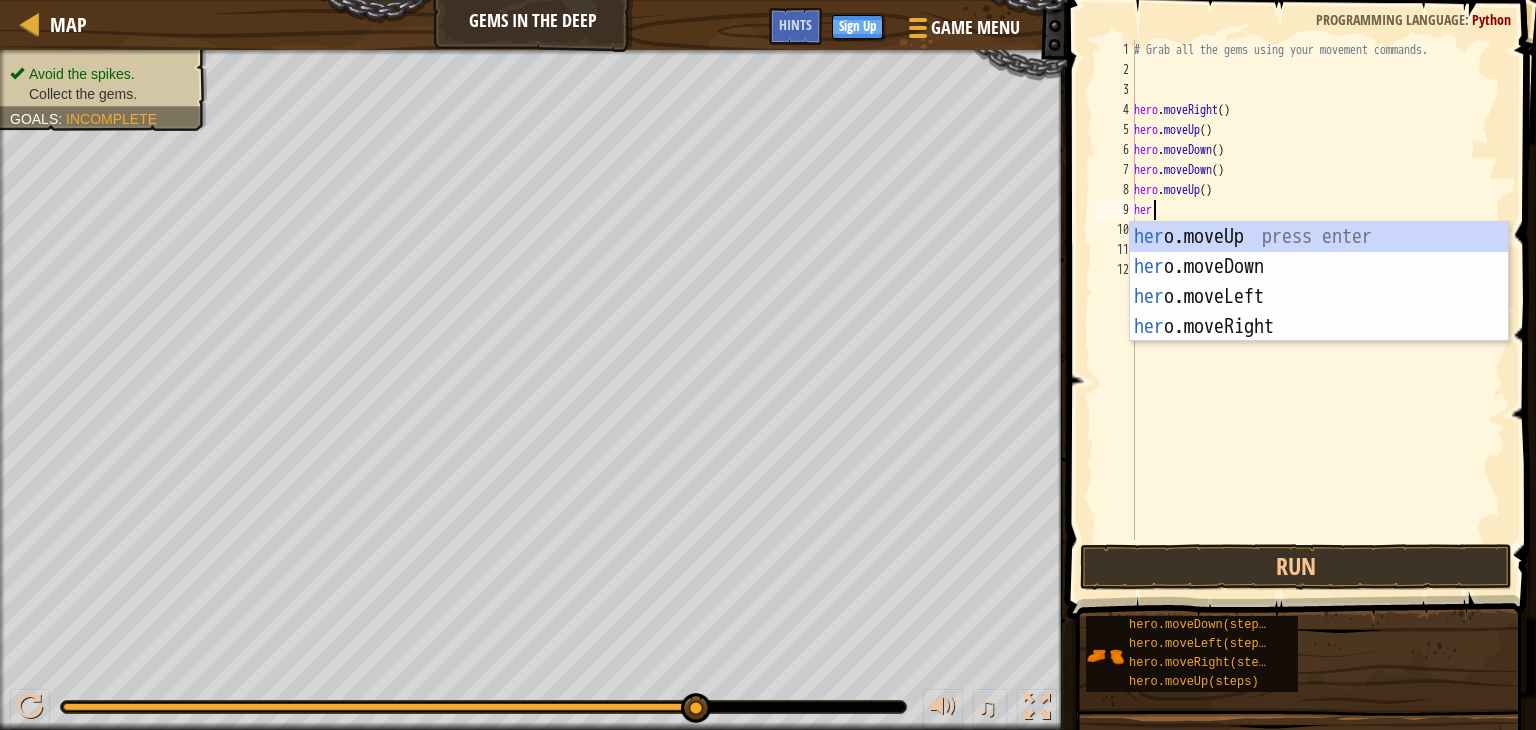 type on "hero" 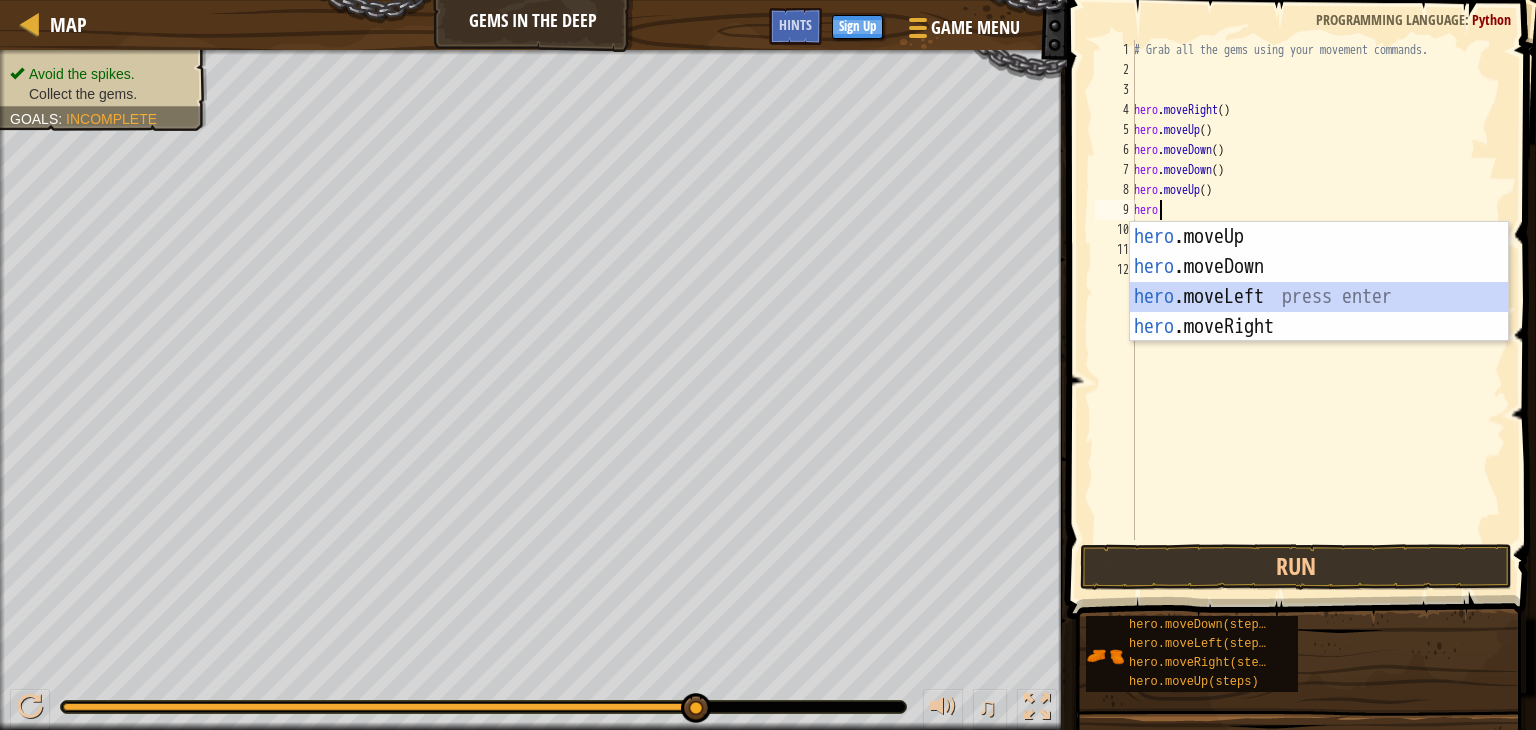 scroll, scrollTop: 9, scrollLeft: 0, axis: vertical 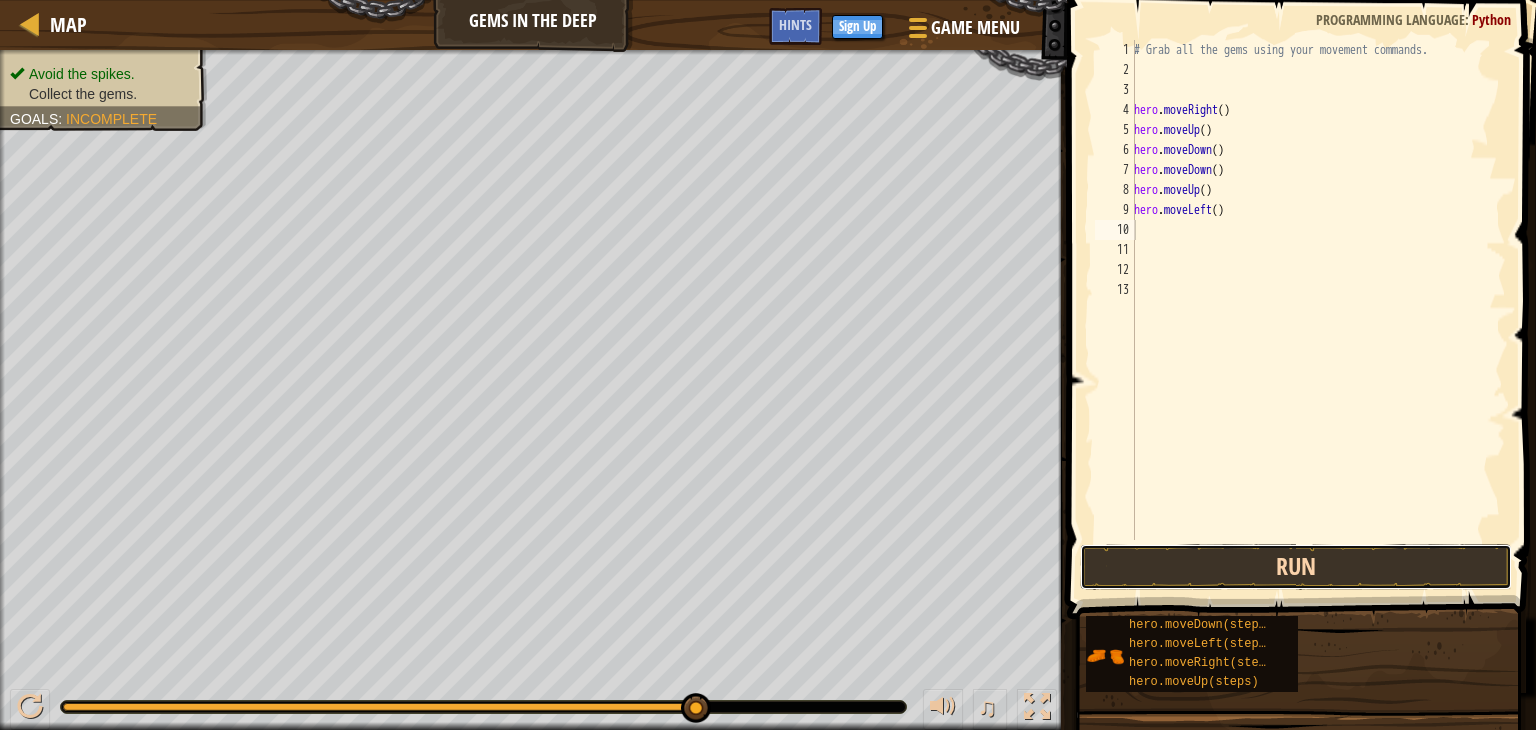 click on "Run" at bounding box center (1296, 567) 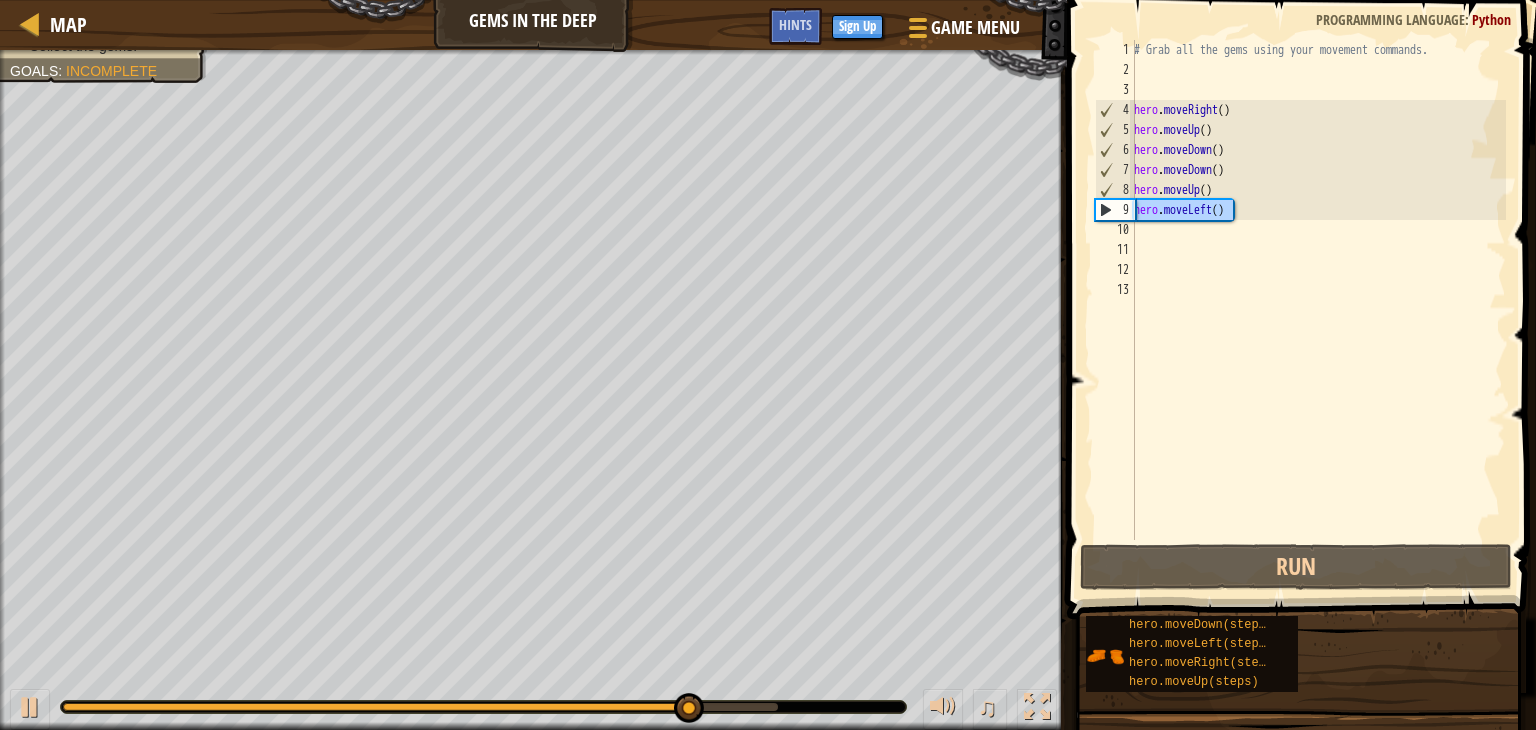 drag, startPoint x: 1270, startPoint y: 205, endPoint x: 1128, endPoint y: 215, distance: 142.35168 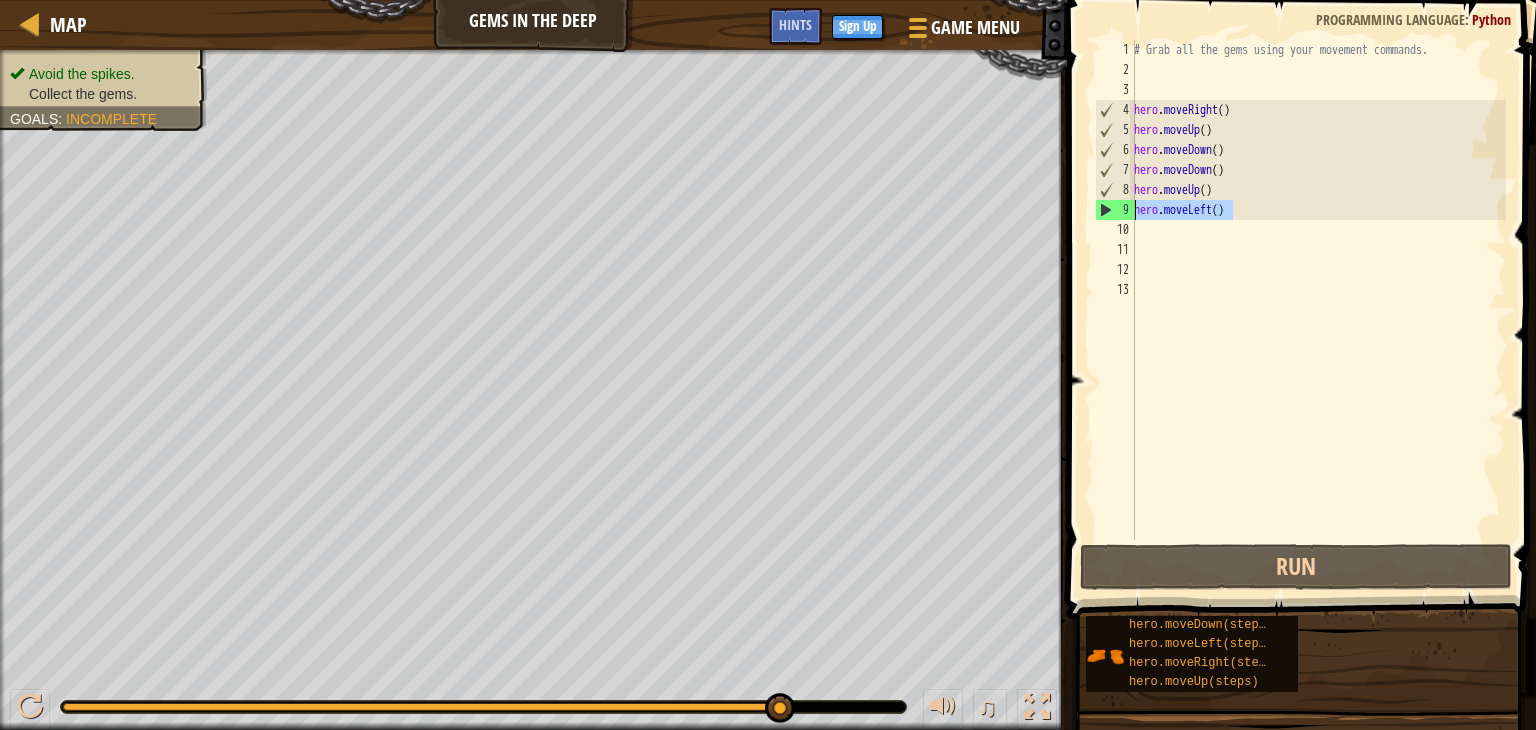 click on "# Grab all the gems using your movement commands. hero . moveRight ( ) hero . moveUp ( ) hero . moveDown ( ) hero . moveDown ( ) hero . moveUp ( ) hero . moveLeft ( )" at bounding box center [1318, 310] 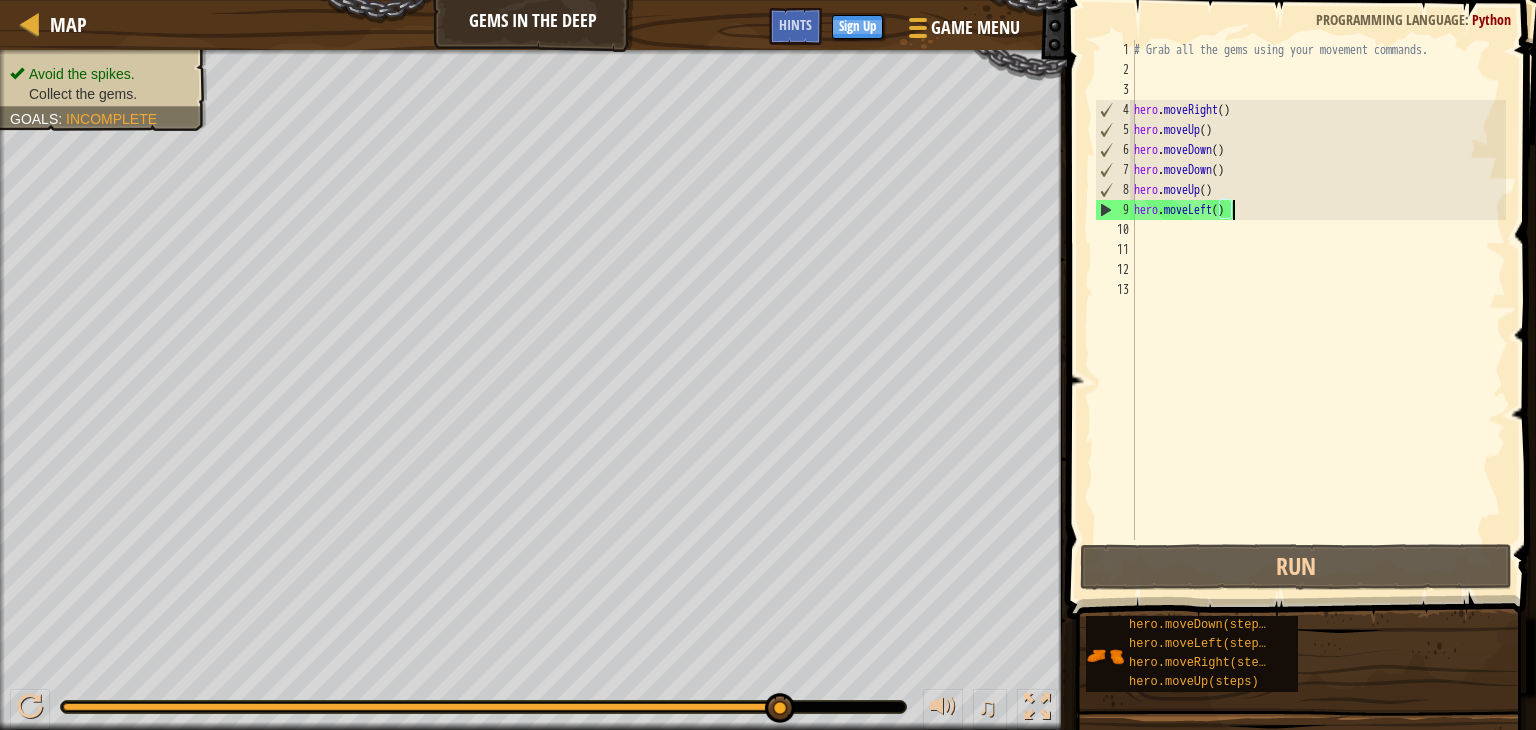 click on "# Grab all the gems using your movement commands. hero . moveRight ( ) hero . moveUp ( ) hero . moveDown ( ) hero . moveDown ( ) hero . moveUp ( ) hero . moveLeft ( )" at bounding box center [1318, 310] 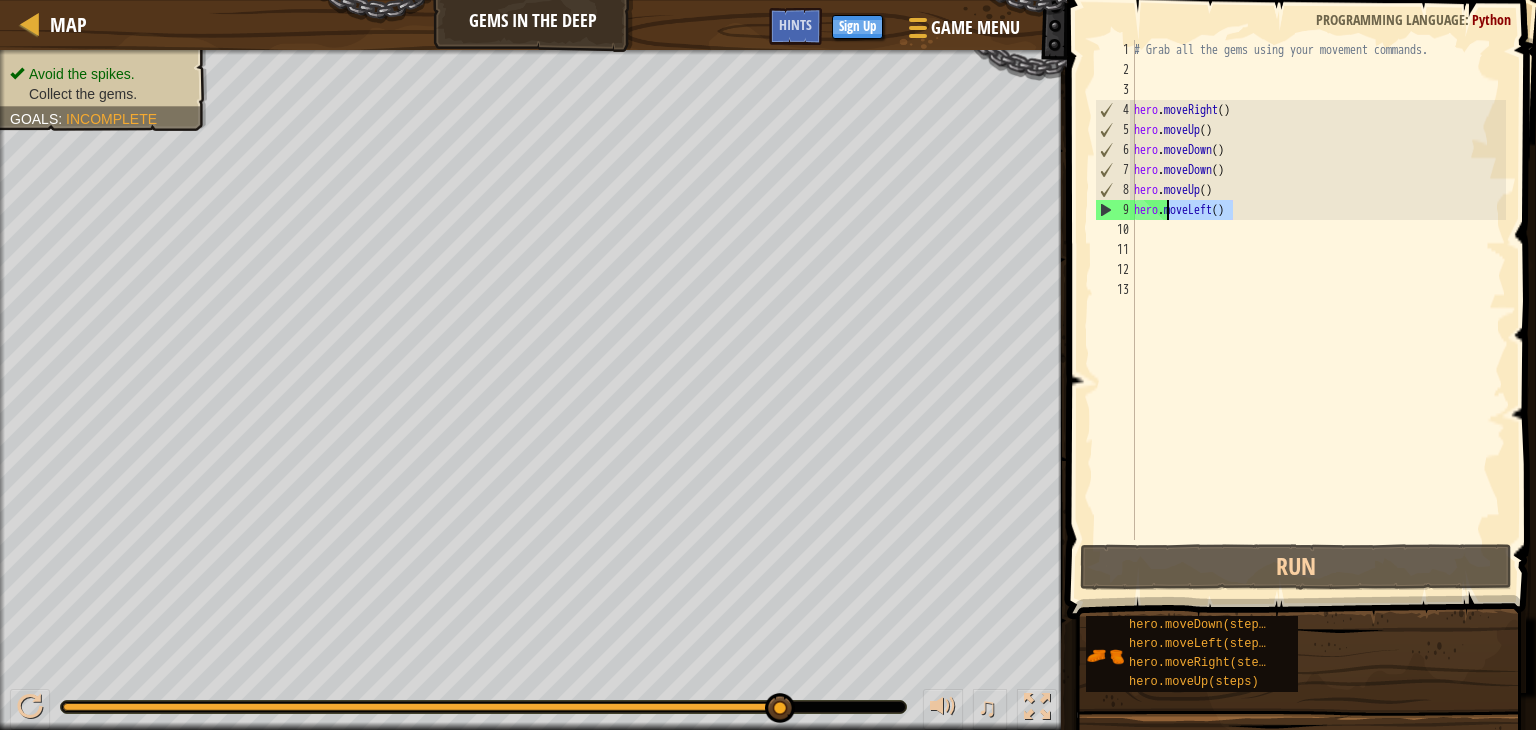 drag, startPoint x: 1244, startPoint y: 212, endPoint x: 1168, endPoint y: 216, distance: 76.105194 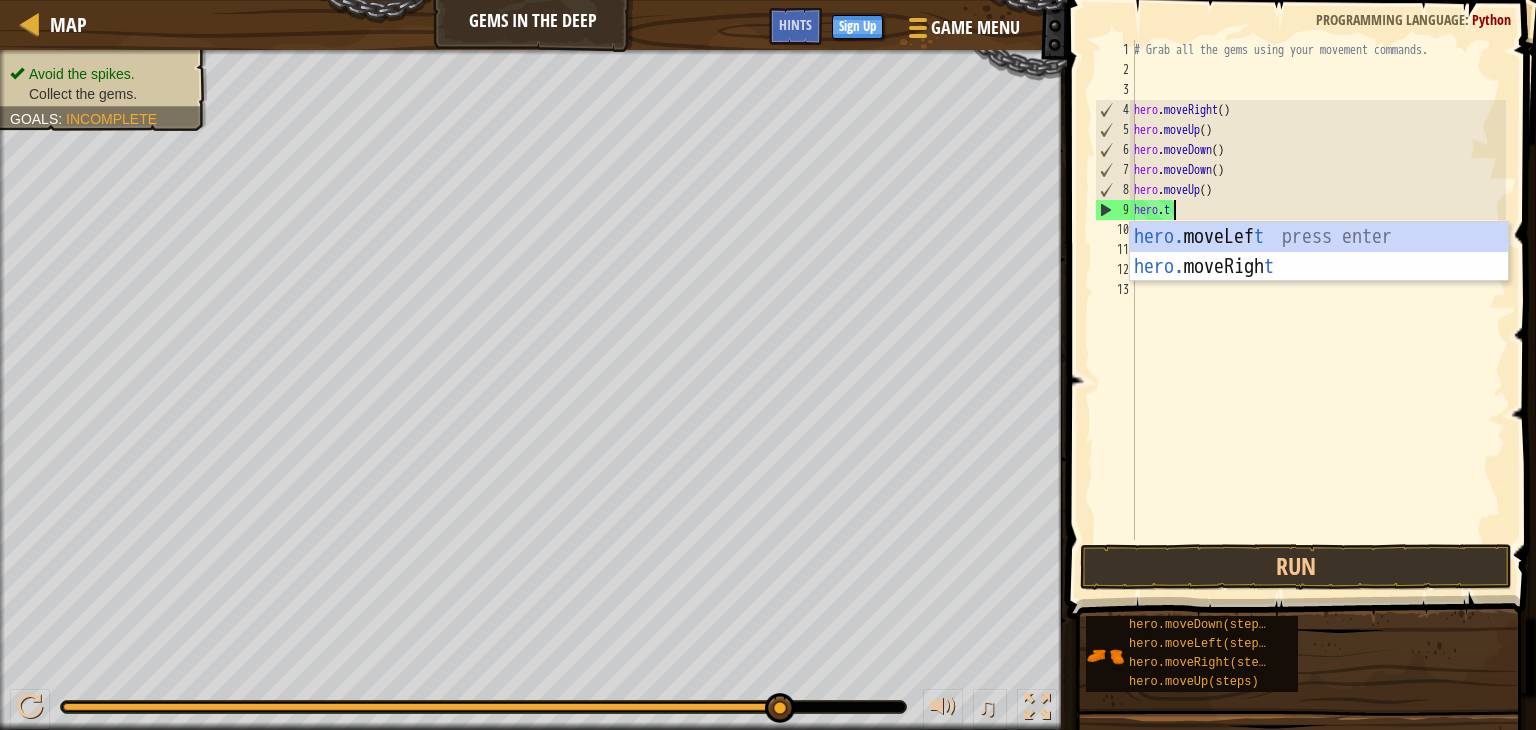 scroll, scrollTop: 9, scrollLeft: 1, axis: both 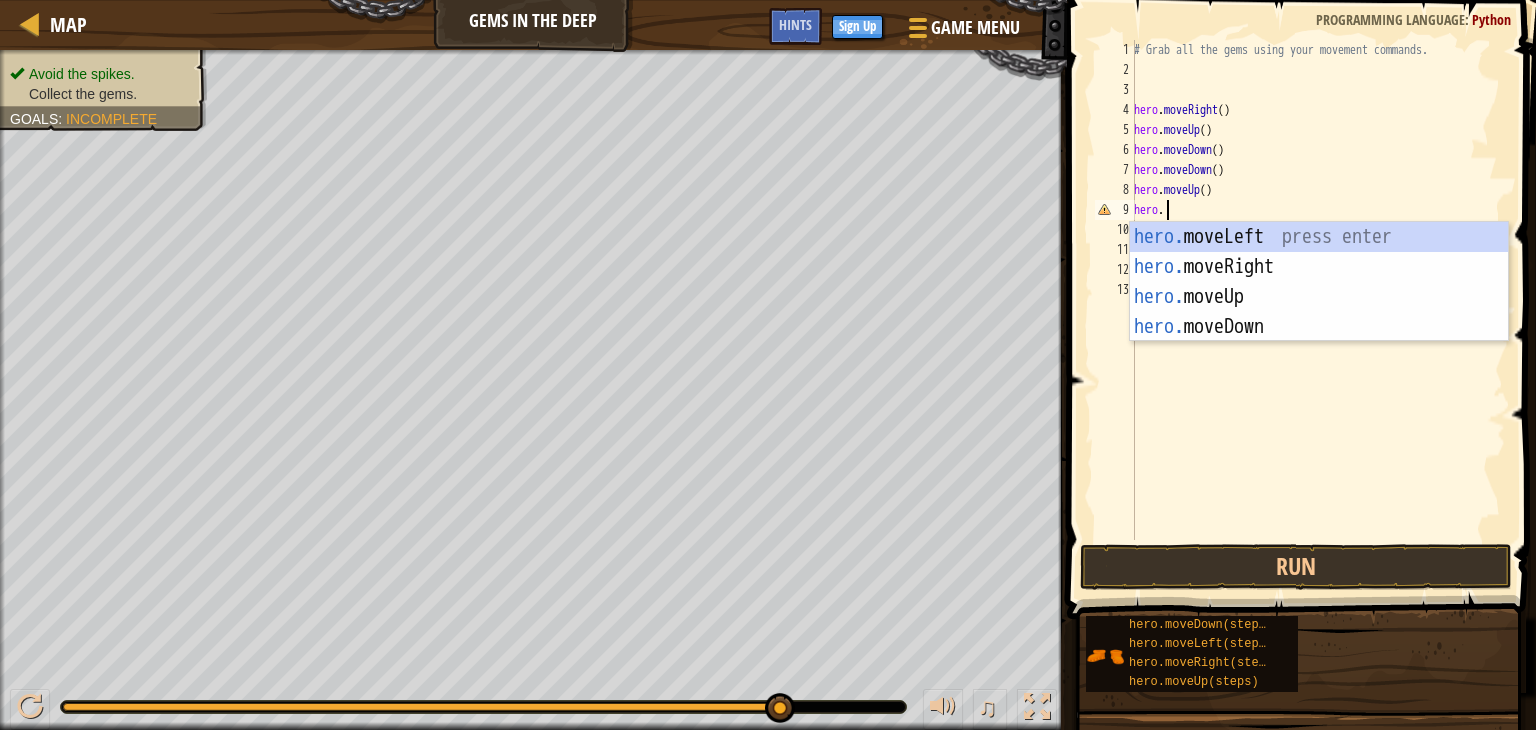 type on "hero.r" 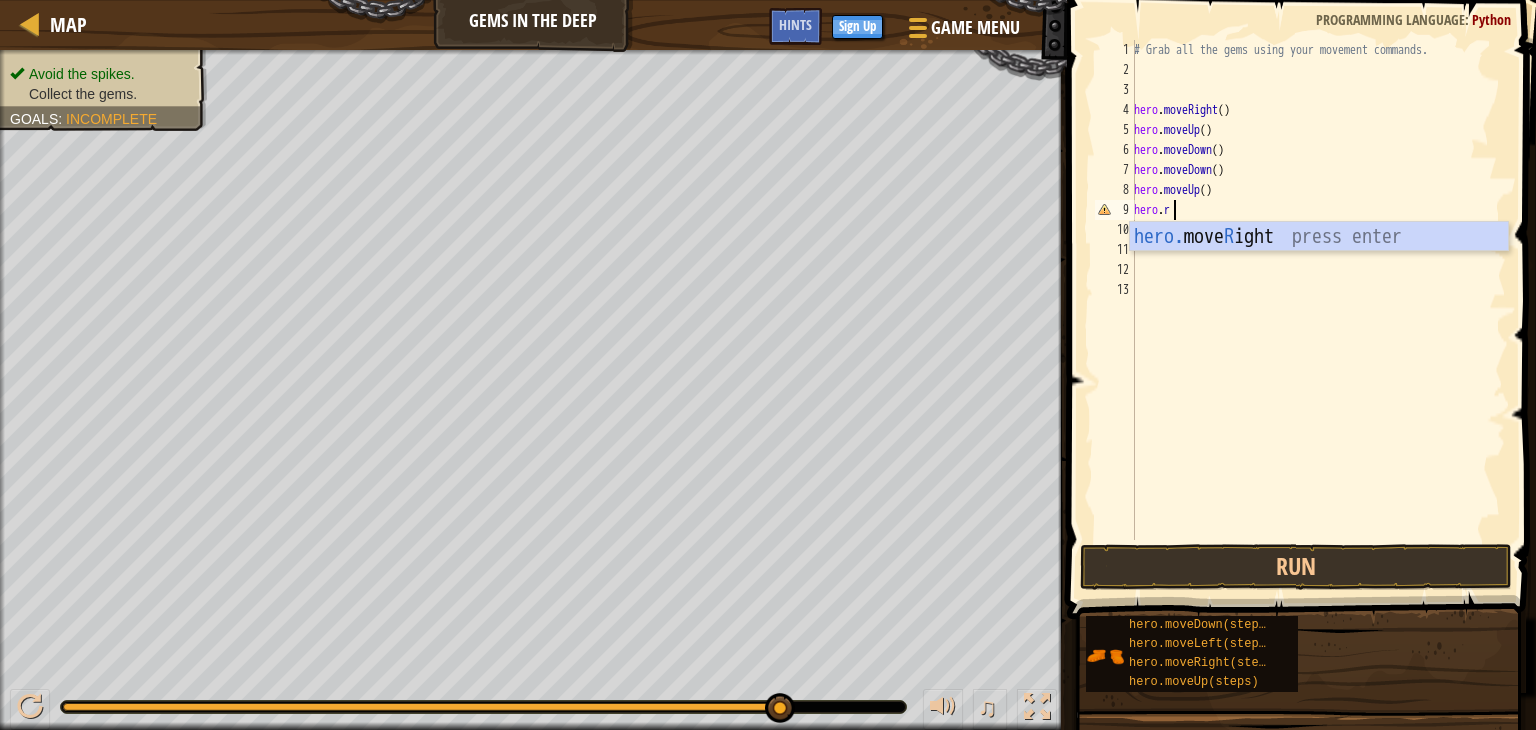 scroll, scrollTop: 9, scrollLeft: 0, axis: vertical 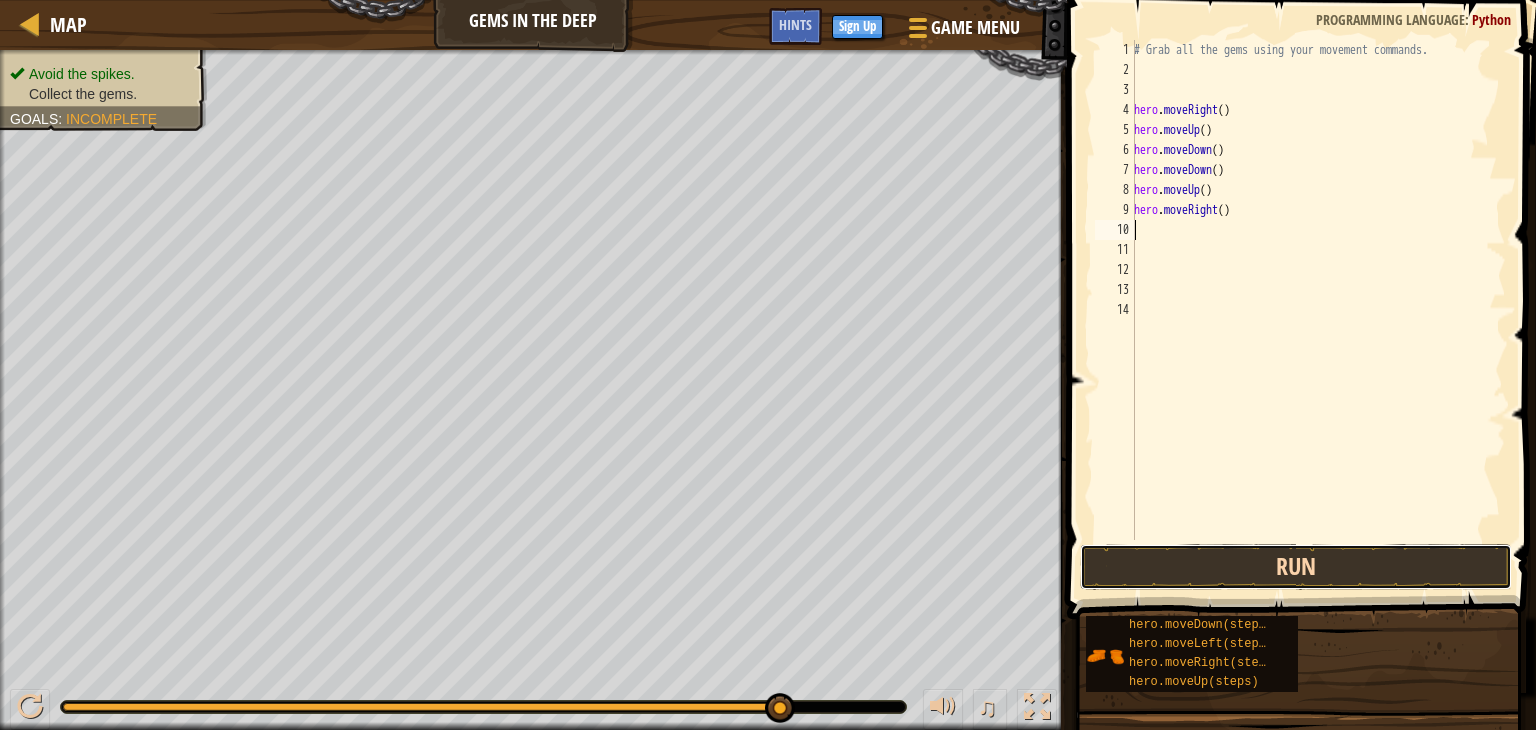 click on "Run" at bounding box center (1296, 567) 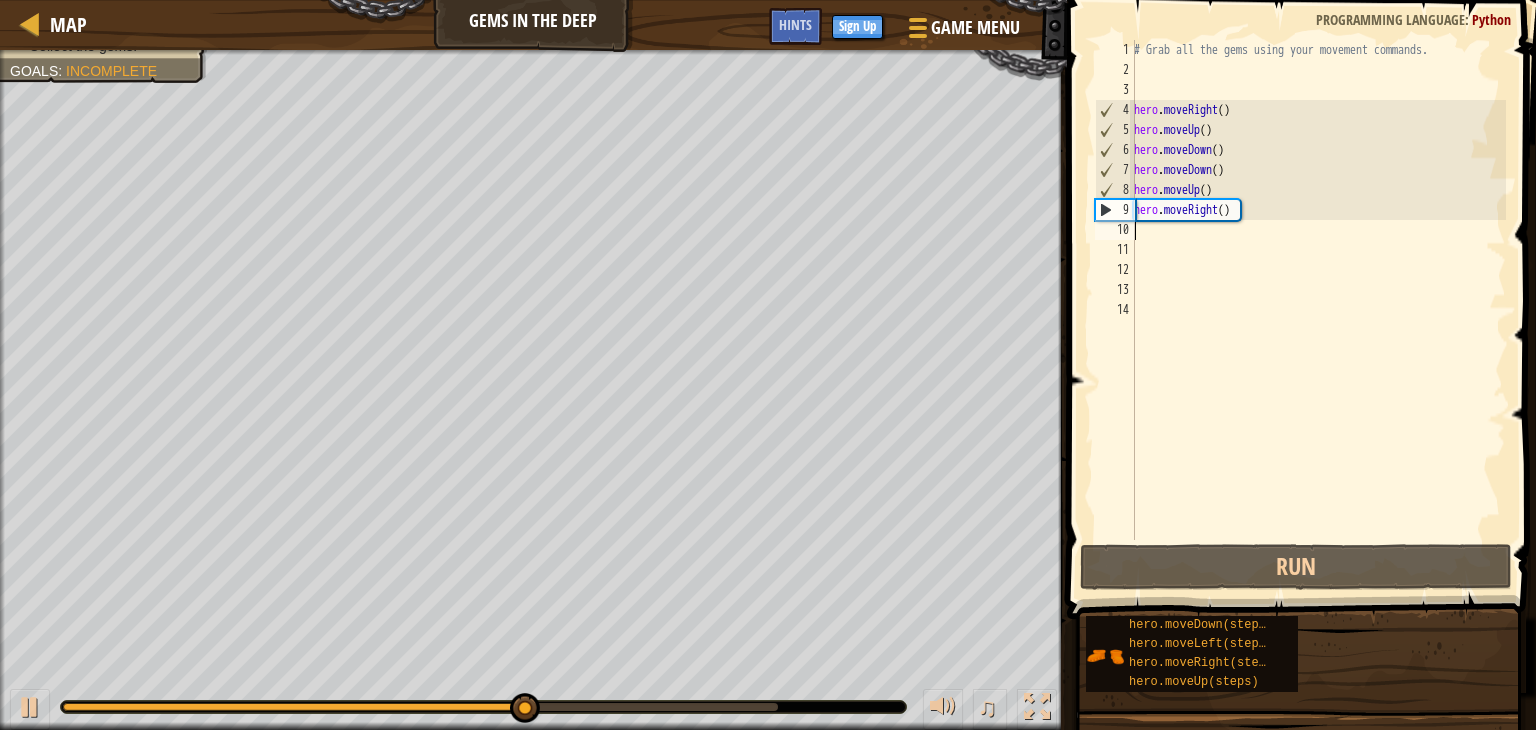 type on "h" 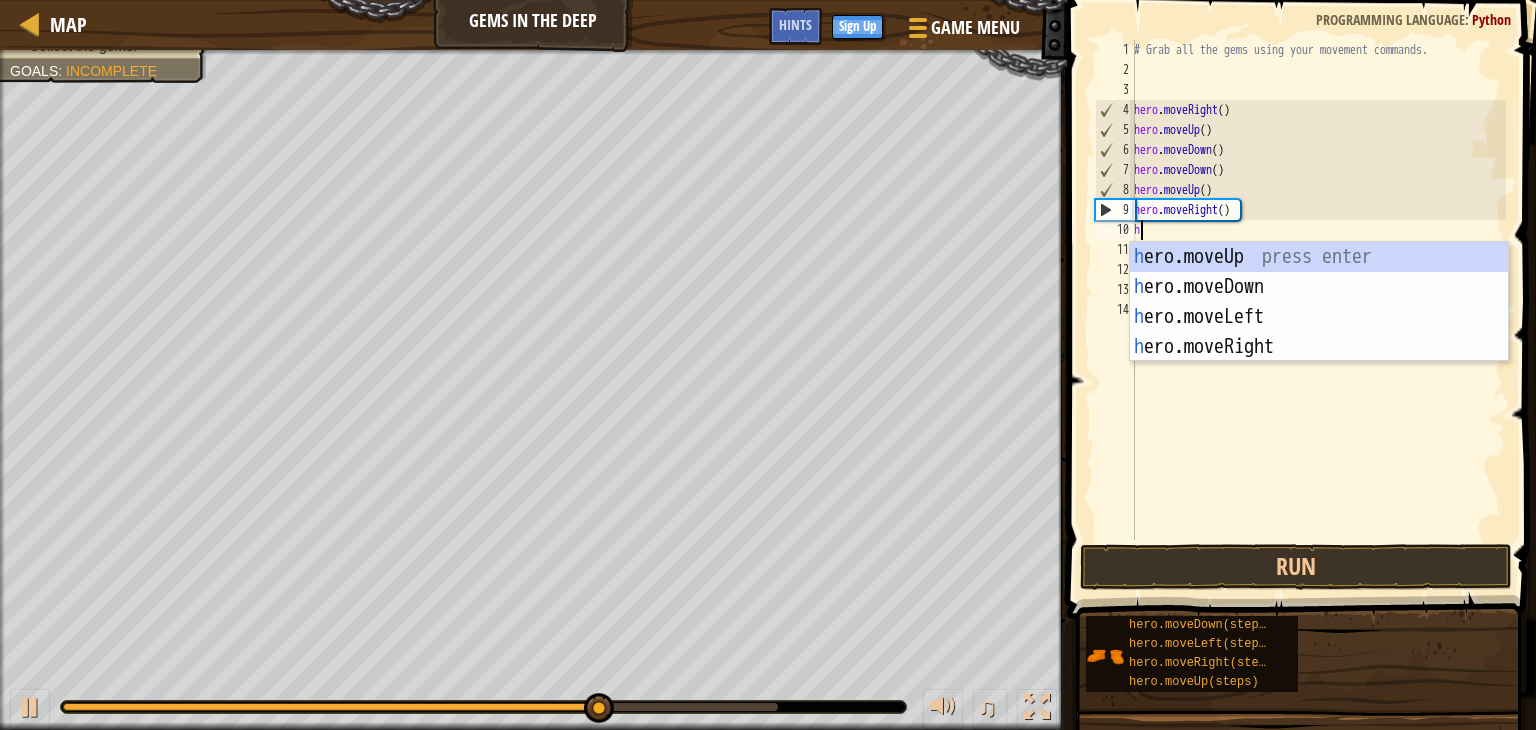 type 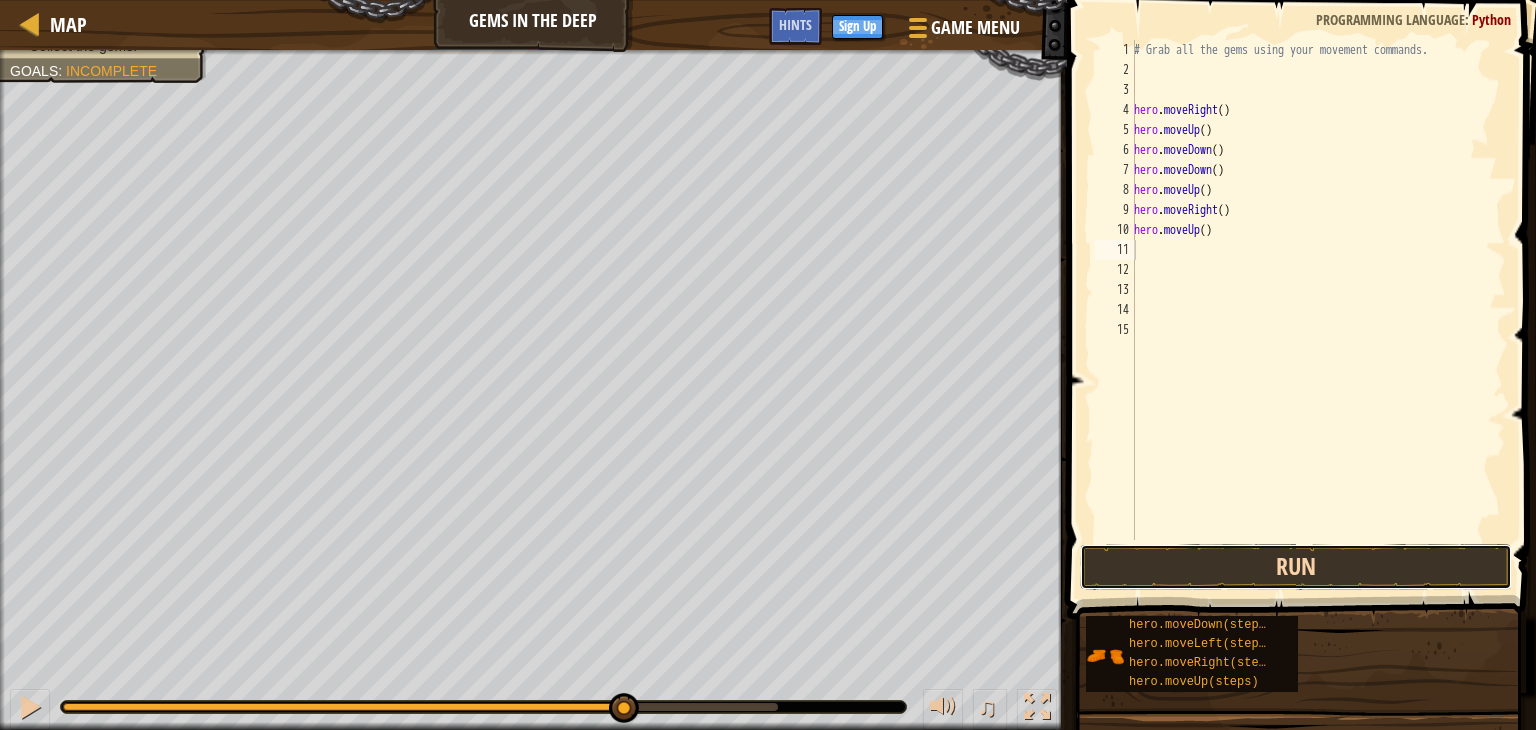 click on "Run" at bounding box center (1296, 567) 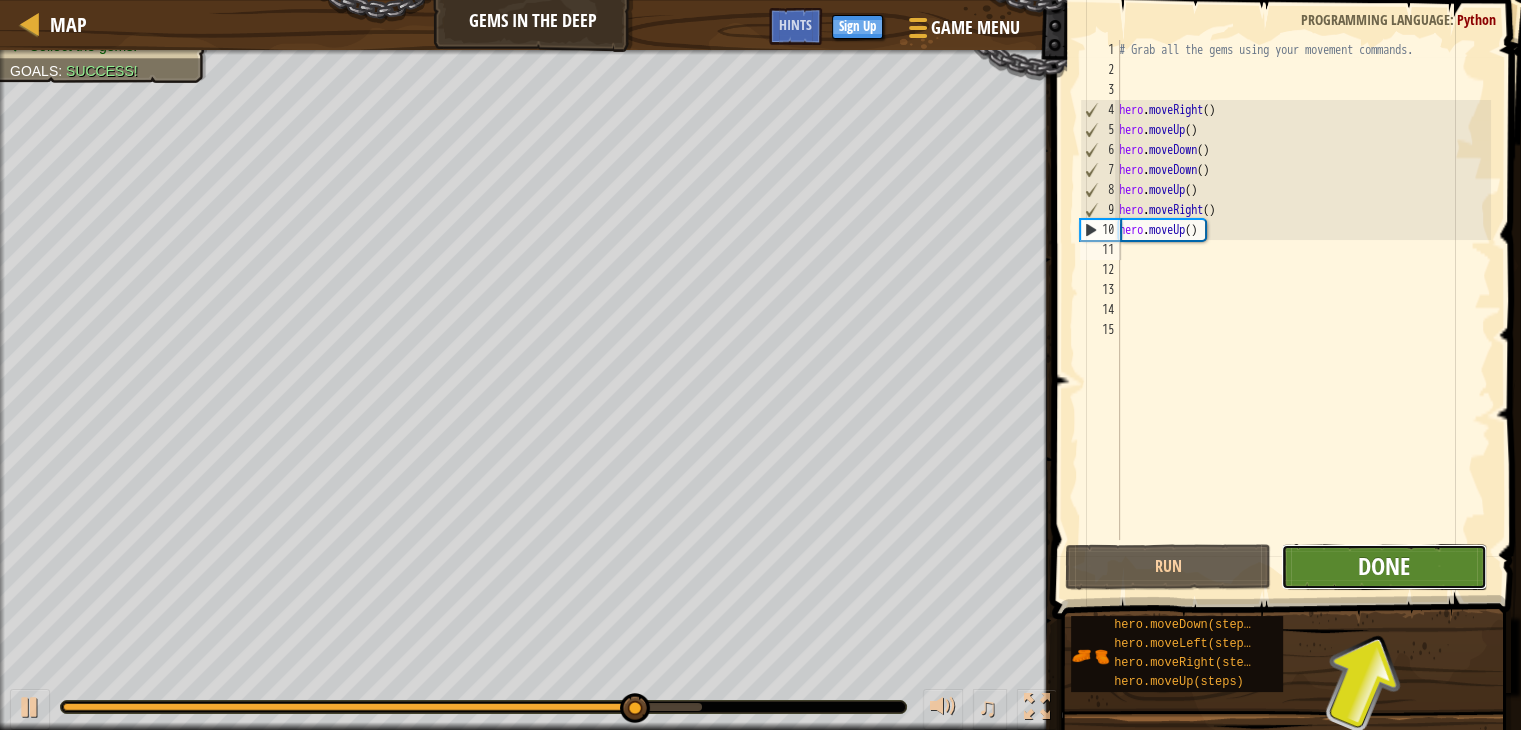 click on "Done" at bounding box center [1384, 566] 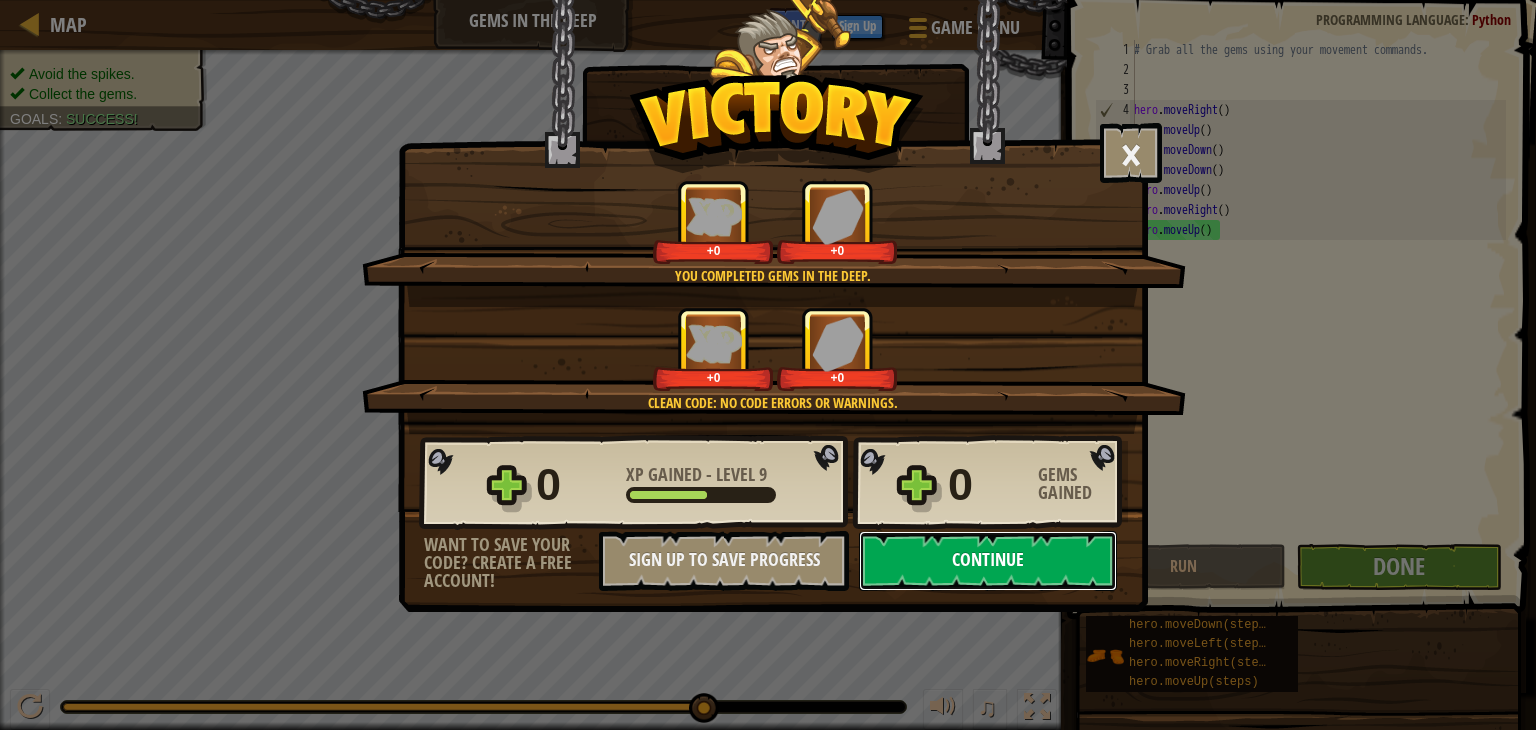 click on "Continue" at bounding box center [988, 561] 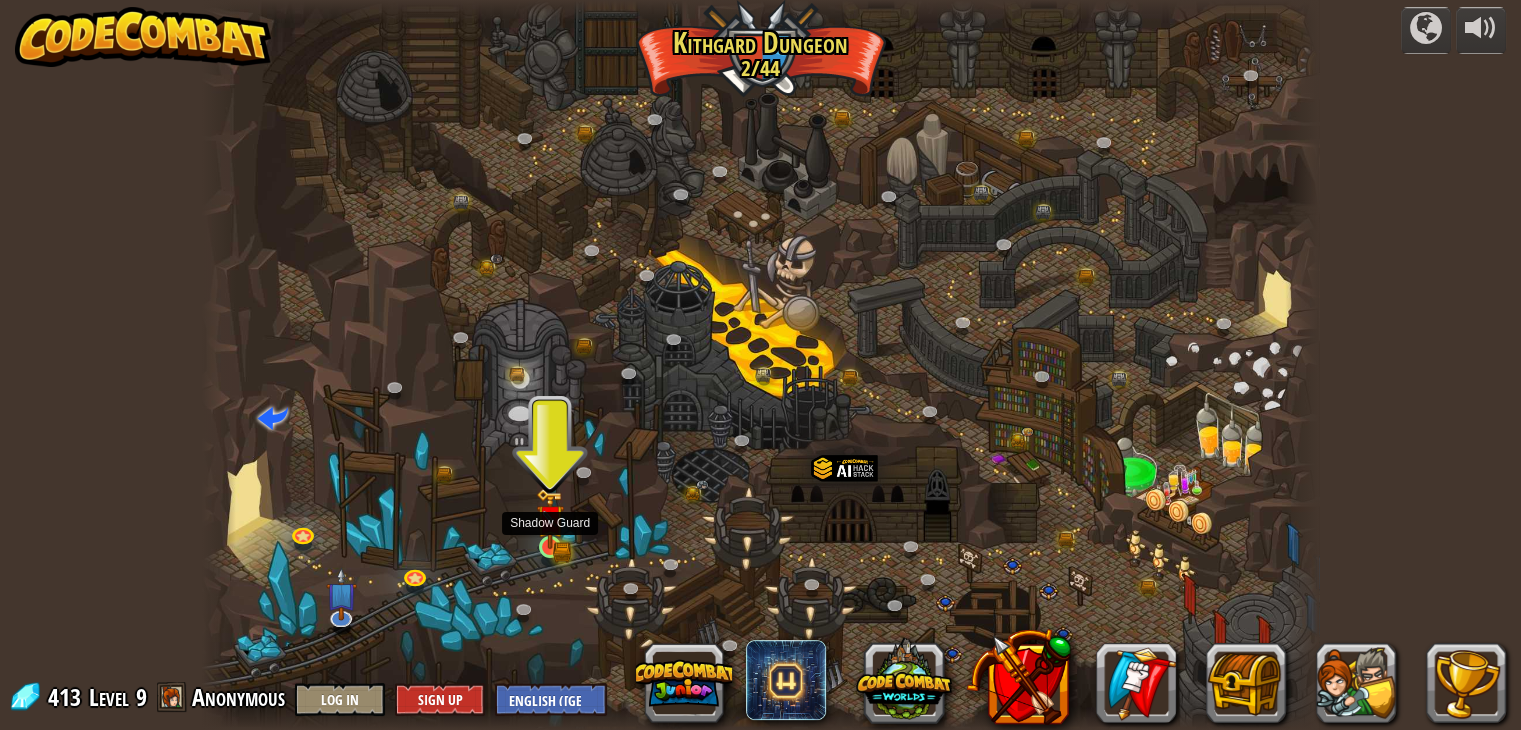 click at bounding box center (550, 519) 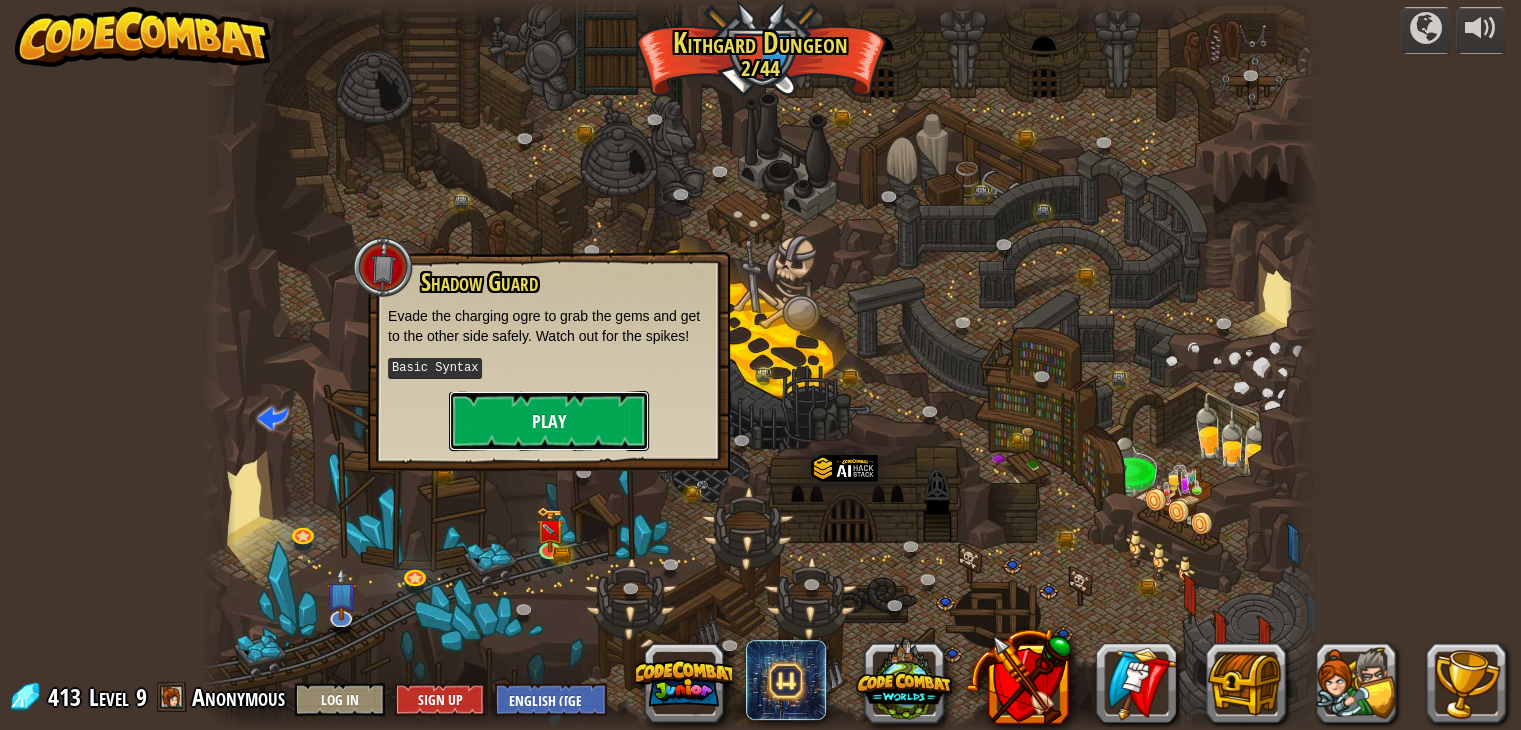 click on "Play" at bounding box center (549, 421) 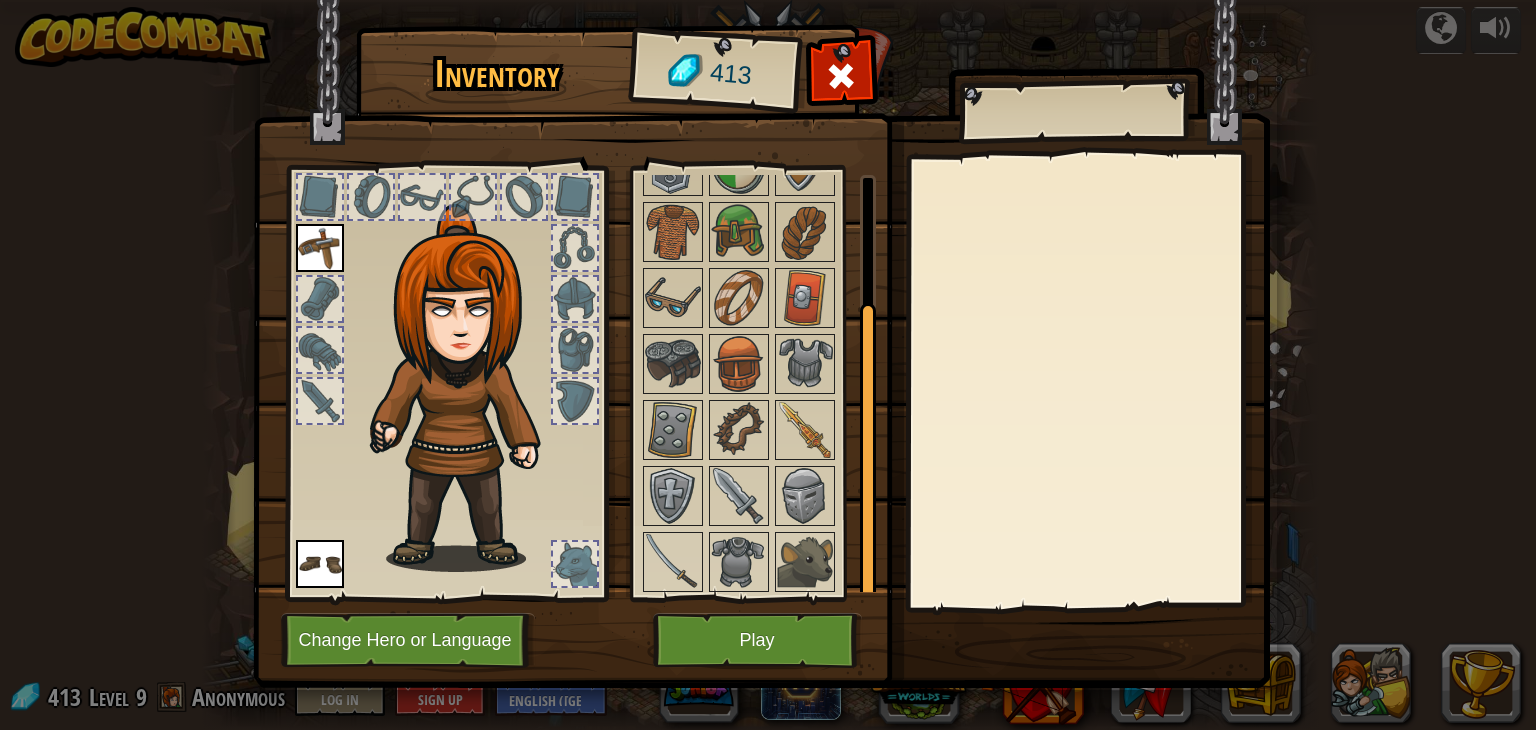 scroll, scrollTop: 0, scrollLeft: 0, axis: both 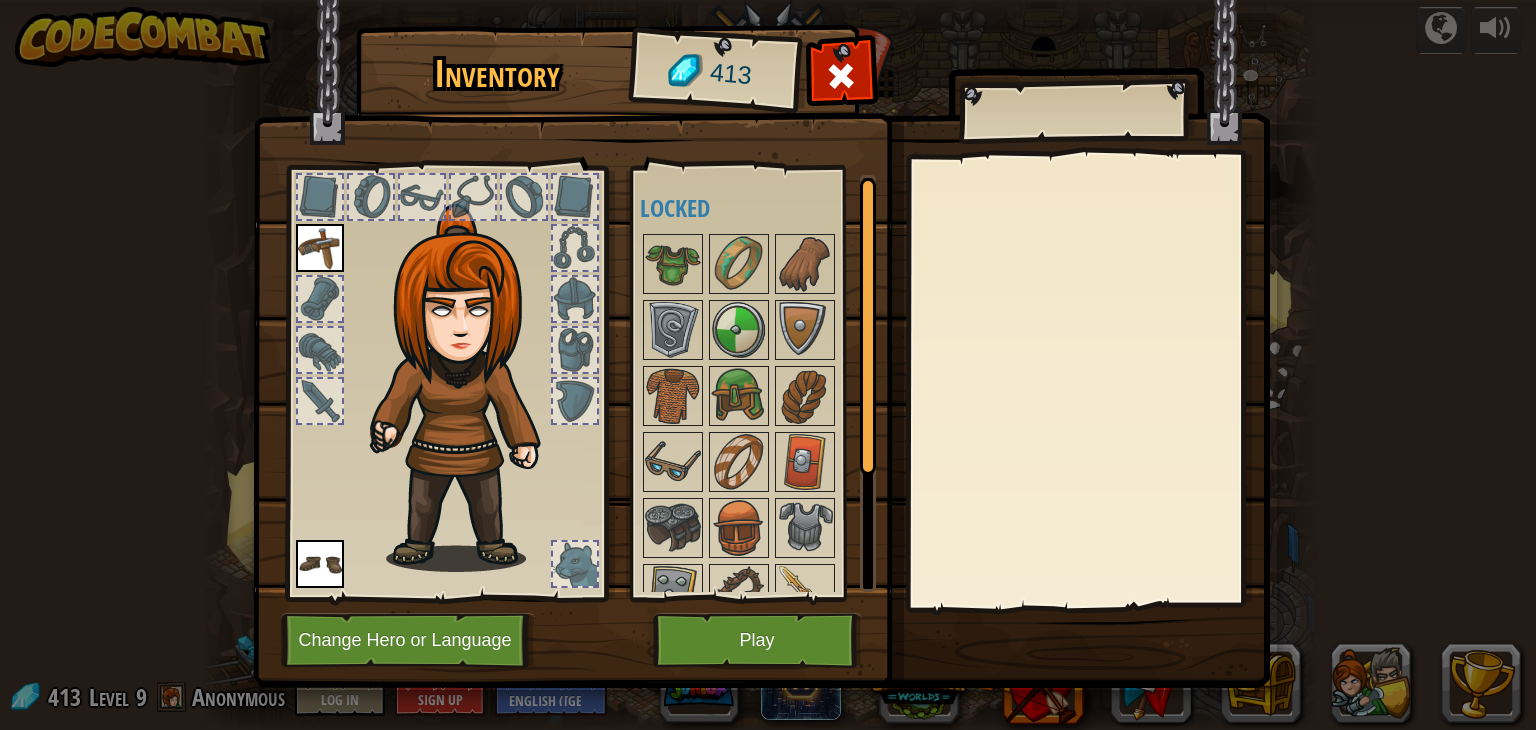 click at bounding box center [575, 564] 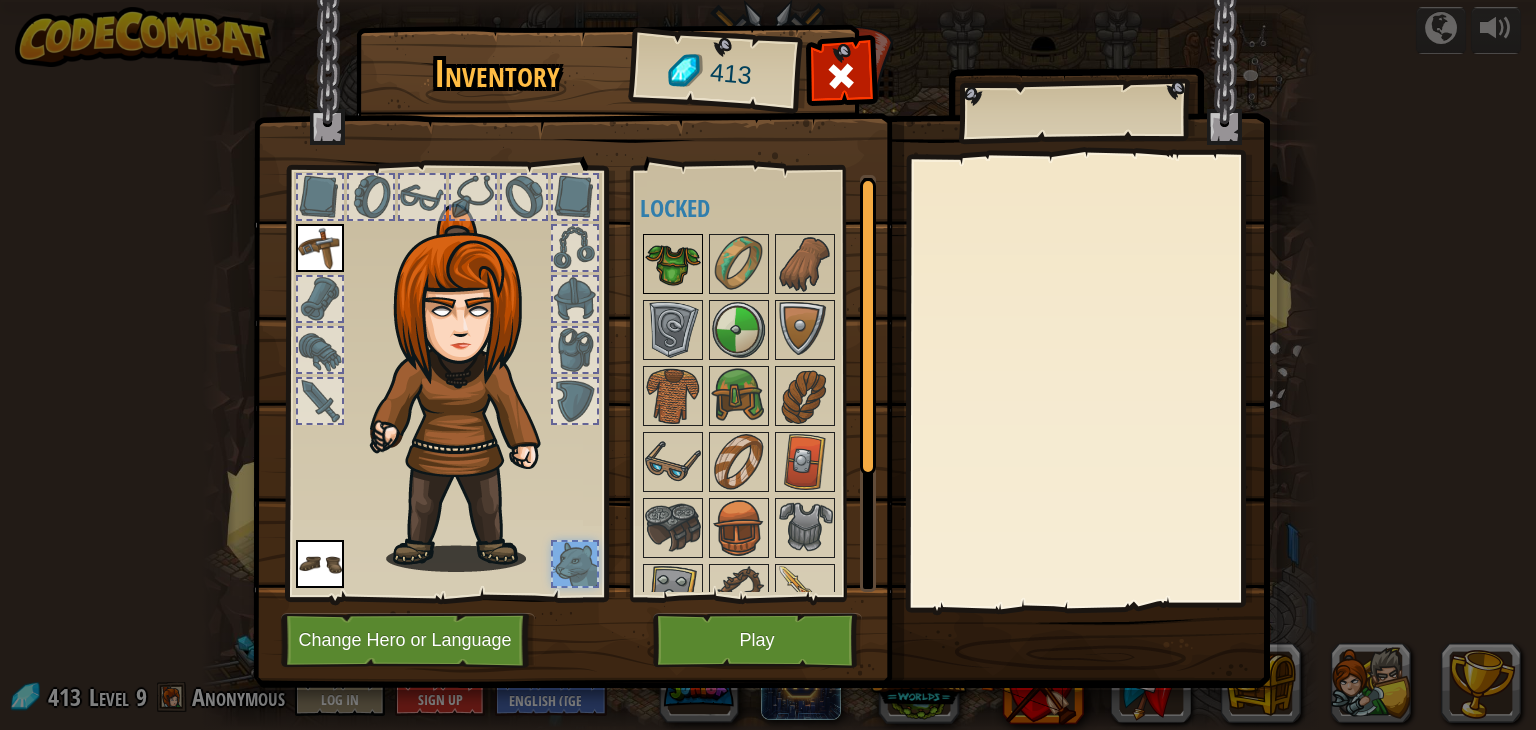 click at bounding box center [673, 264] 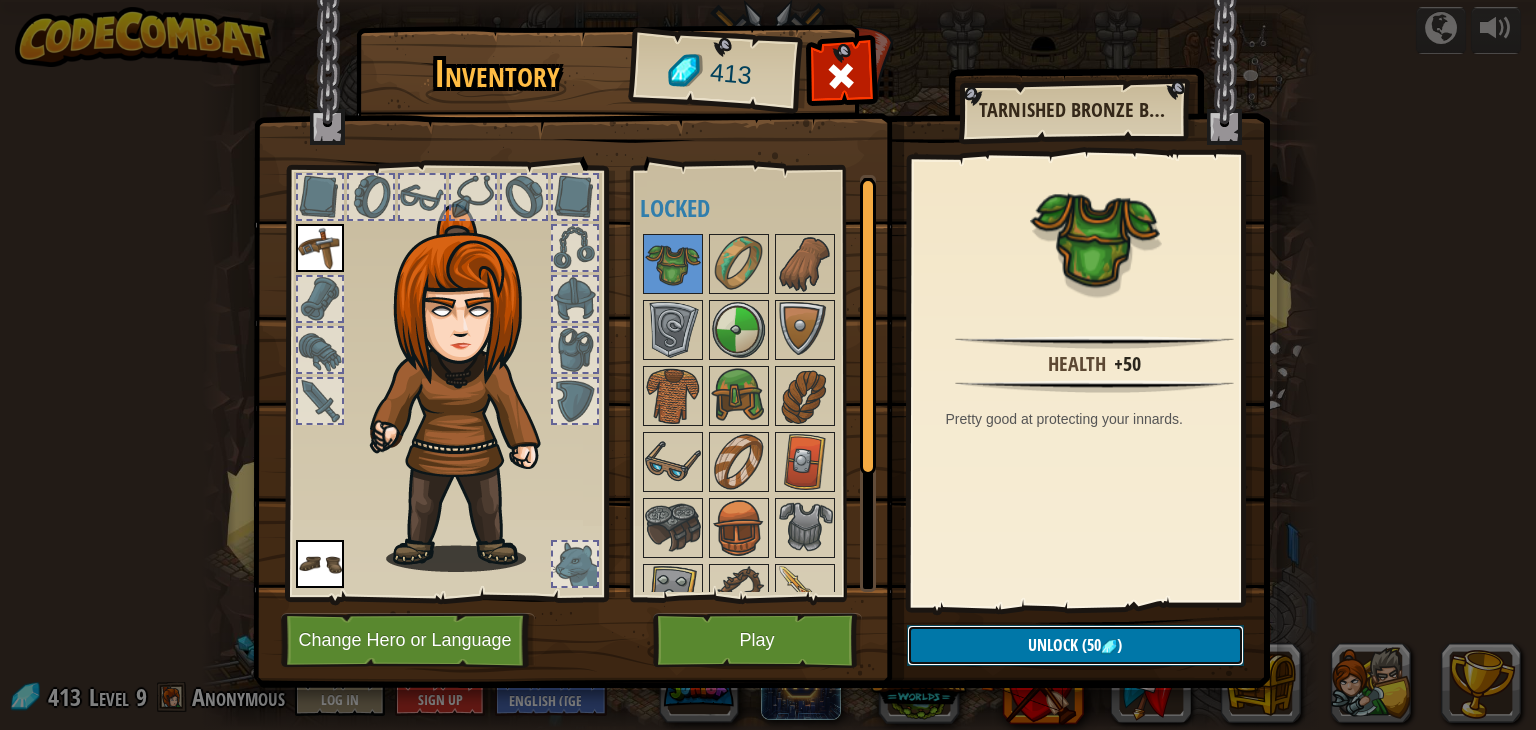 click on "Unlock (50 )" at bounding box center (1075, 645) 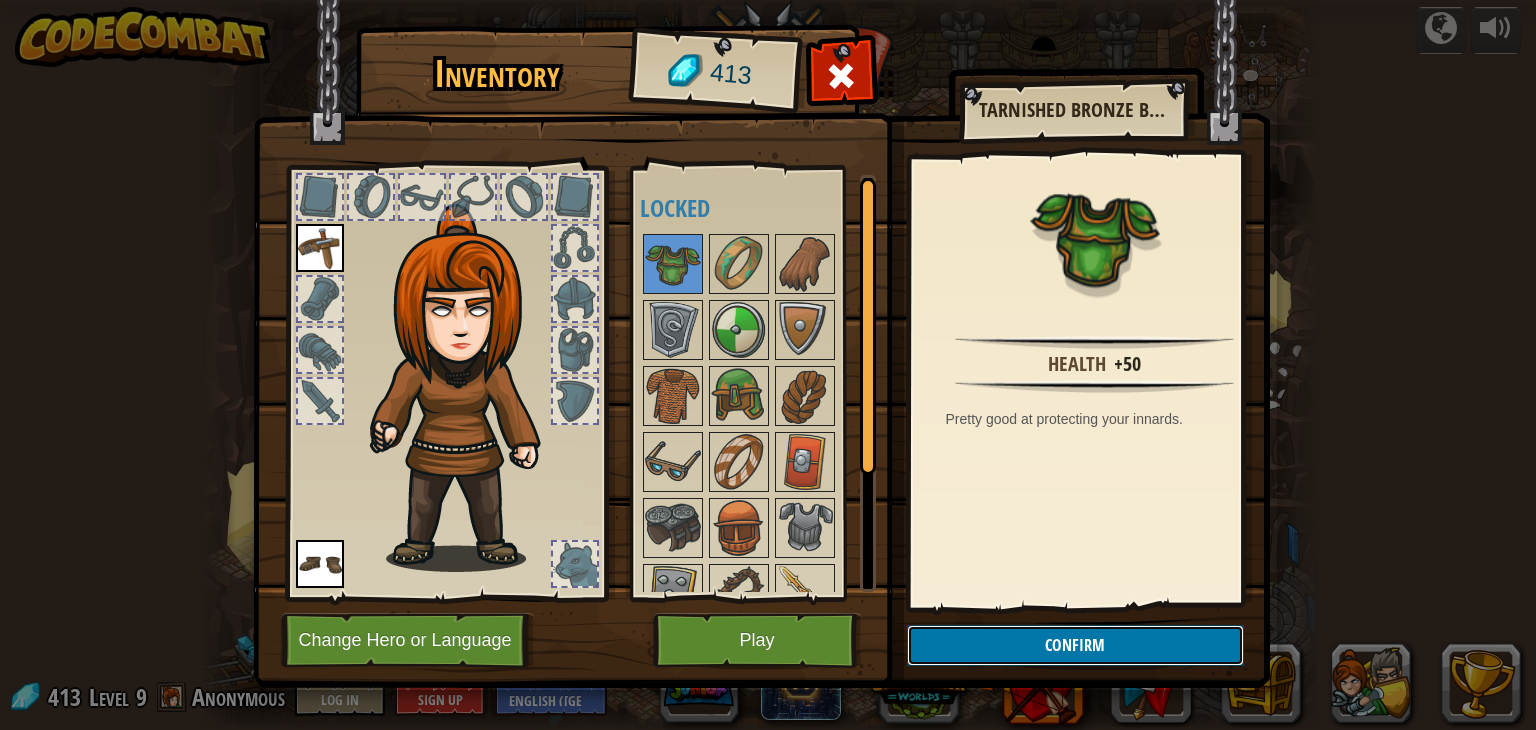 click on "Confirm" at bounding box center (1075, 645) 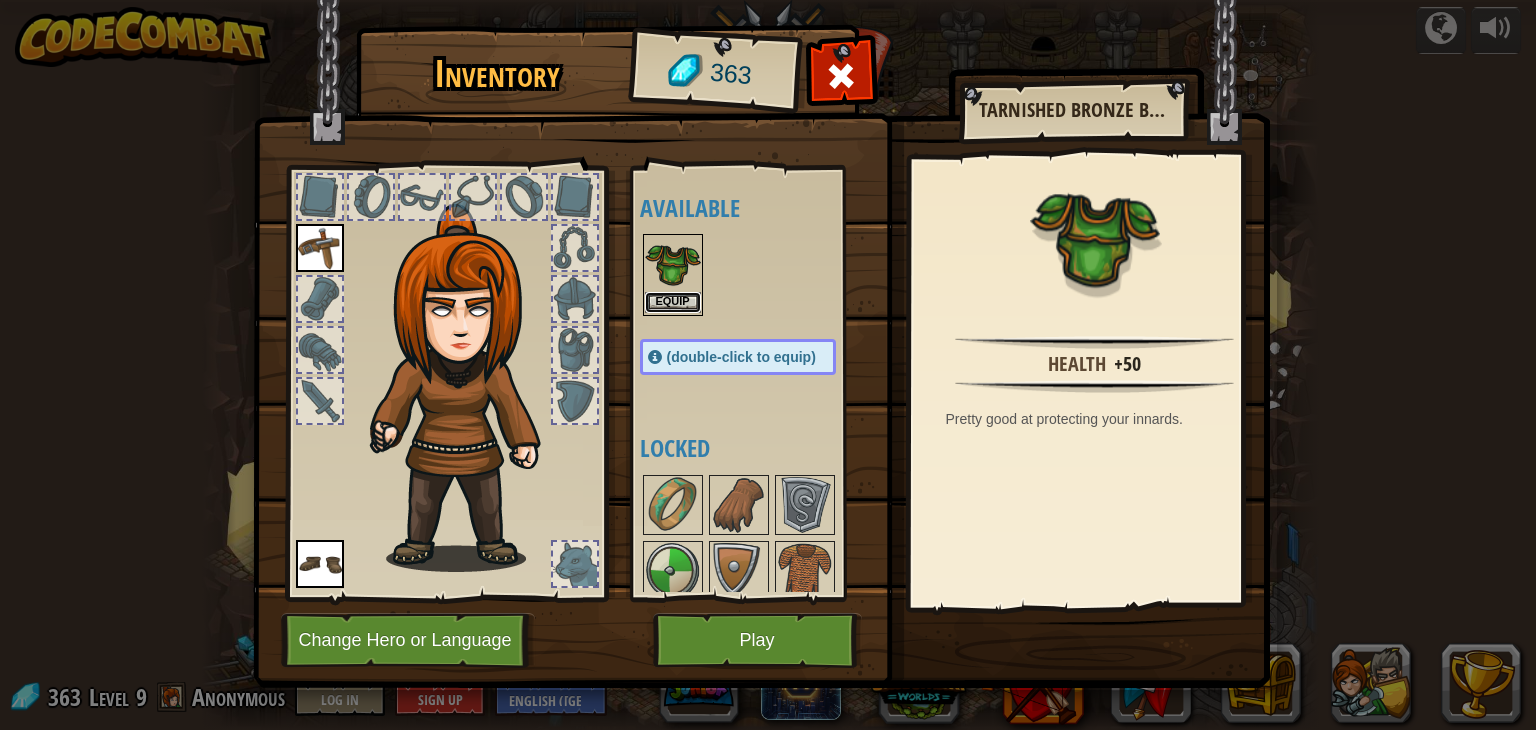 click on "Equip" at bounding box center (673, 302) 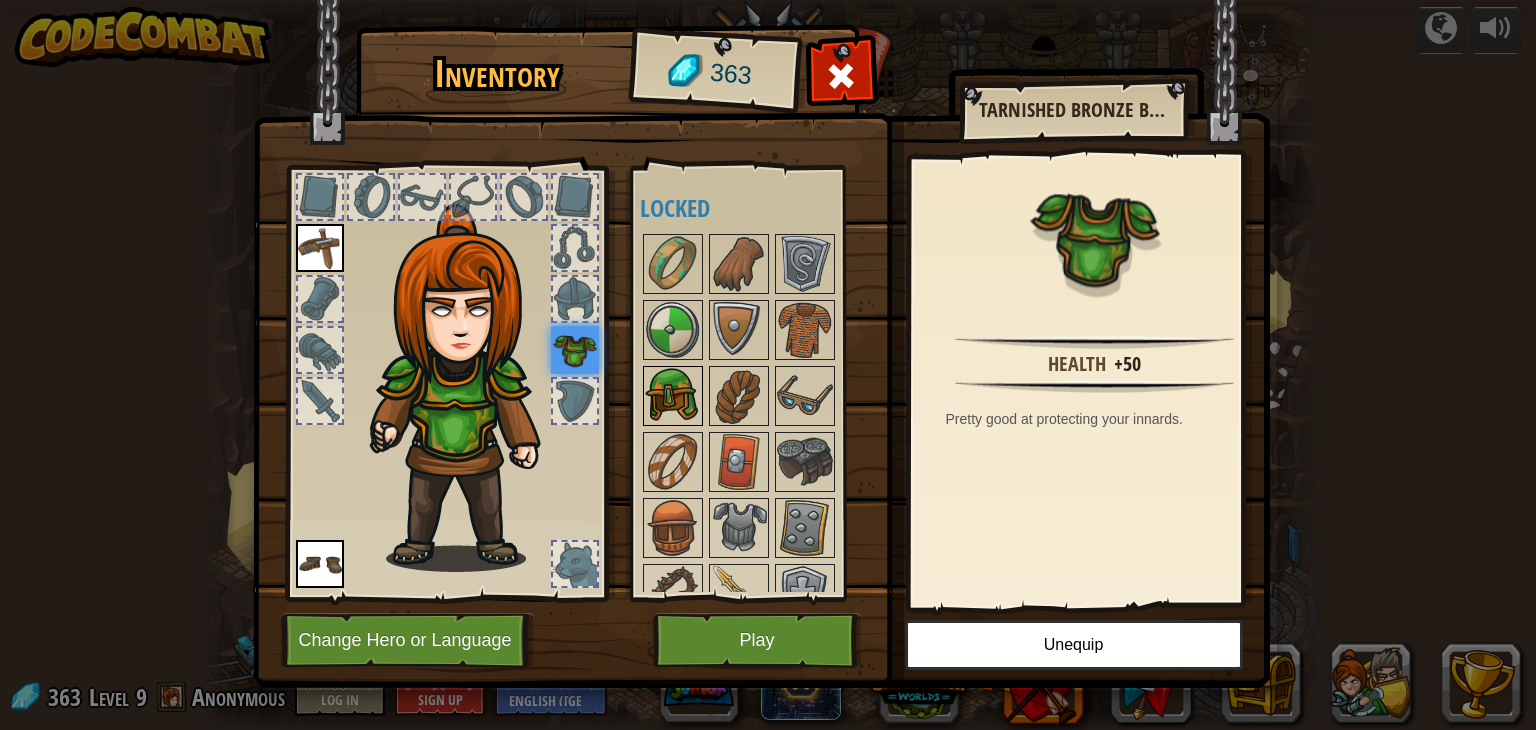 click at bounding box center (673, 396) 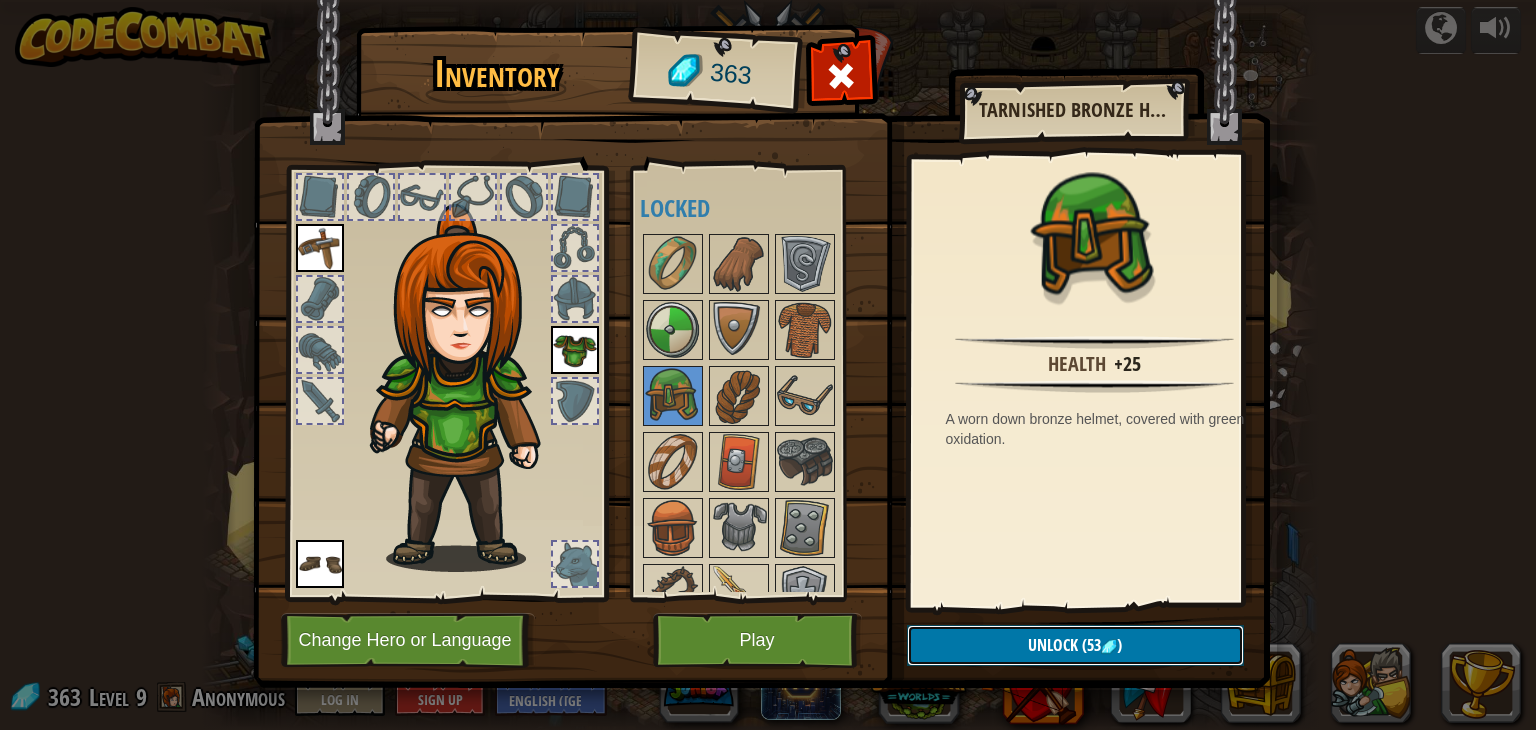 click on "Unlock (53 )" at bounding box center (1075, 645) 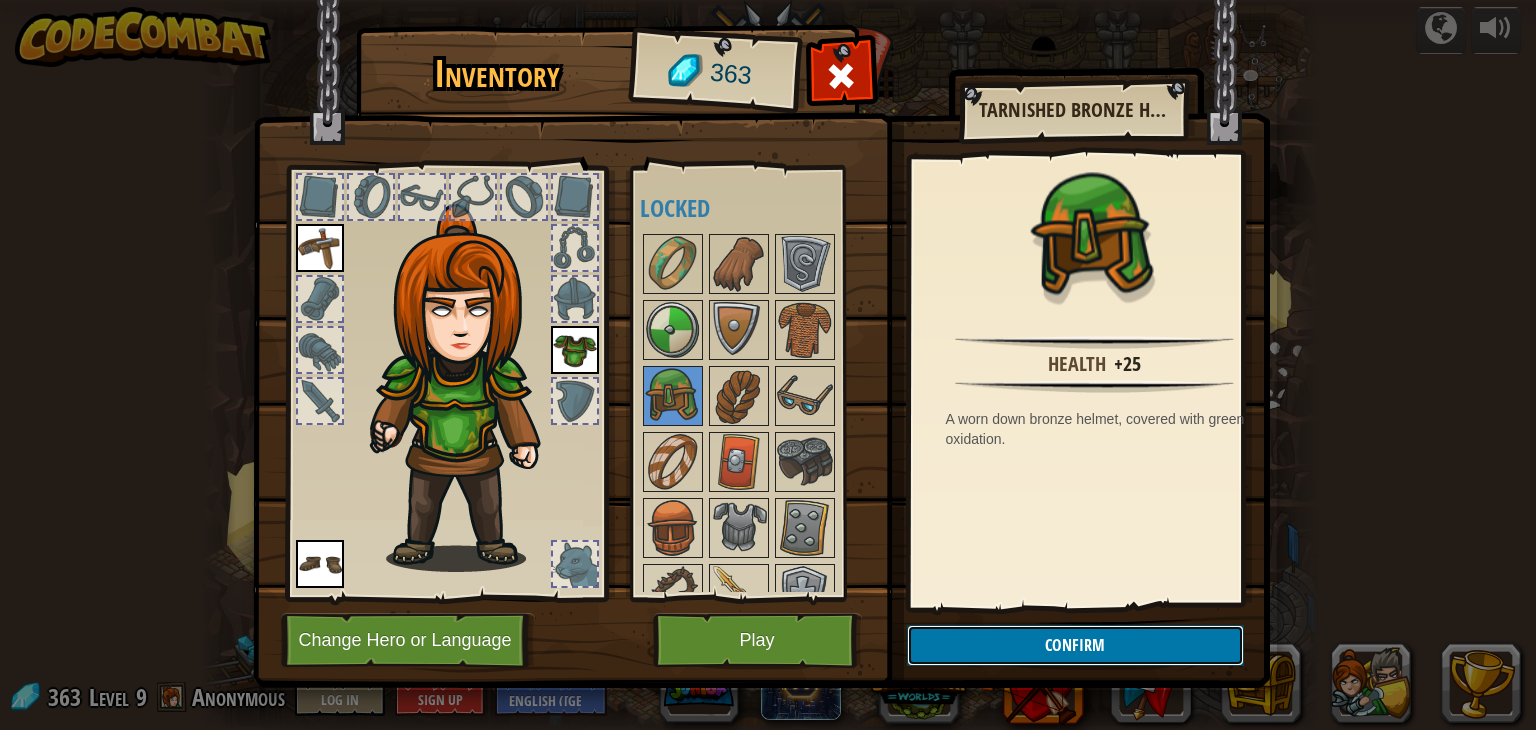 click on "Confirm" at bounding box center (1075, 645) 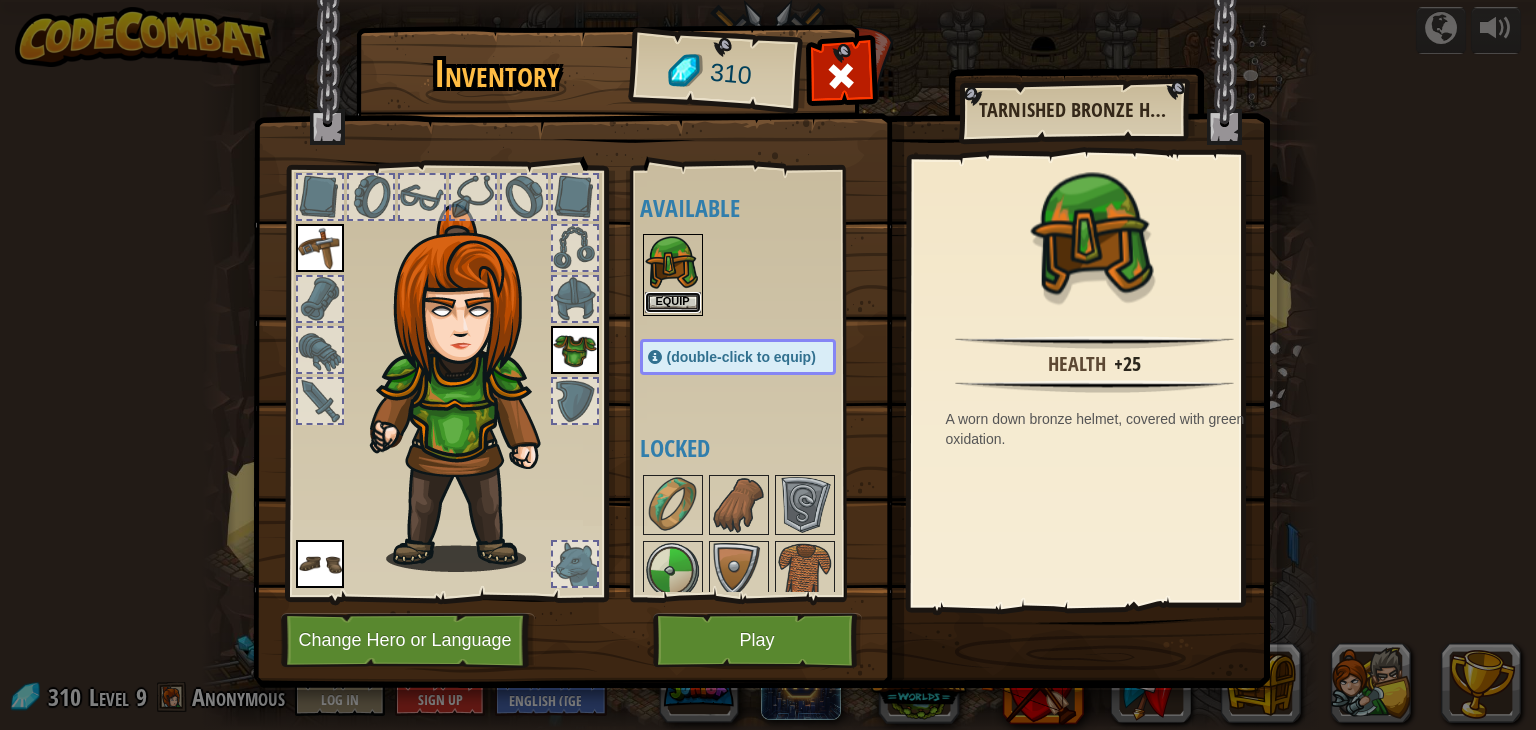 click on "Equip" at bounding box center (673, 302) 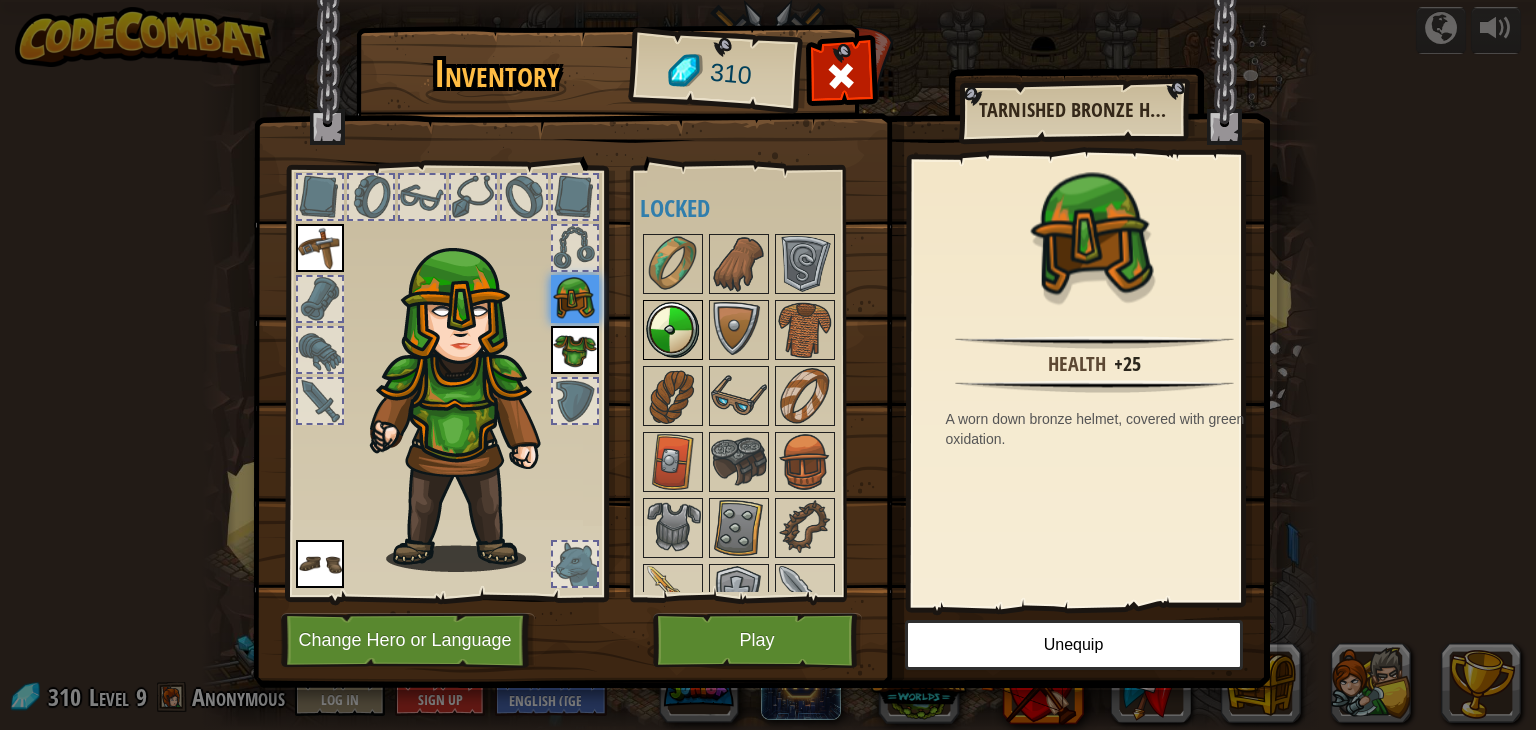 click at bounding box center [673, 330] 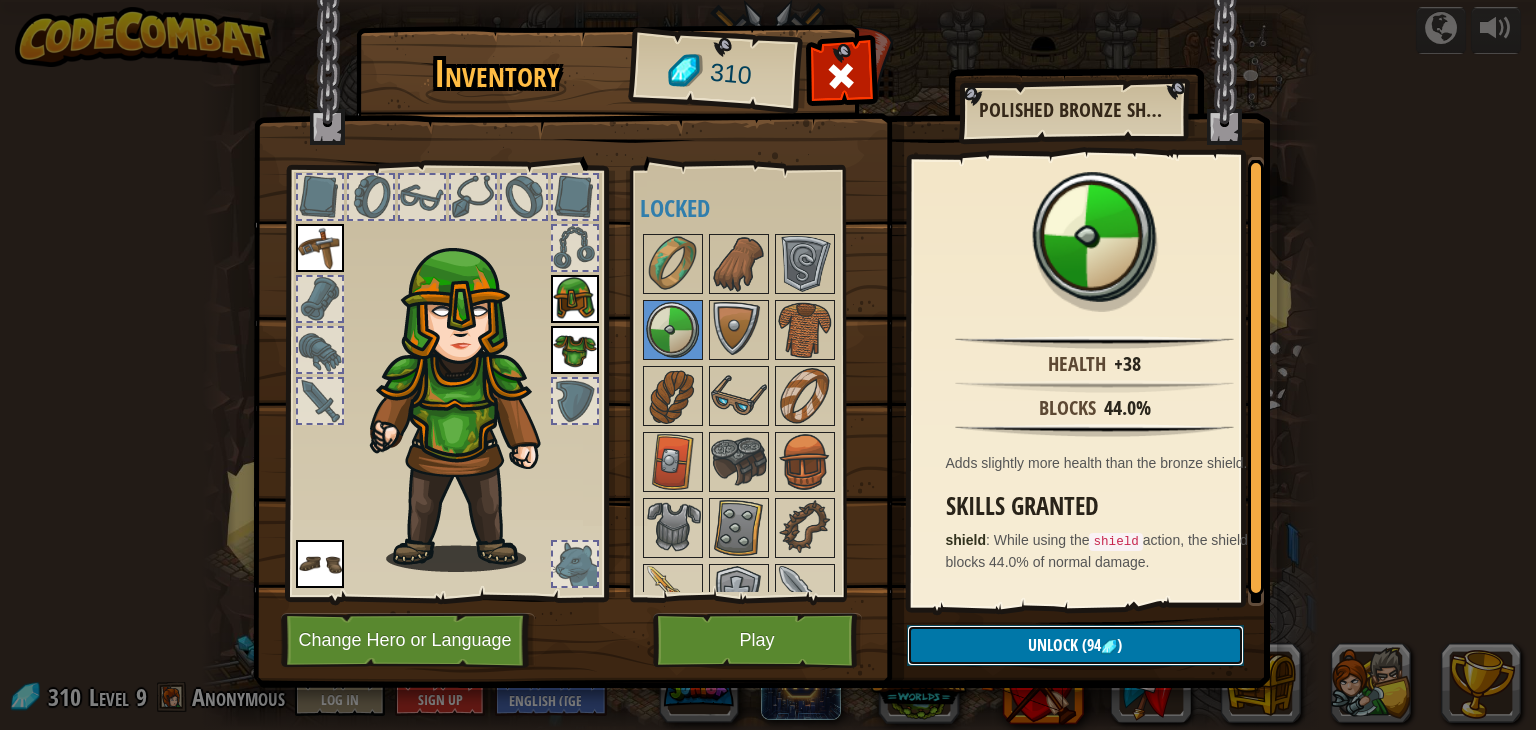 click on "Unlock (94 )" at bounding box center [1075, 645] 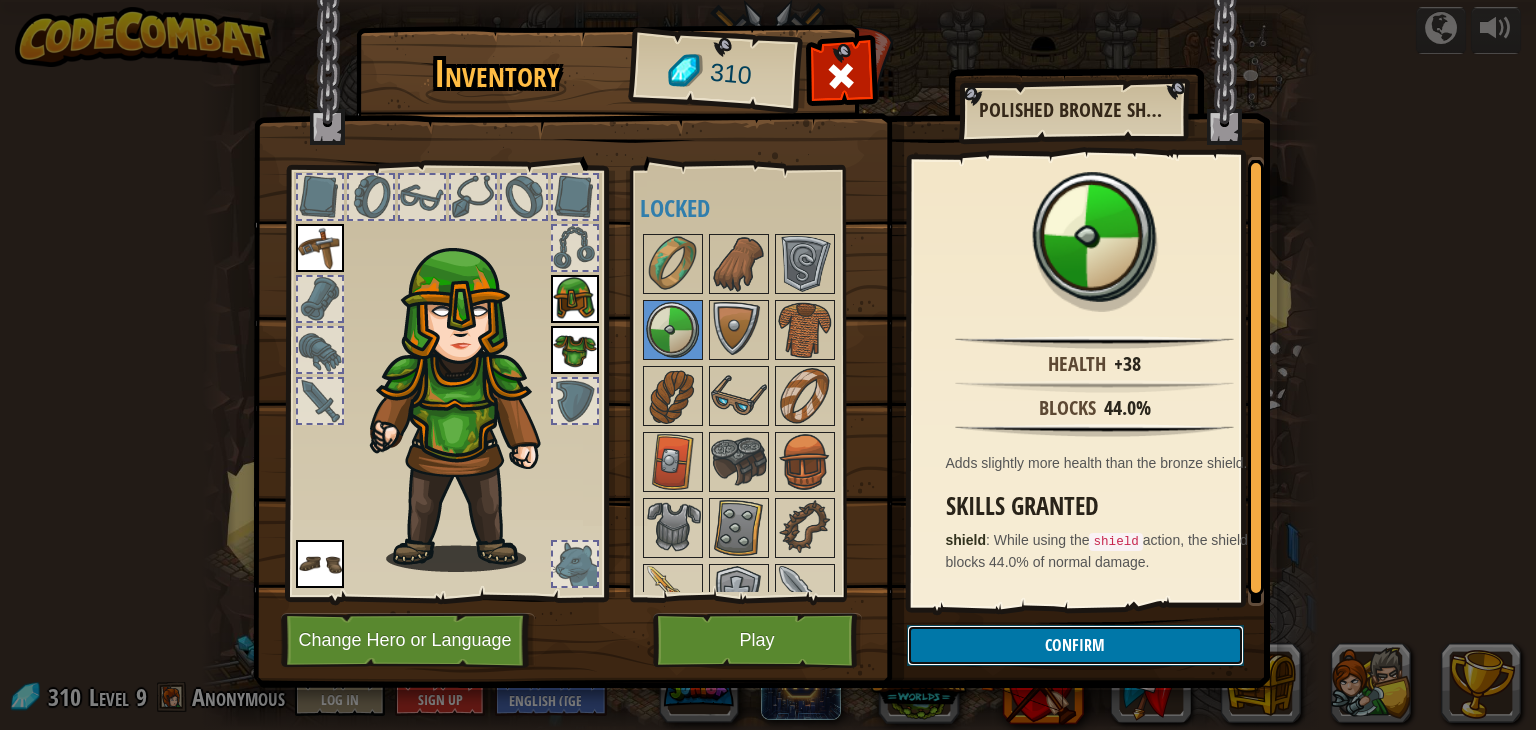 click on "Confirm" at bounding box center (1075, 645) 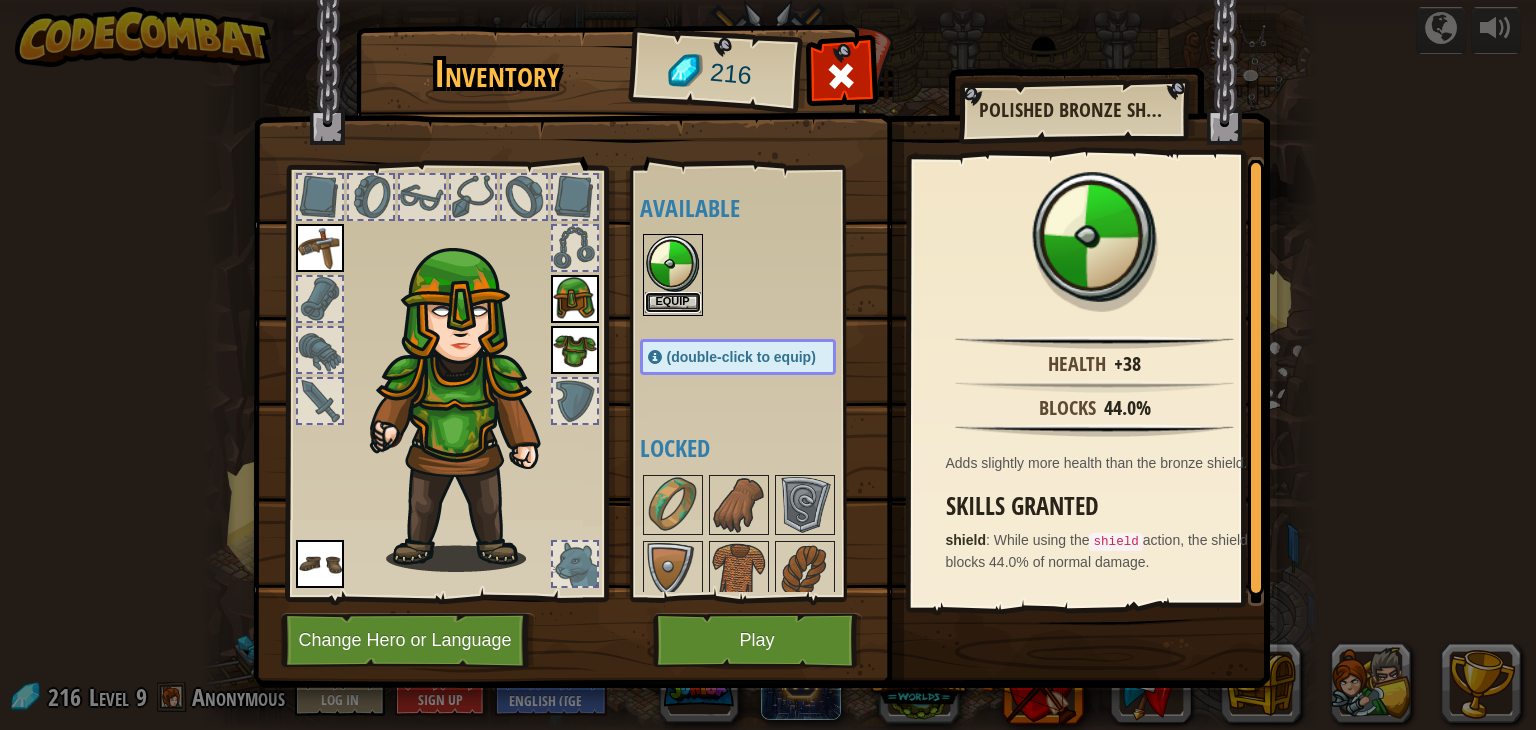 click on "Equip" at bounding box center (673, 302) 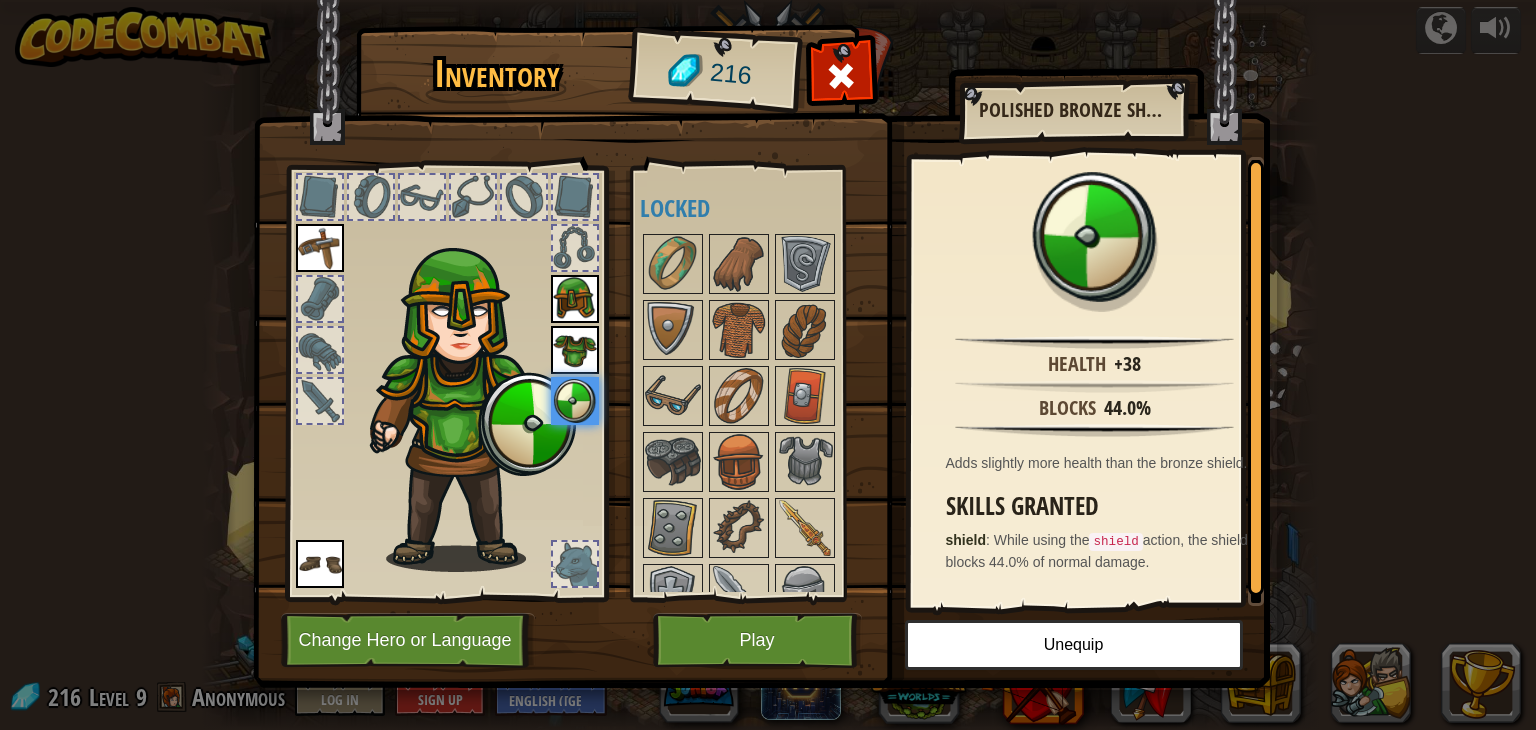 click at bounding box center [575, 248] 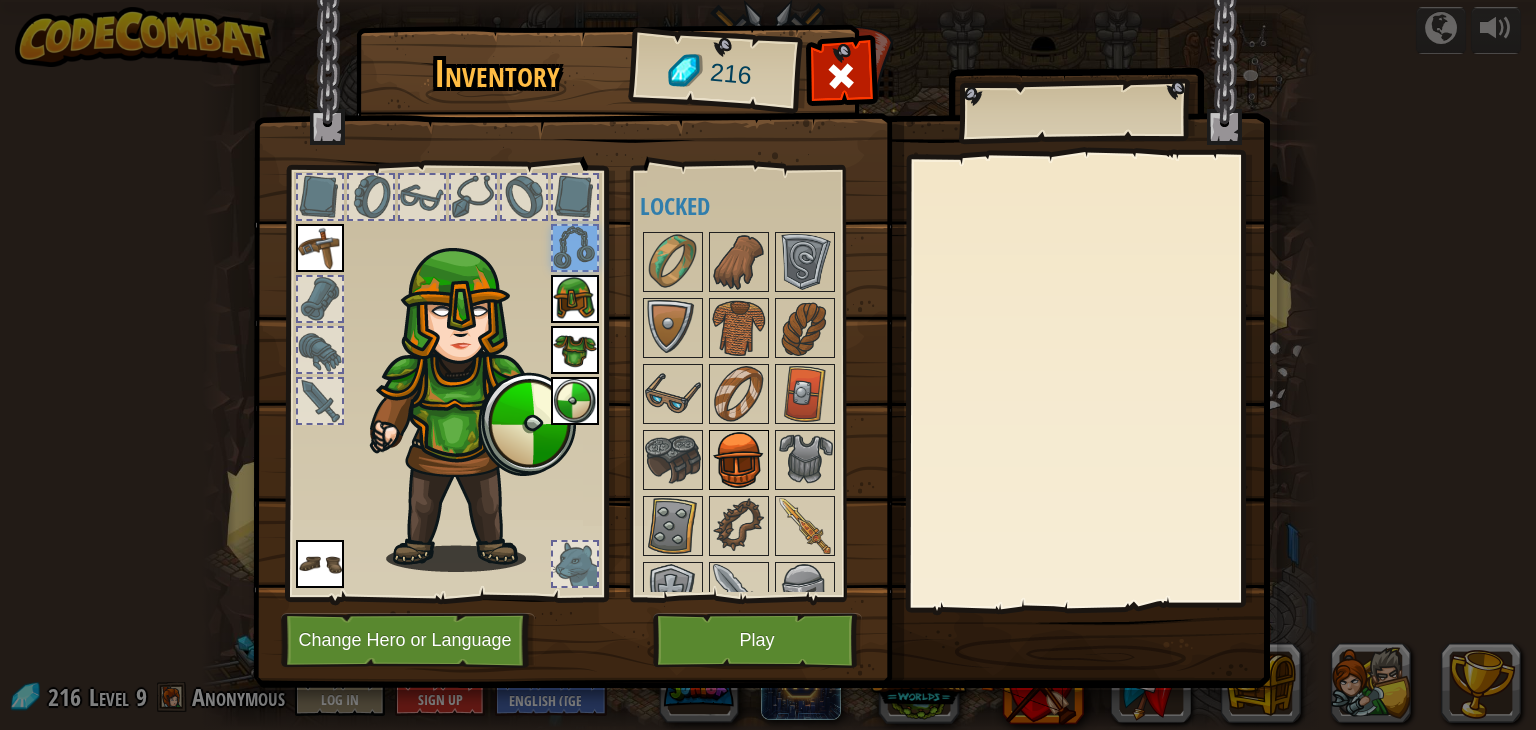 scroll, scrollTop: 0, scrollLeft: 0, axis: both 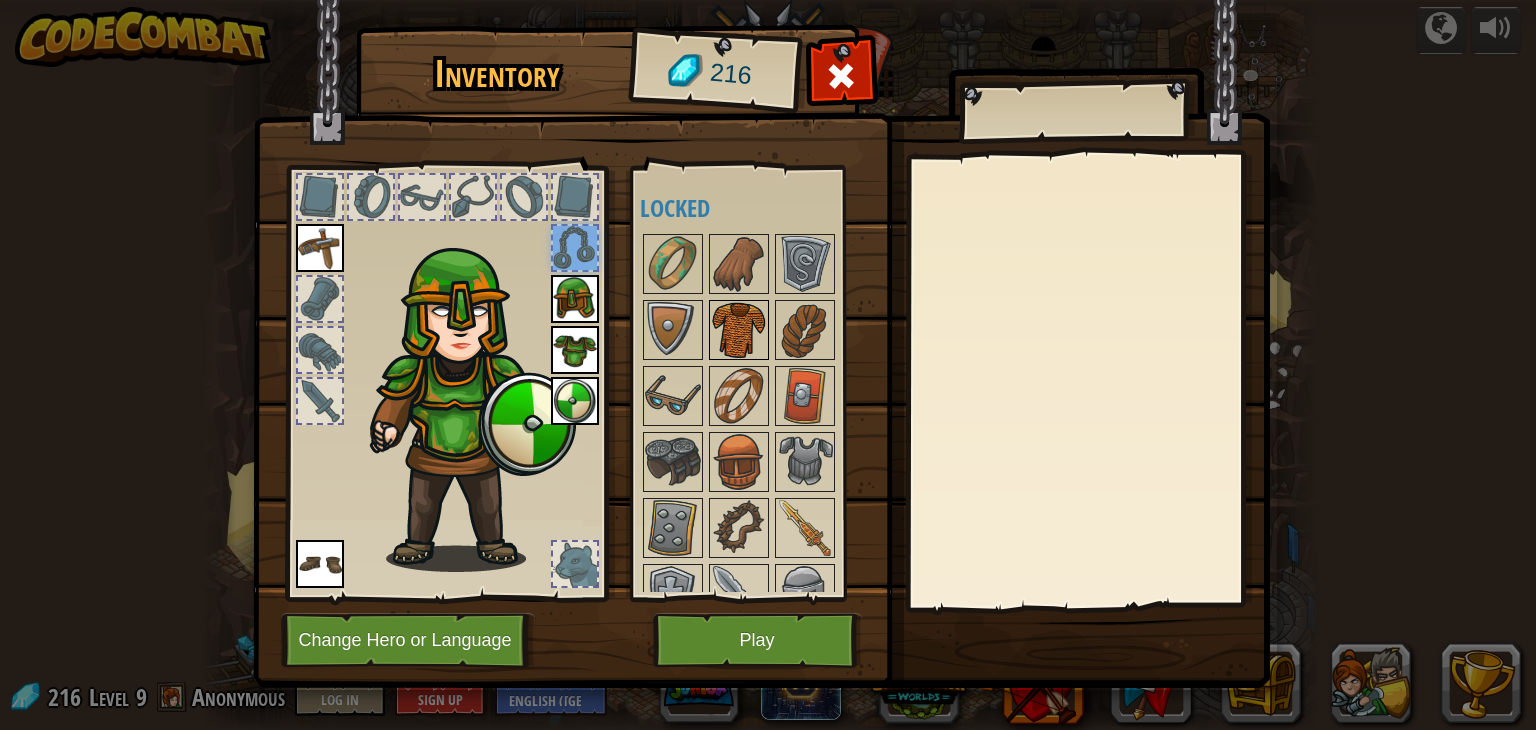 click at bounding box center (739, 330) 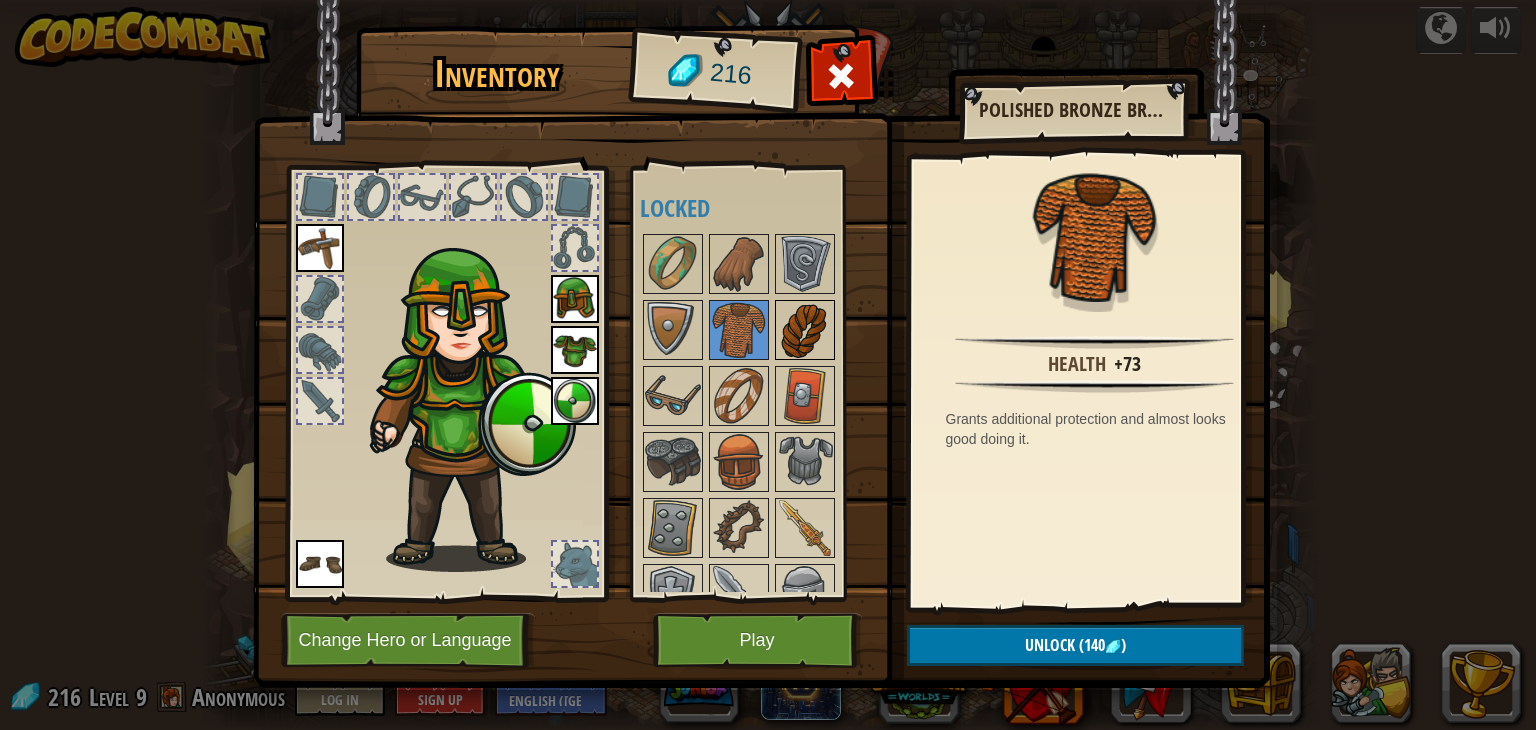 click at bounding box center (805, 330) 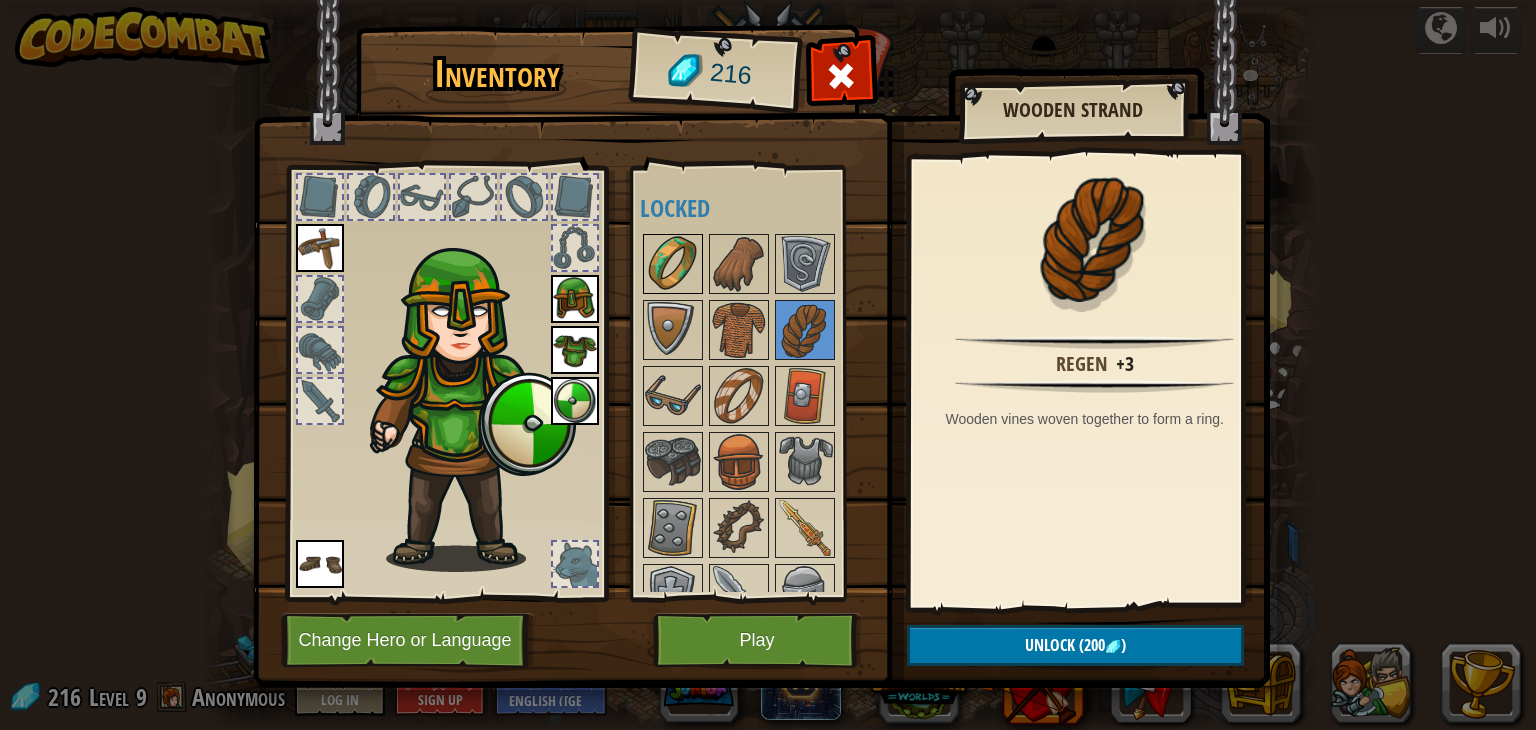 click at bounding box center (673, 264) 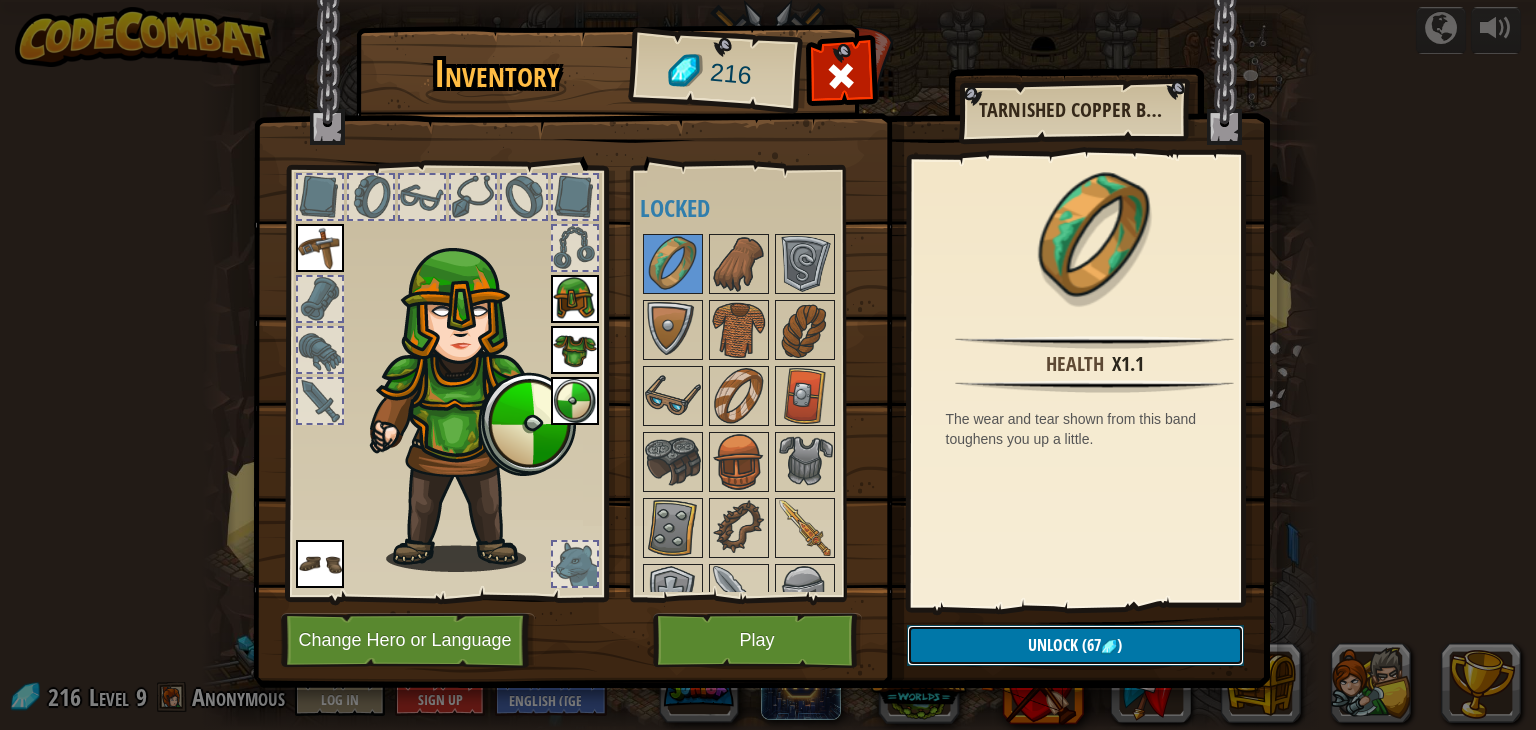 click on "Unlock (67 )" at bounding box center [1075, 645] 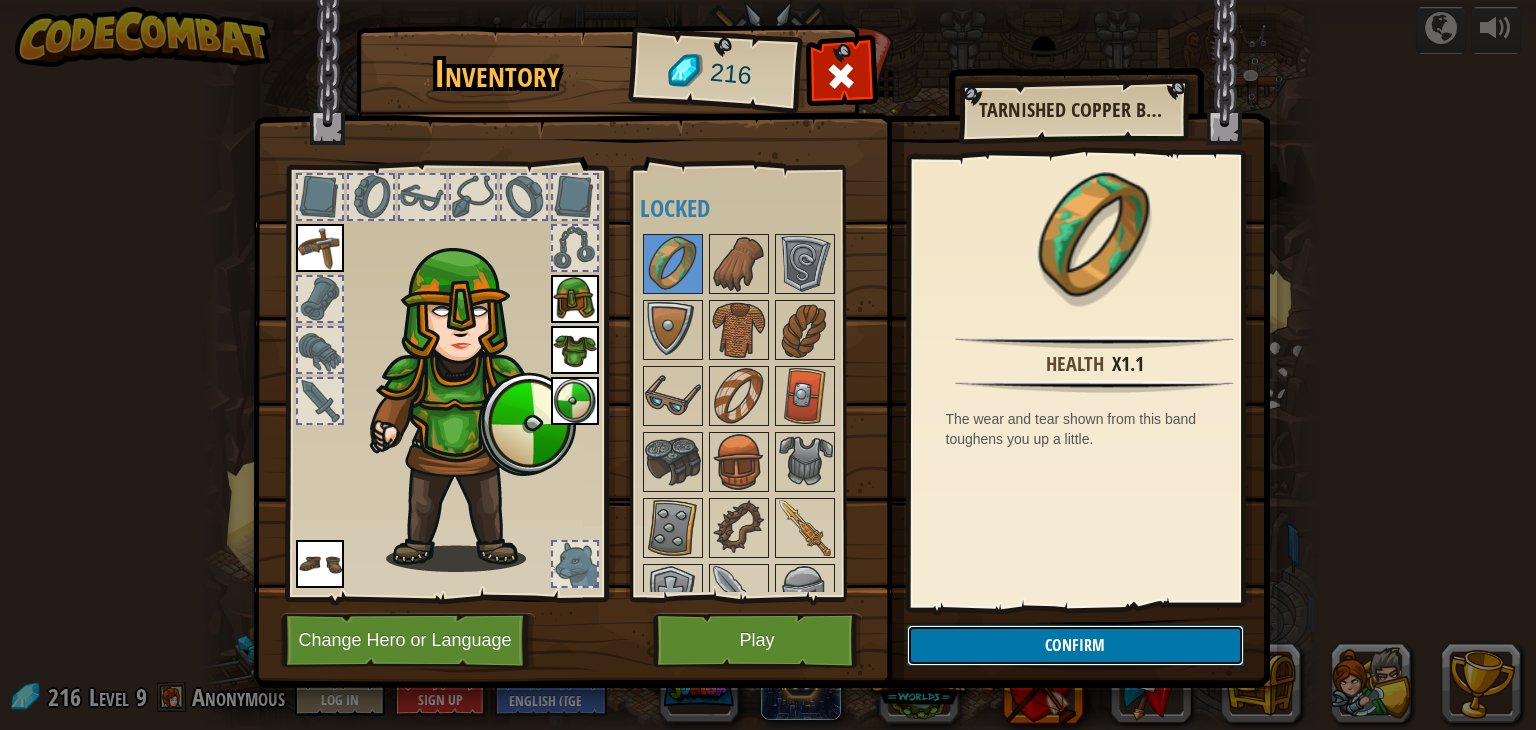 click on "Confirm" at bounding box center [1075, 645] 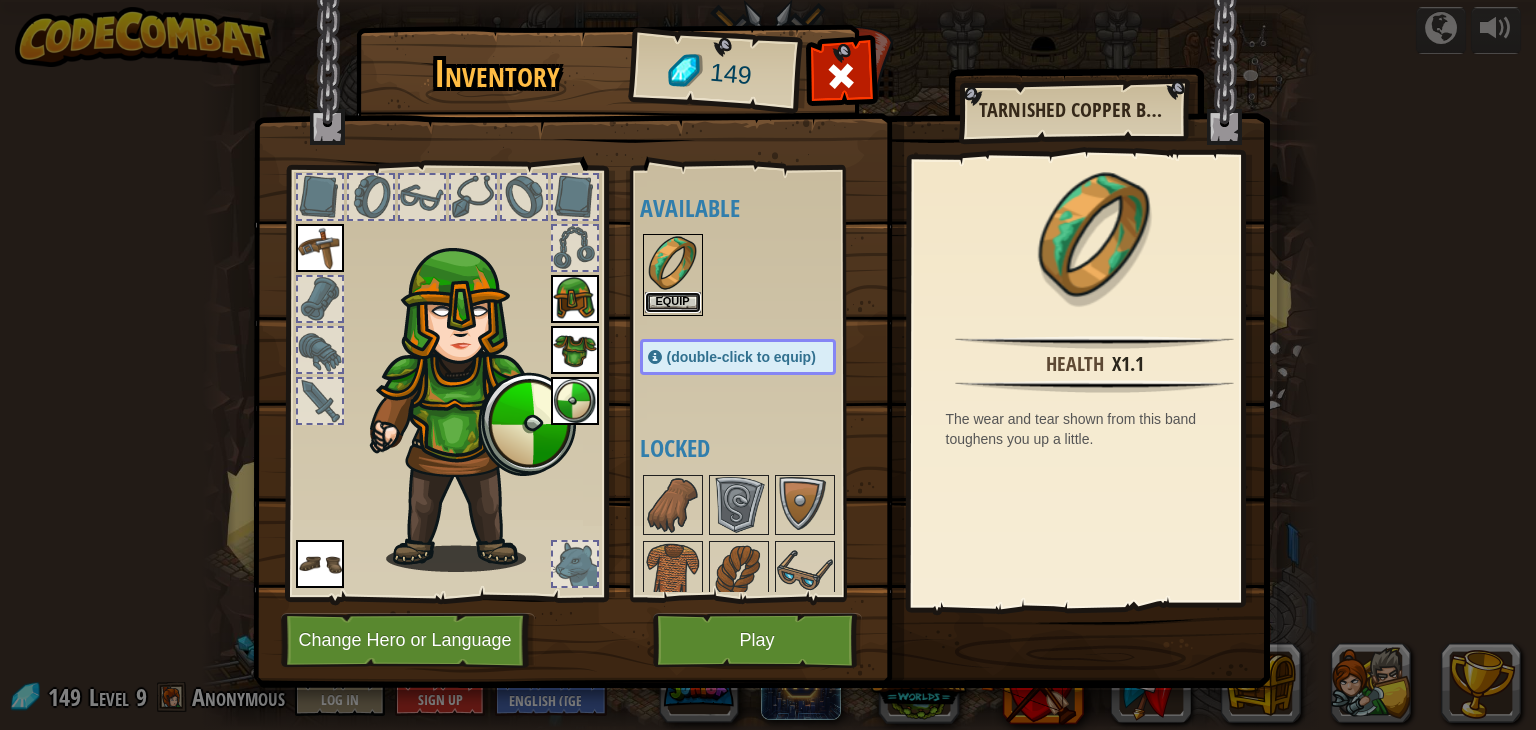 click on "Equip" at bounding box center (673, 302) 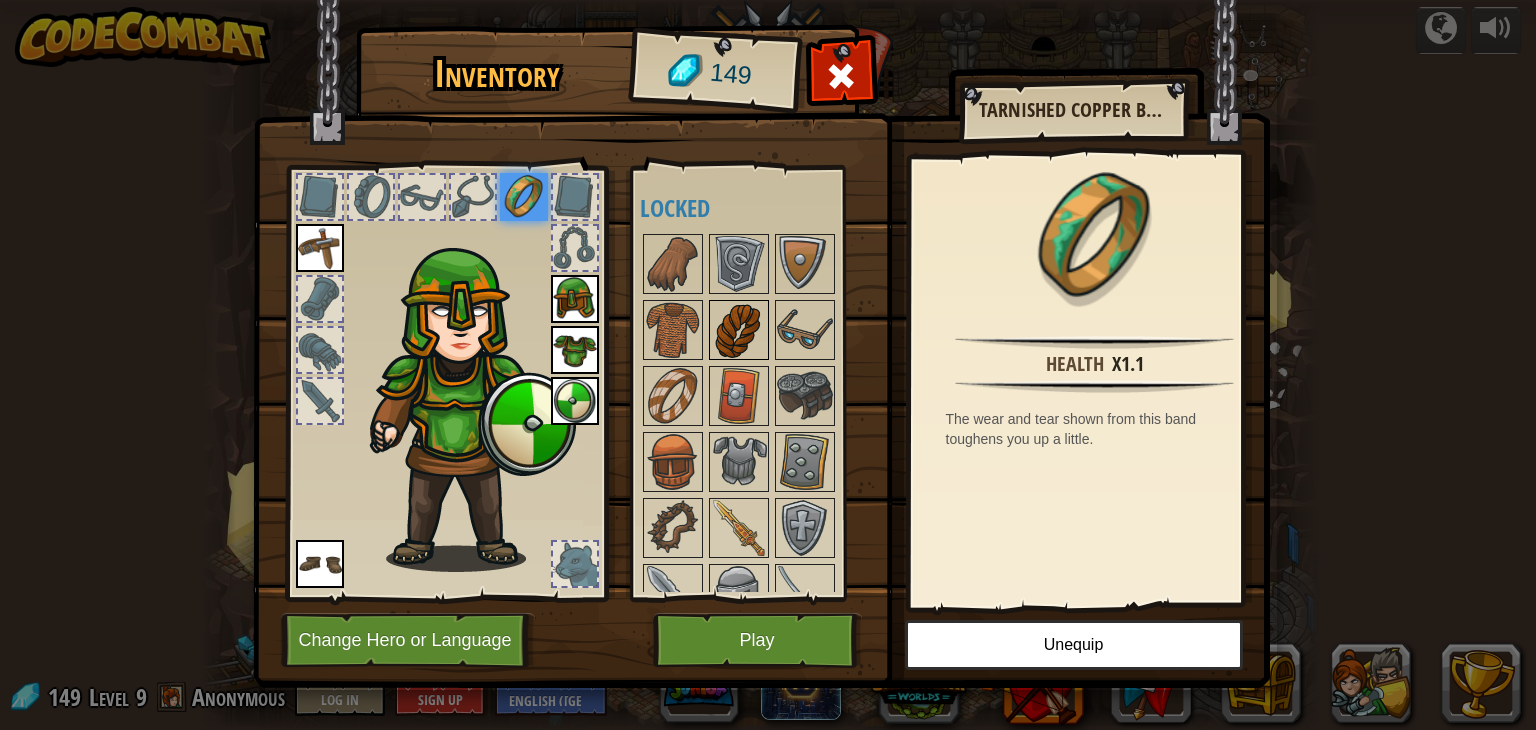 click at bounding box center (739, 330) 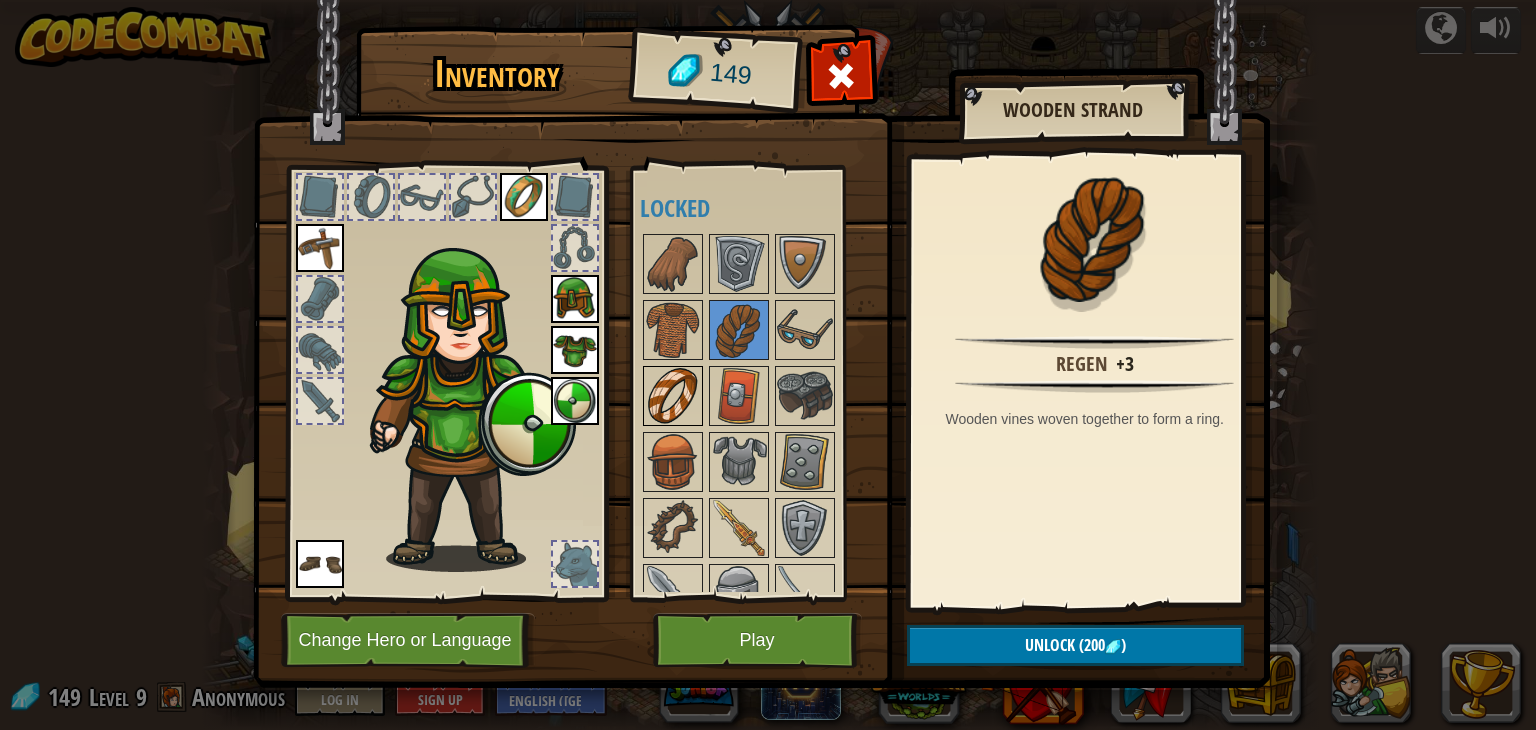 click at bounding box center (673, 396) 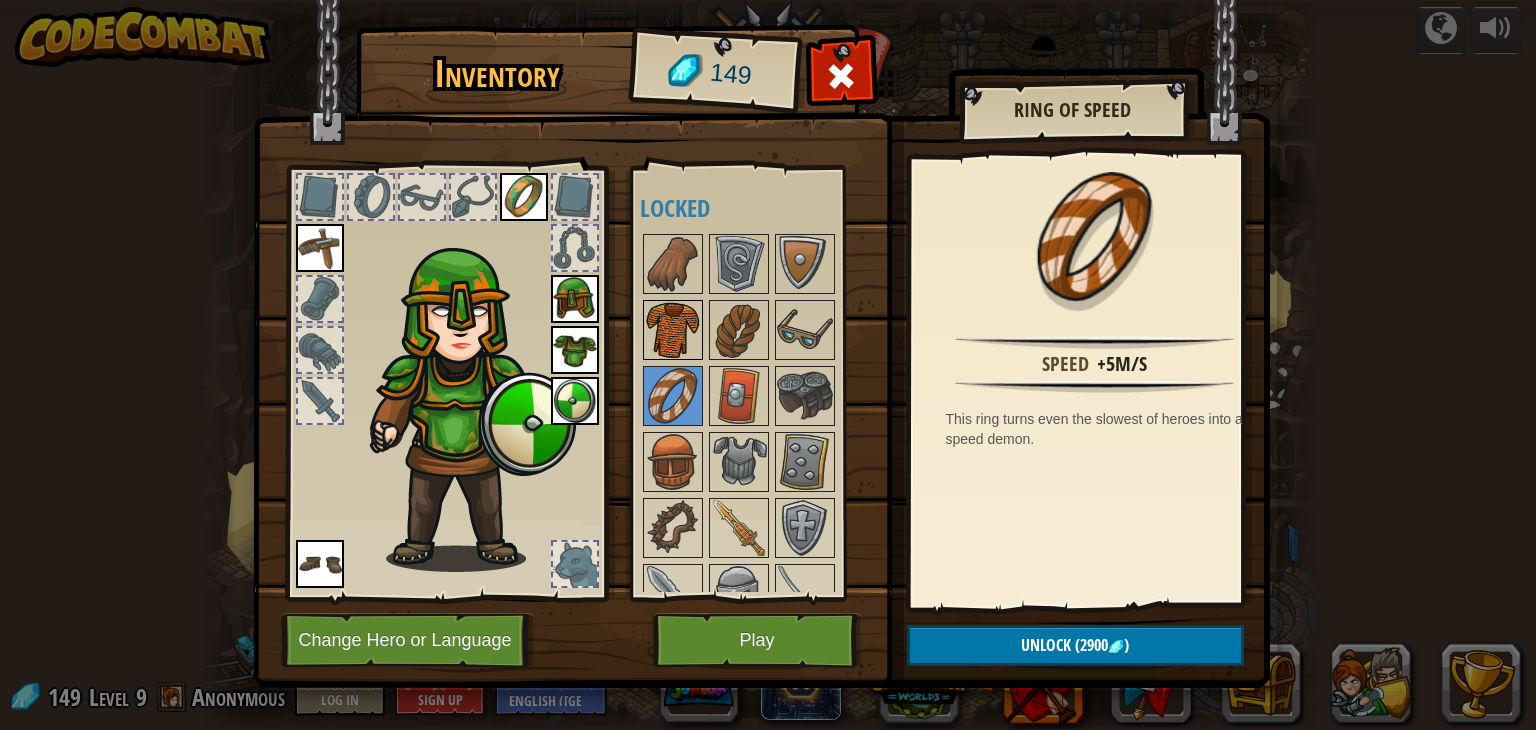 click at bounding box center (673, 330) 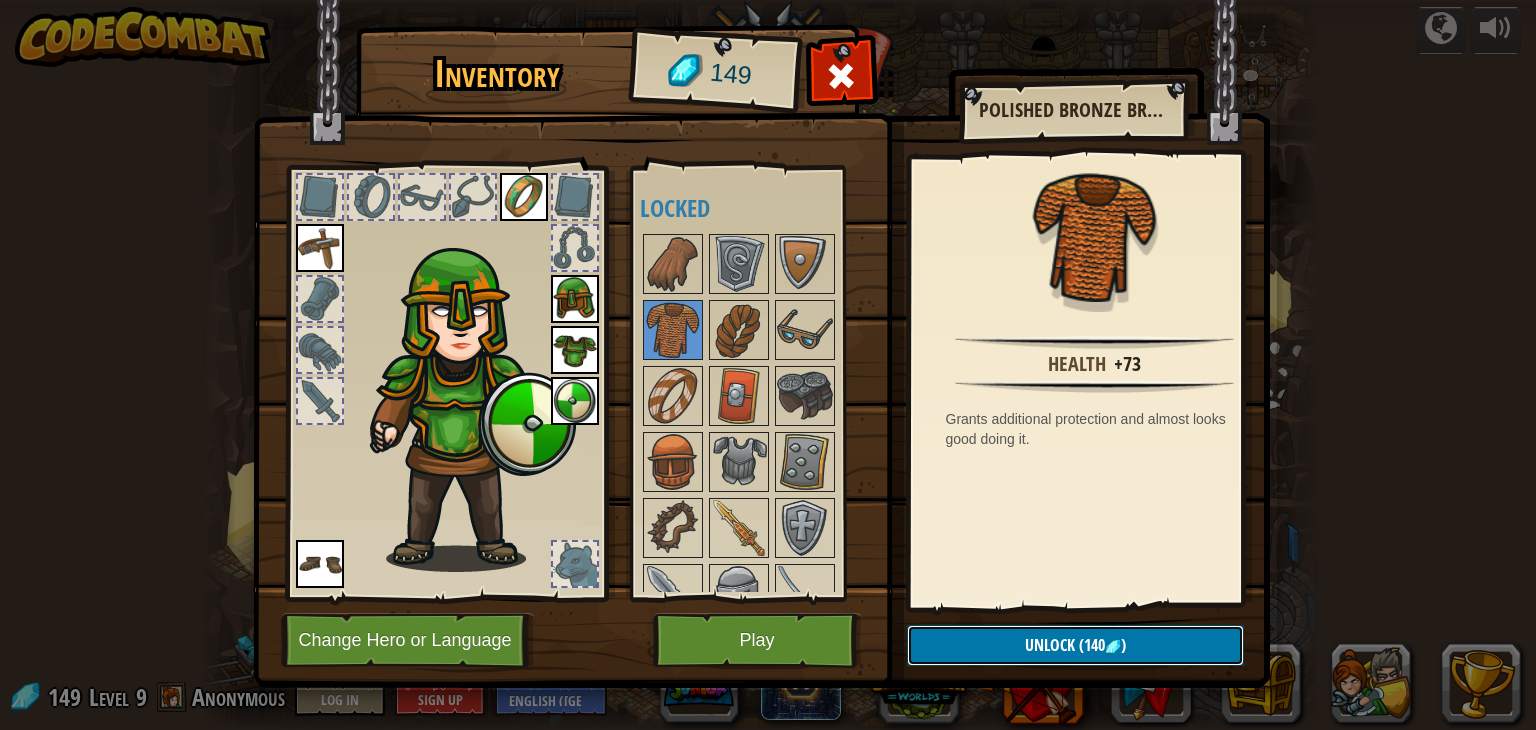 click on "Unlock (140 )" at bounding box center [1075, 645] 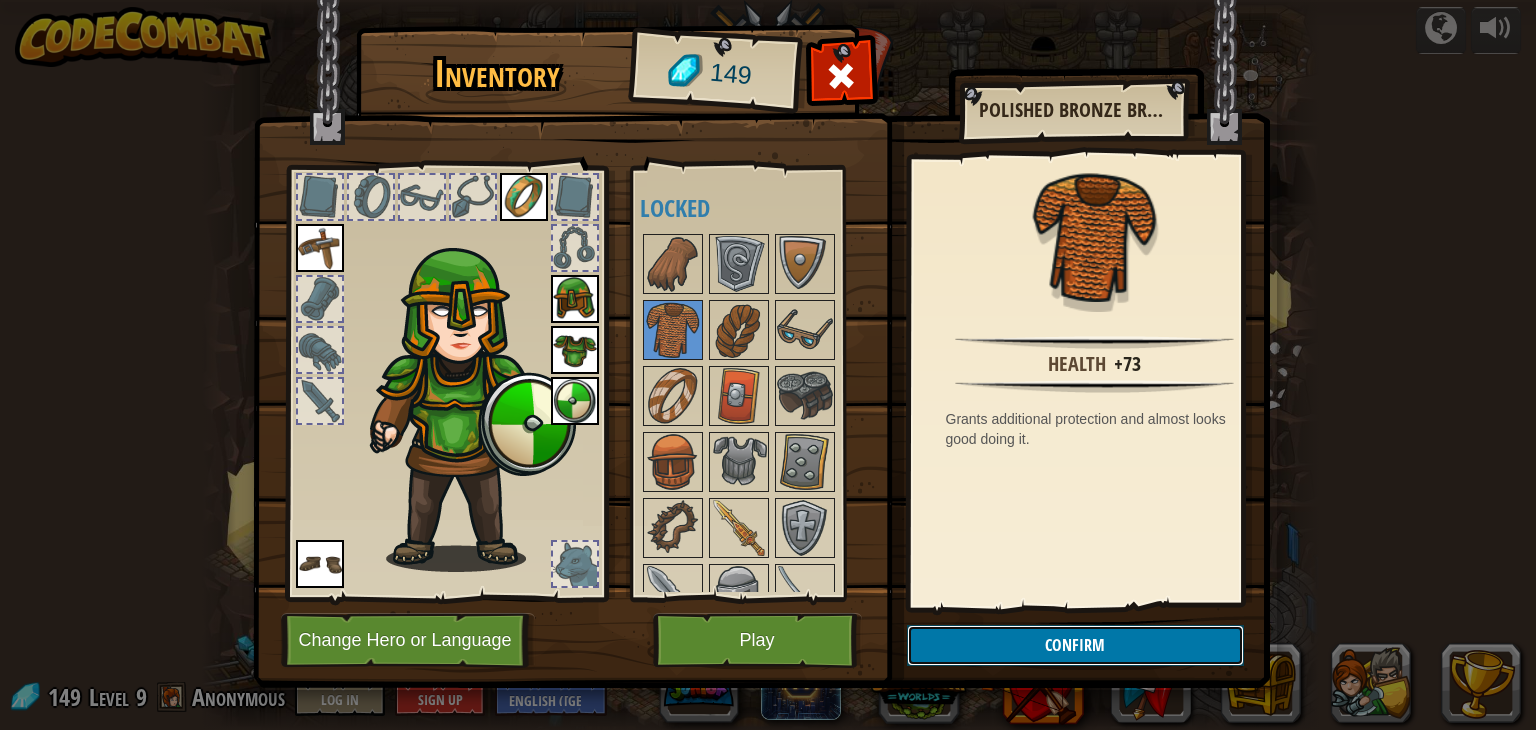 click on "Confirm" at bounding box center (1075, 645) 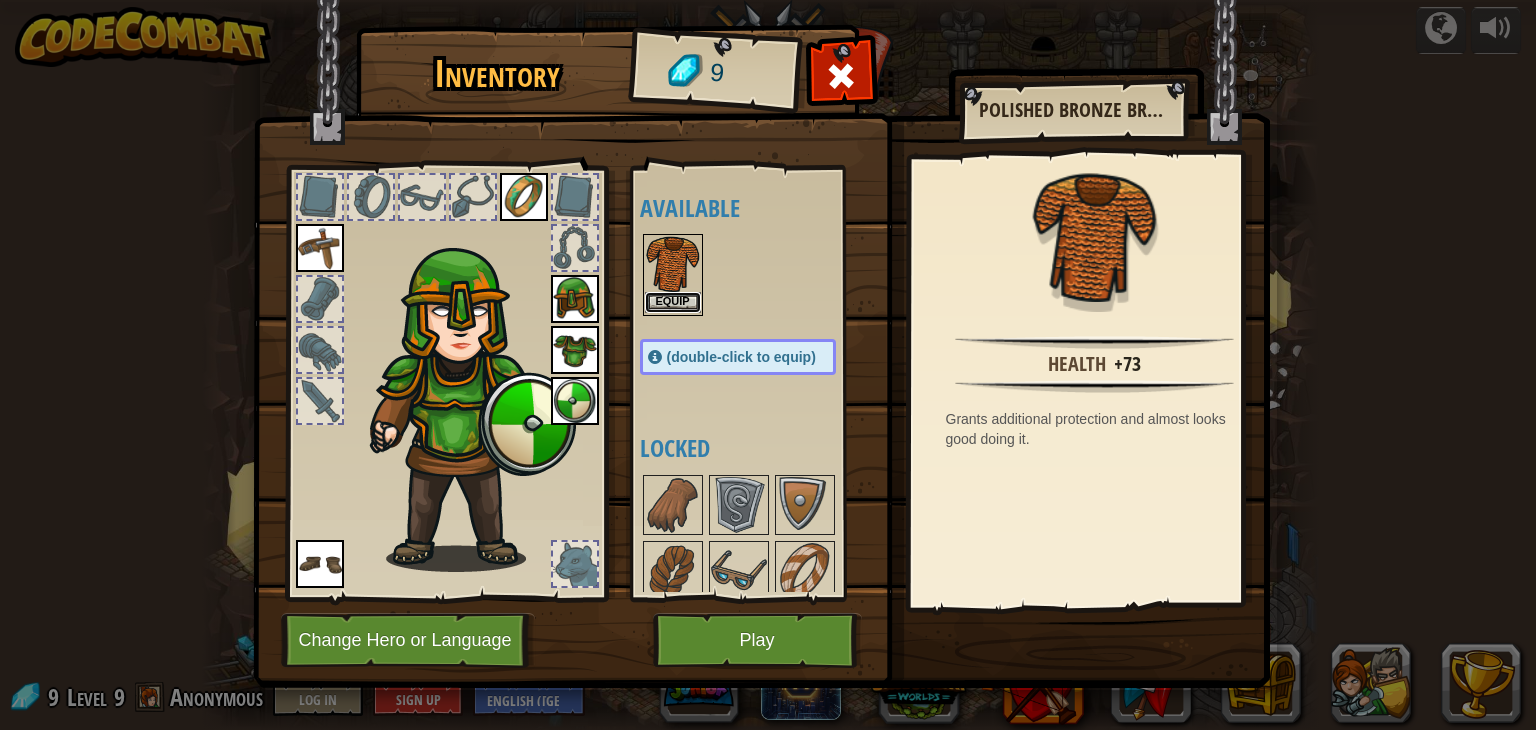 click on "Equip" at bounding box center [673, 302] 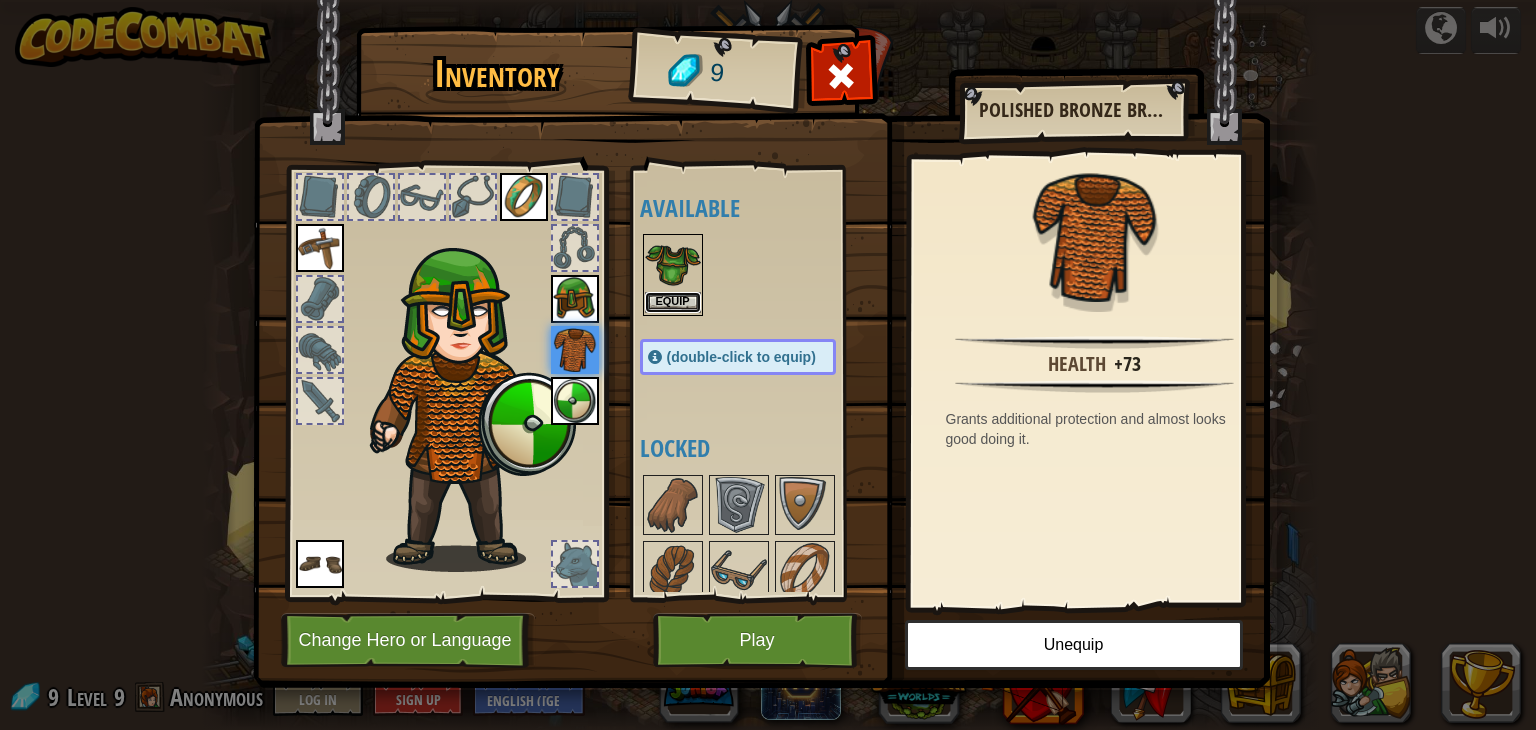 click on "Equip" at bounding box center [673, 302] 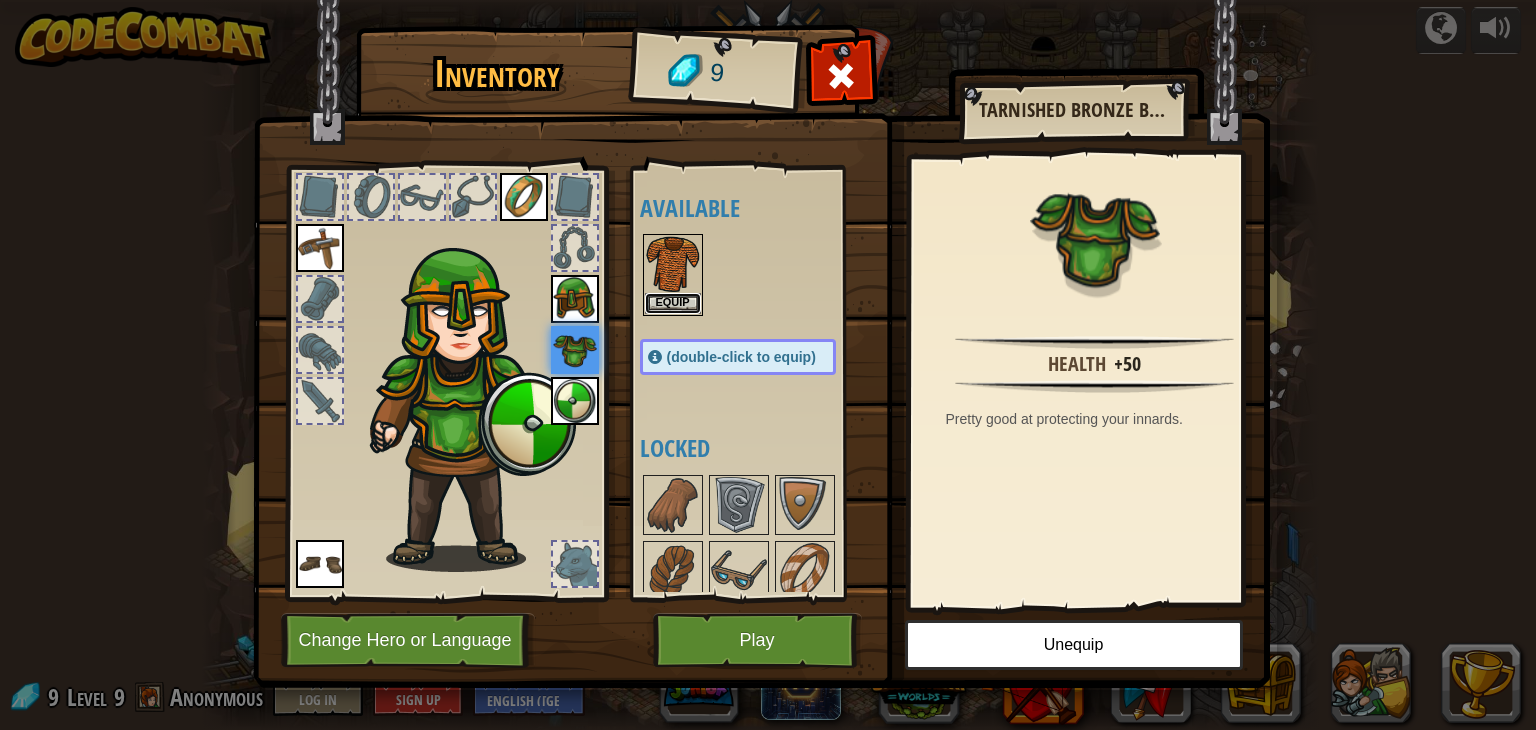 click on "Equip" at bounding box center [673, 303] 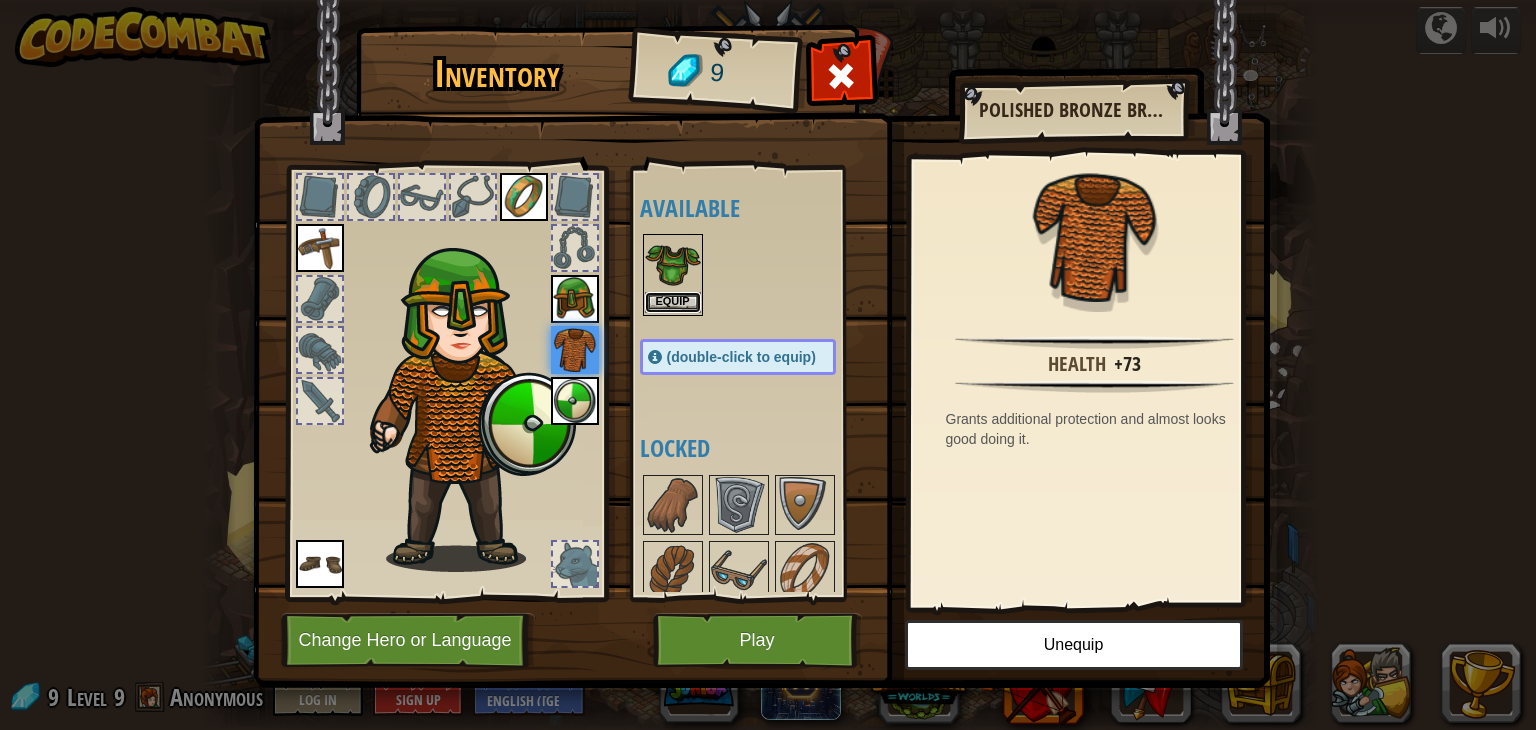 click on "Equip" at bounding box center (673, 302) 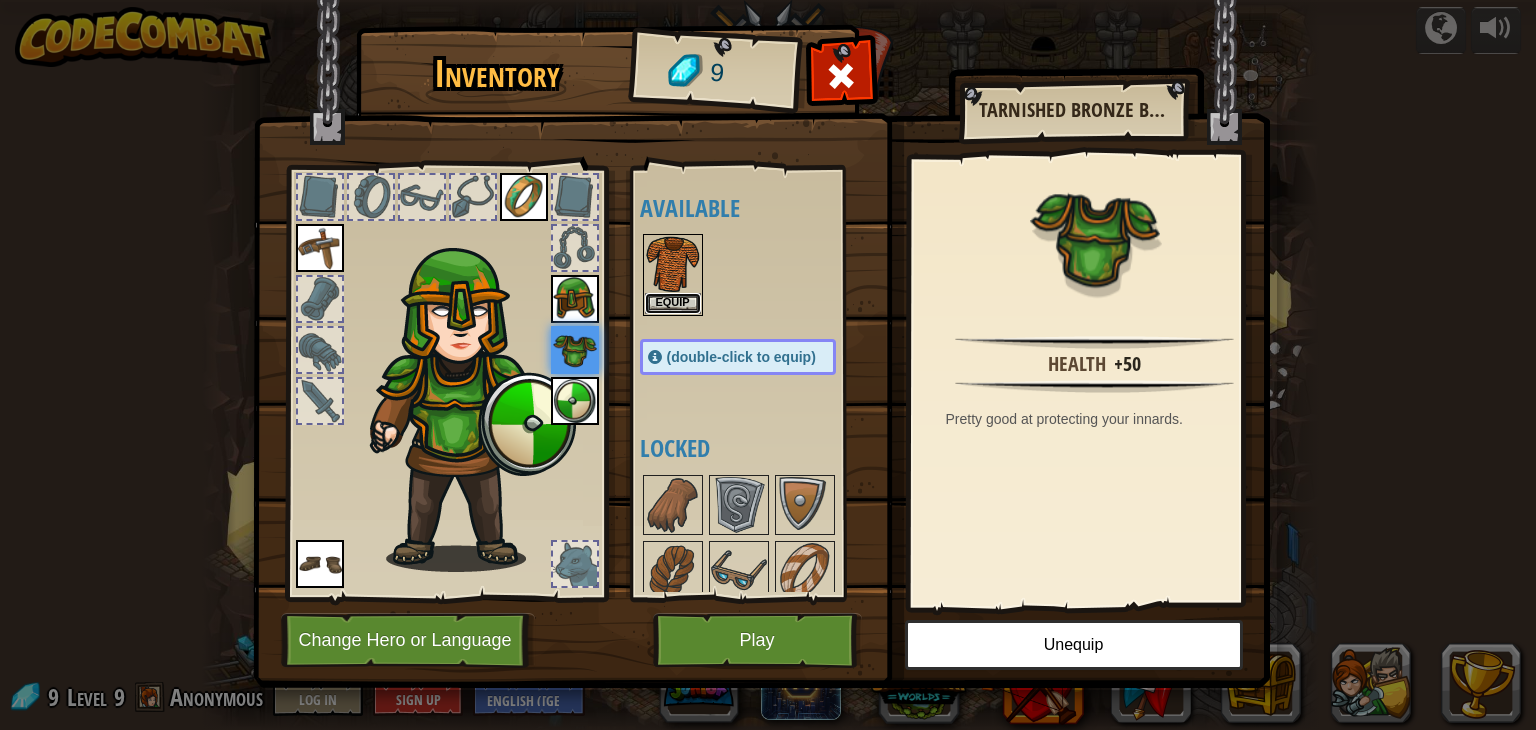 click on "Equip" at bounding box center [673, 303] 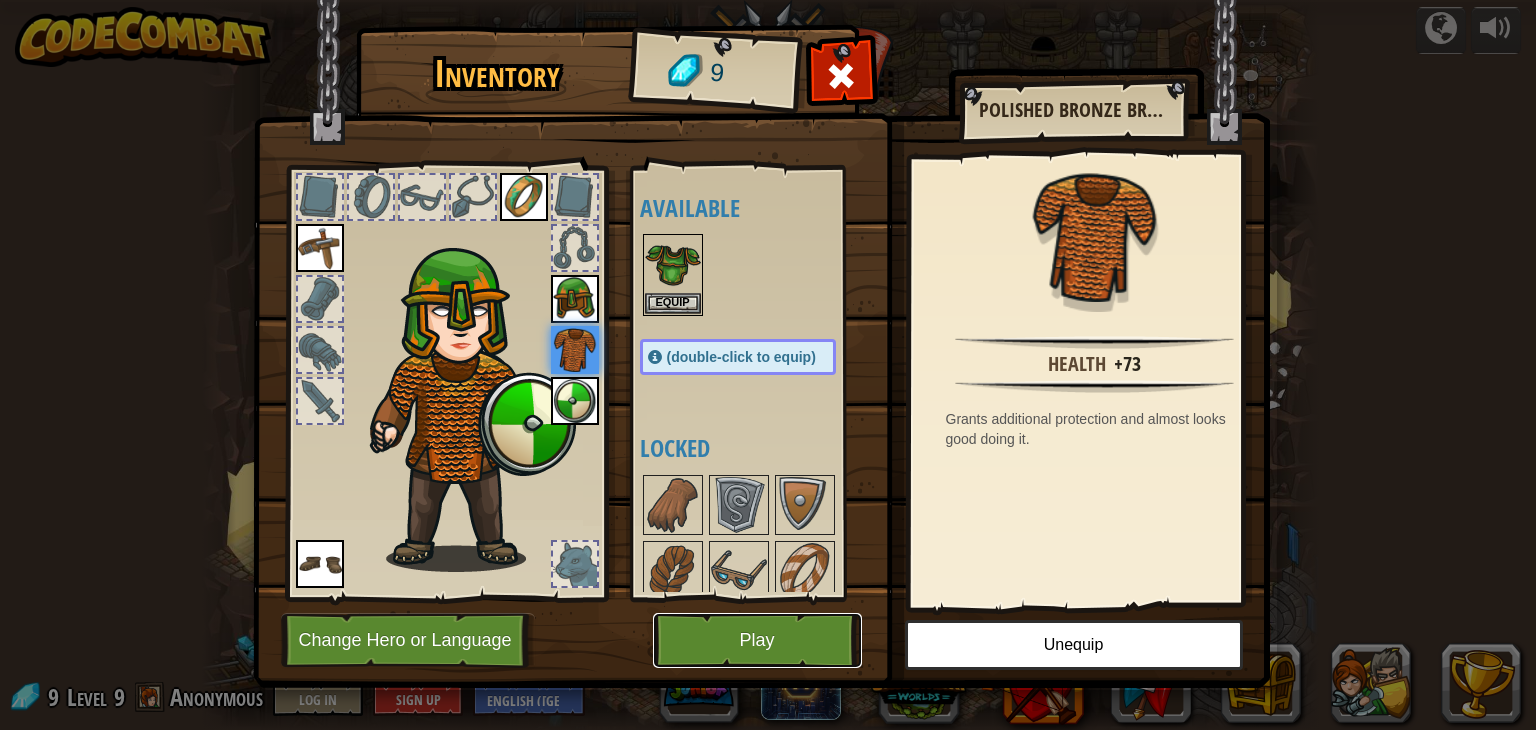 click on "Play" at bounding box center (757, 640) 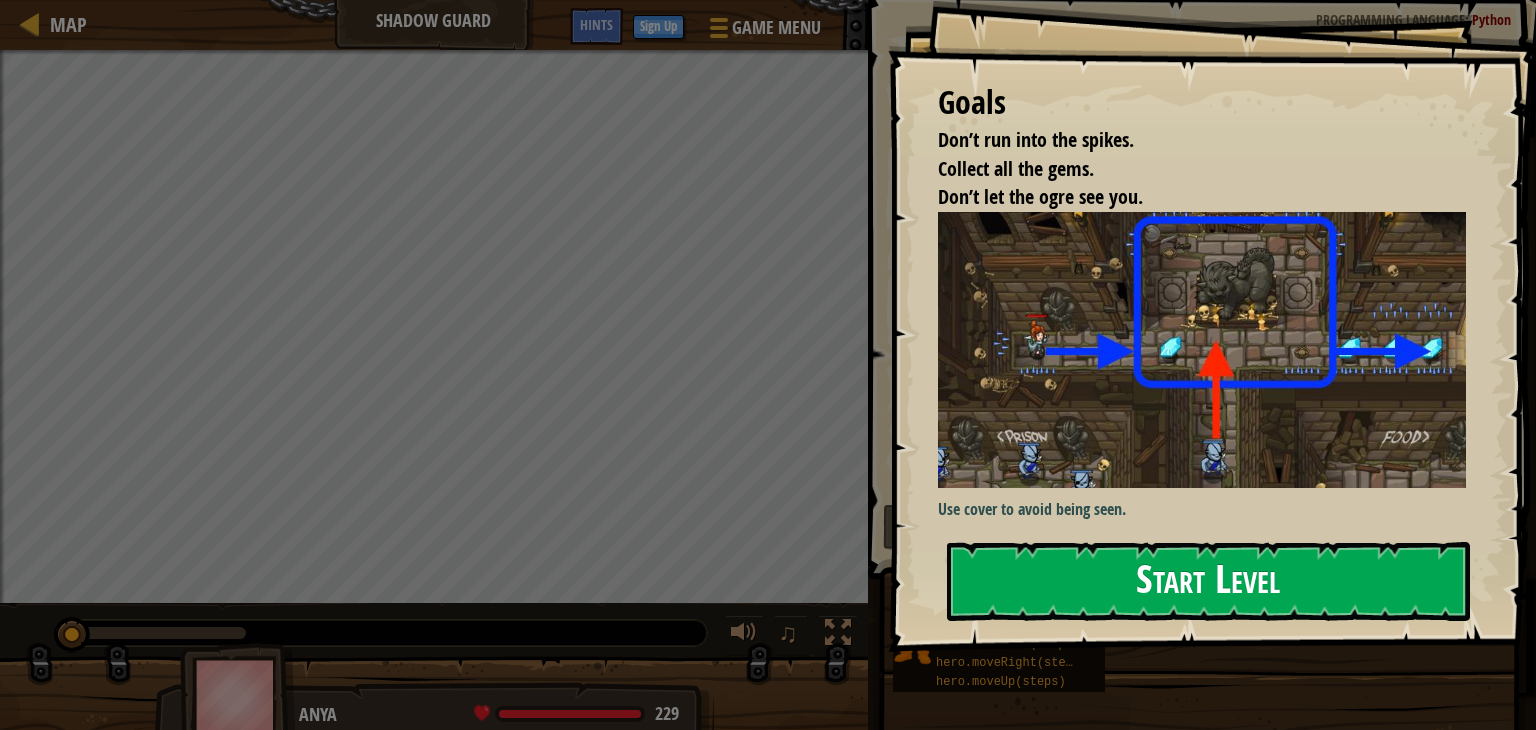 click on "Start Level" at bounding box center [1208, 581] 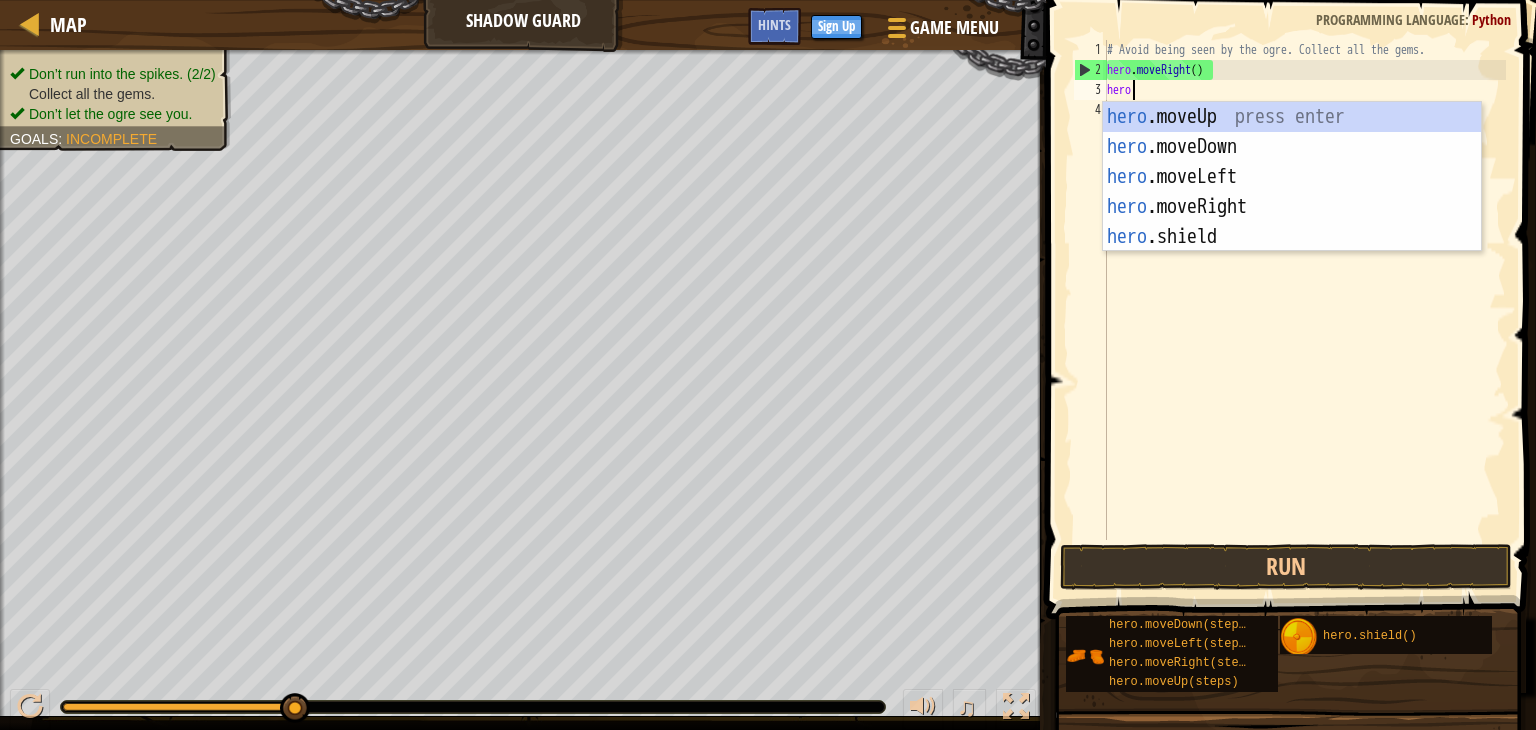 scroll, scrollTop: 9, scrollLeft: 0, axis: vertical 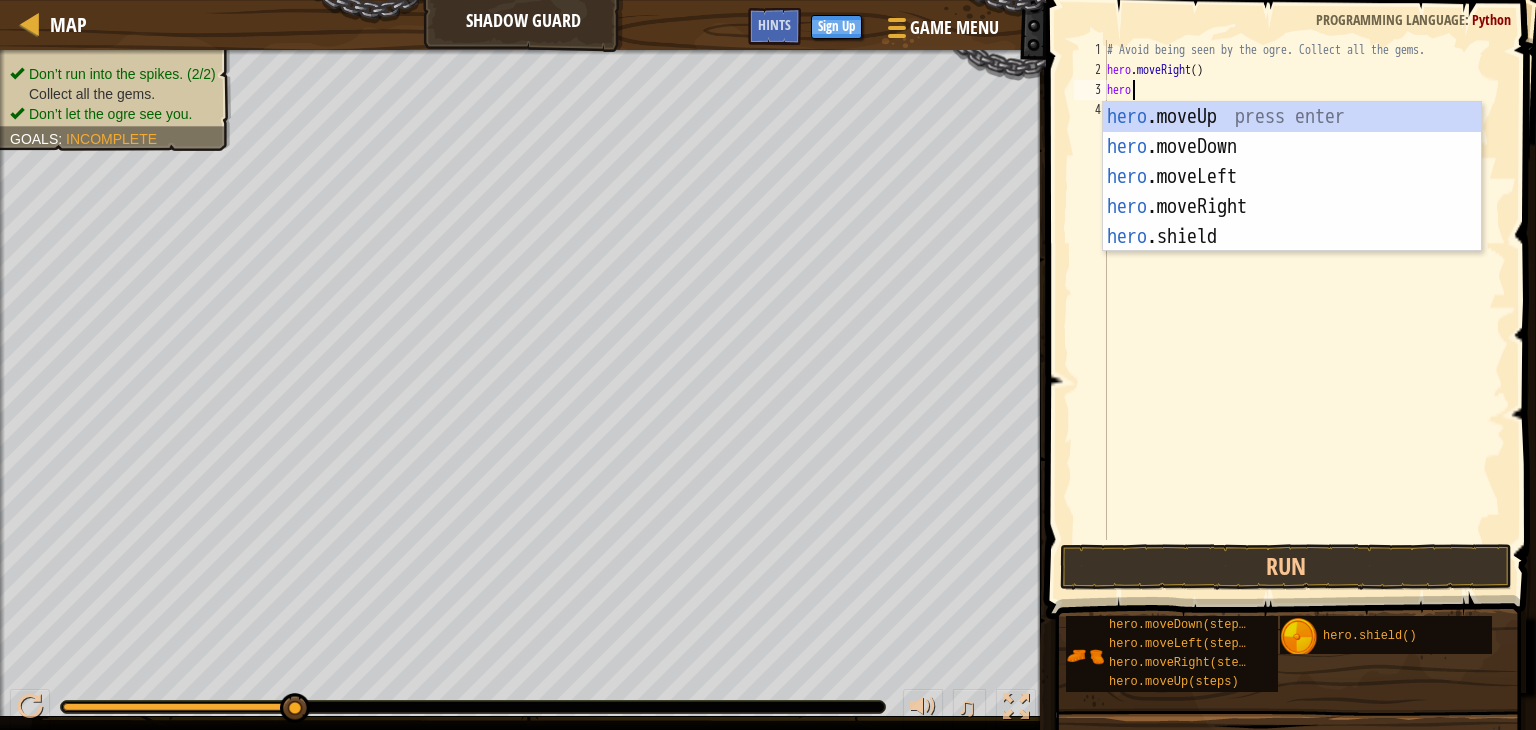 type on "hero." 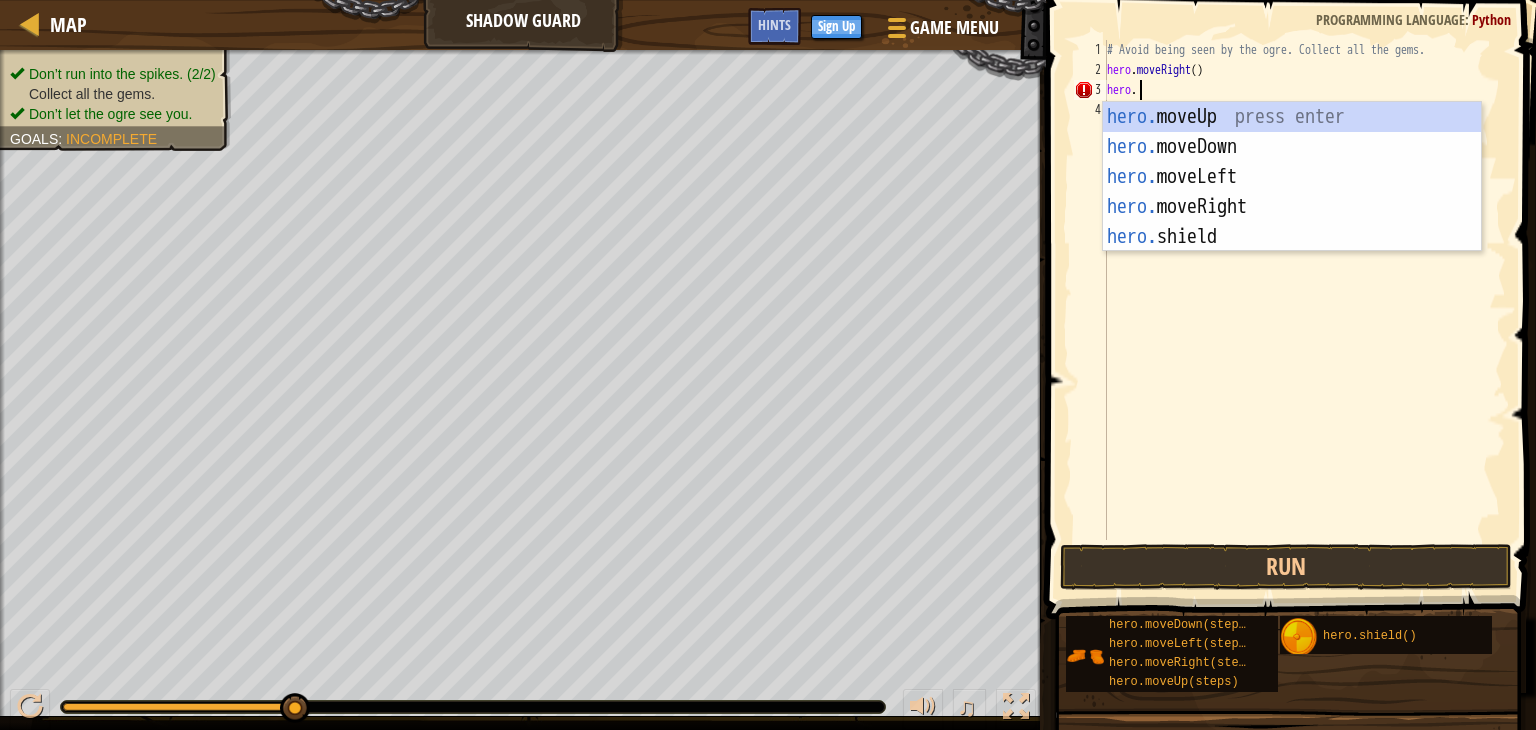 scroll, scrollTop: 9, scrollLeft: 0, axis: vertical 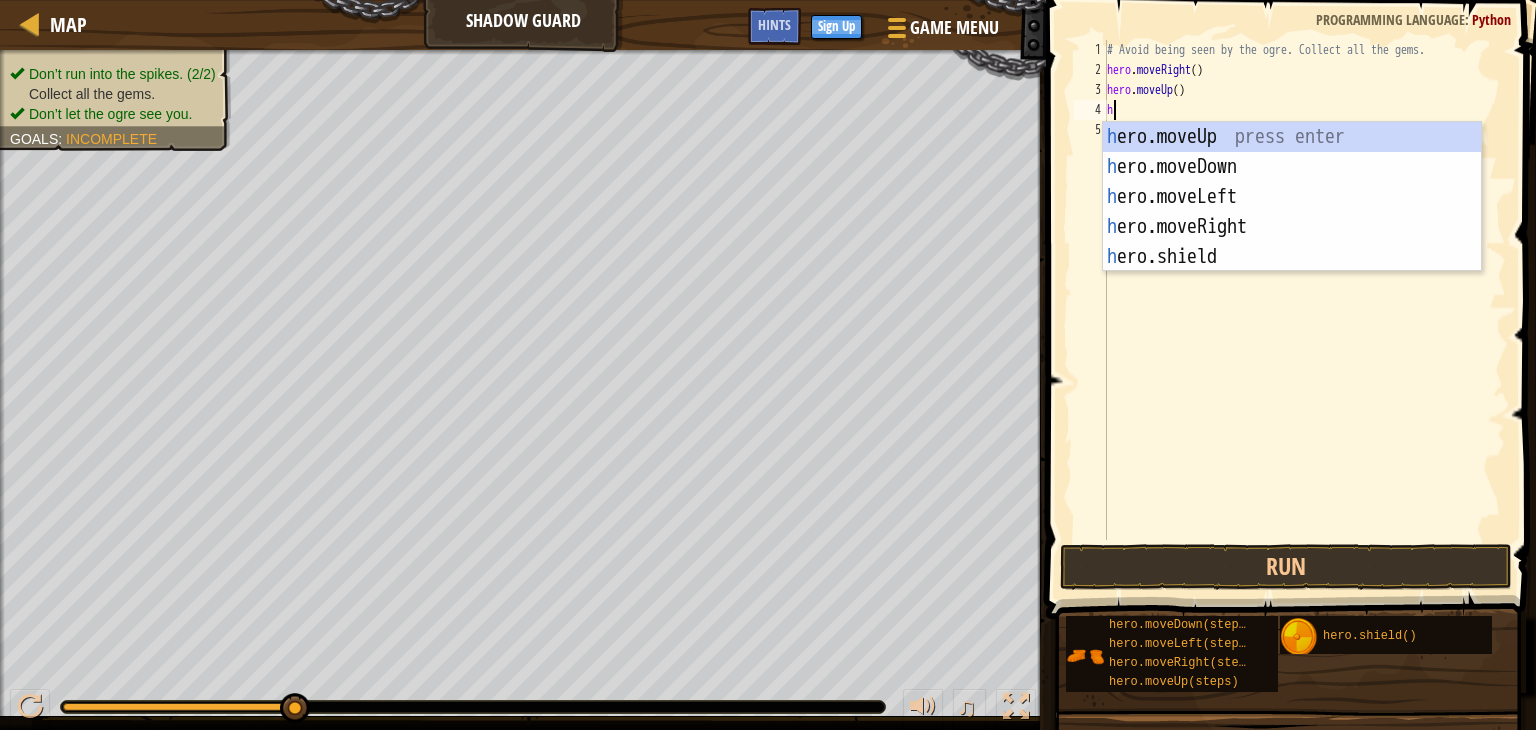 type on "hr" 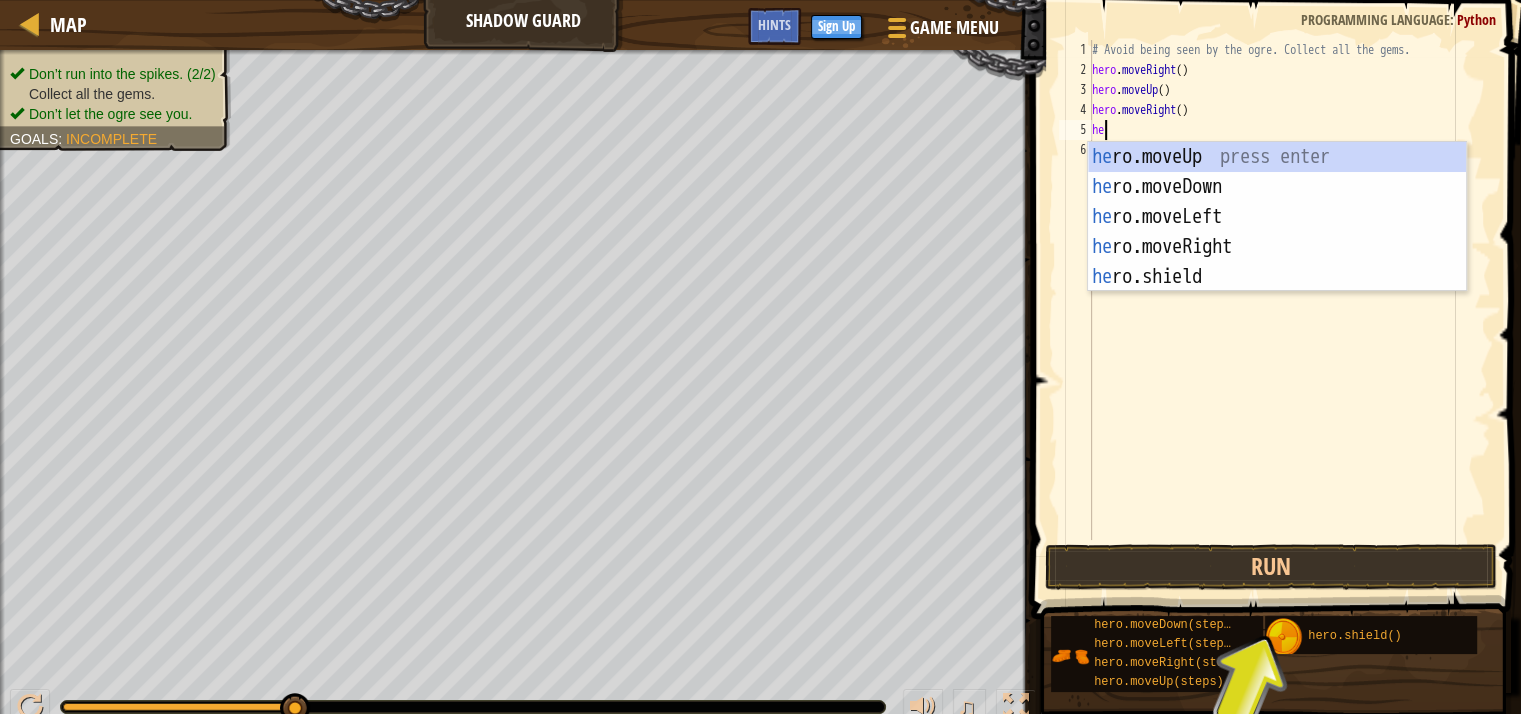 type on "her" 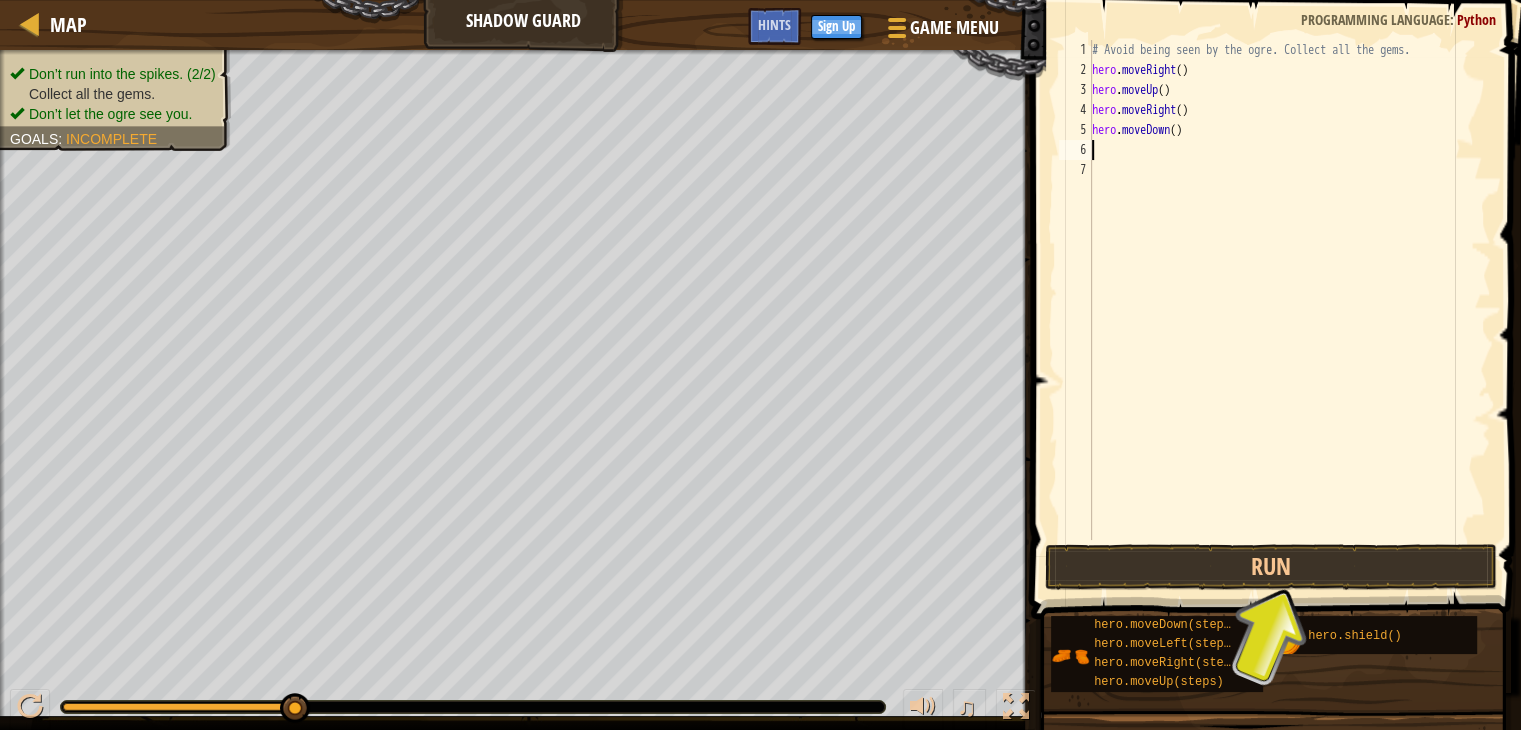 type on "h" 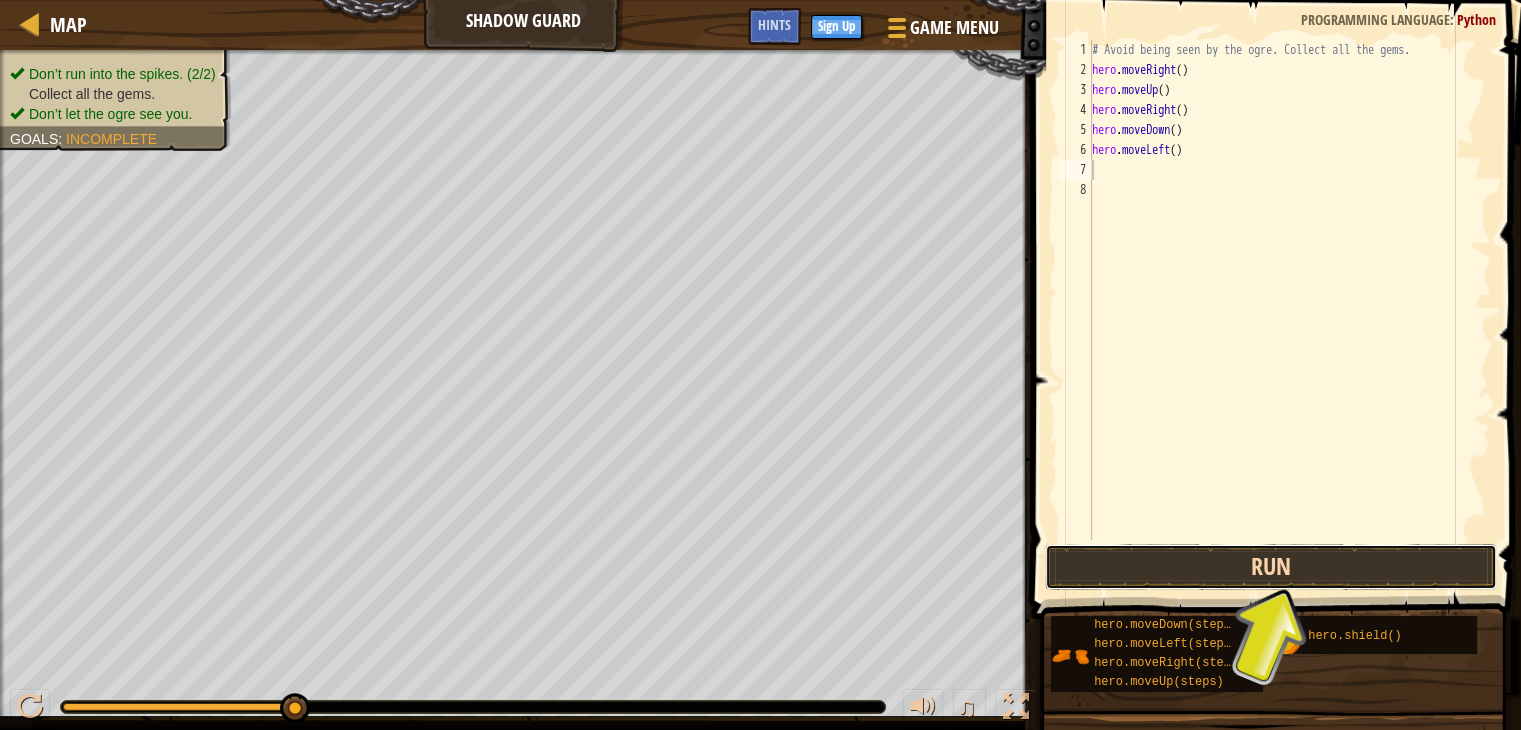 click on "Run" at bounding box center [1271, 567] 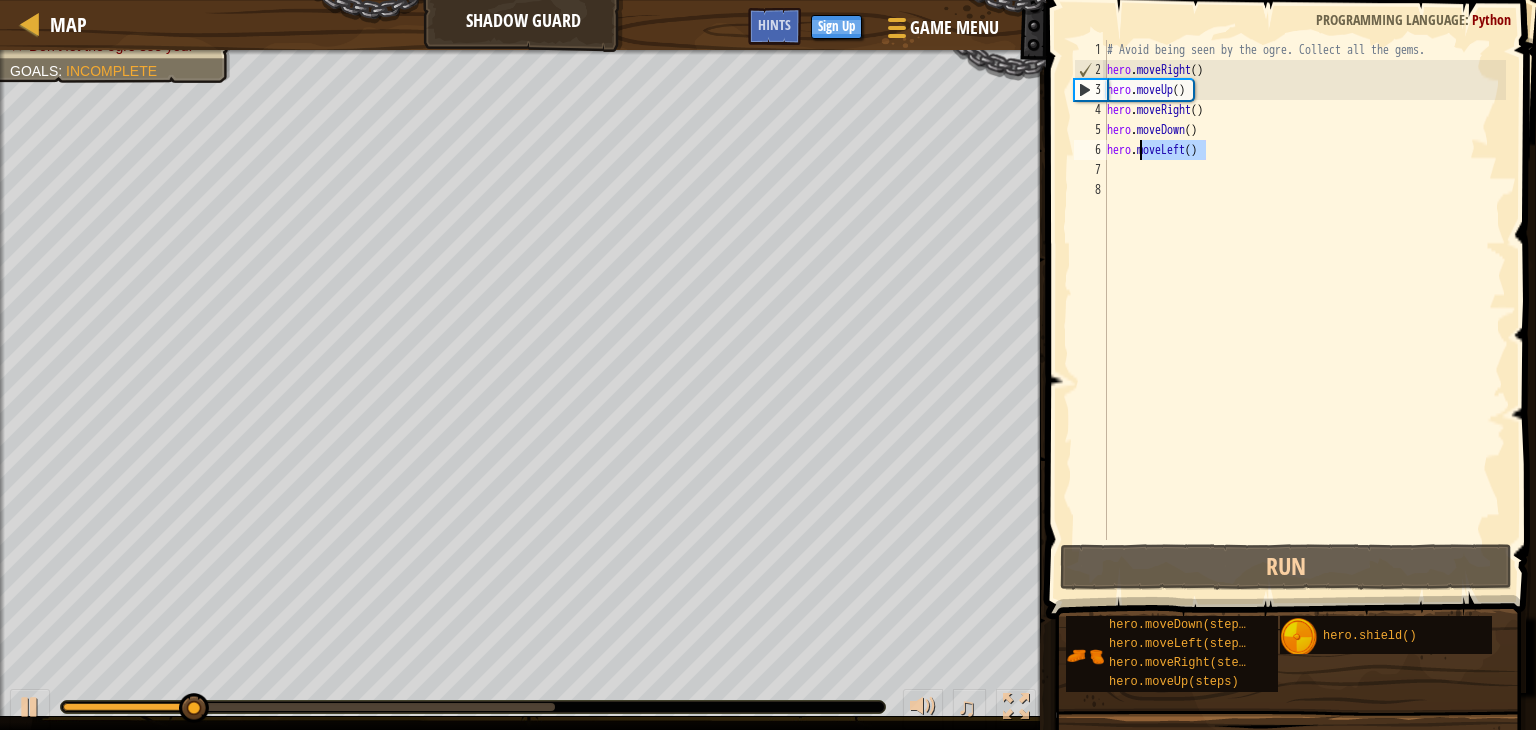 drag, startPoint x: 1216, startPoint y: 149, endPoint x: 1143, endPoint y: 153, distance: 73.109505 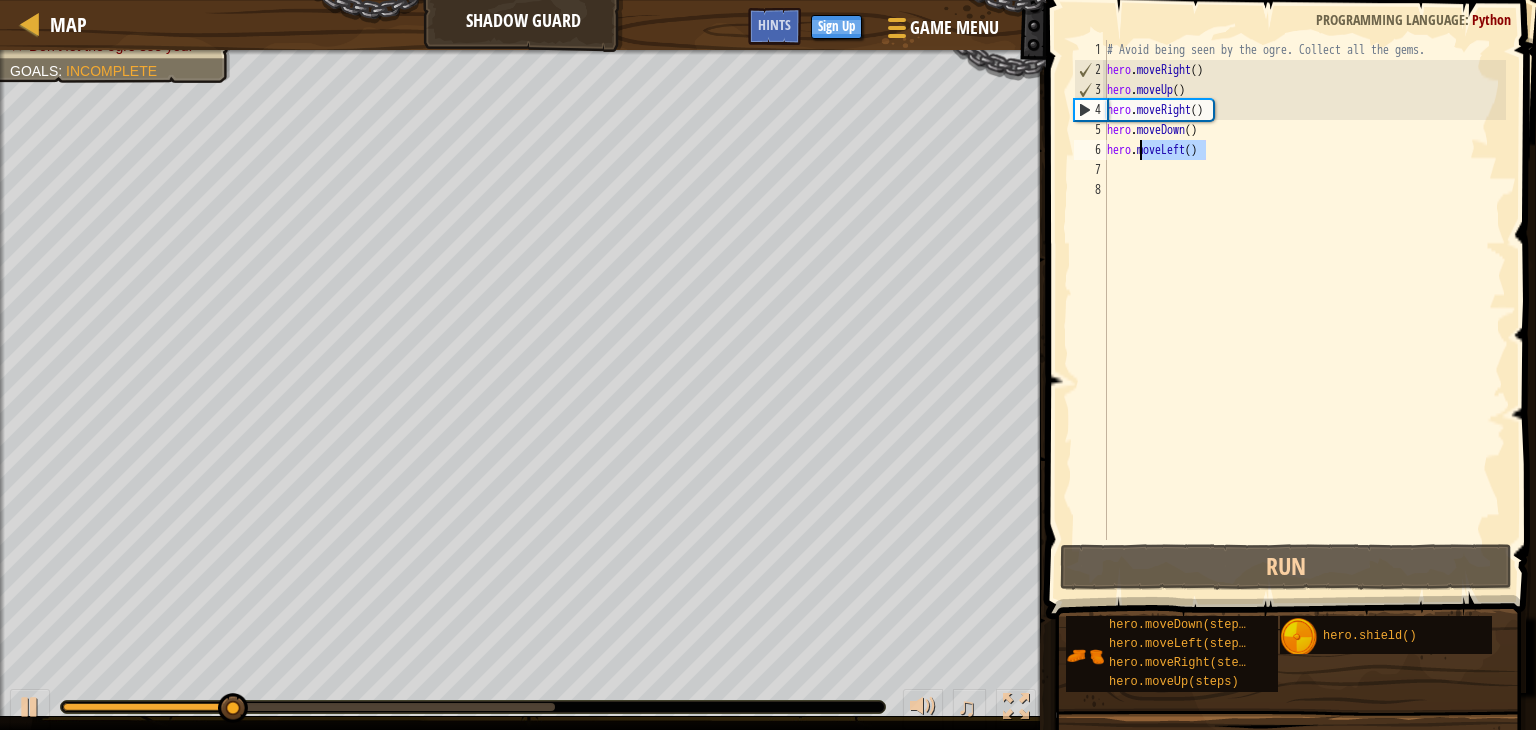 type on "hero.r" 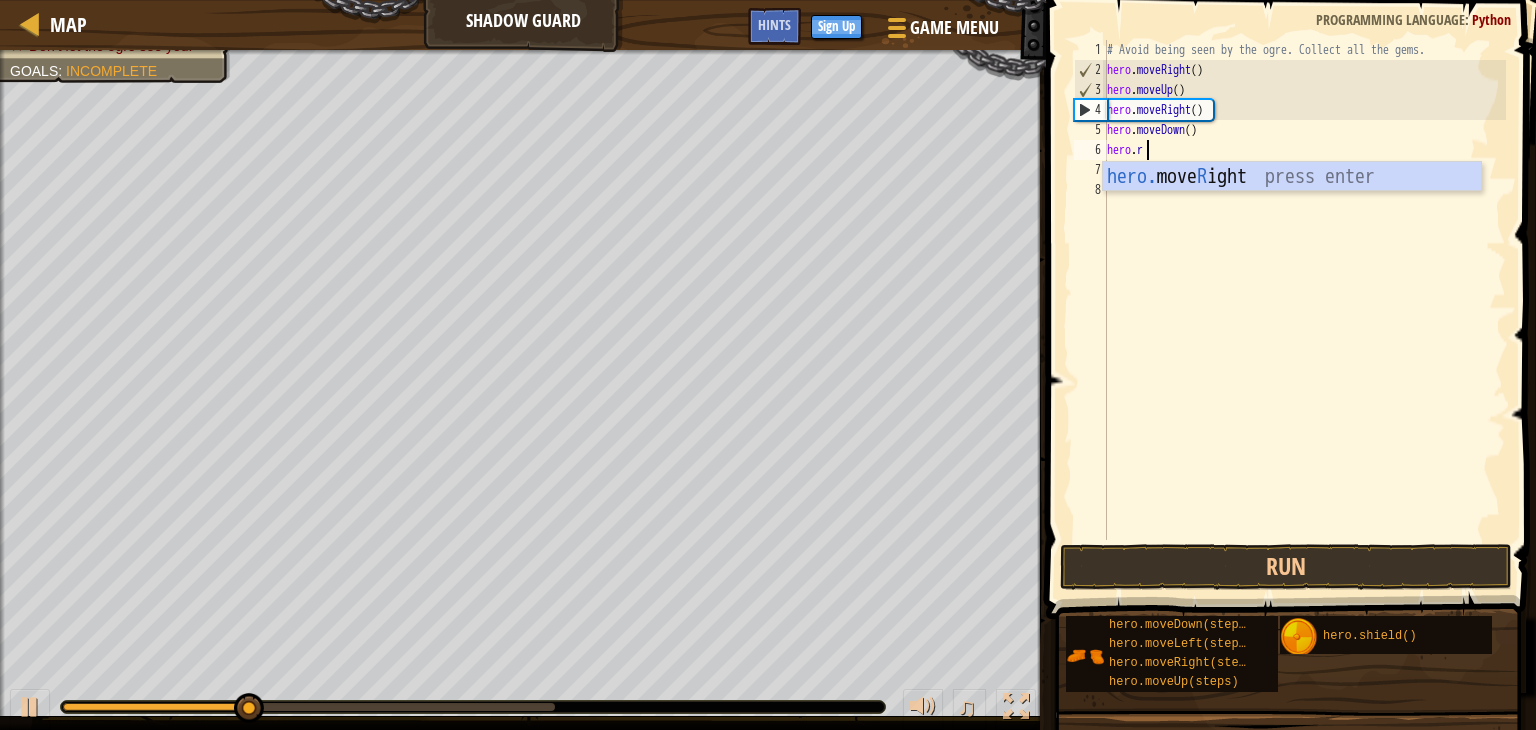 scroll, scrollTop: 9, scrollLeft: 0, axis: vertical 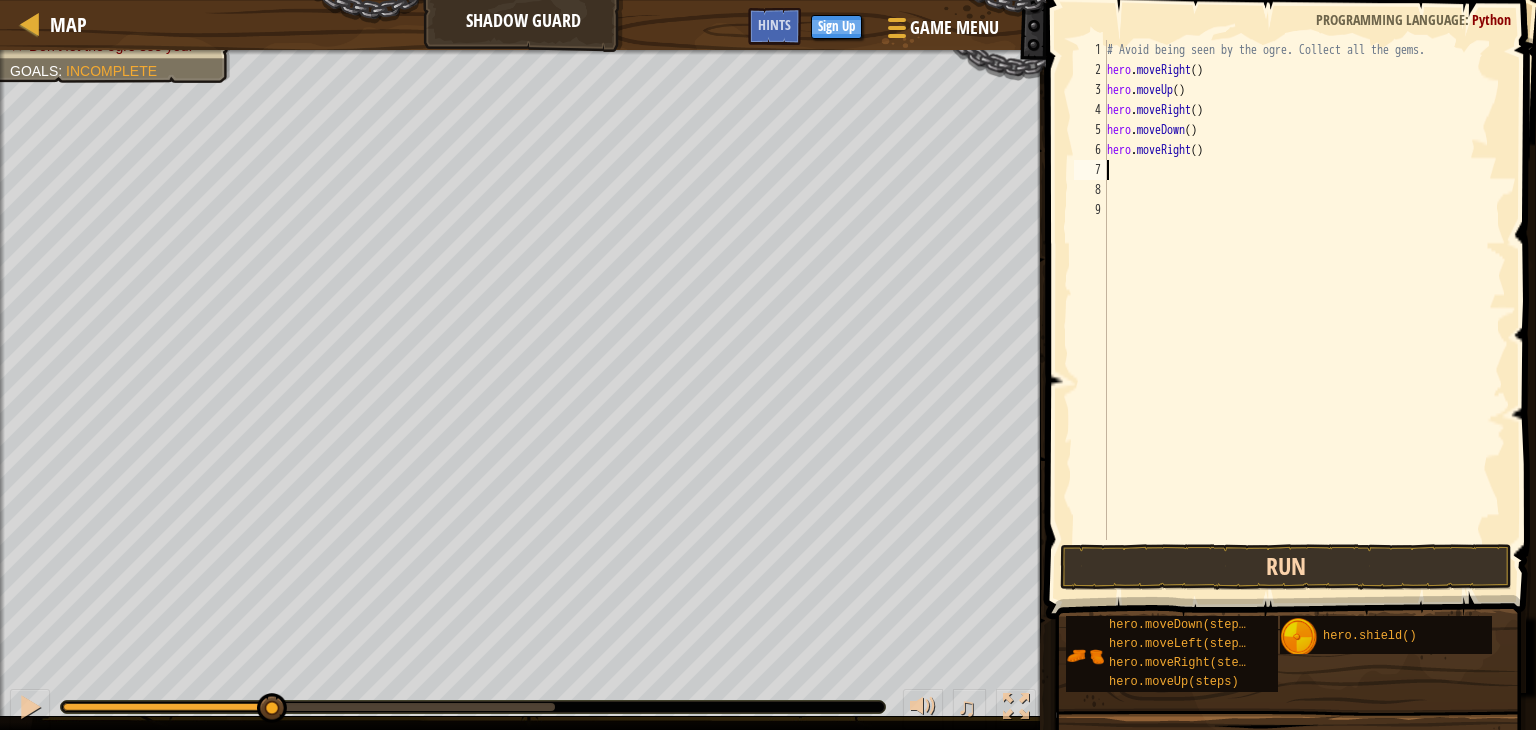 type 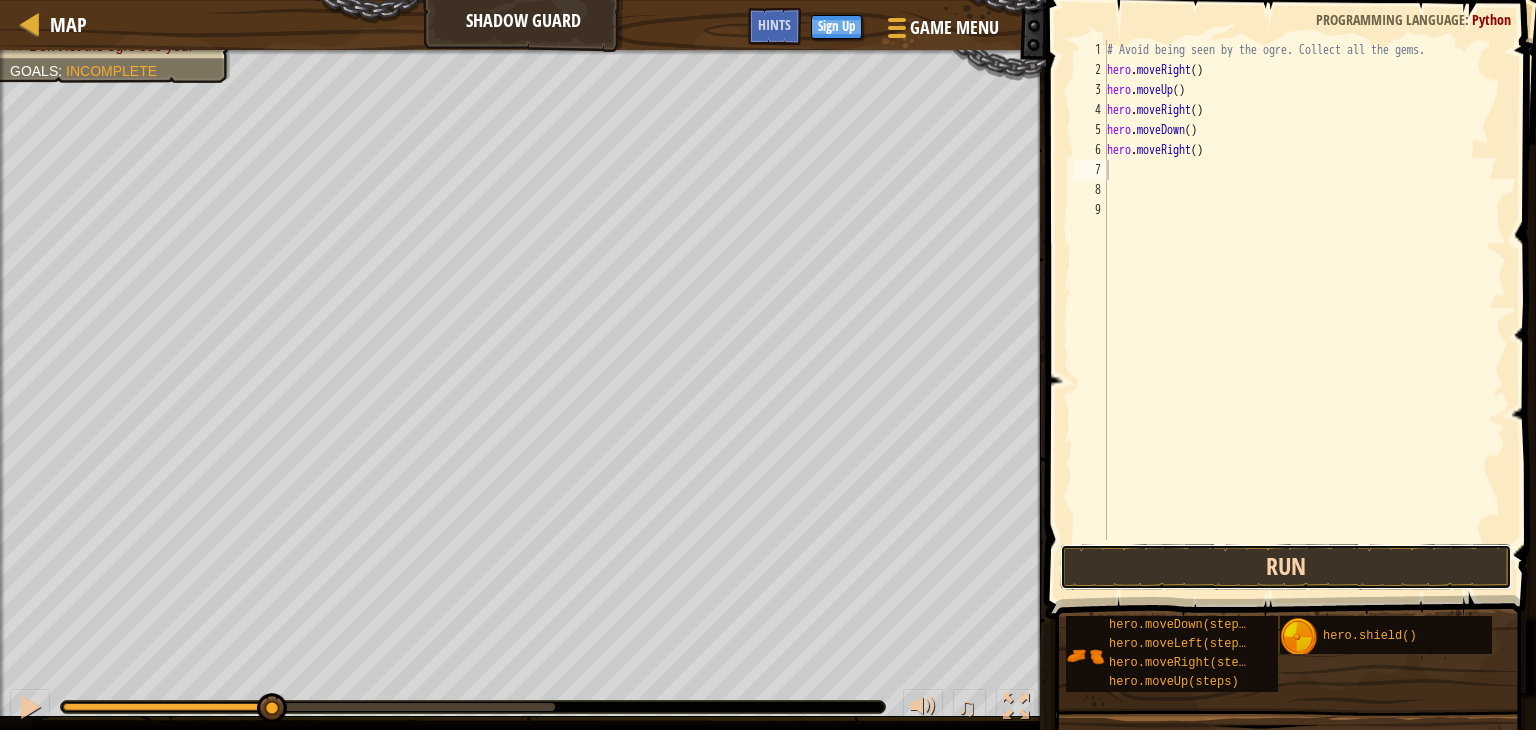click on "Run" at bounding box center [1286, 567] 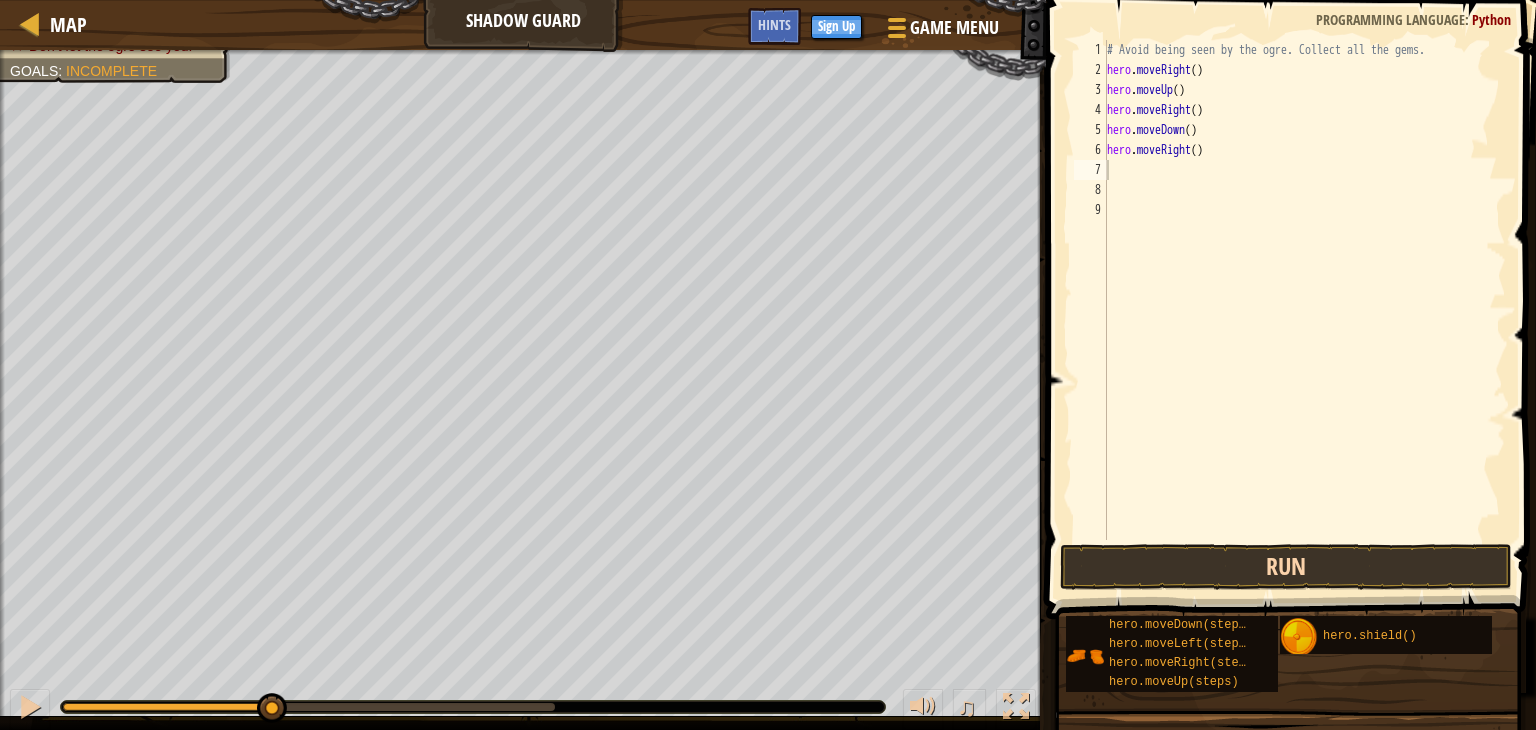 click on "Run" at bounding box center (1286, 567) 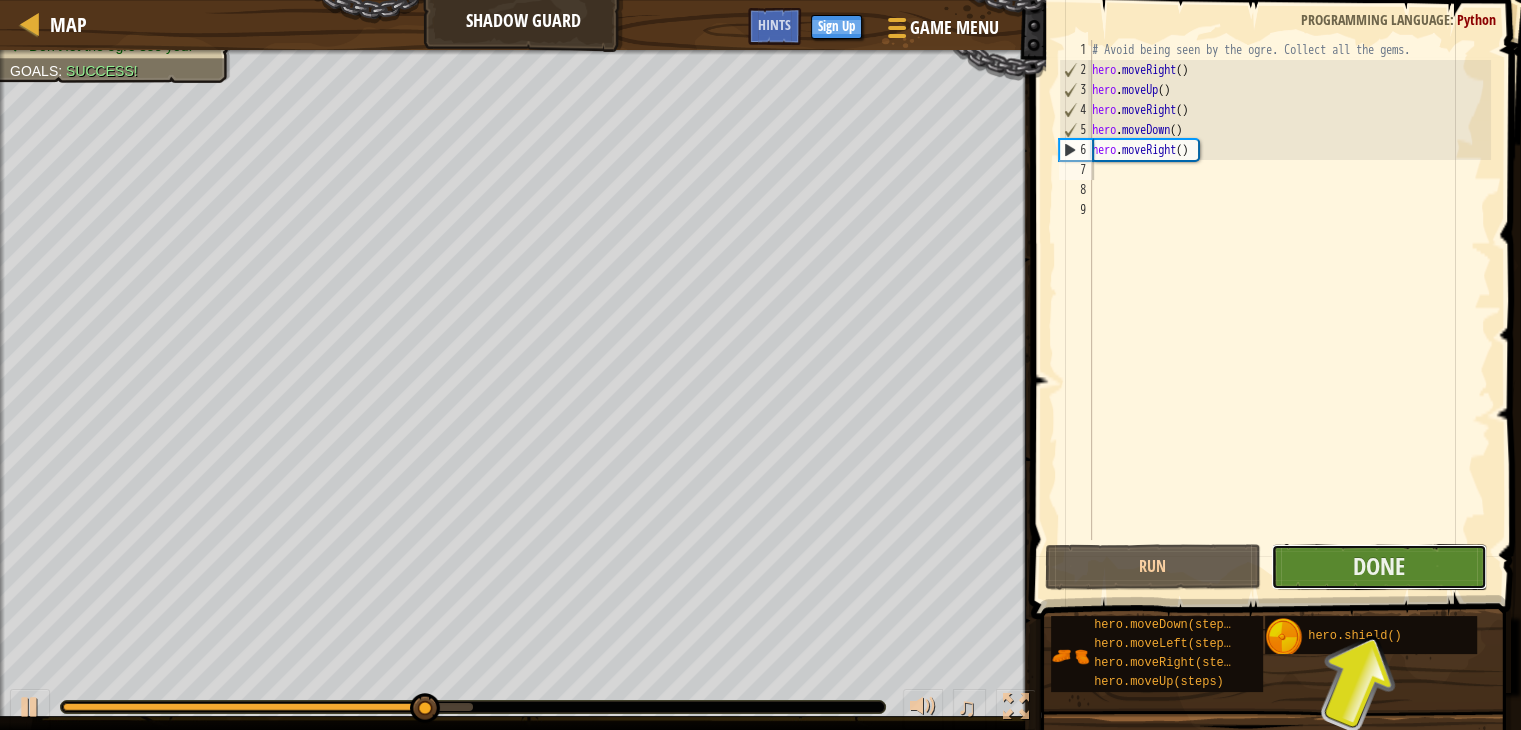 click on "Done" at bounding box center (1379, 567) 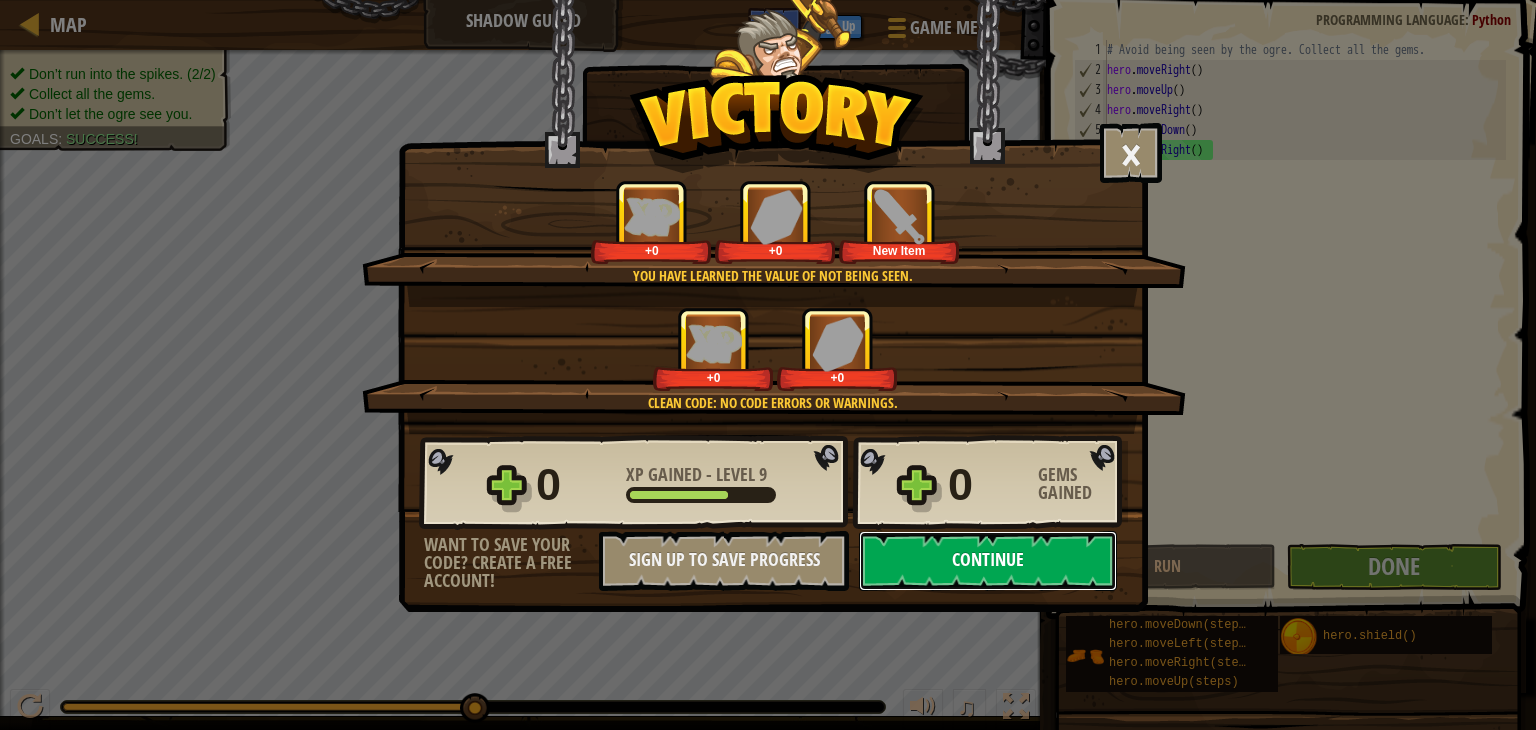 click on "Continue" at bounding box center [988, 561] 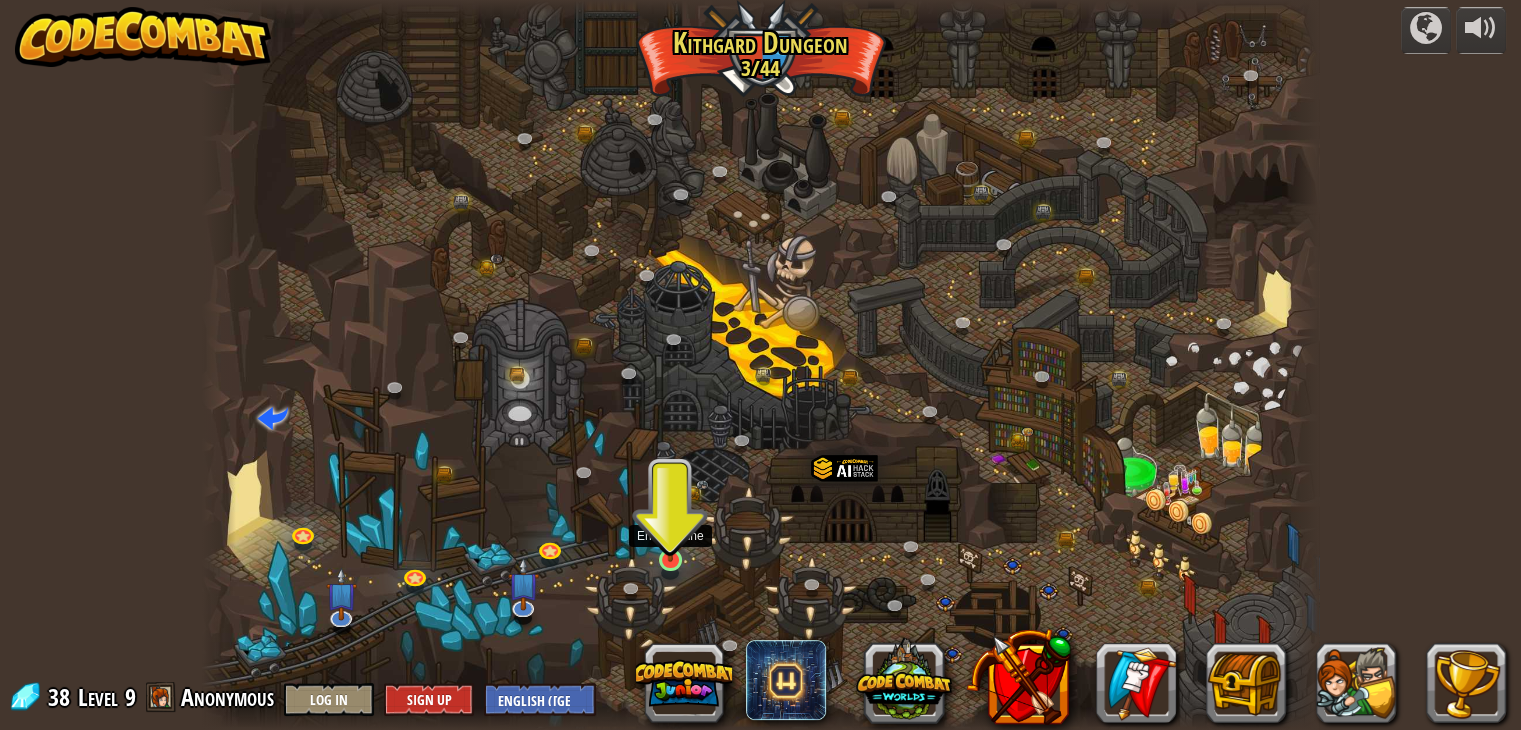 click at bounding box center (671, 530) 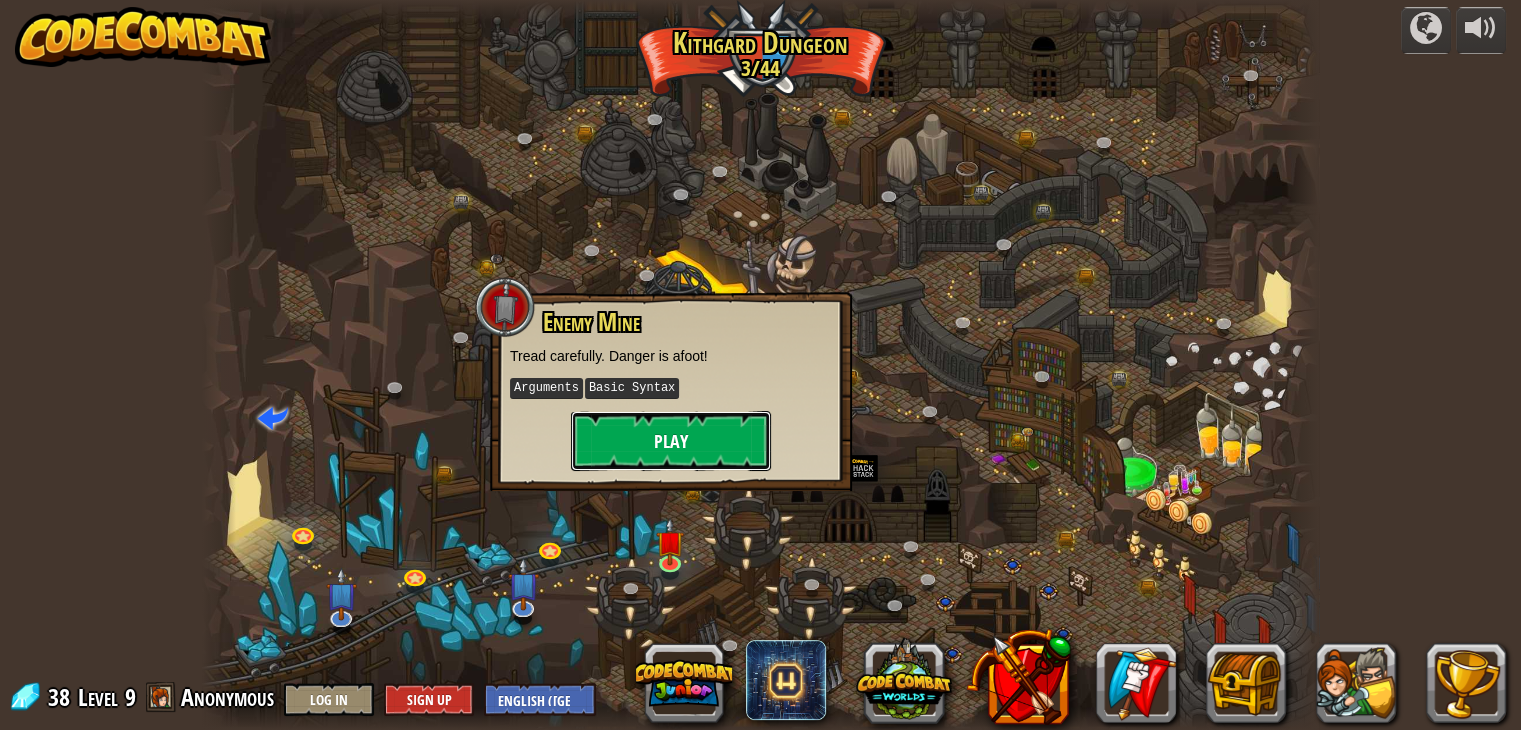 click on "Play" at bounding box center [671, 441] 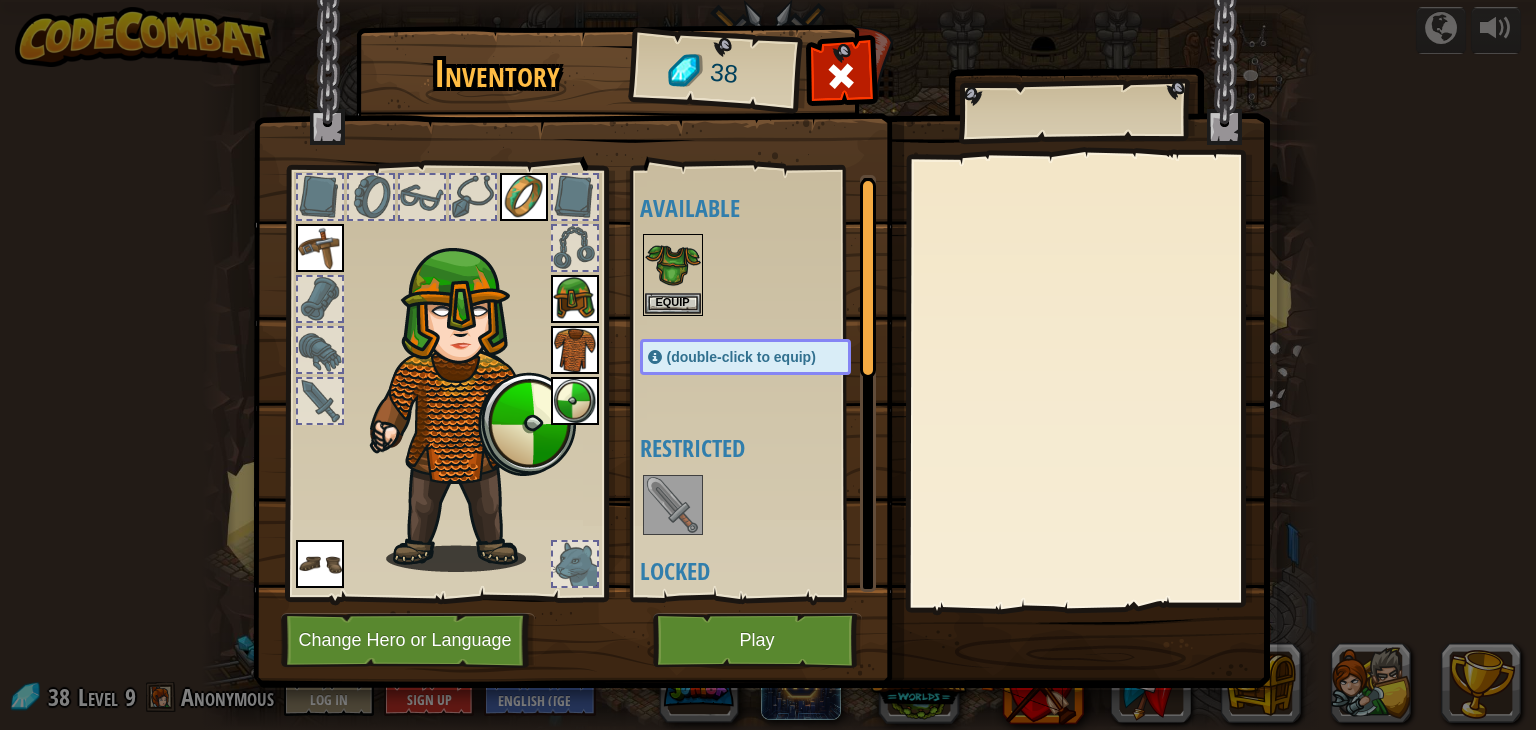 click at bounding box center (673, 505) 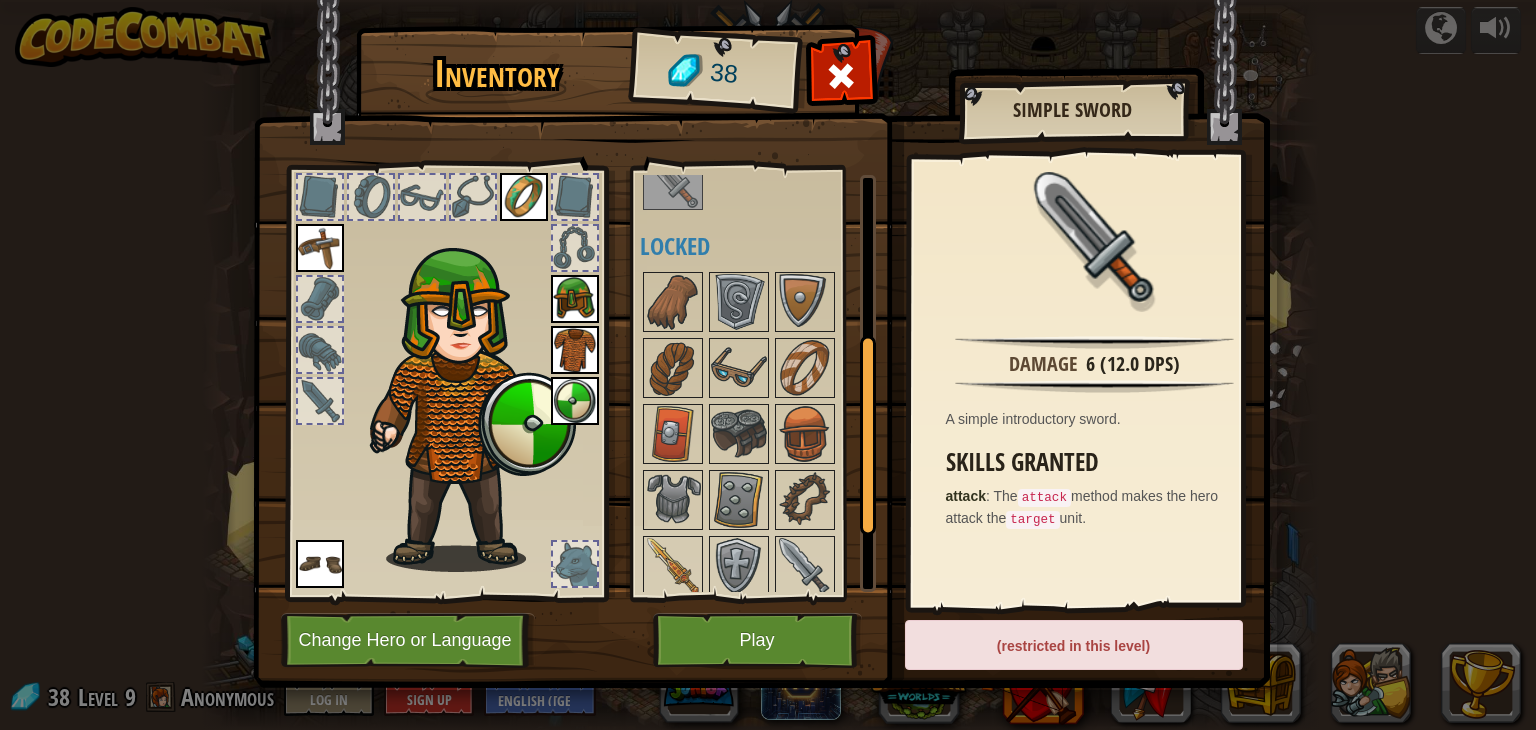 scroll, scrollTop: 325, scrollLeft: 0, axis: vertical 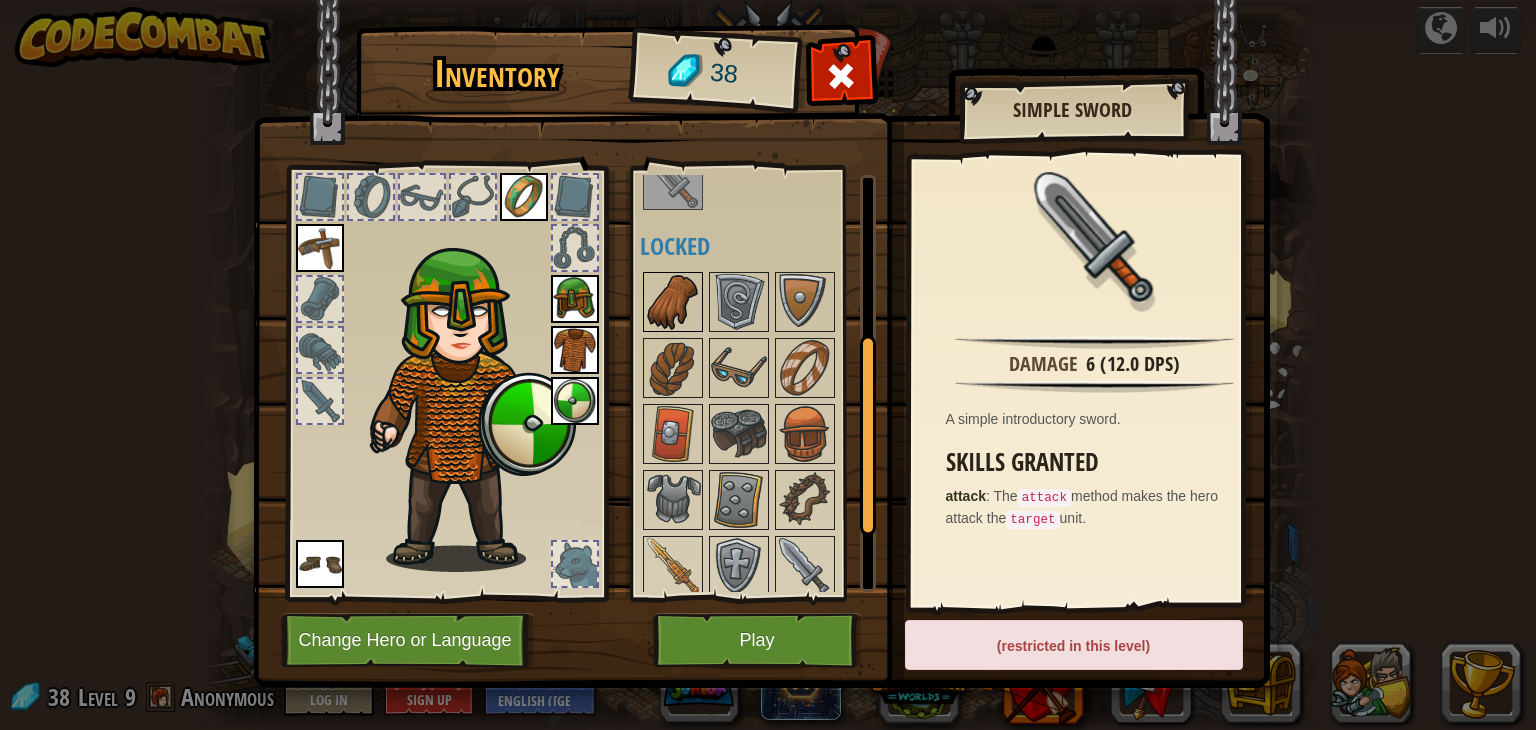click at bounding box center (673, 302) 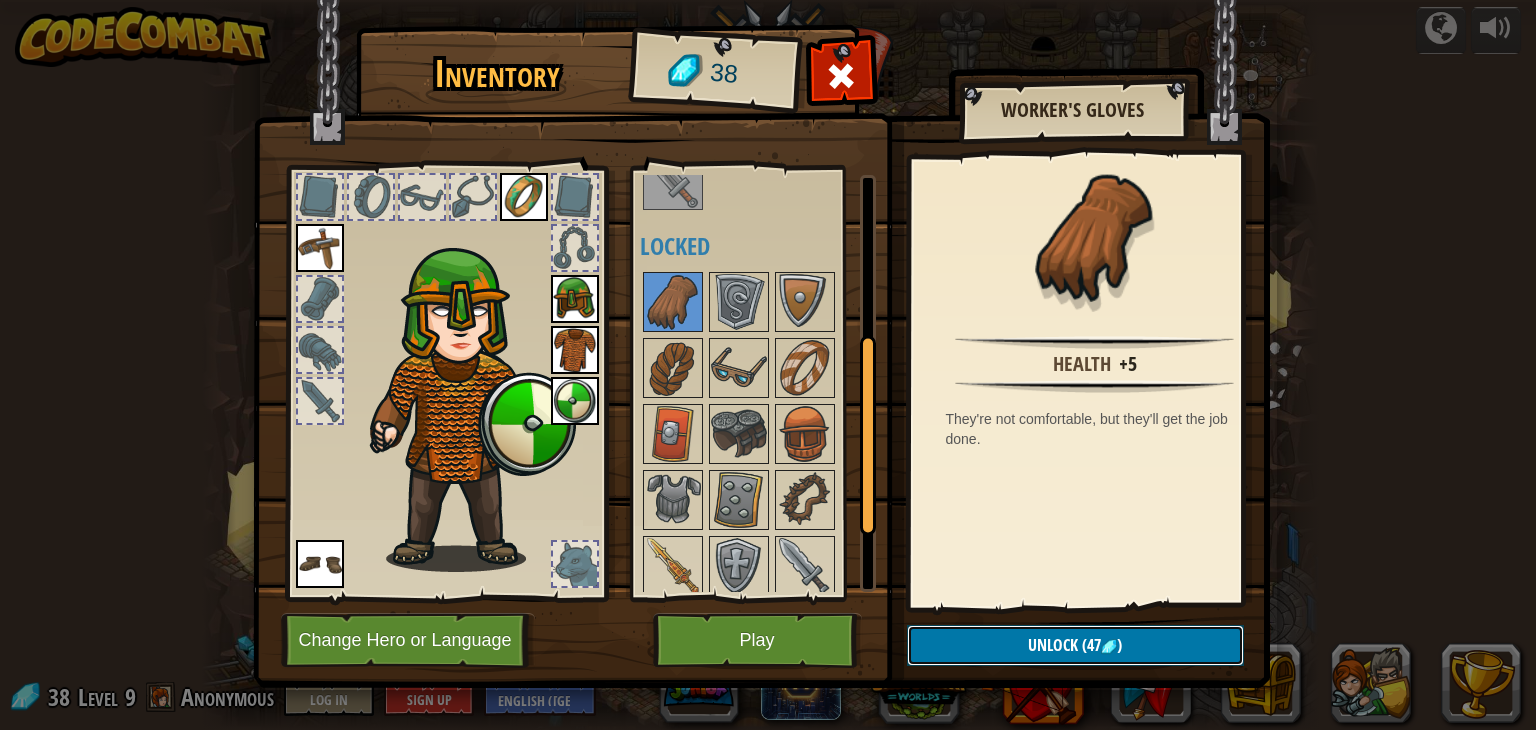 click on "Unlock (47 )" at bounding box center [1075, 645] 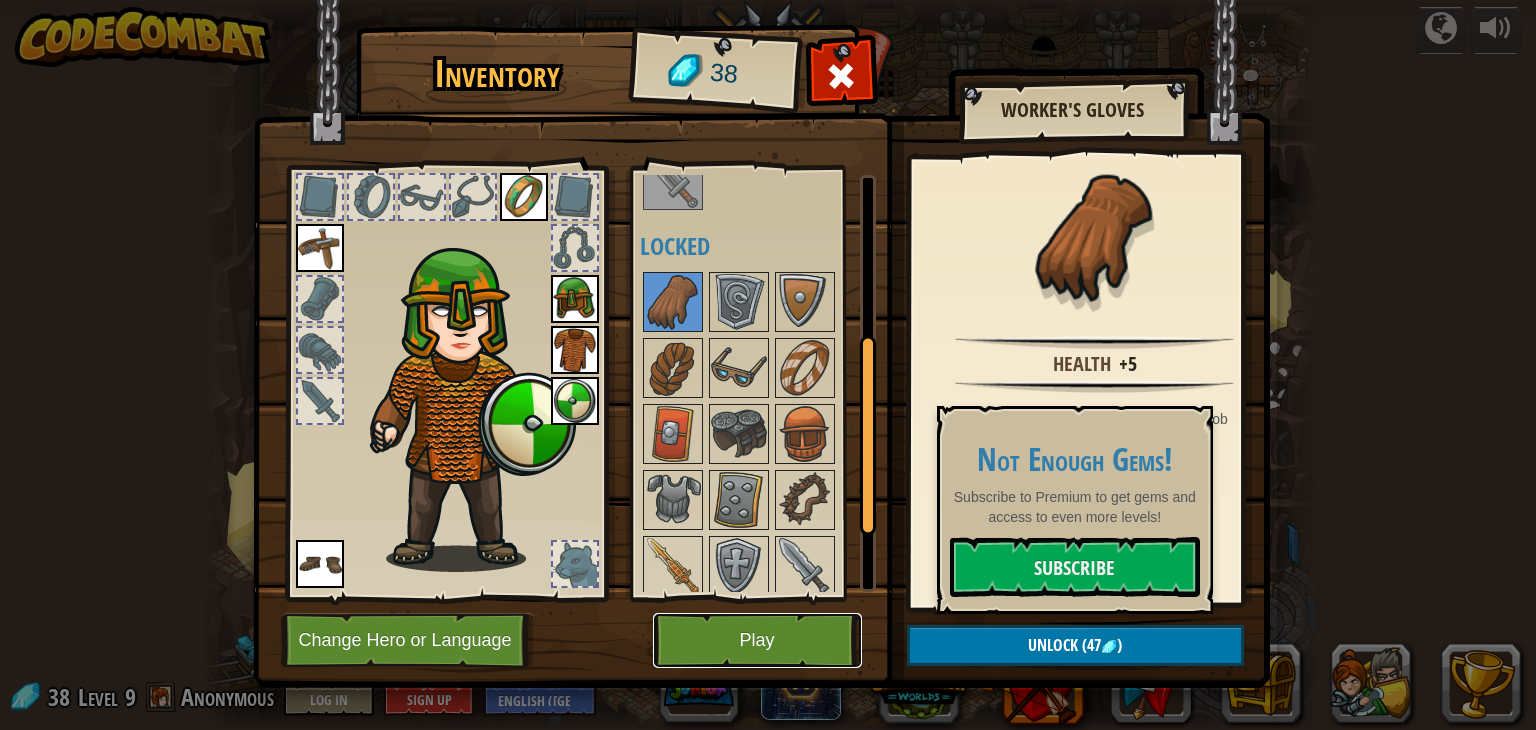 click on "Play" at bounding box center (757, 640) 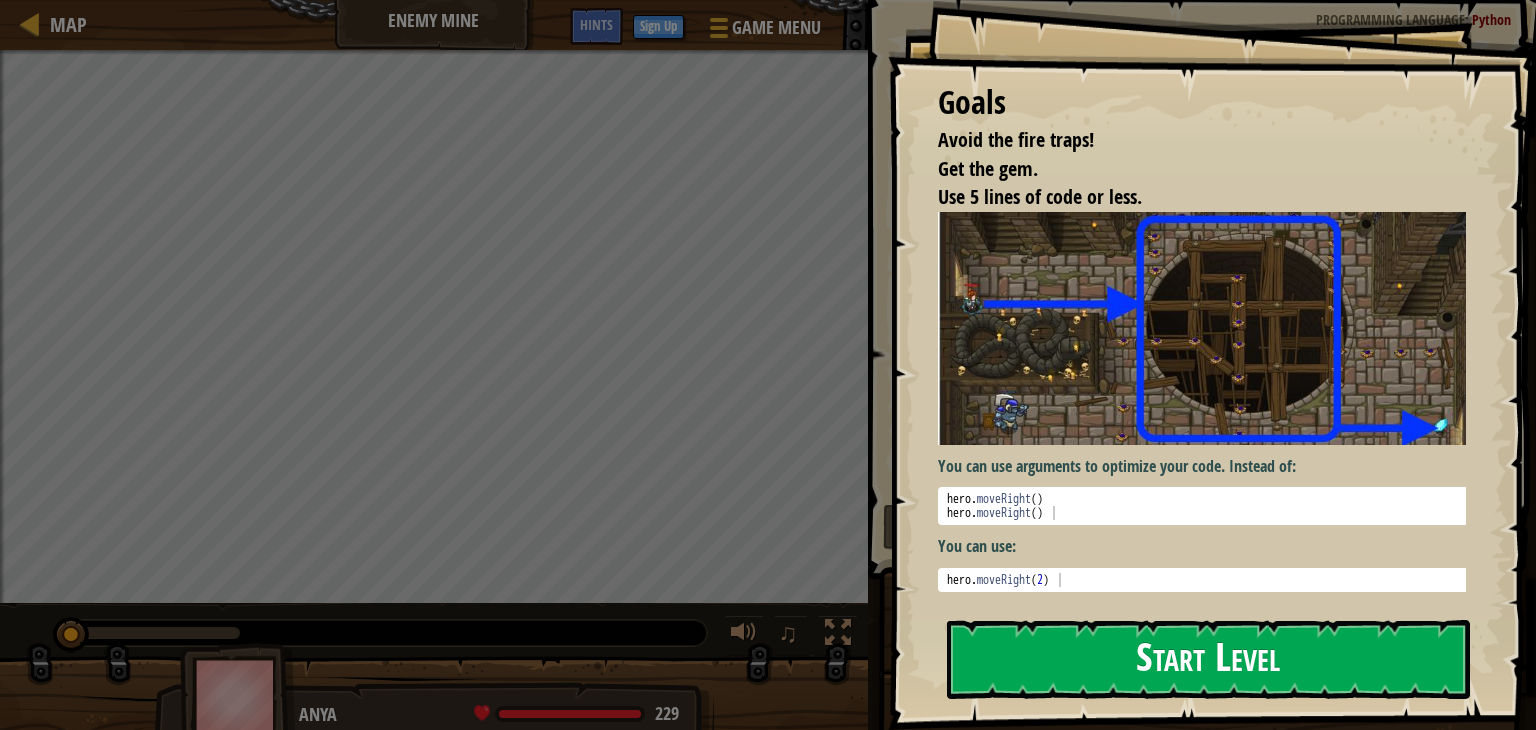 click on "Start Level" at bounding box center (1208, 659) 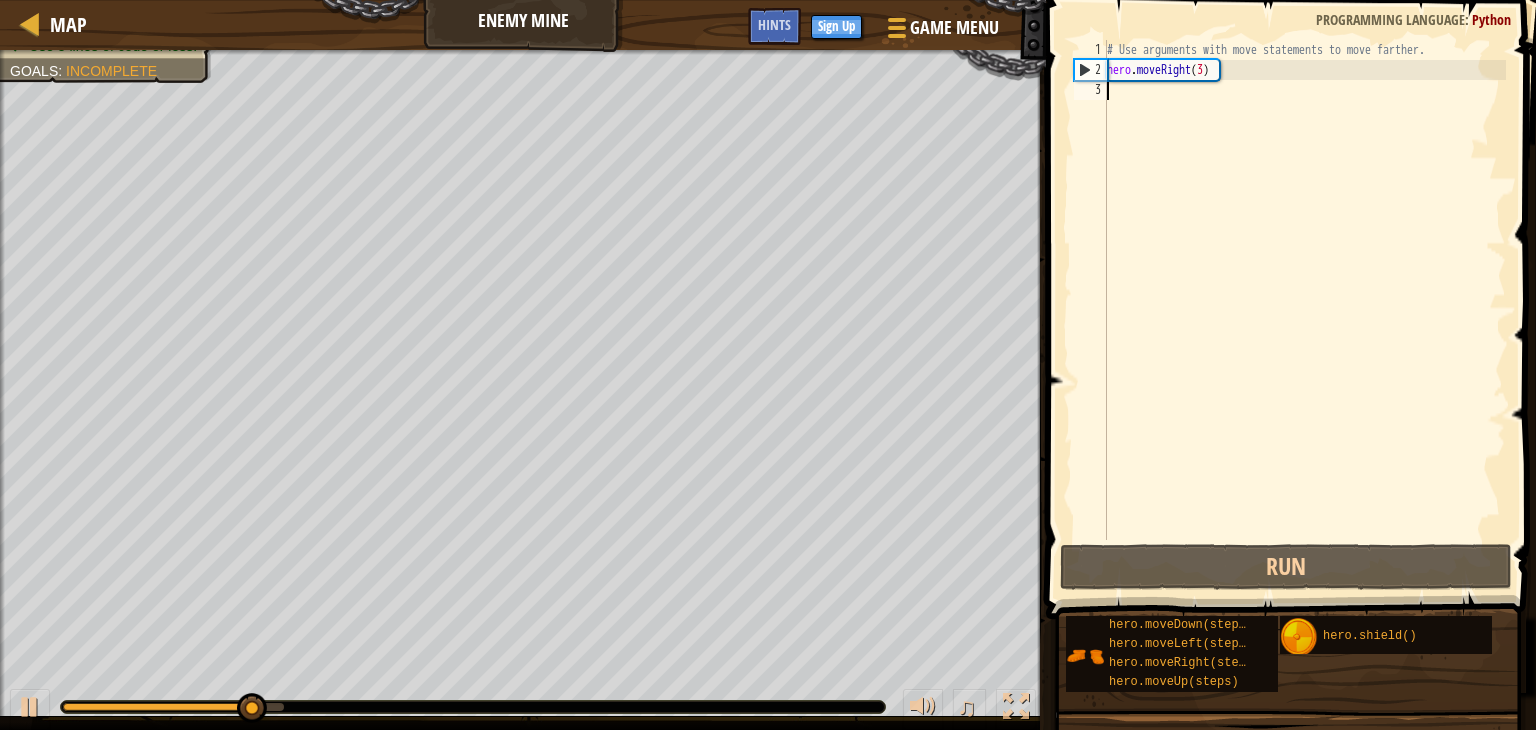 type on "h" 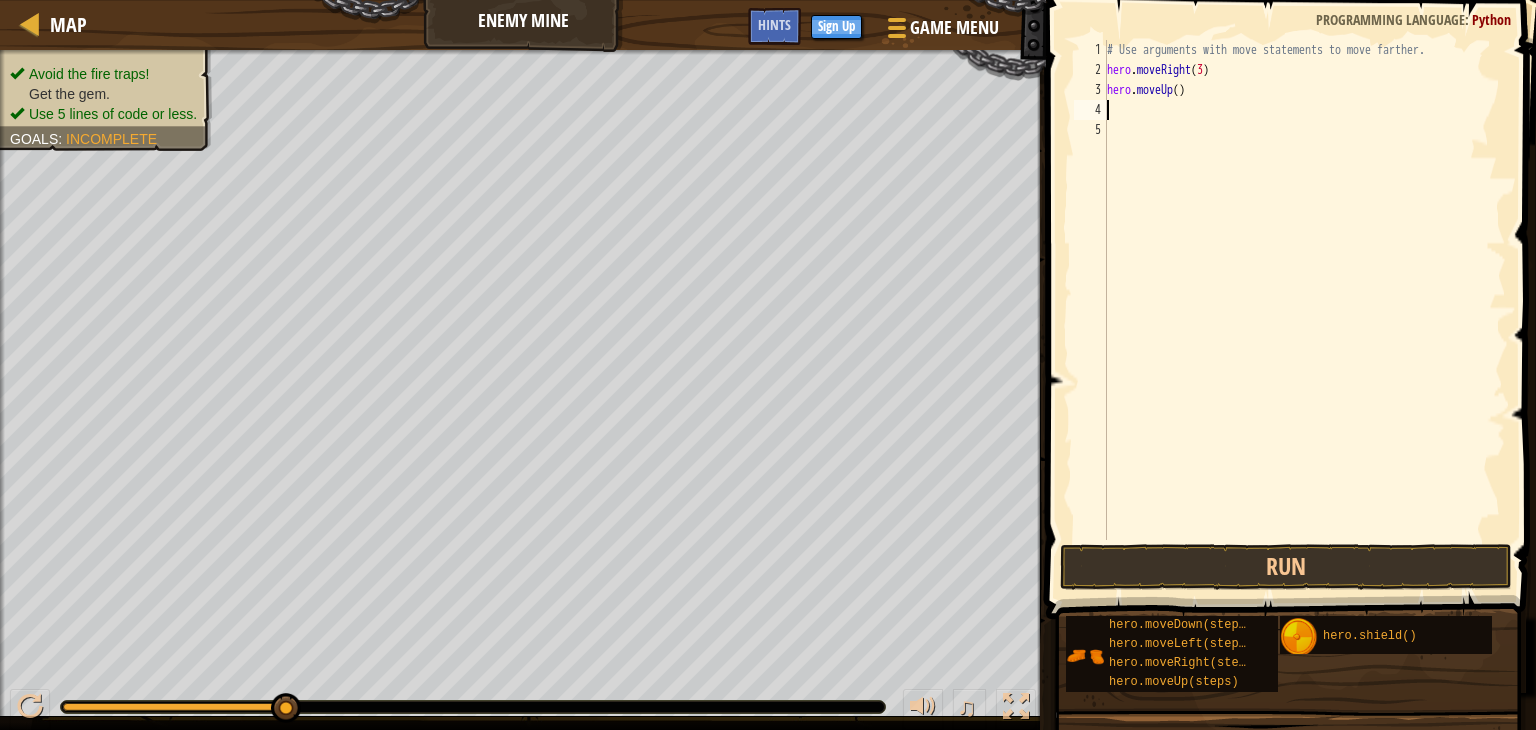 type on "h" 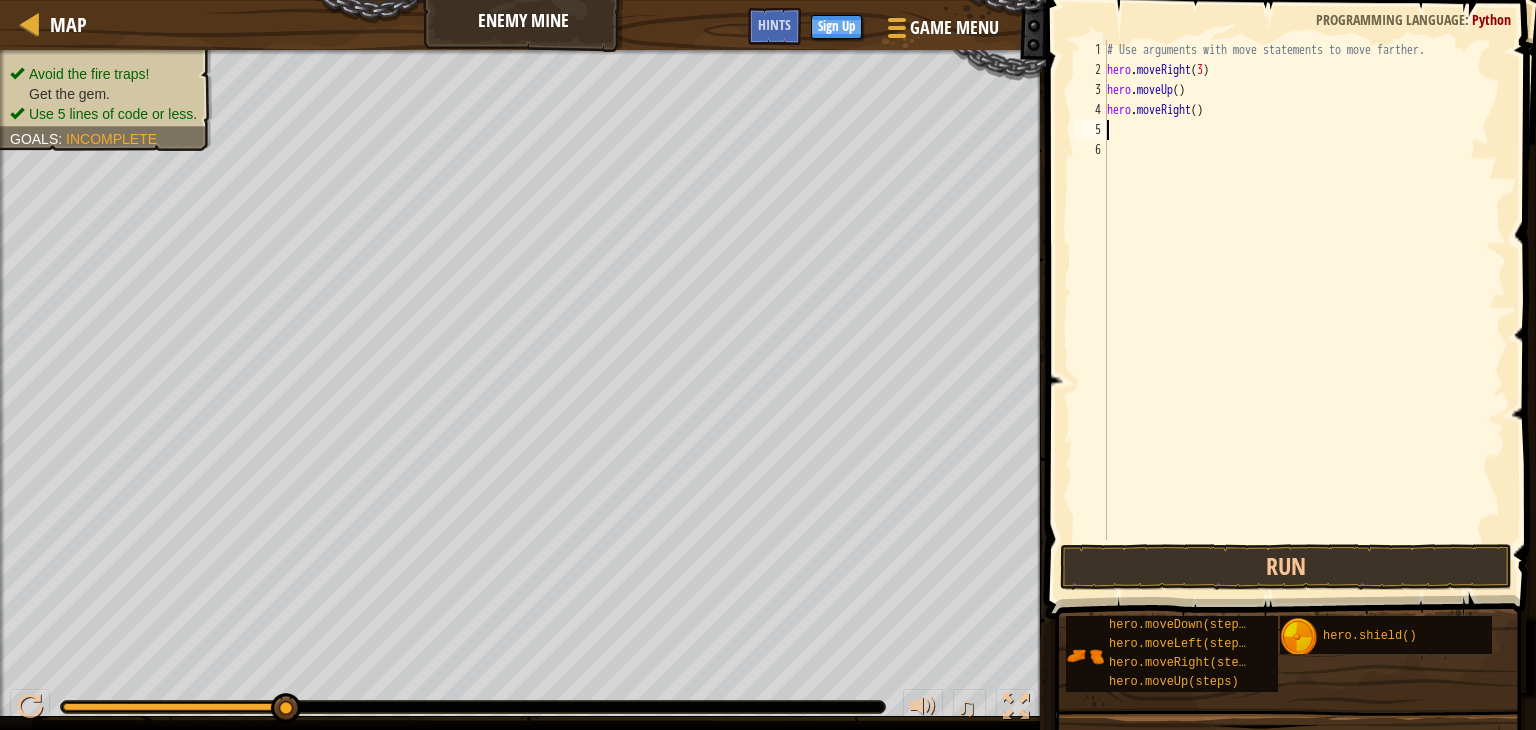type on "h" 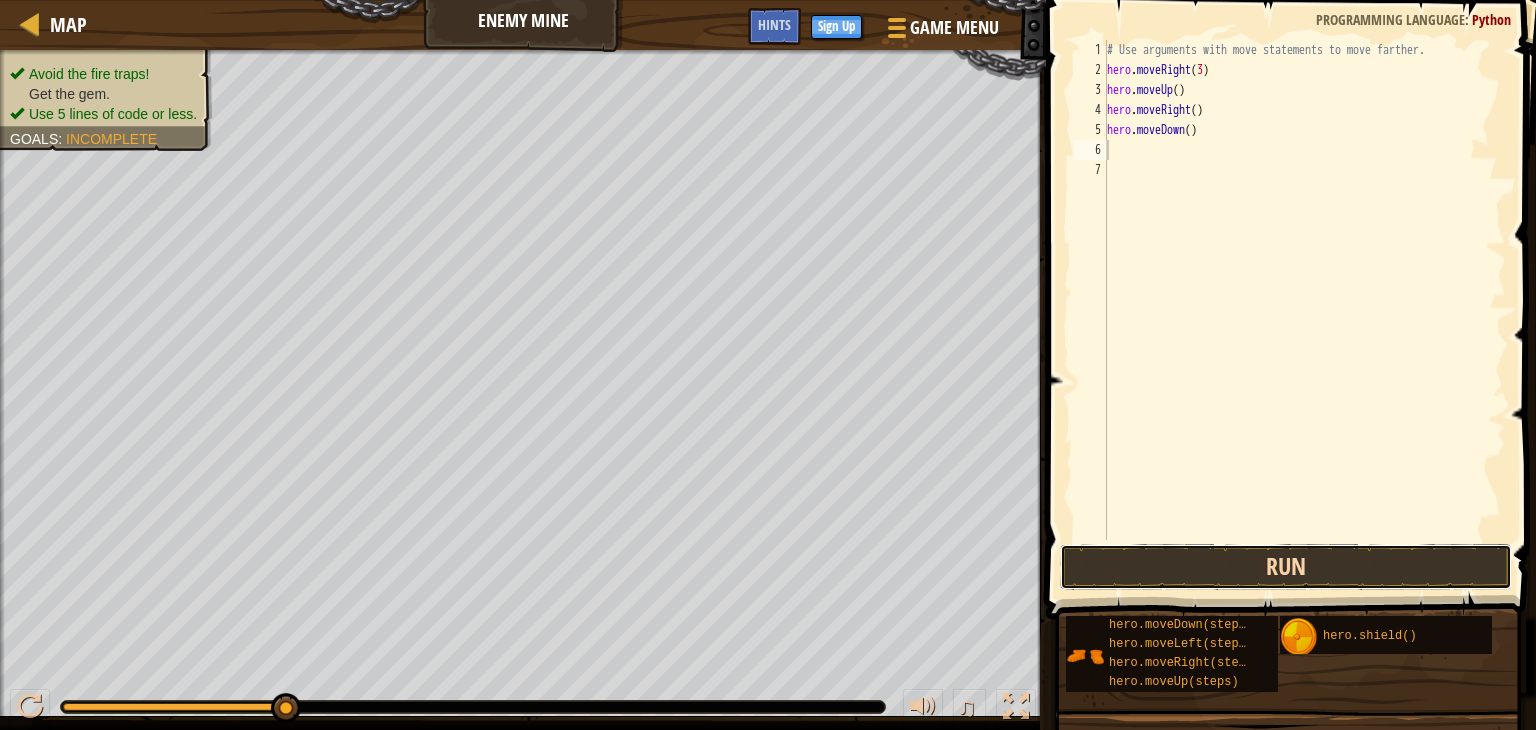 click on "Run" at bounding box center [1286, 567] 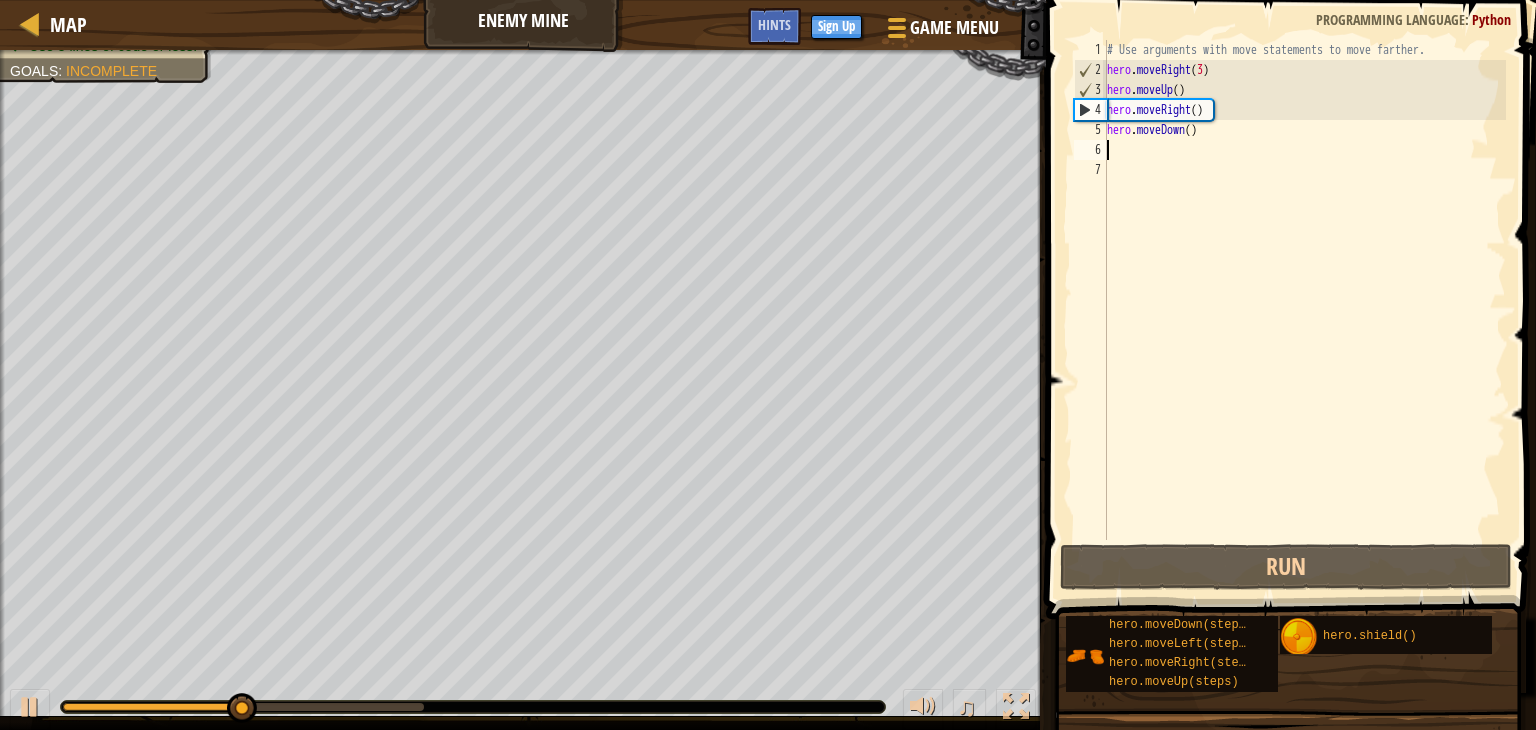 type on "h" 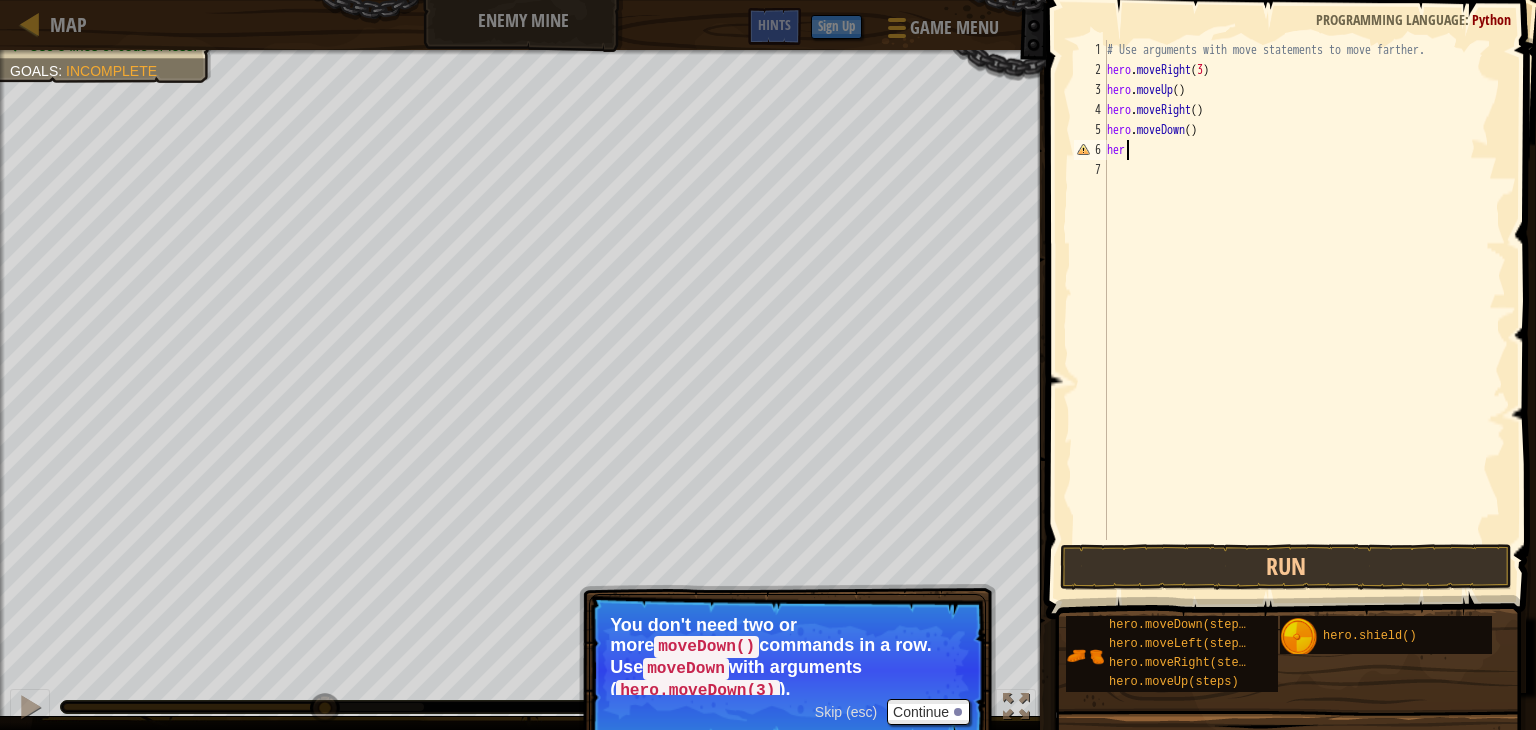 type on "h" 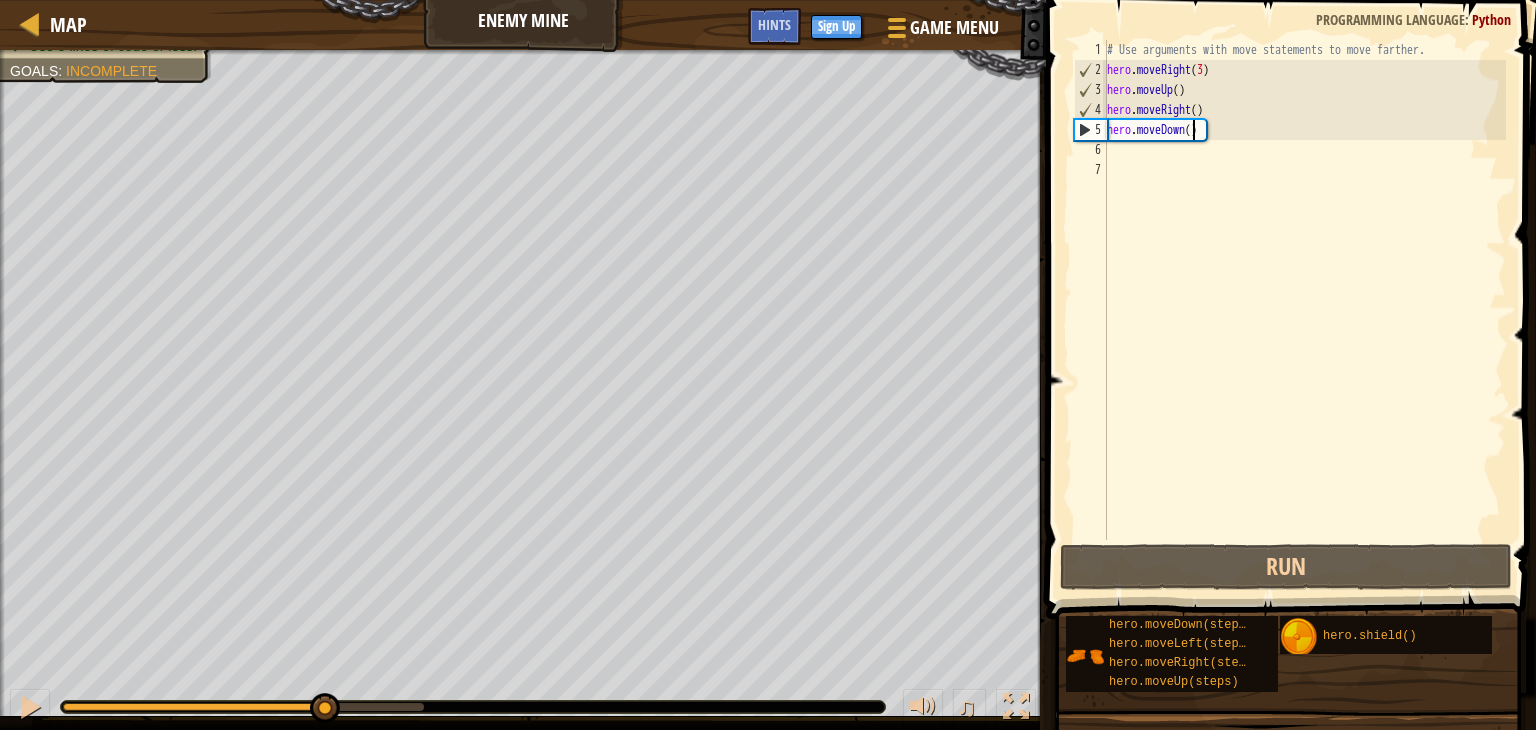 click on "# Use arguments with move statements to move farther. hero . moveRight ( 3 ) hero . moveUp ( ) hero . moveRight ( ) hero . moveDown ( )" at bounding box center [1304, 310] 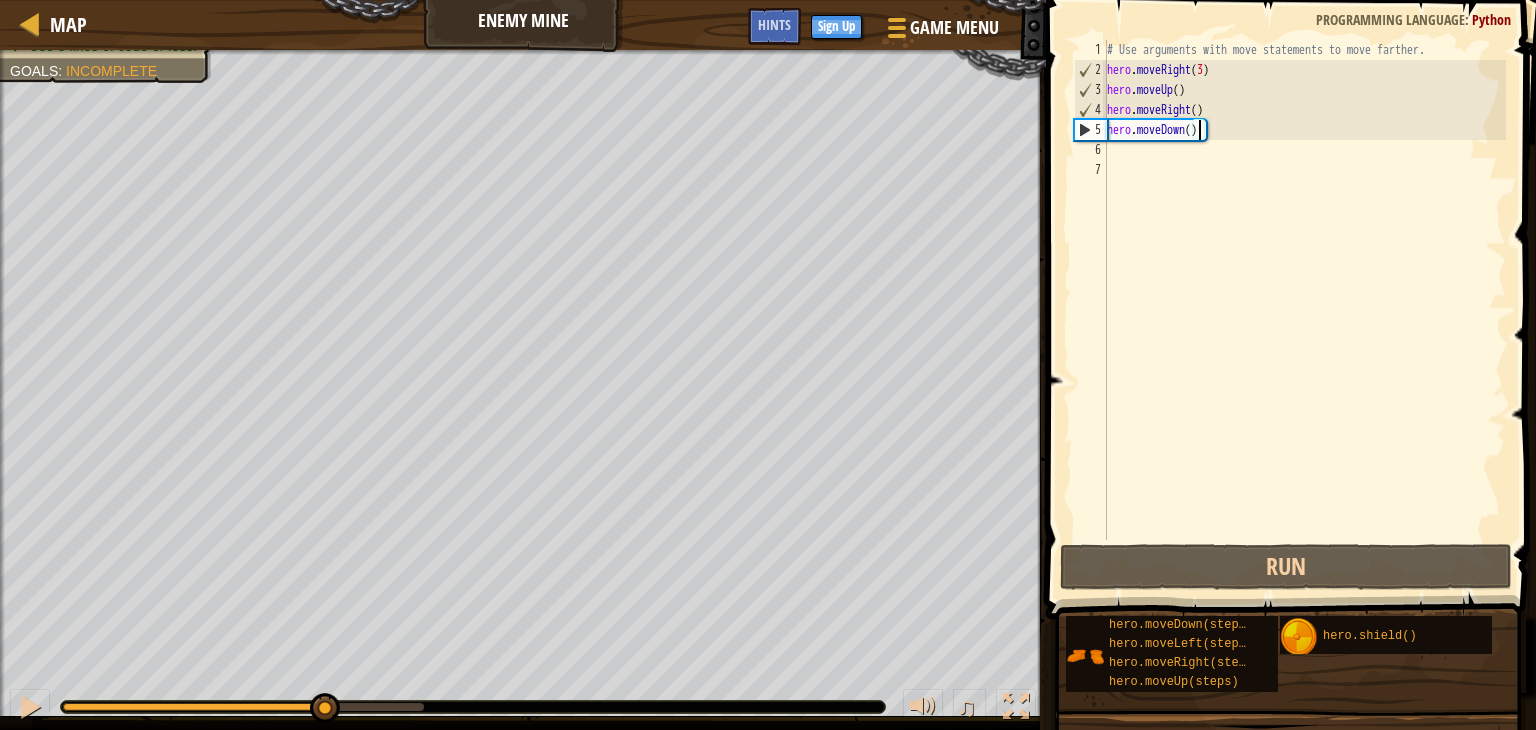 click on "# Use arguments with move statements to move farther. hero . moveRight ( 3 ) hero . moveUp ( ) hero . moveRight ( ) hero . moveDown ( )" at bounding box center (1304, 310) 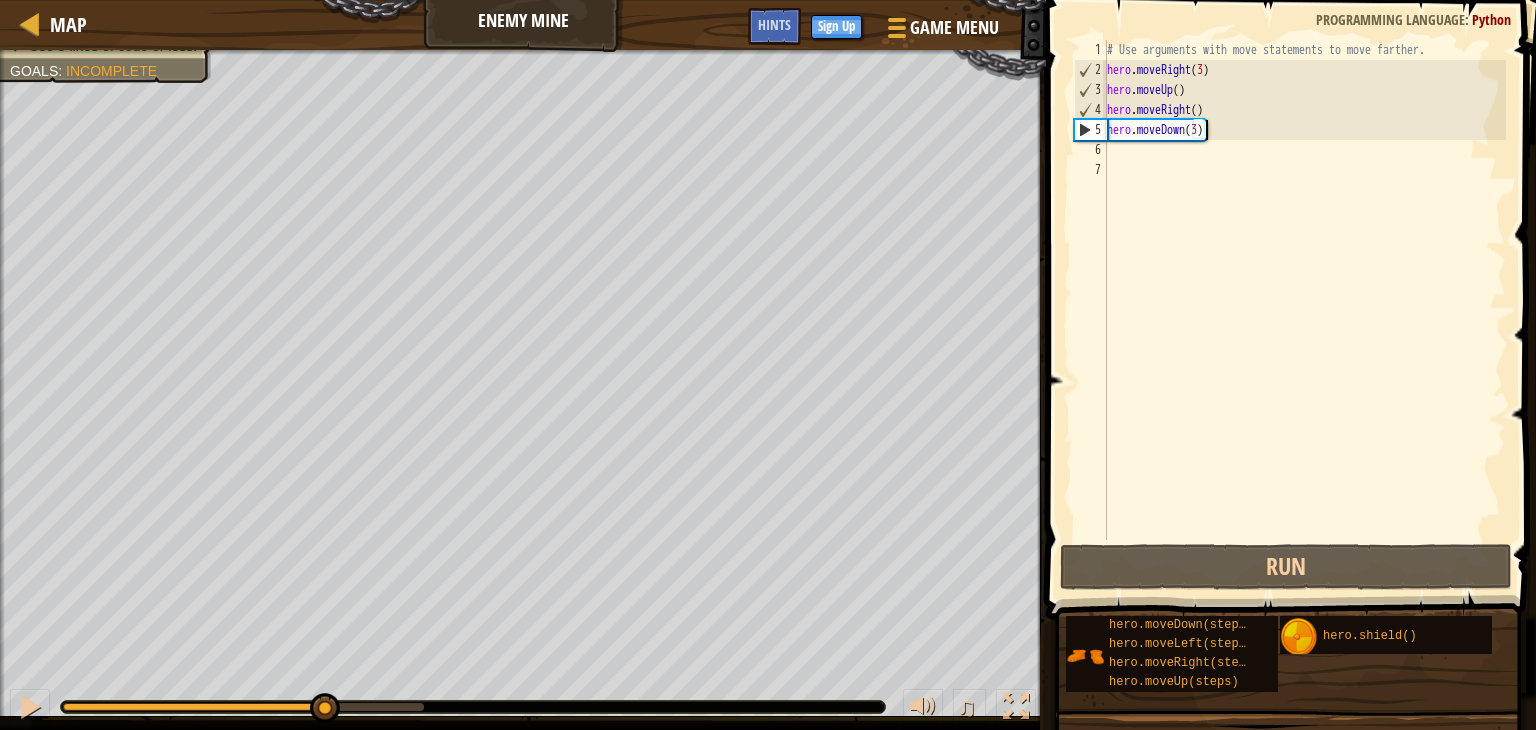 scroll, scrollTop: 9, scrollLeft: 7, axis: both 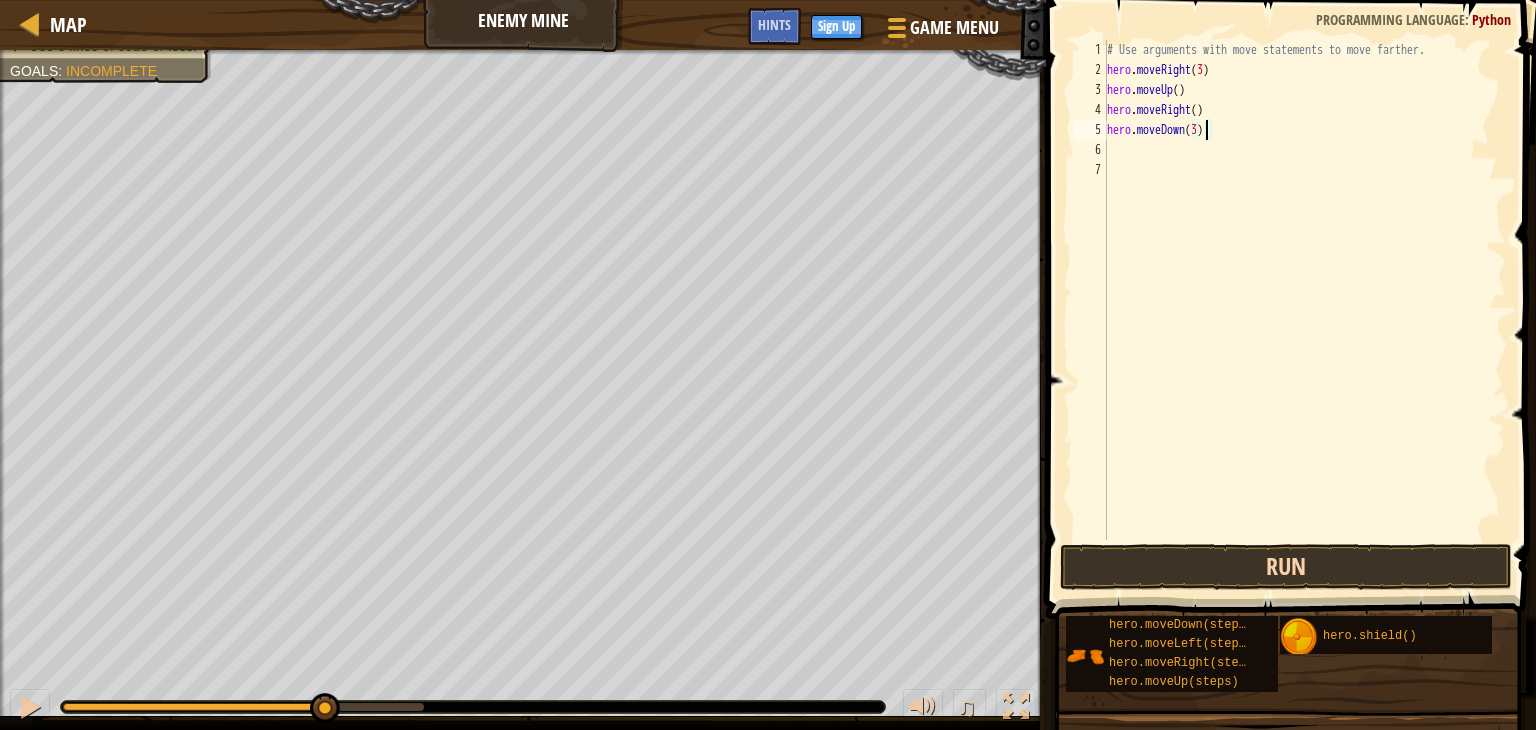 type on "hero.moveDown(3)" 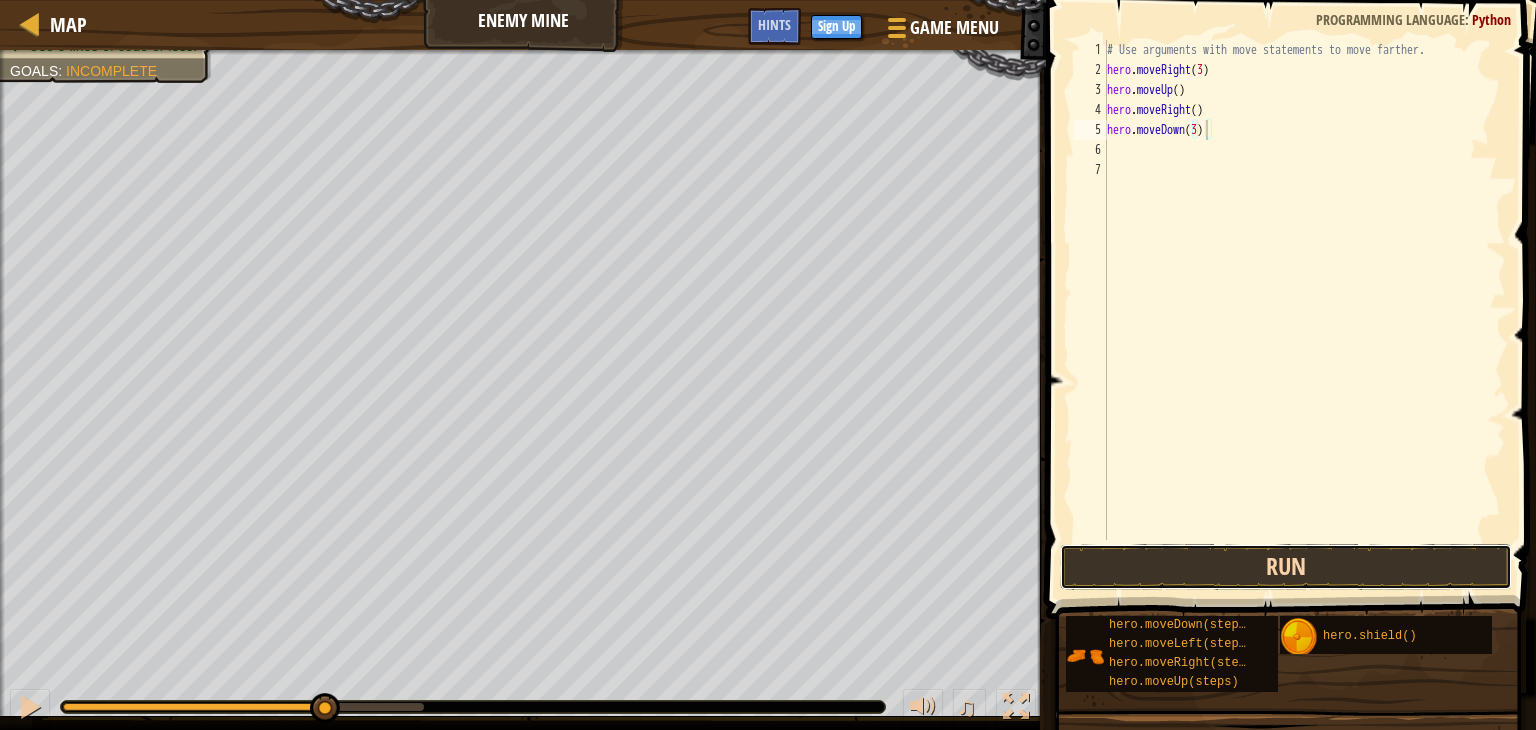 click on "Run" at bounding box center (1286, 567) 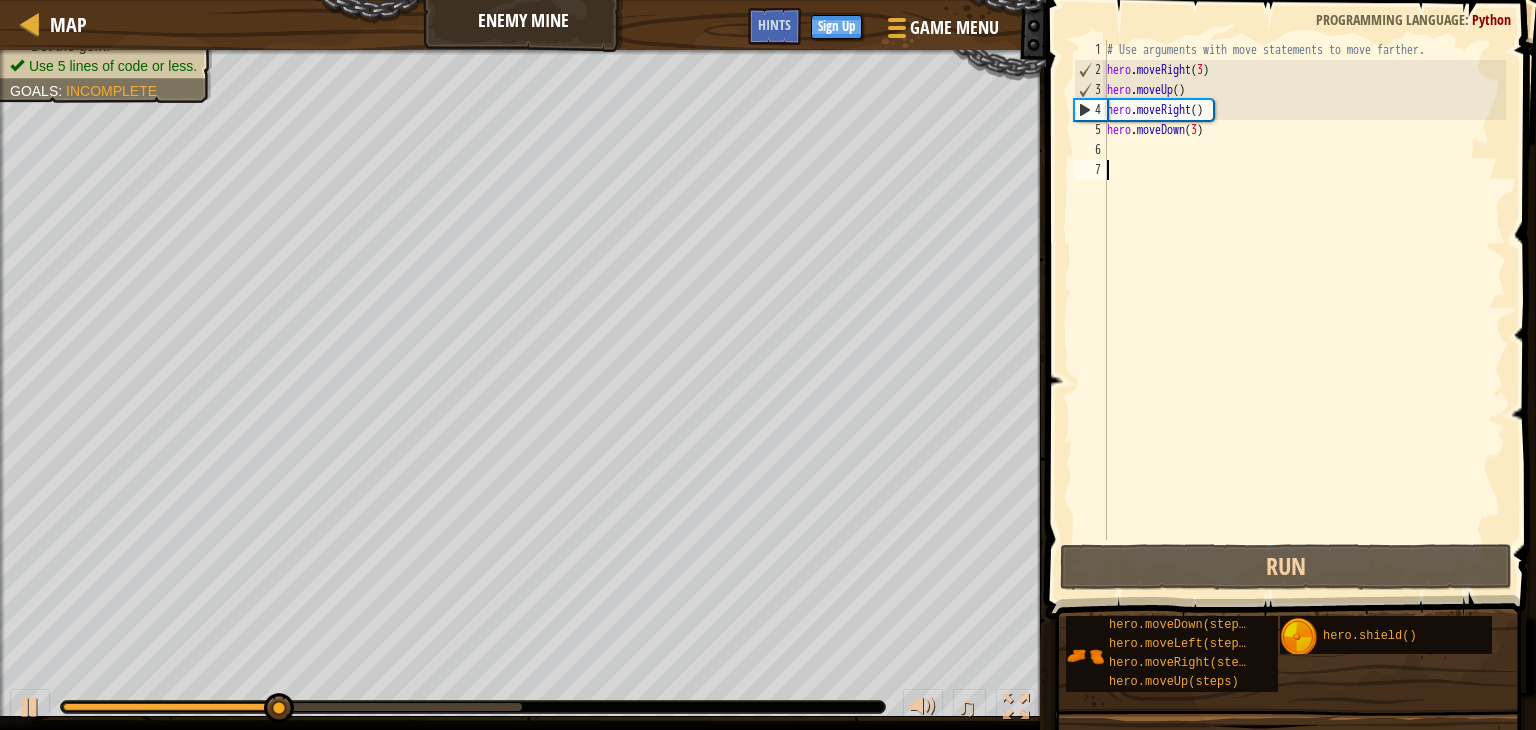 click on "# Use arguments with move statements to move farther. hero . moveRight ( 3 ) hero . moveUp ( ) hero . moveRight ( ) hero . moveDown ( 3 )" at bounding box center (1304, 310) 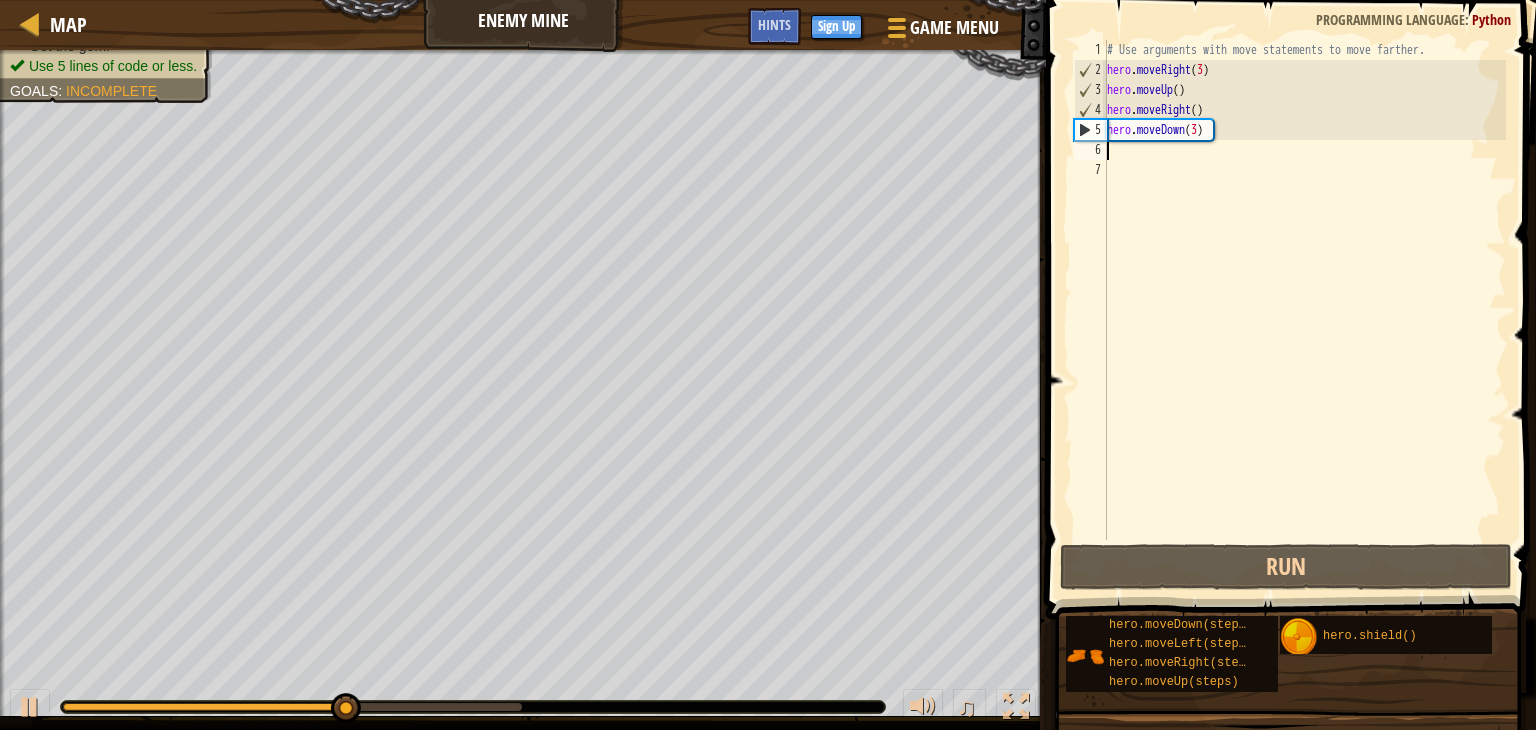 click on "# Use arguments with move statements to move farther. hero . moveRight ( 3 ) hero . moveUp ( ) hero . moveRight ( ) hero . moveDown ( 3 )" at bounding box center [1304, 310] 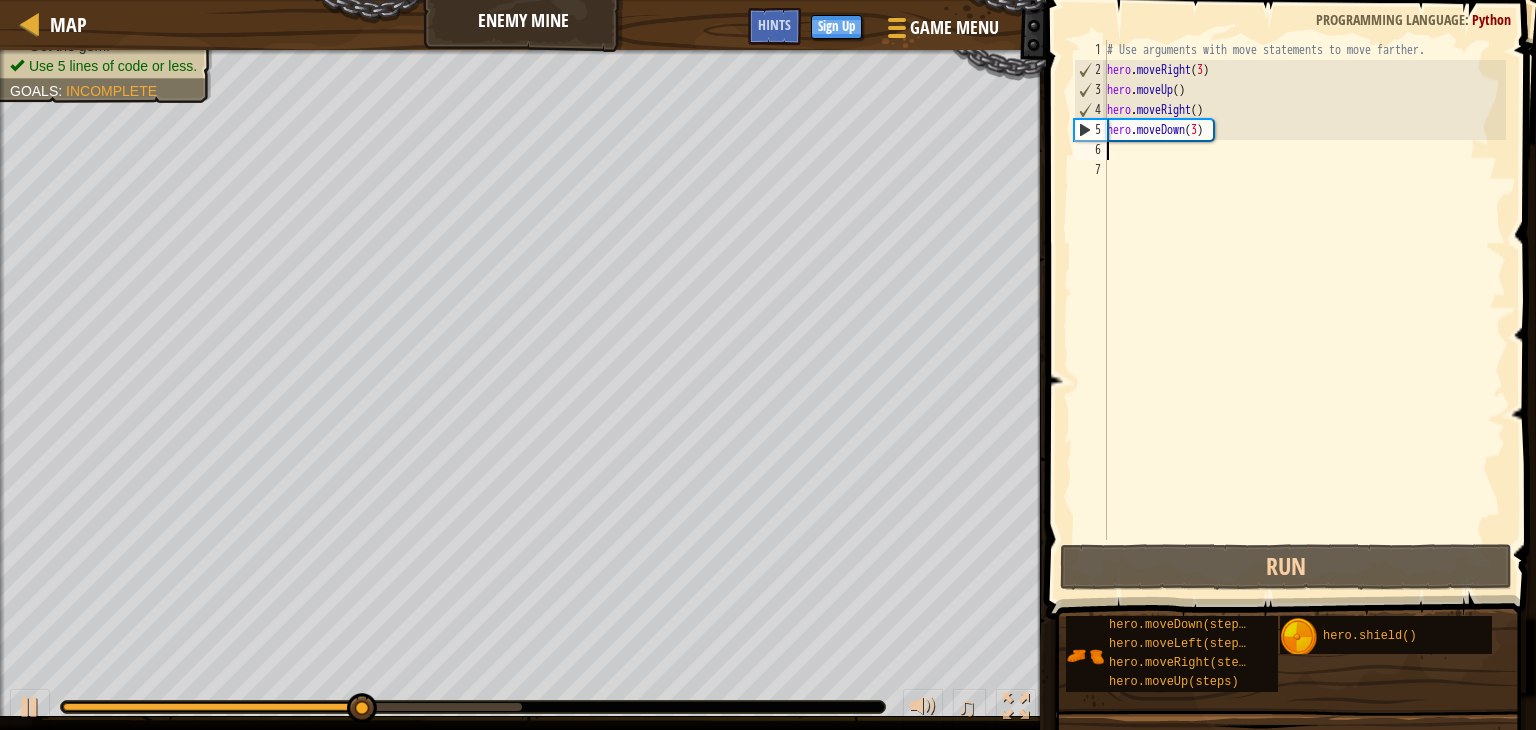 type on "g" 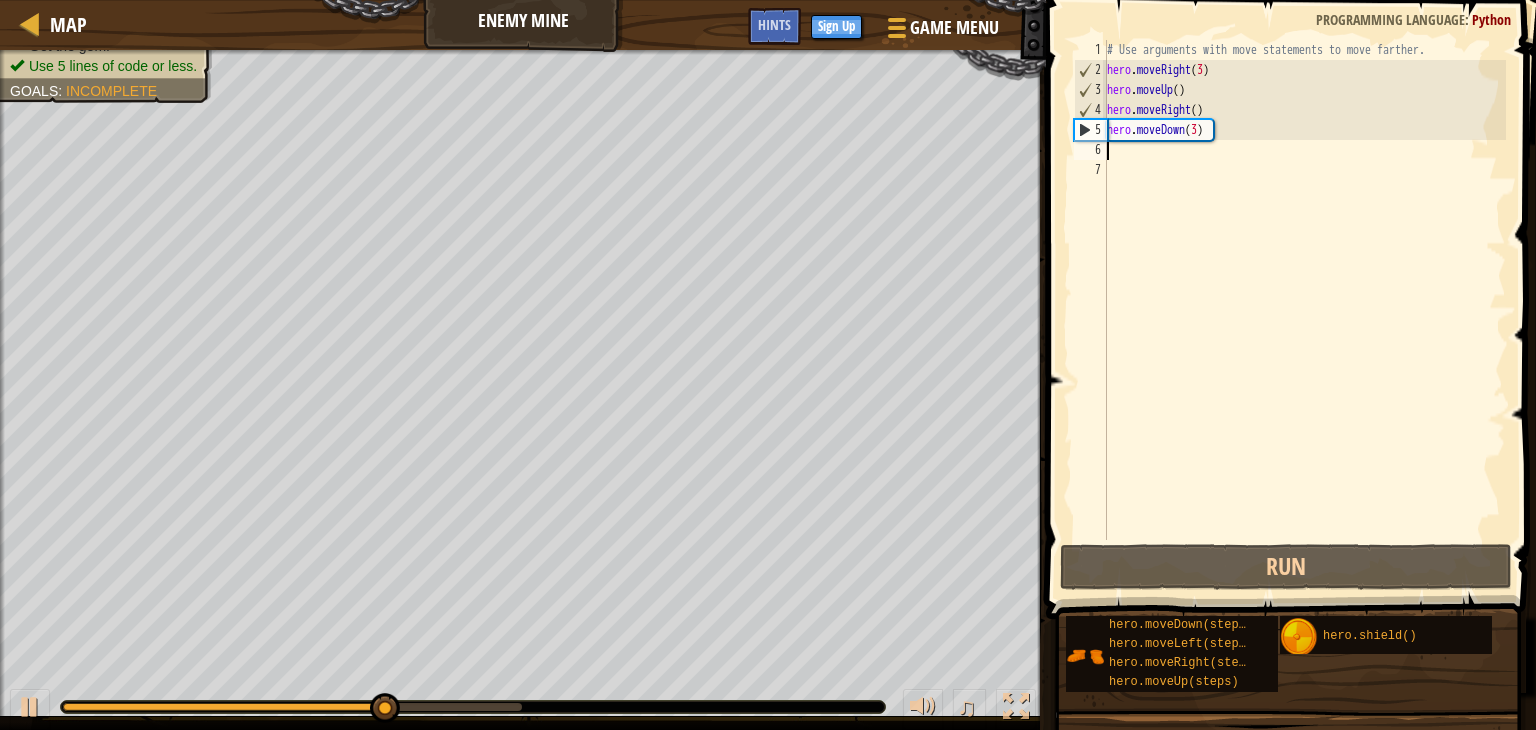 type on "h" 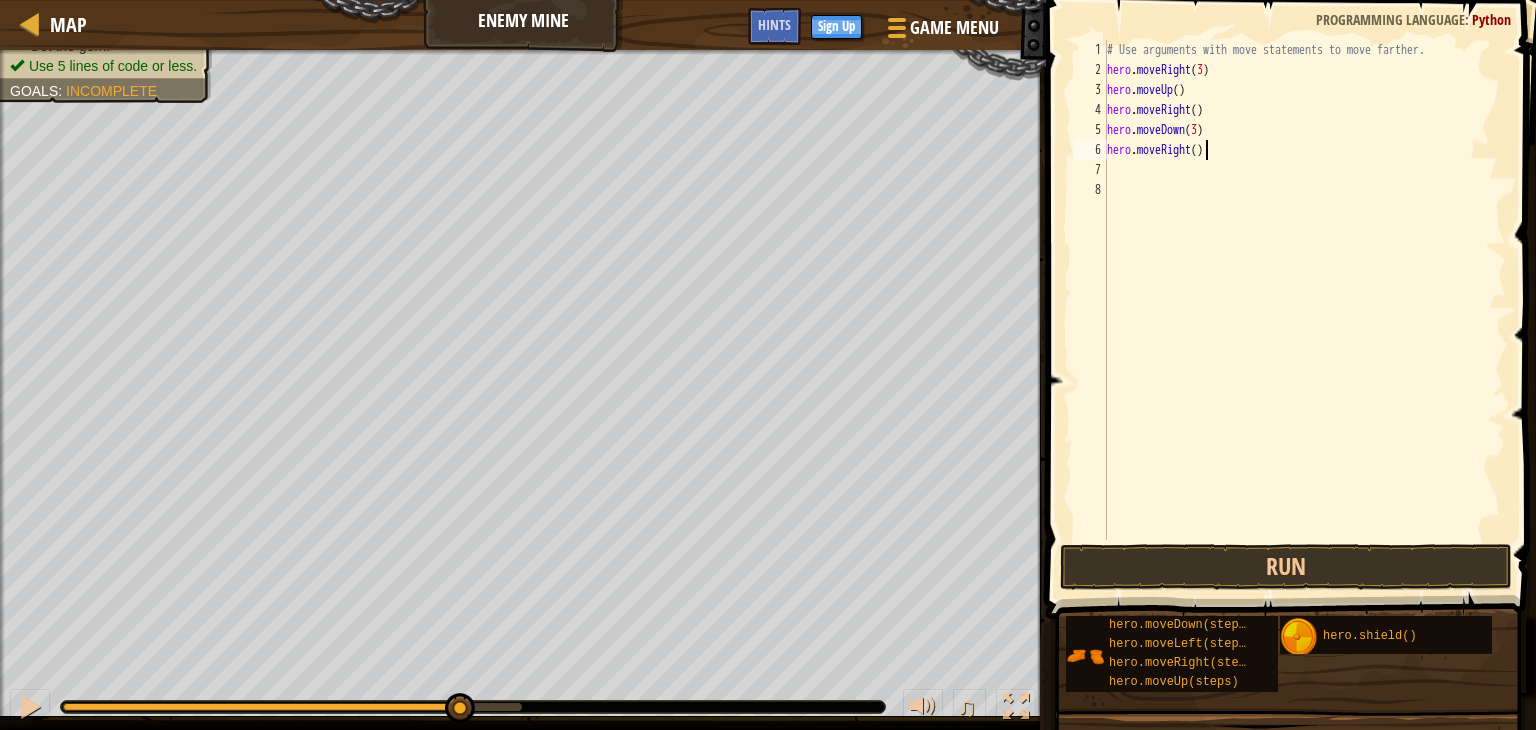 click on "# Use arguments with move statements to move farther. hero . moveRight ( 3 ) hero . moveUp ( ) hero . moveRight ( ) hero . moveDown ( 3 ) hero . moveRight ( )" at bounding box center (1304, 310) 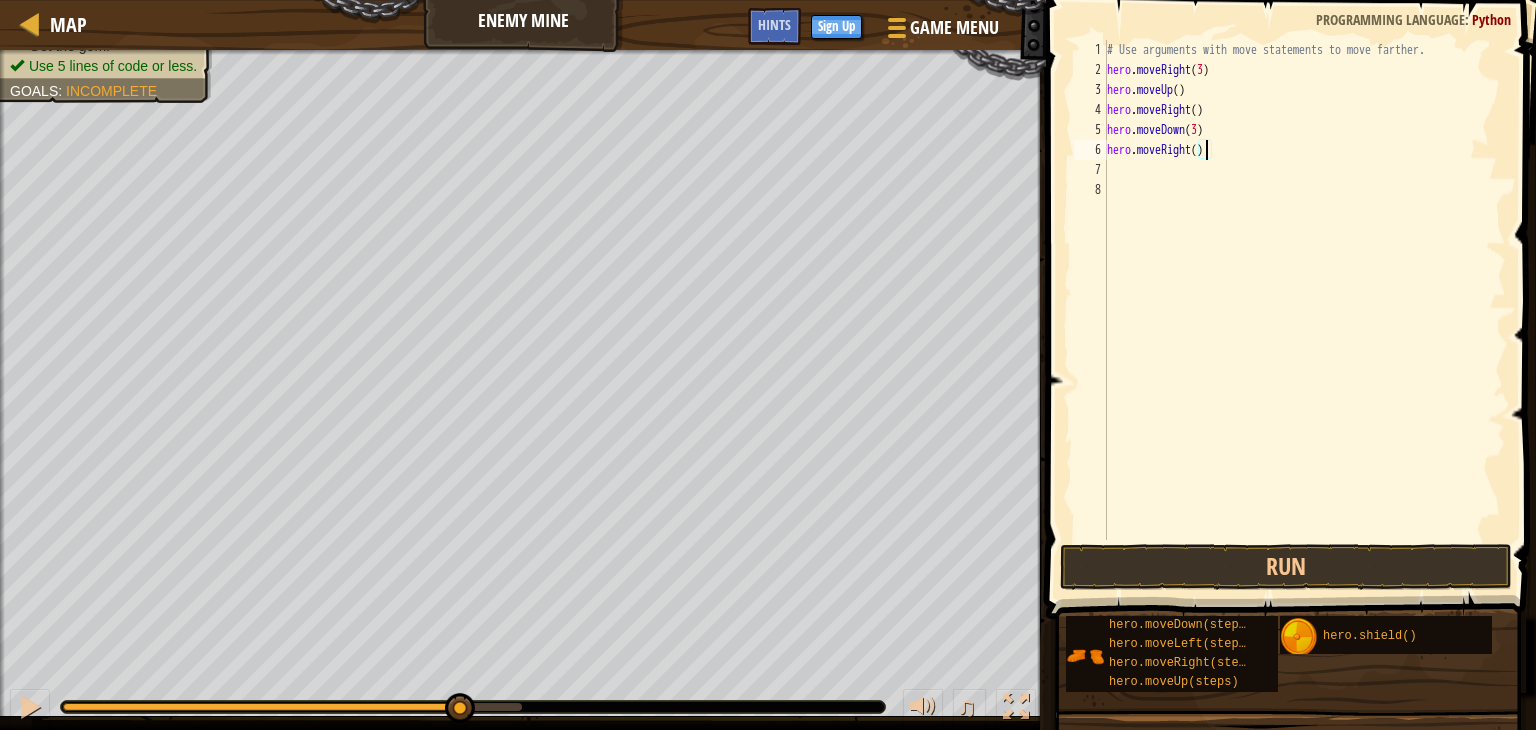 type on "hero.moveRight(2)" 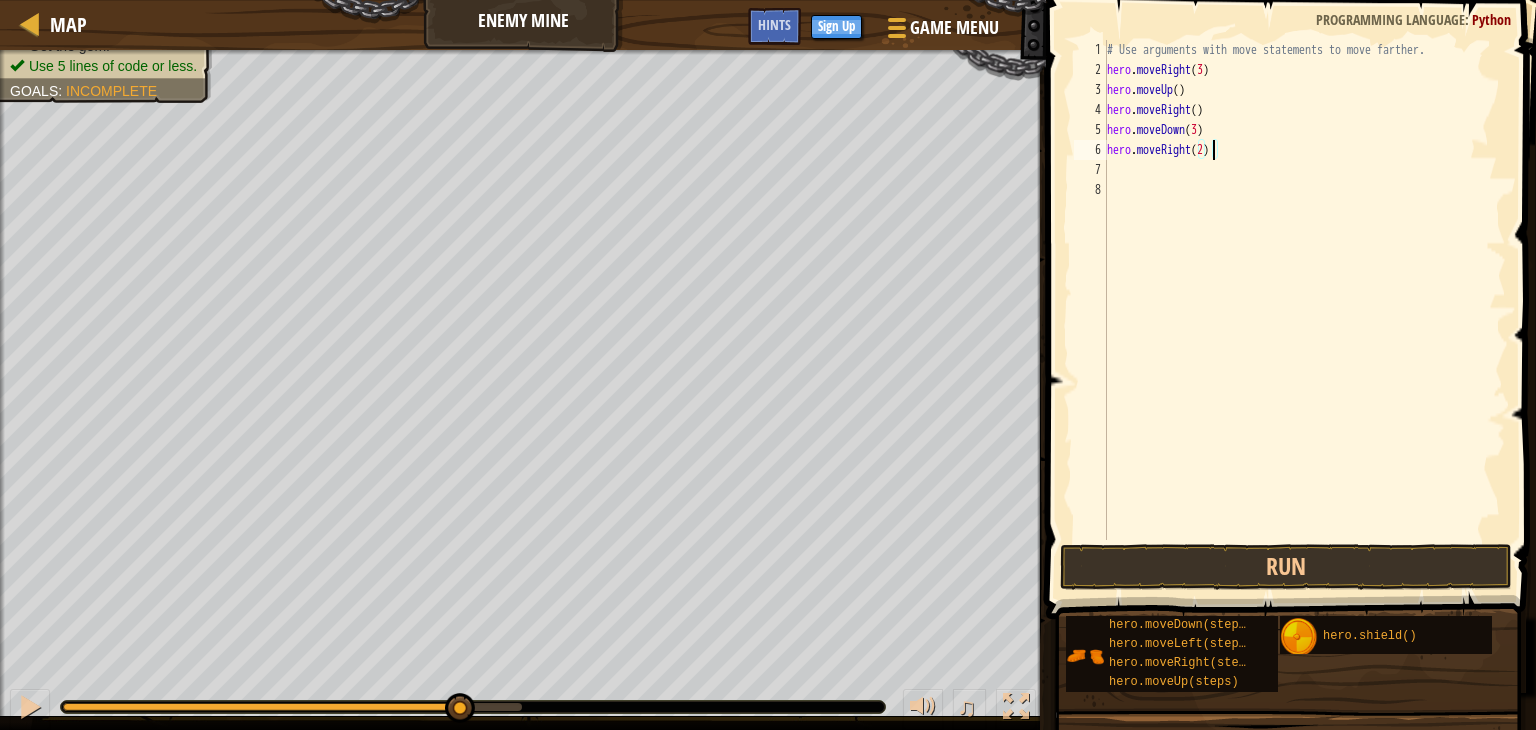 type 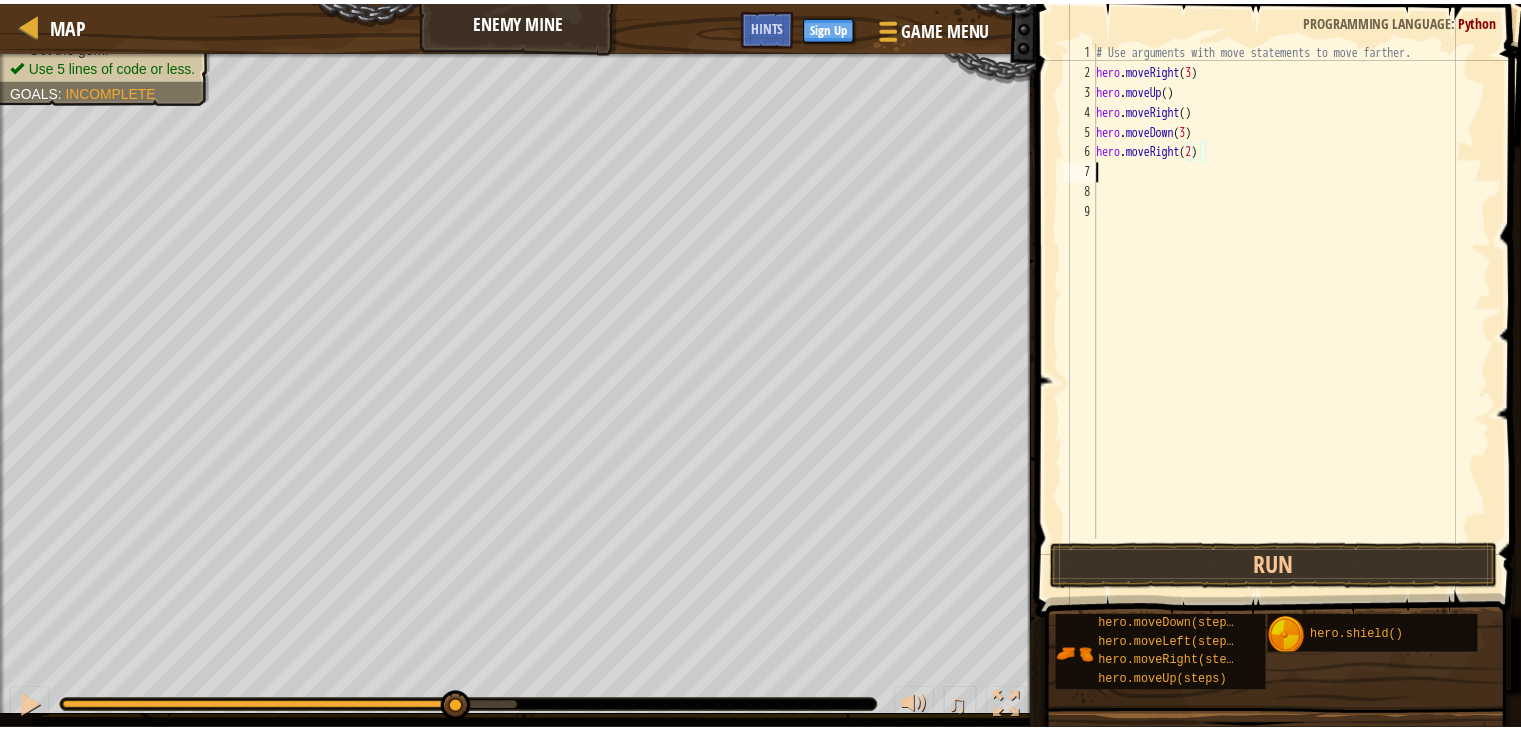 scroll, scrollTop: 9, scrollLeft: 0, axis: vertical 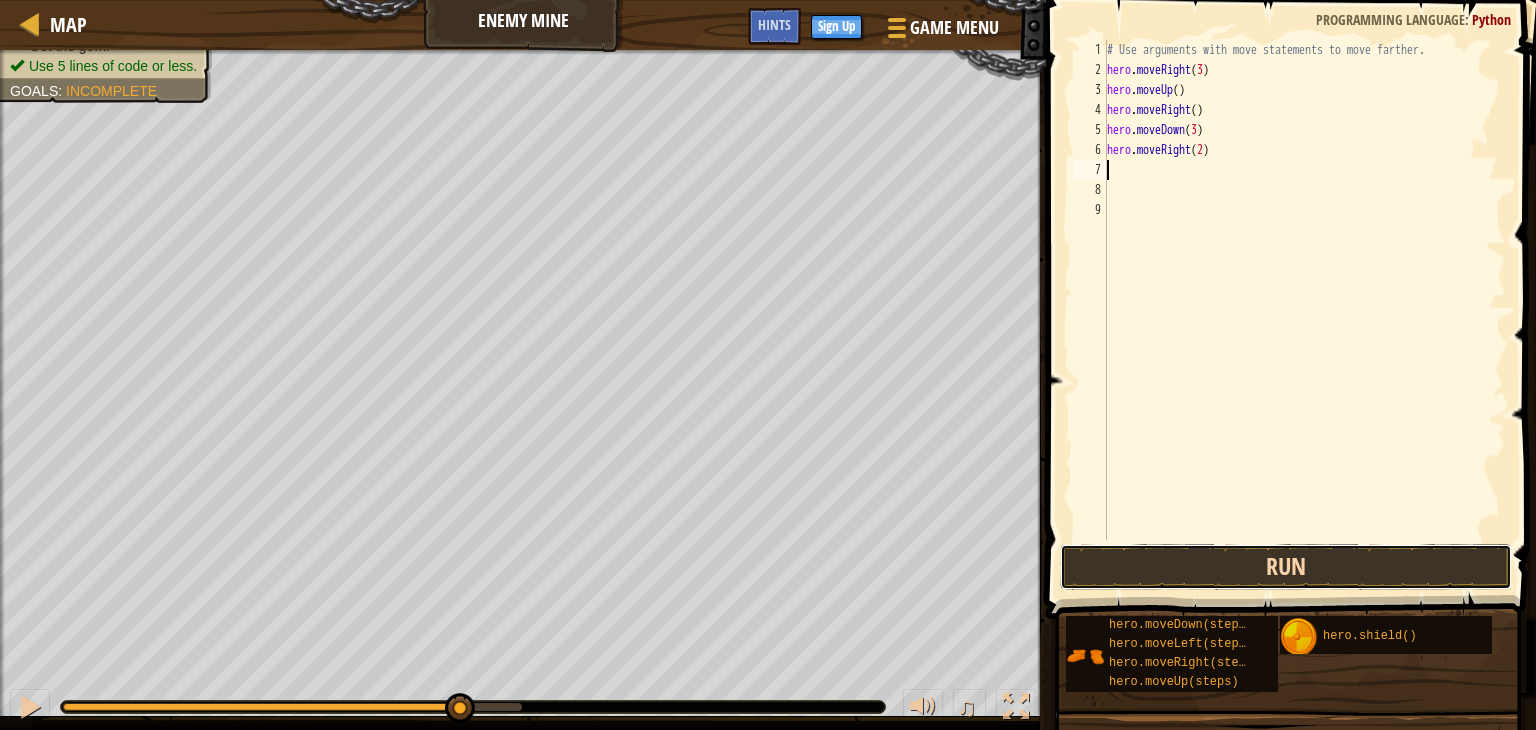 click on "Run" at bounding box center (1286, 567) 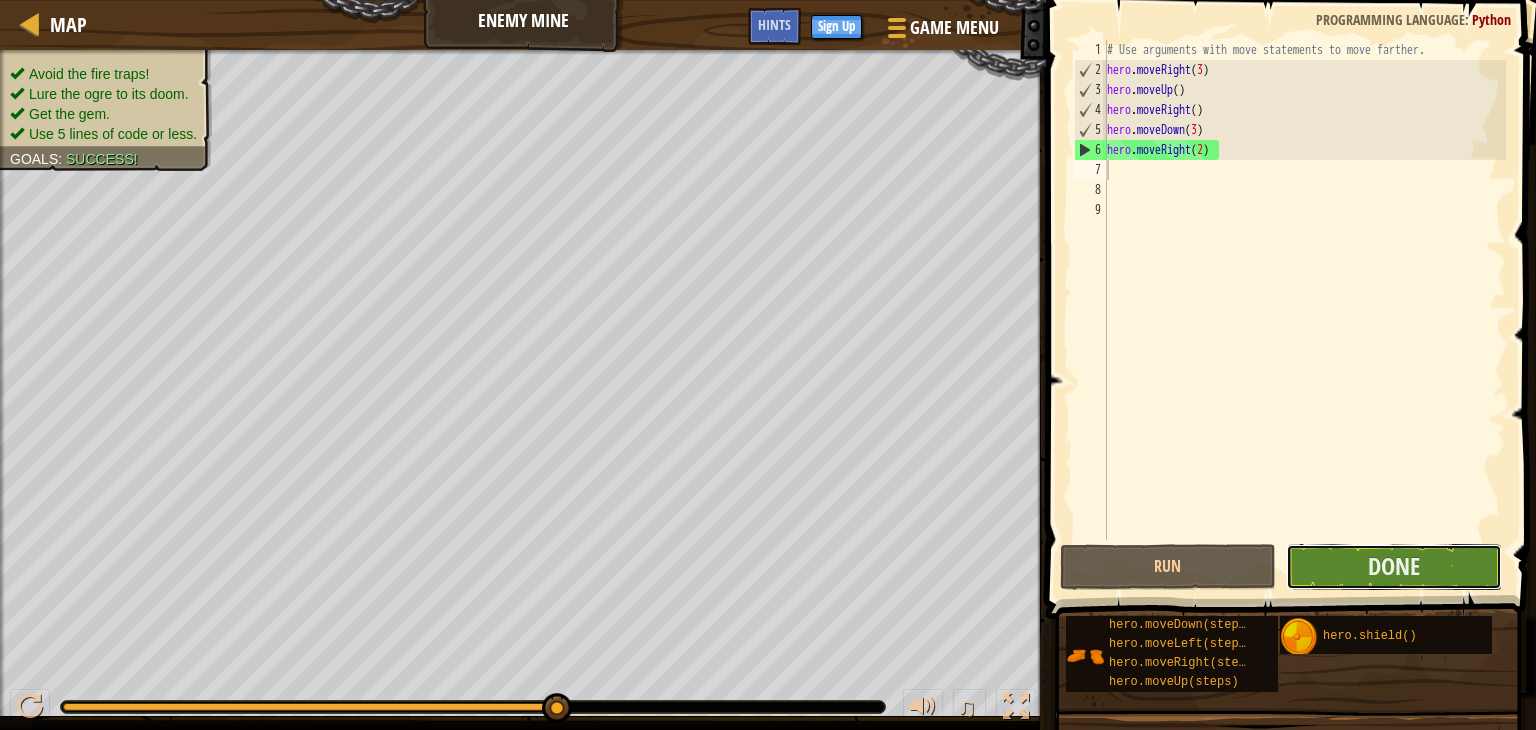click on "Done" at bounding box center (1394, 567) 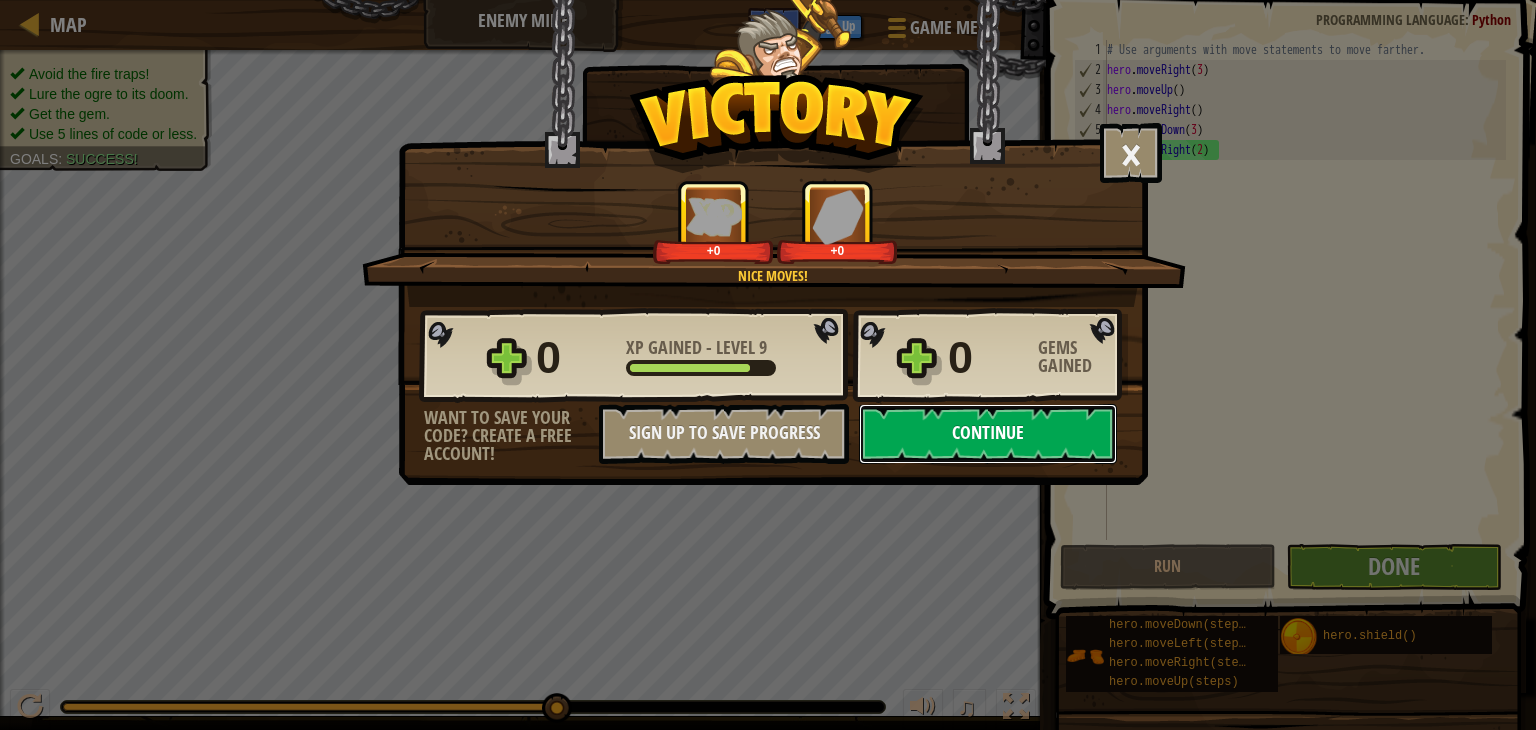 click on "Continue" at bounding box center [988, 434] 